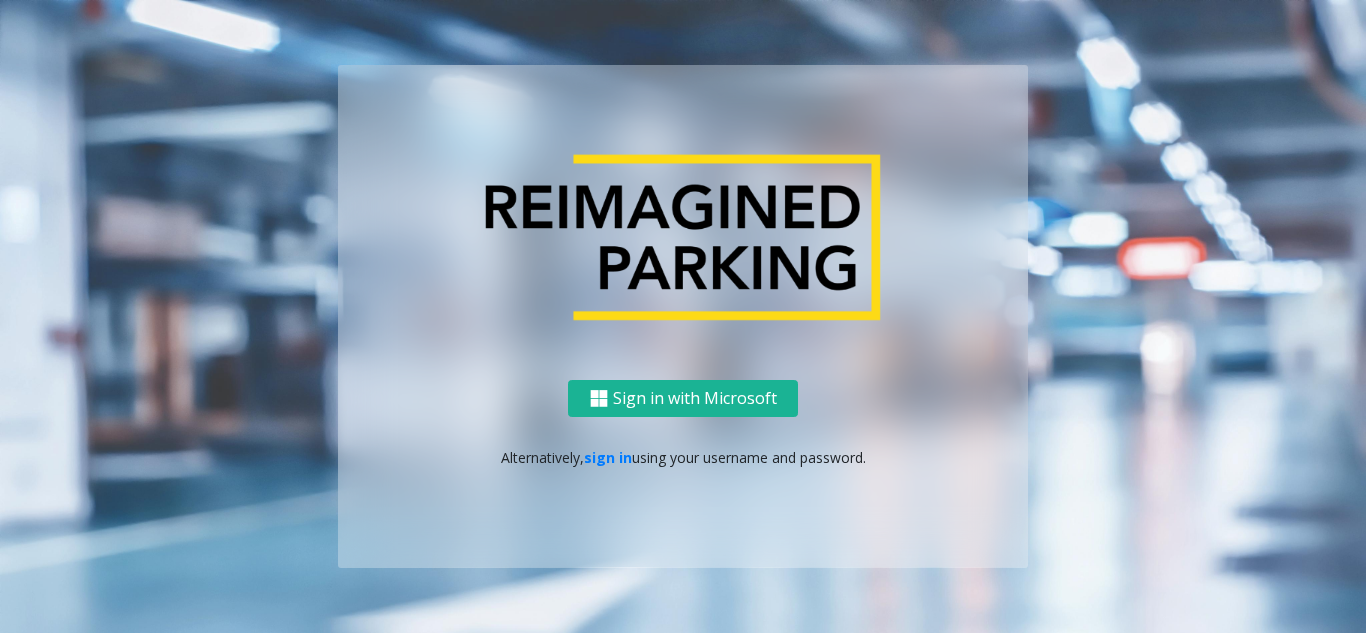 scroll, scrollTop: 0, scrollLeft: 0, axis: both 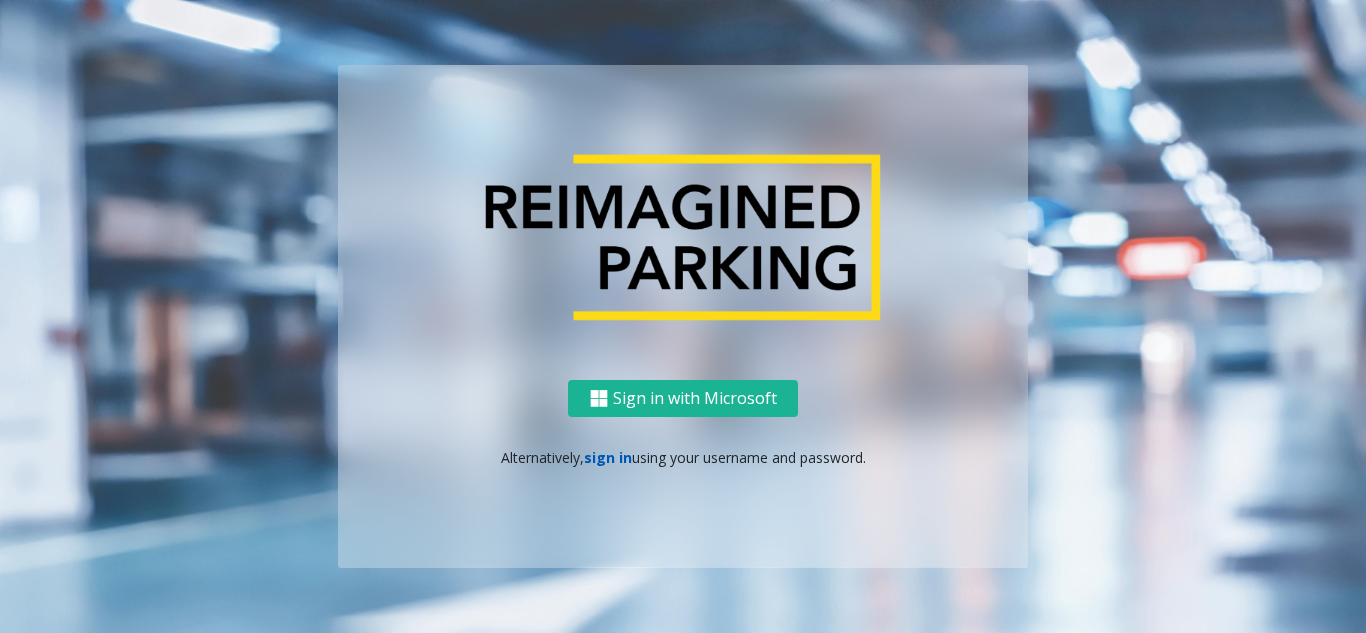 click on "sign in" 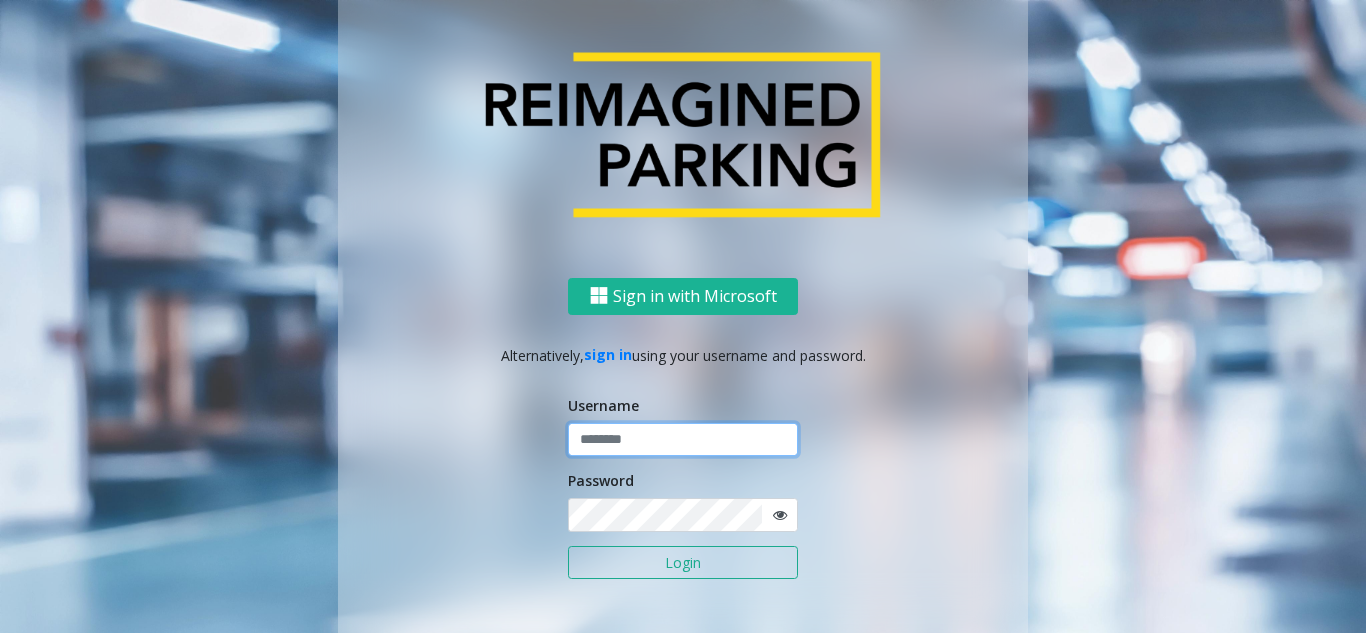 click 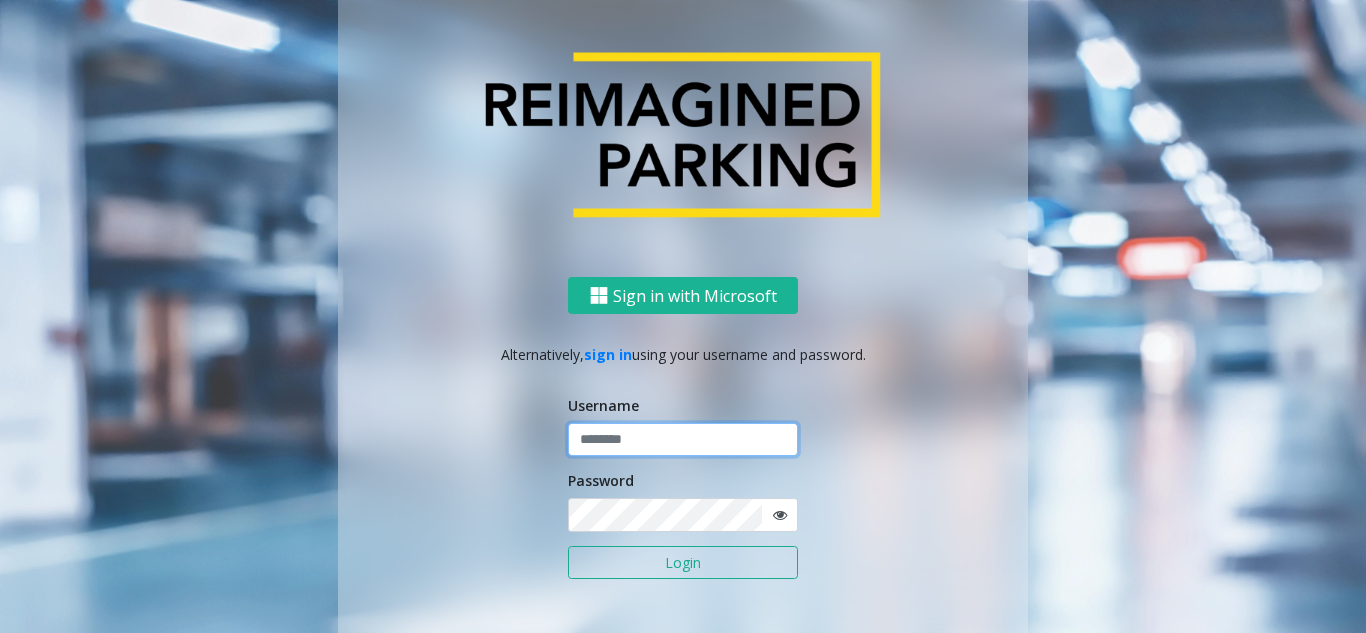 paste on "******" 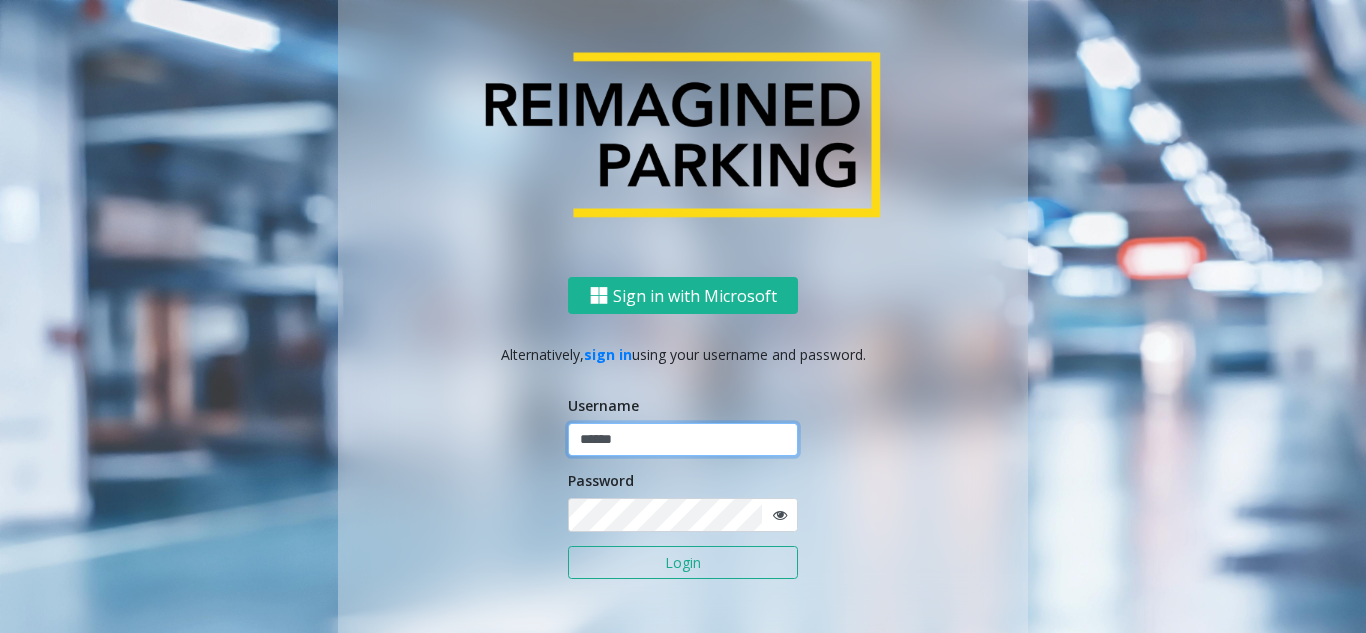 type on "******" 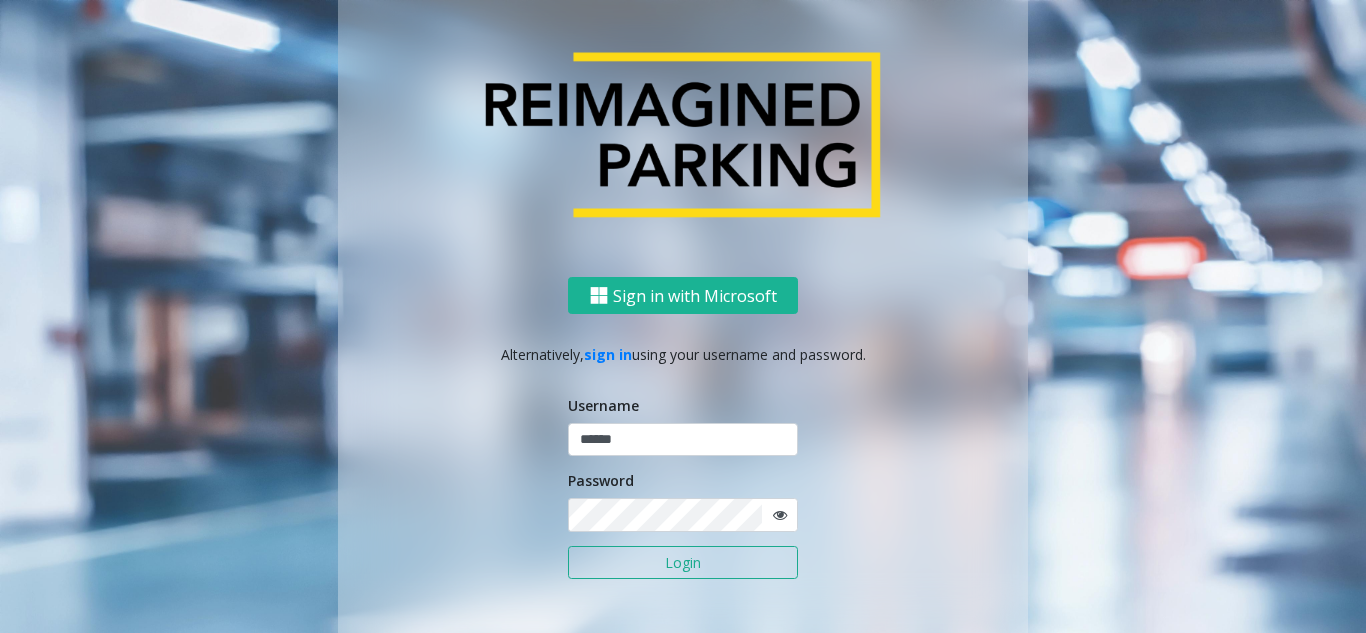 click on "Login" 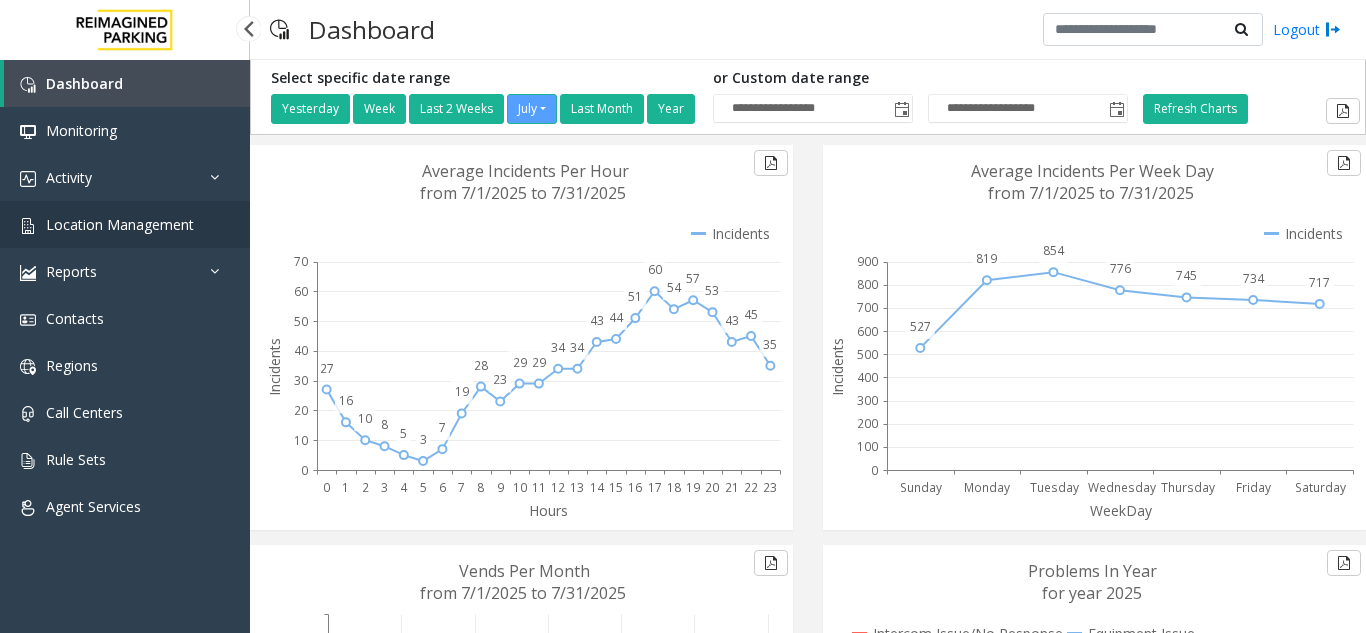 click on "Location Management" at bounding box center (120, 224) 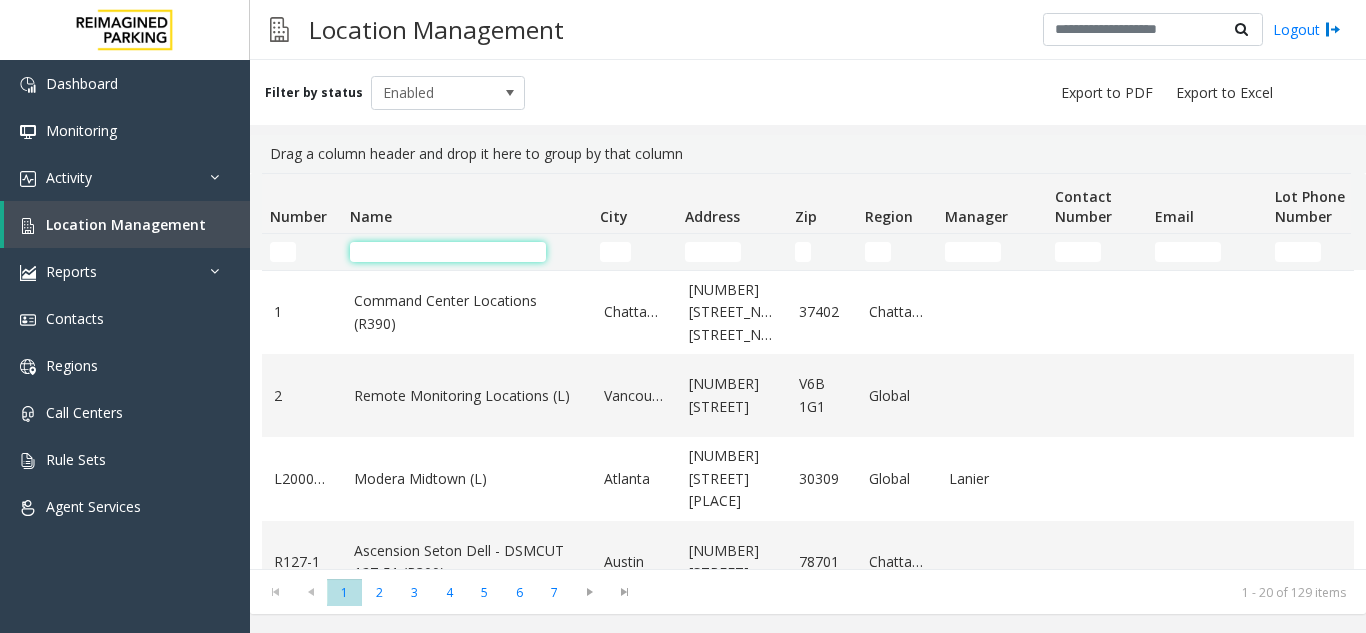 click 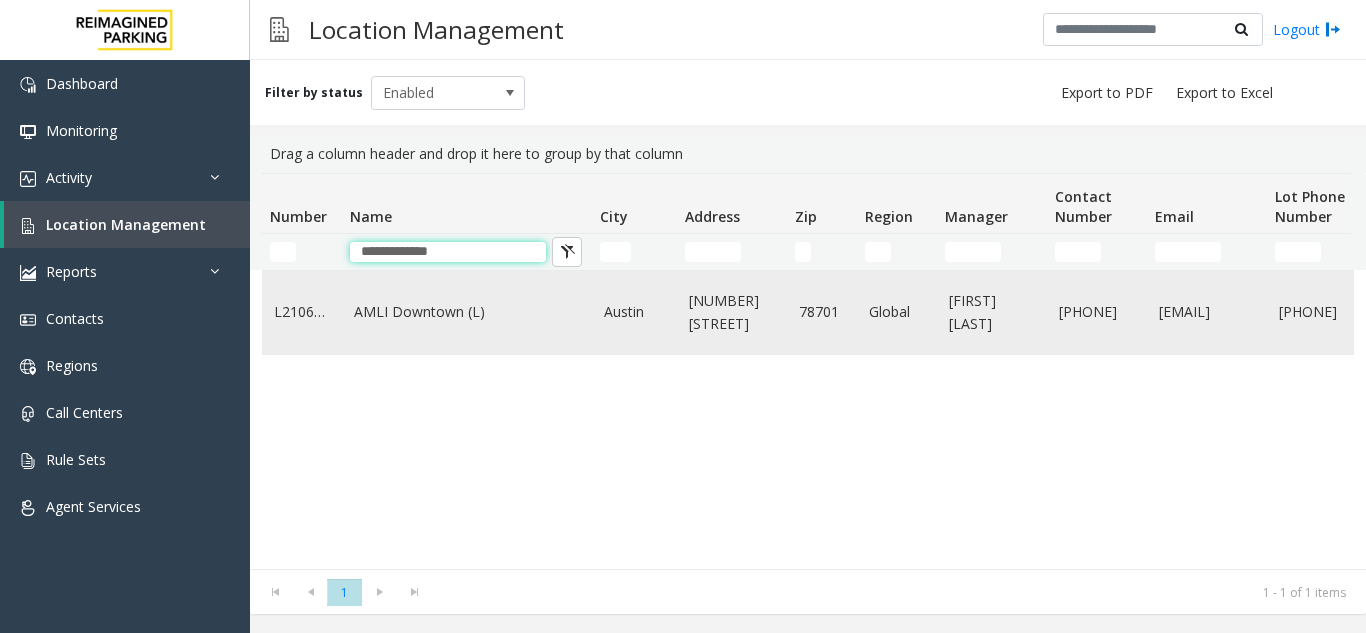 type on "**********" 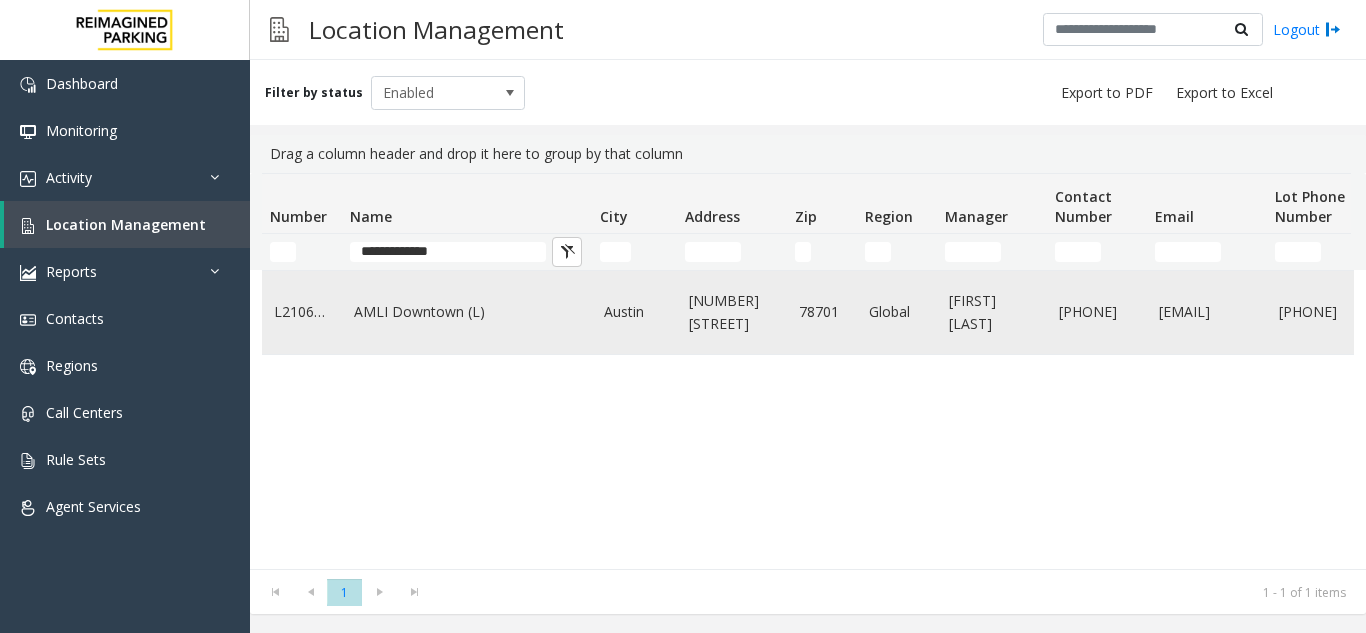 click on "AMLI Downtown (L)" 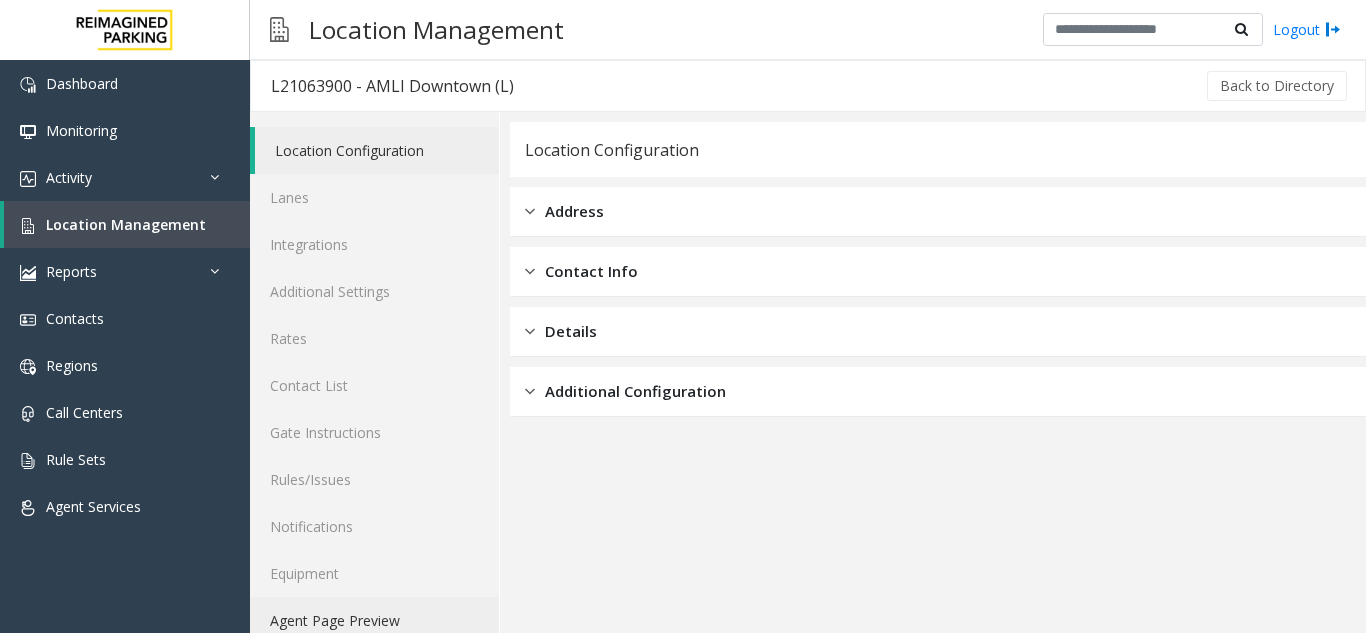 click on "Agent Page Preview" 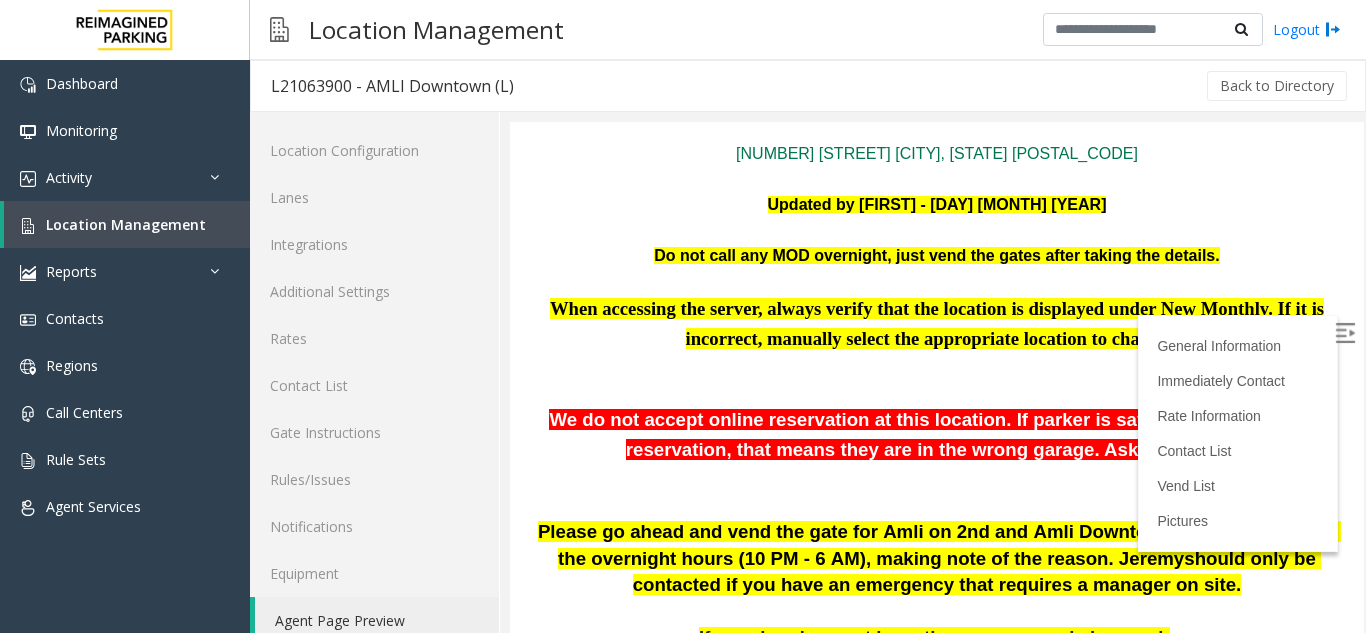 scroll, scrollTop: 300, scrollLeft: 0, axis: vertical 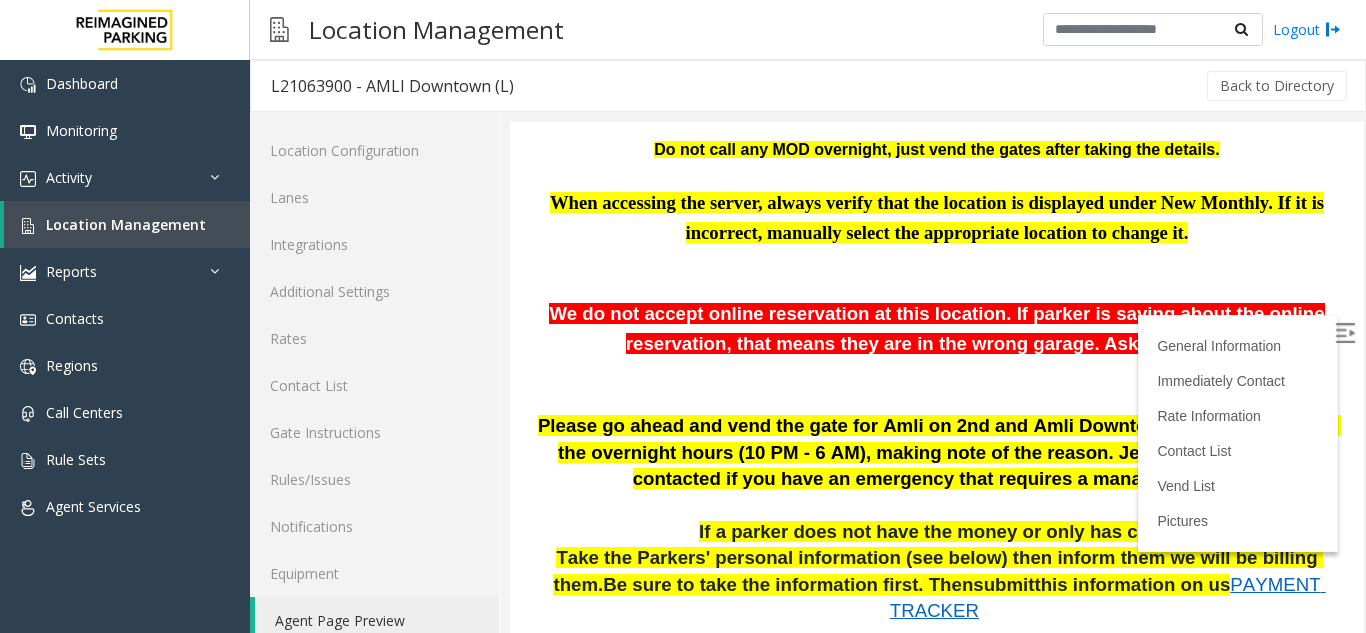 click at bounding box center (1345, 333) 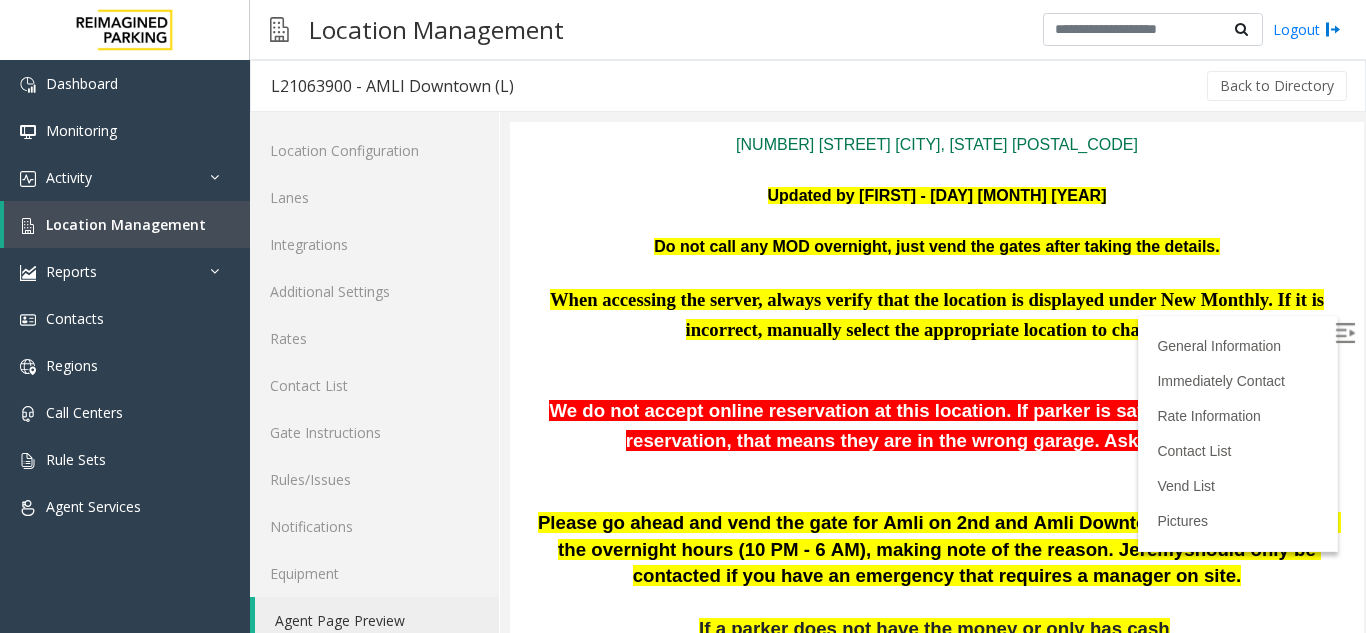 scroll, scrollTop: 200, scrollLeft: 0, axis: vertical 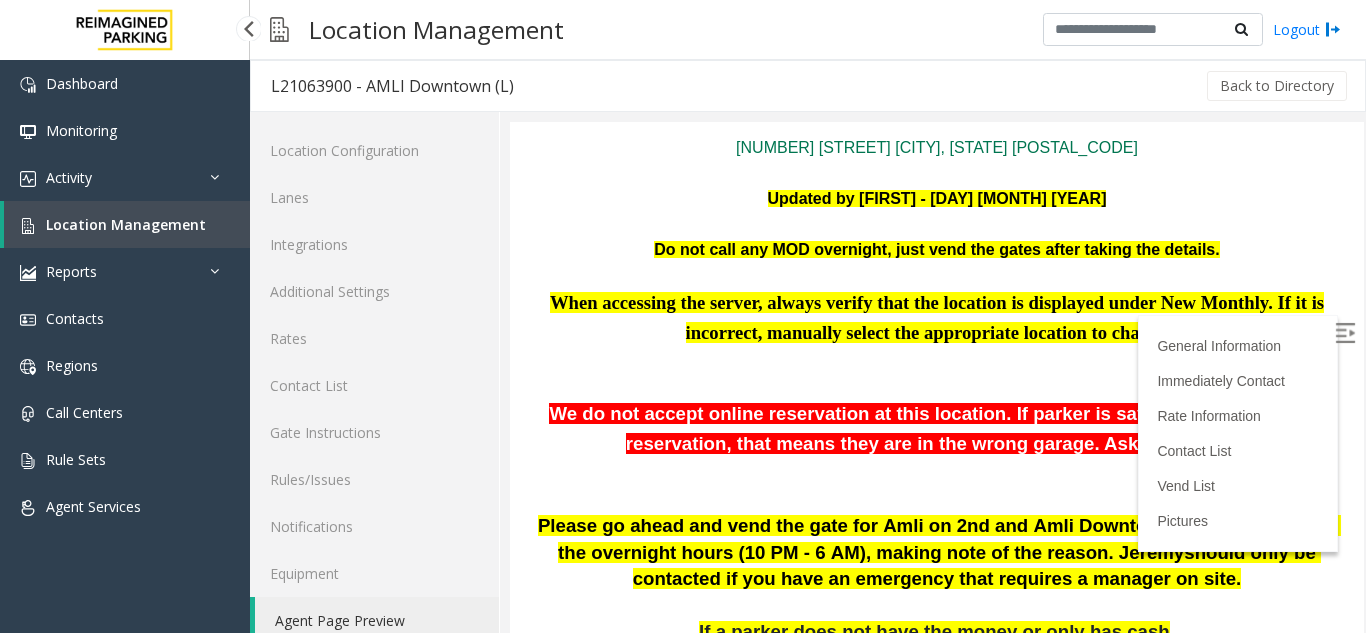 click on "Location Management" at bounding box center (126, 224) 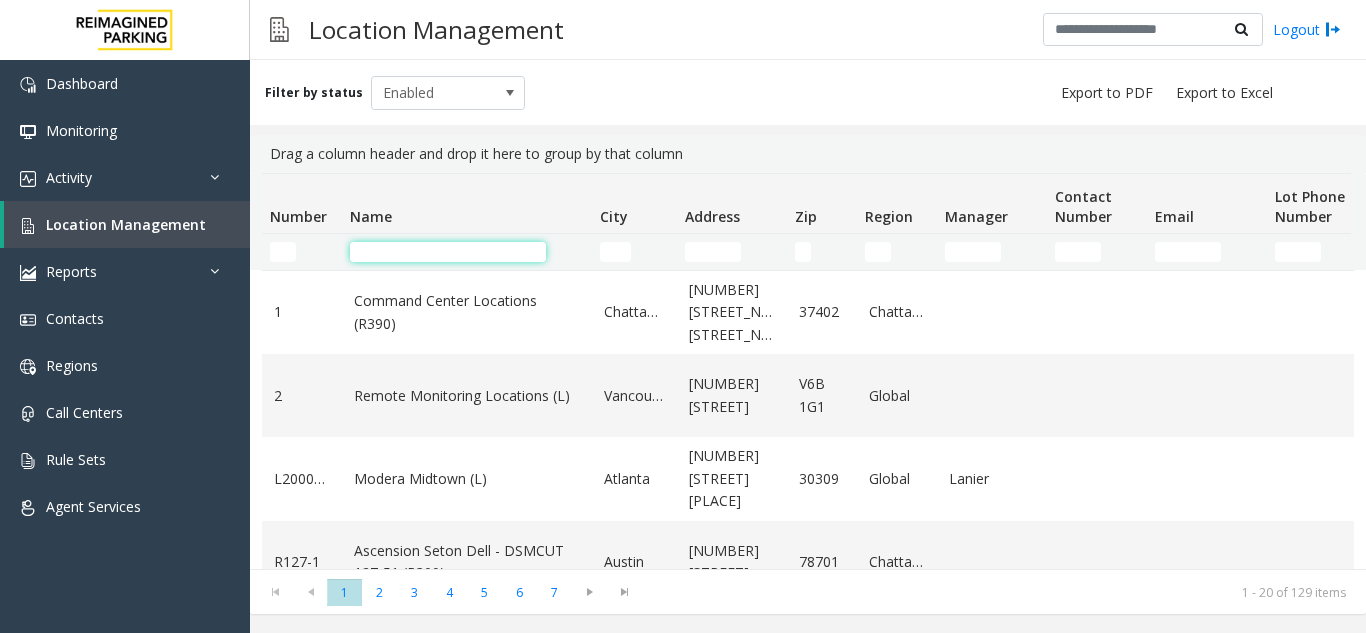 click 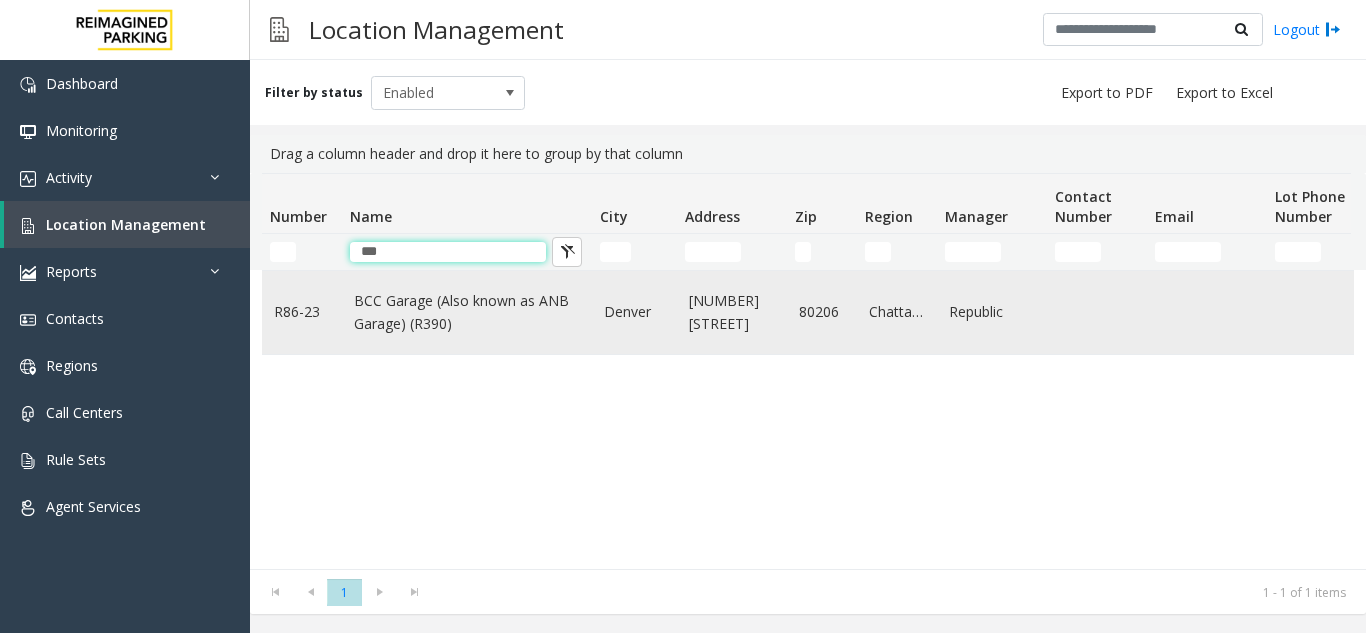 type on "***" 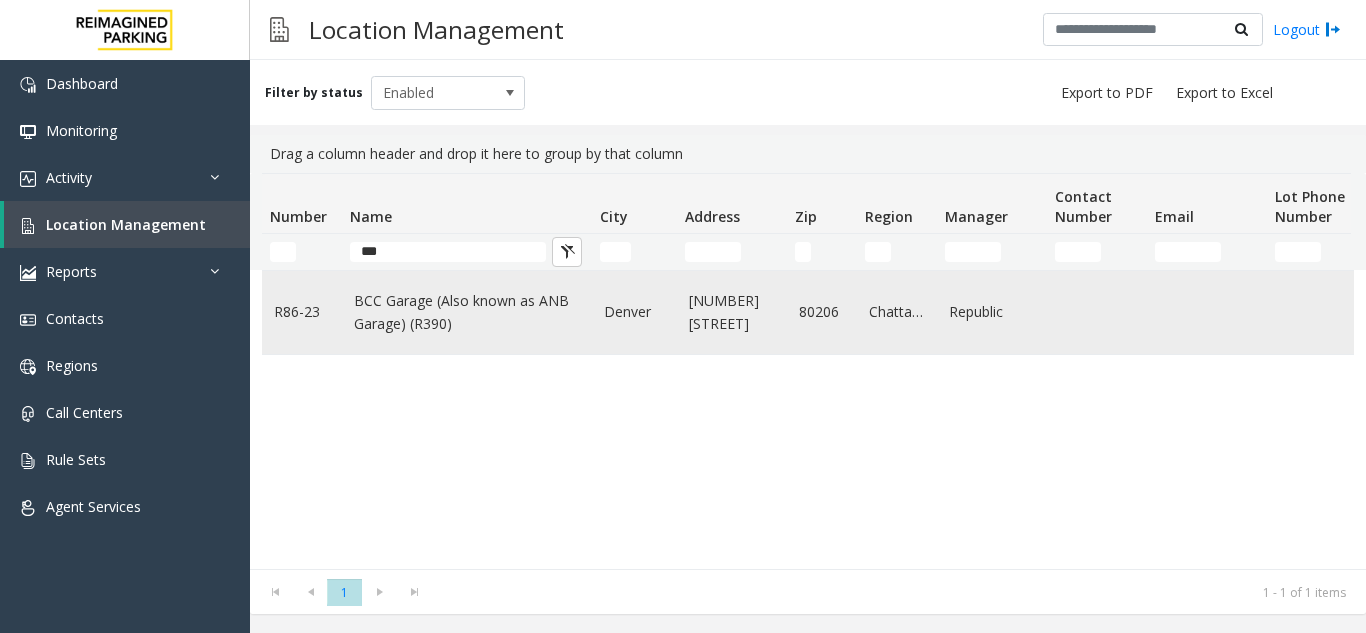 click on "BCC Garage (Also known as ANB Garage) (R390)" 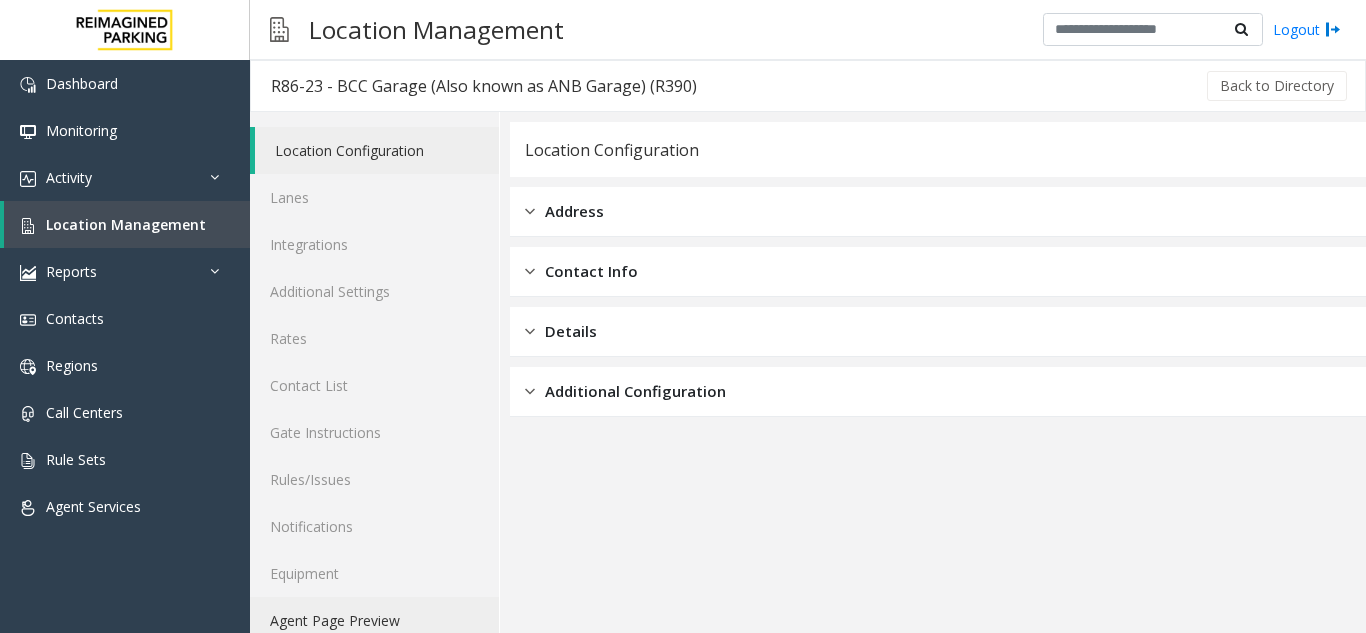 click on "Agent Page Preview" 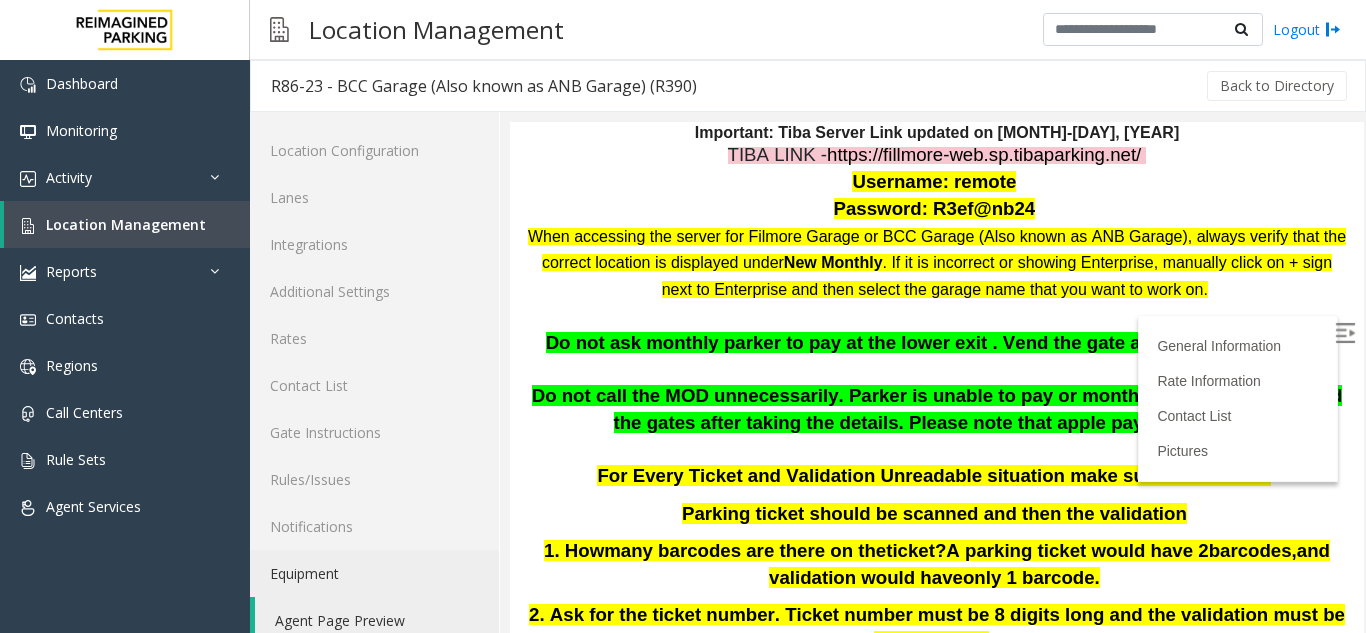 scroll, scrollTop: 400, scrollLeft: 0, axis: vertical 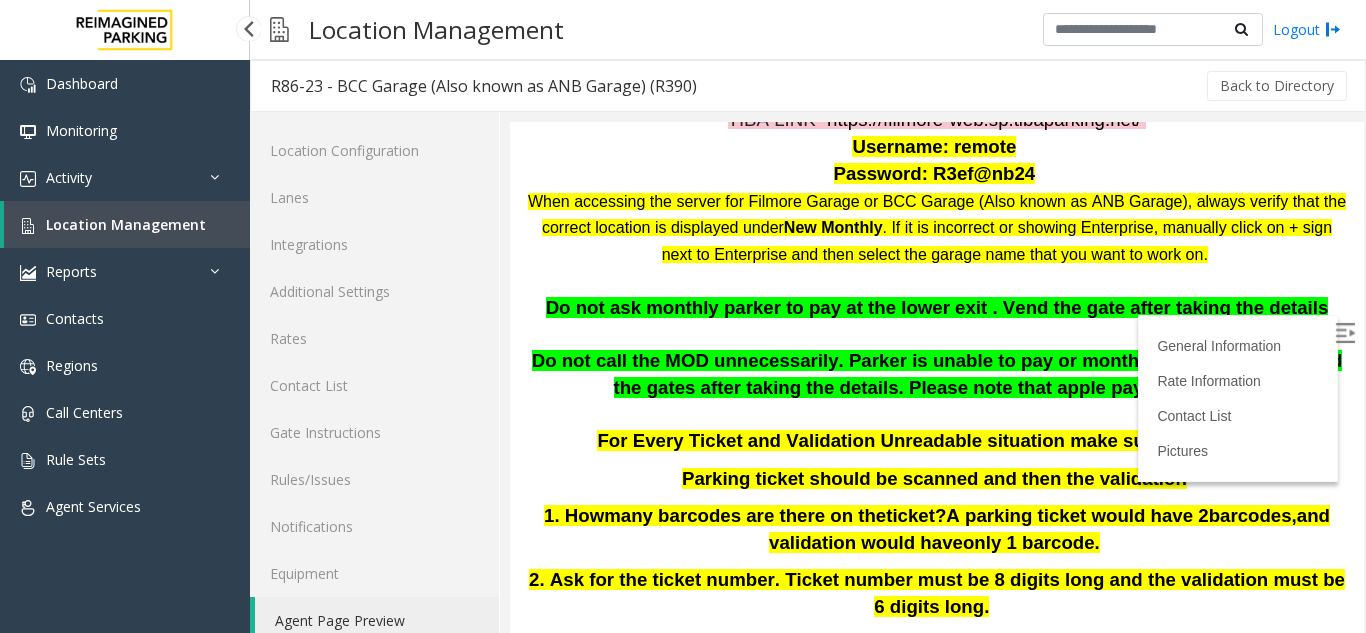 click on "Location Management" at bounding box center [127, 224] 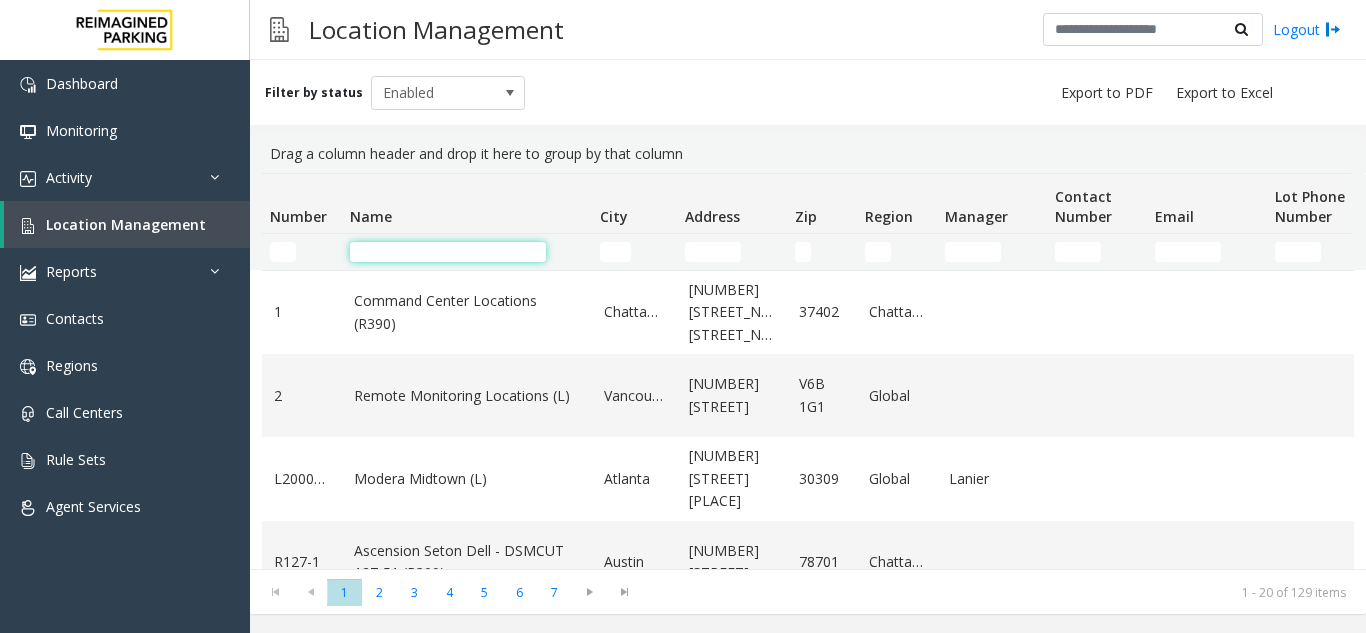 click 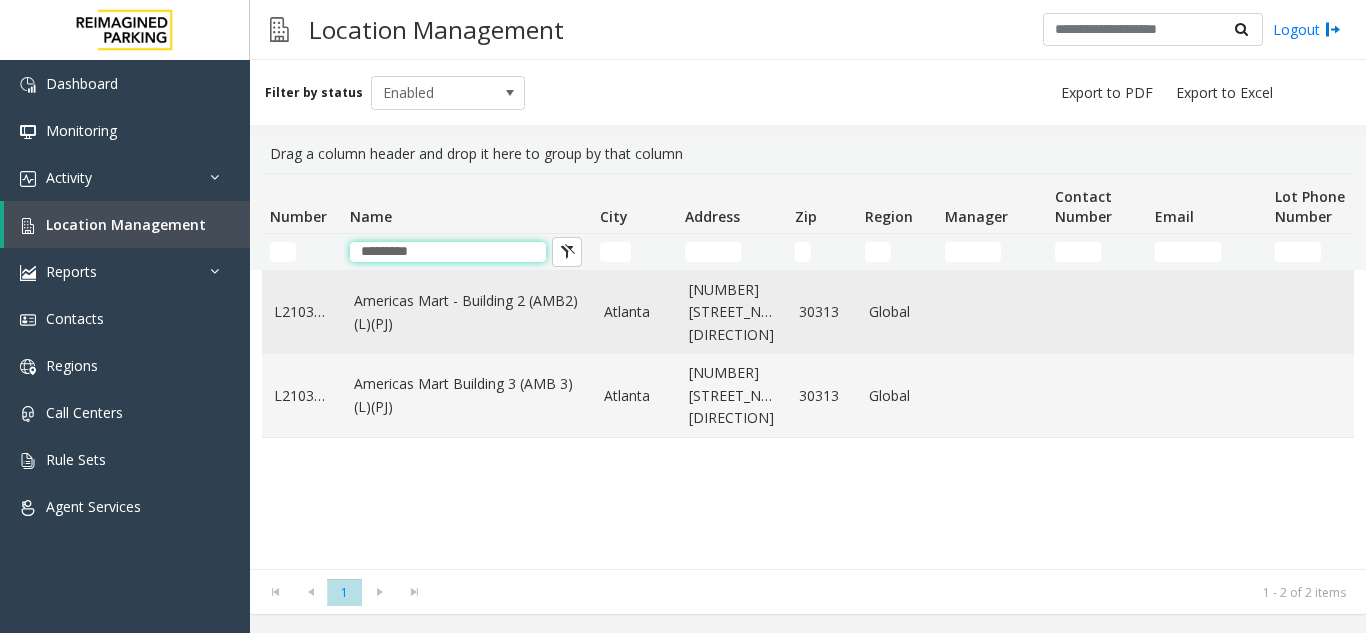 type on "********" 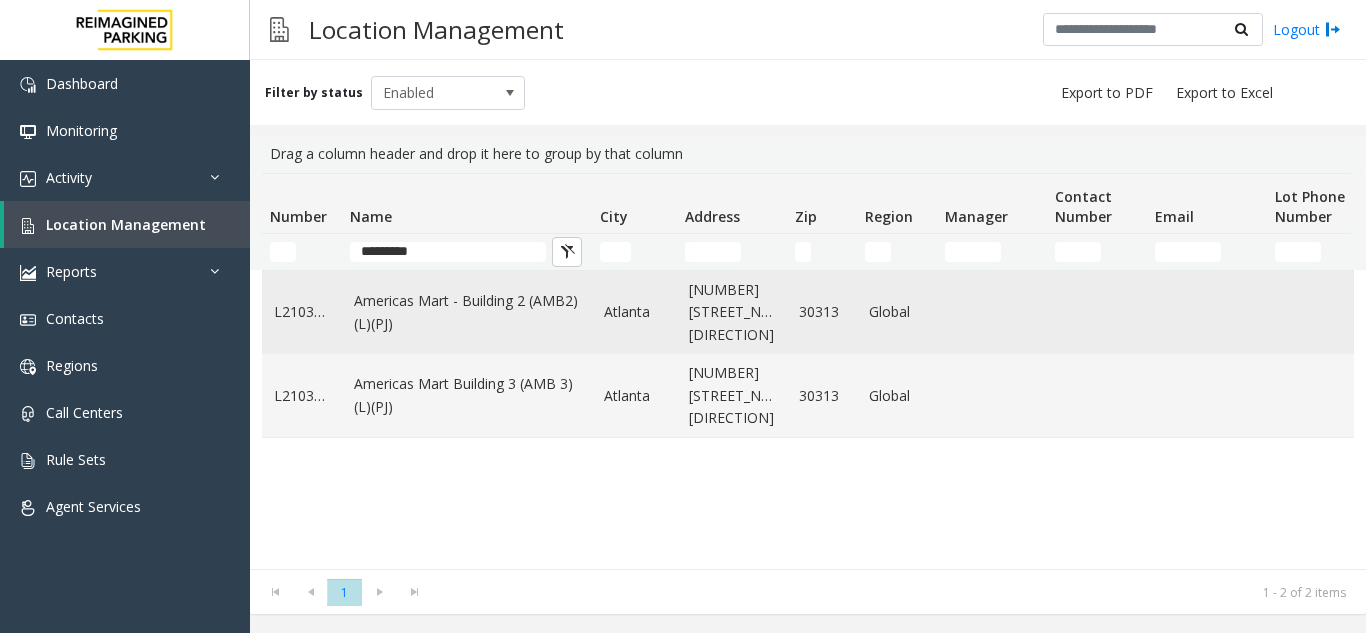 click on "Americas Mart - Building 2 (AMB2) (L)(PJ)" 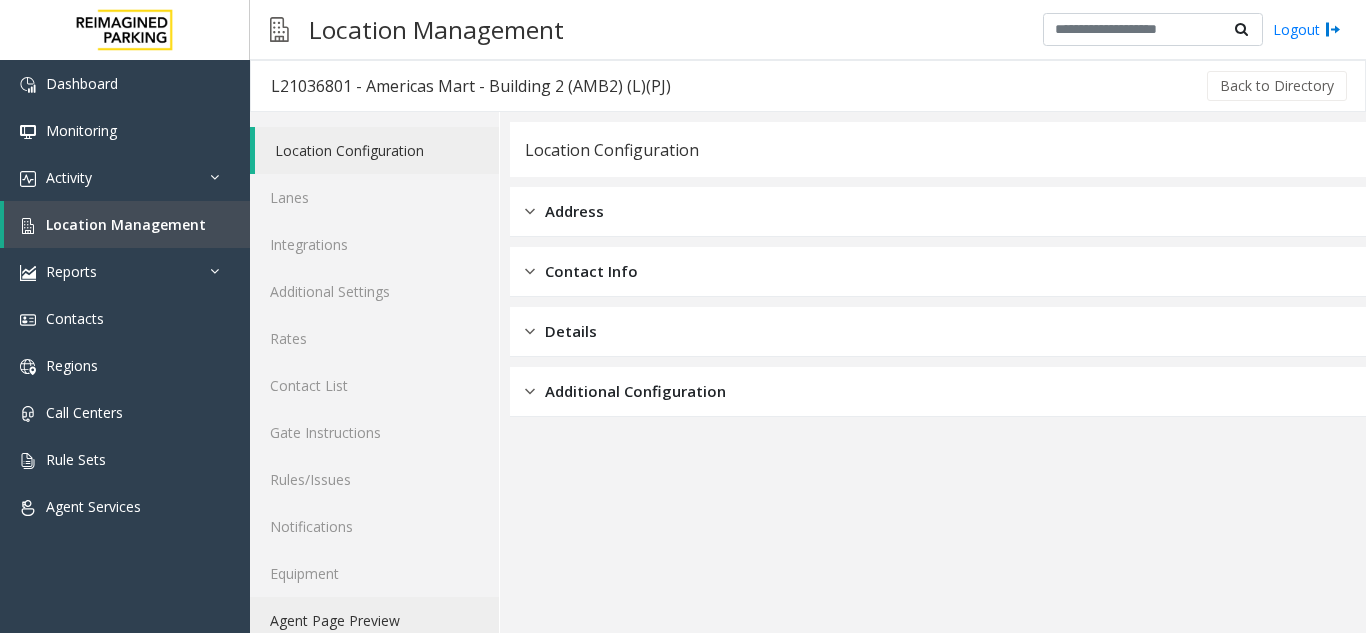 click on "Agent Page Preview" 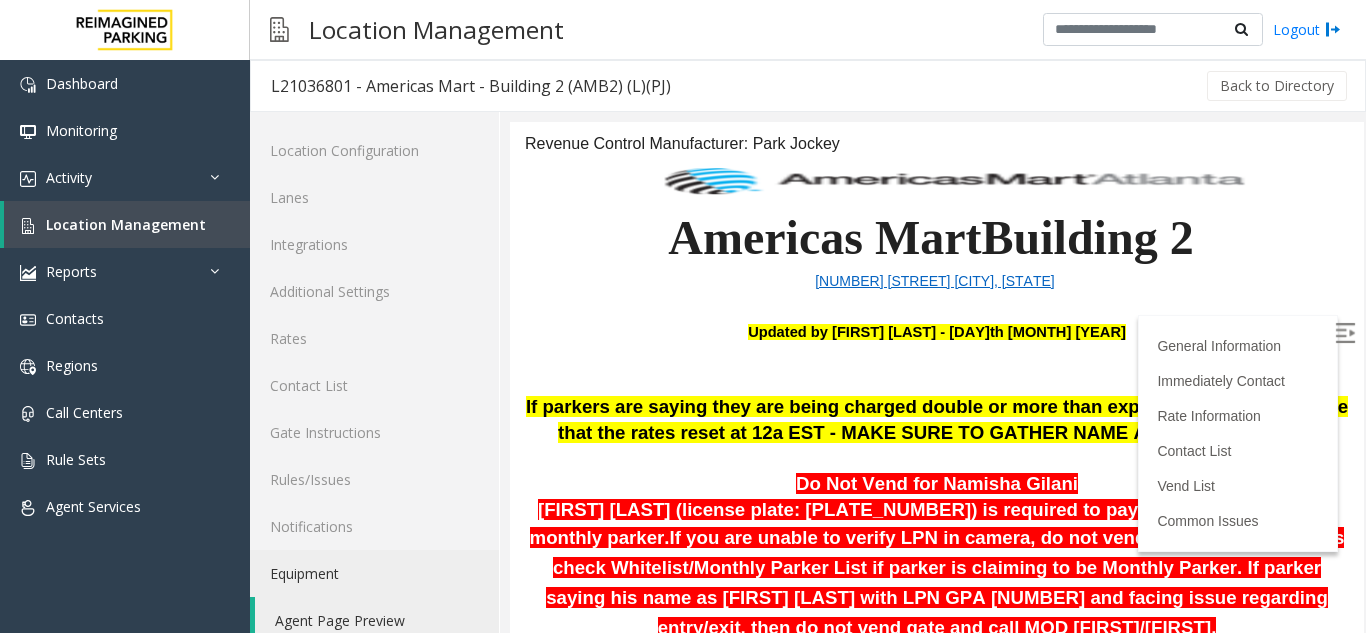 scroll, scrollTop: 200, scrollLeft: 0, axis: vertical 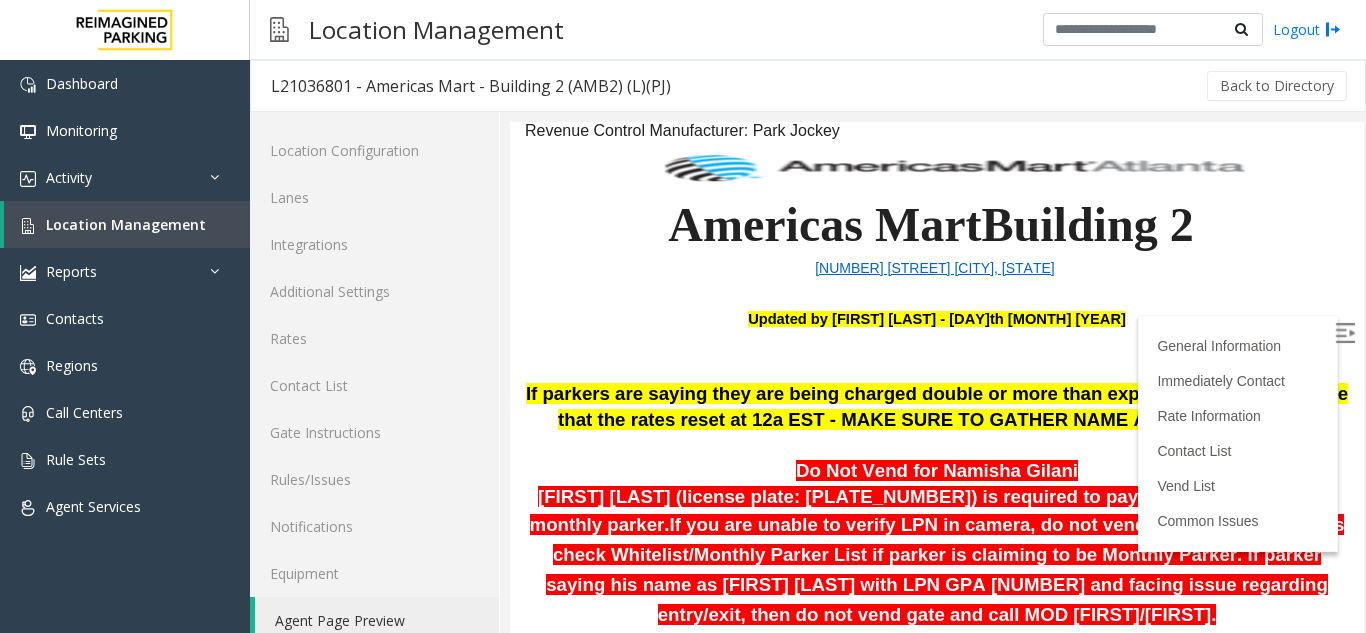 click at bounding box center [1345, 333] 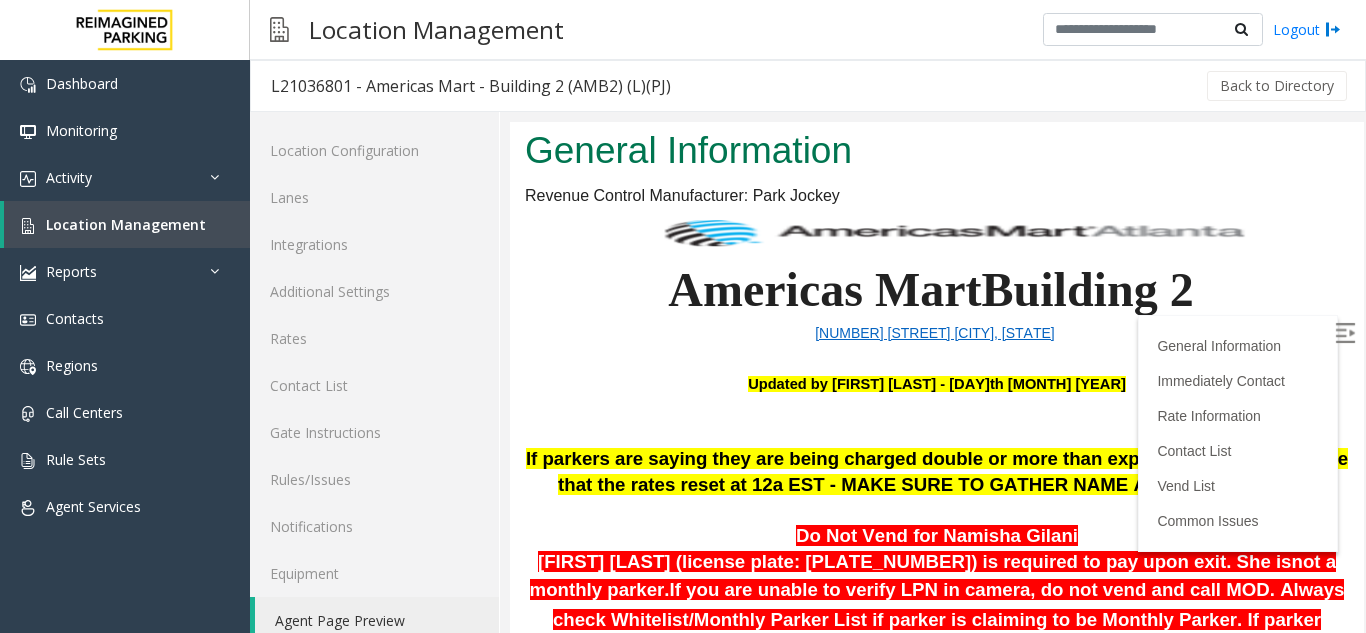 scroll, scrollTop: 100, scrollLeft: 0, axis: vertical 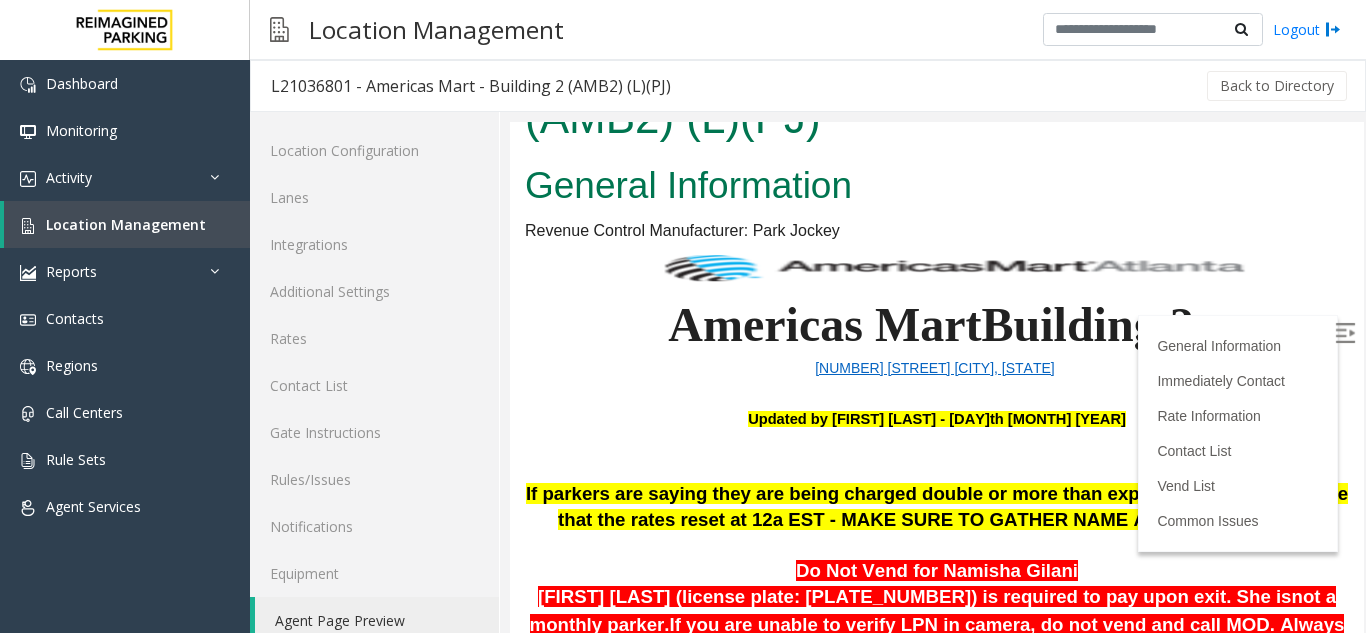 click on "227 Ted Turner Dr Atlanta, Georgia" at bounding box center [937, 368] 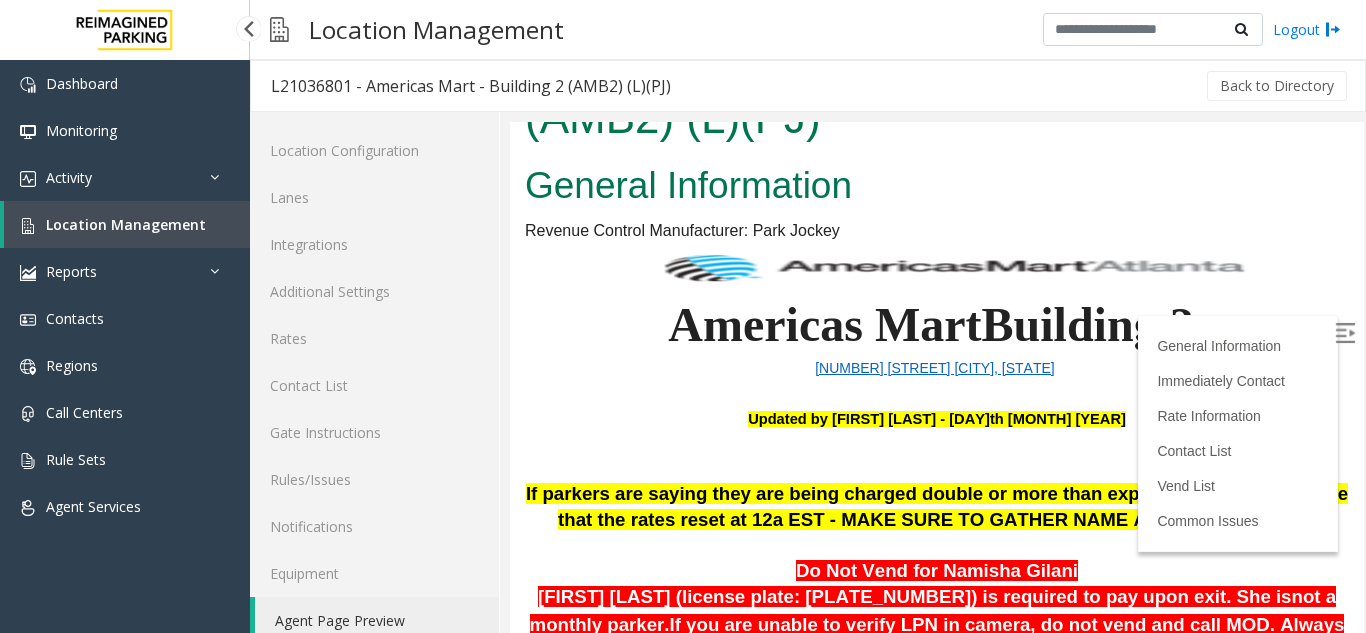 click on "Location Management" at bounding box center (126, 224) 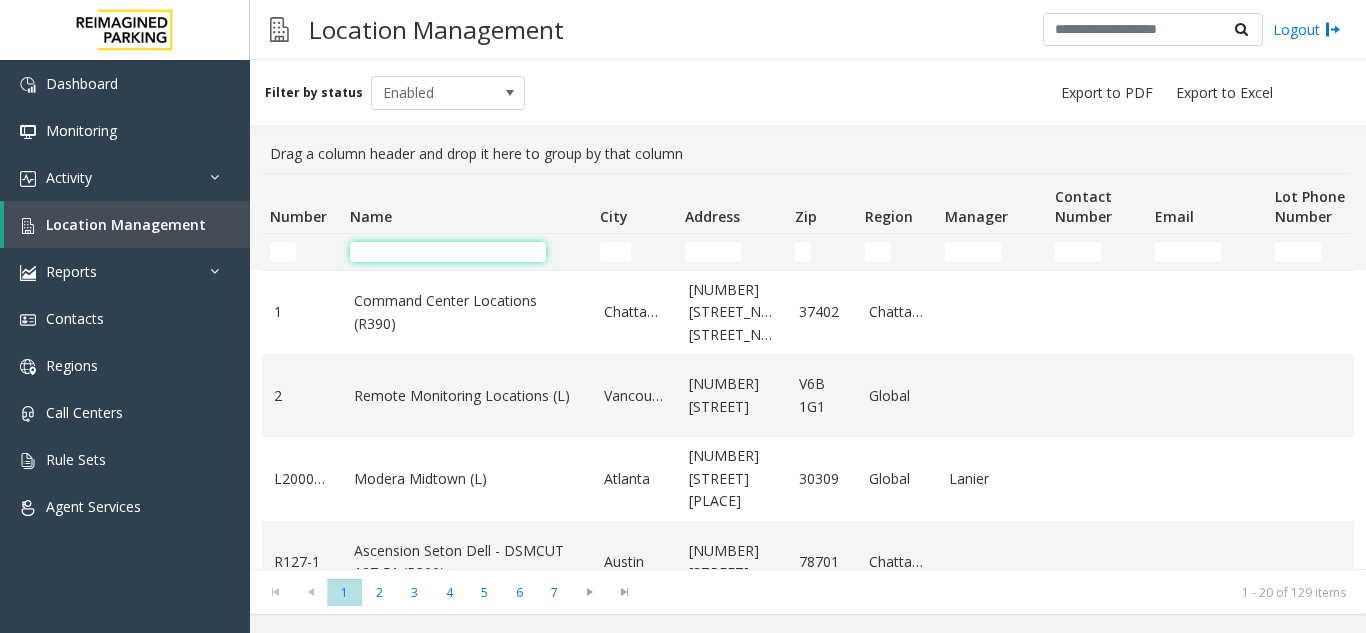 click 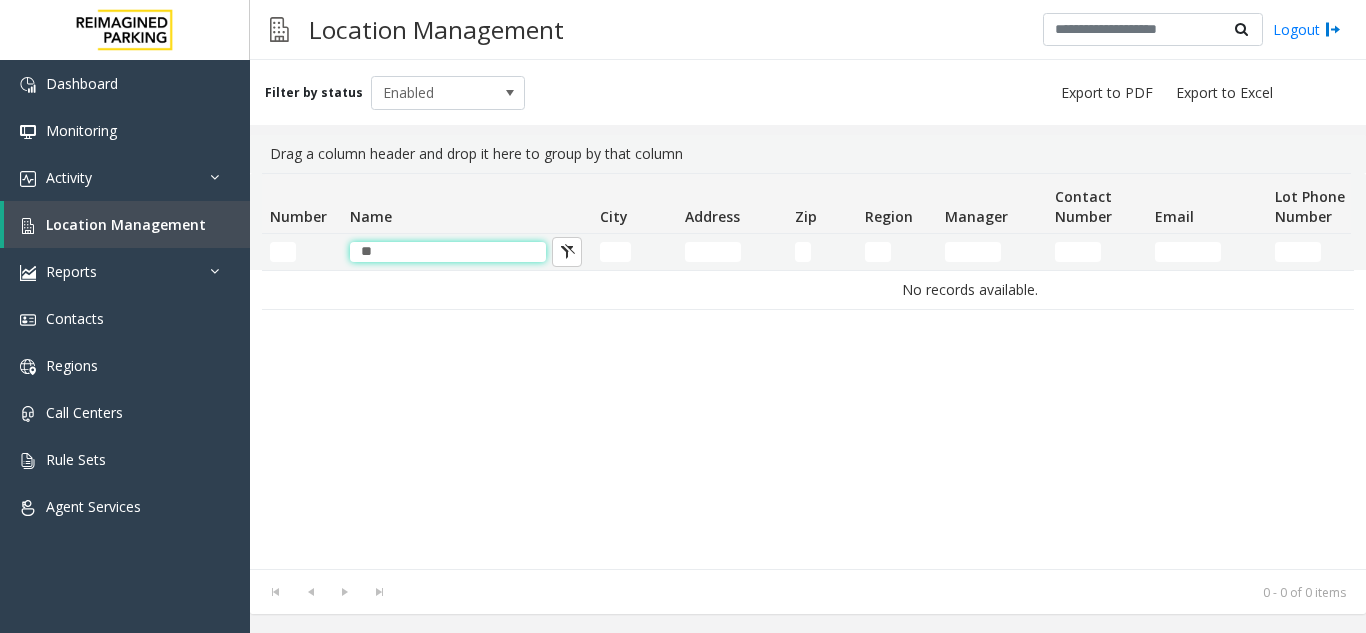 type on "*" 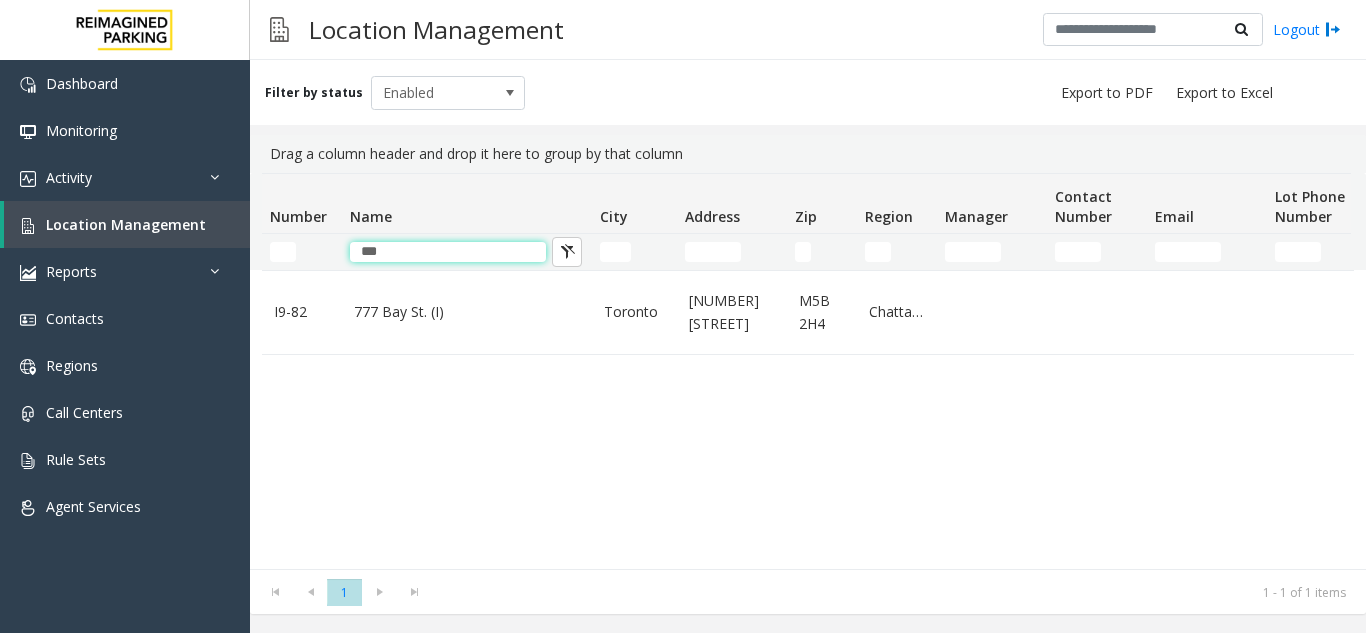 type on "***" 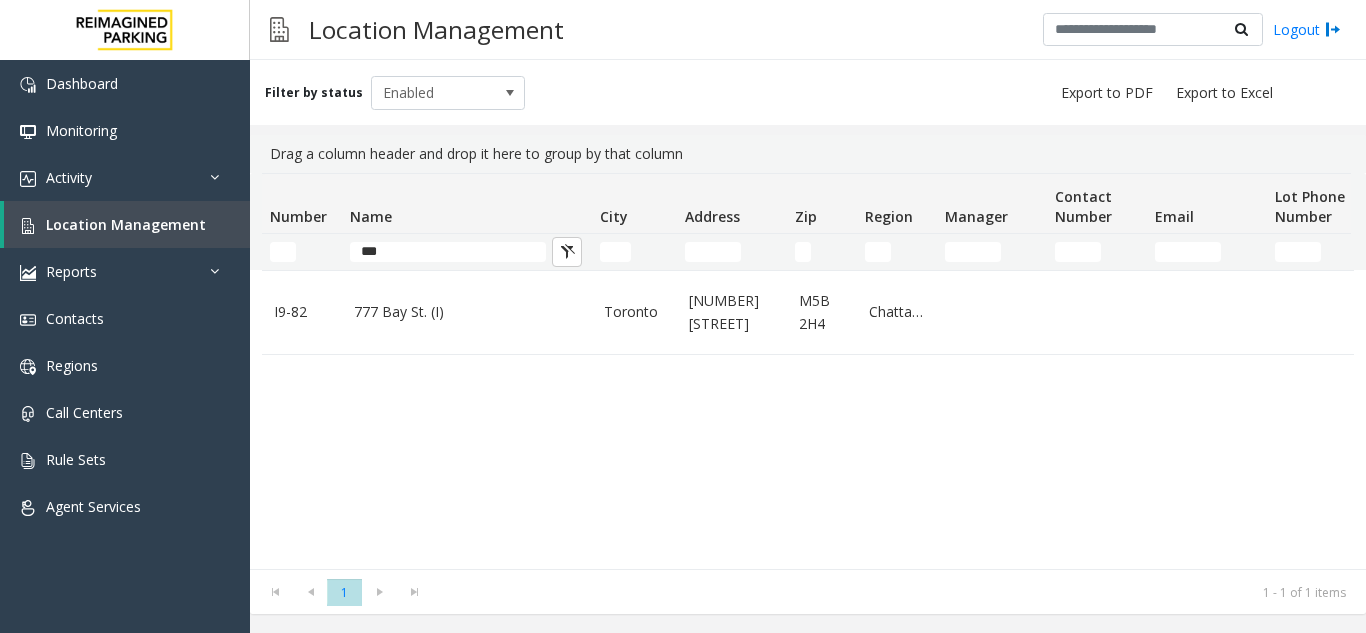 click on "777 Bay St. (I)" 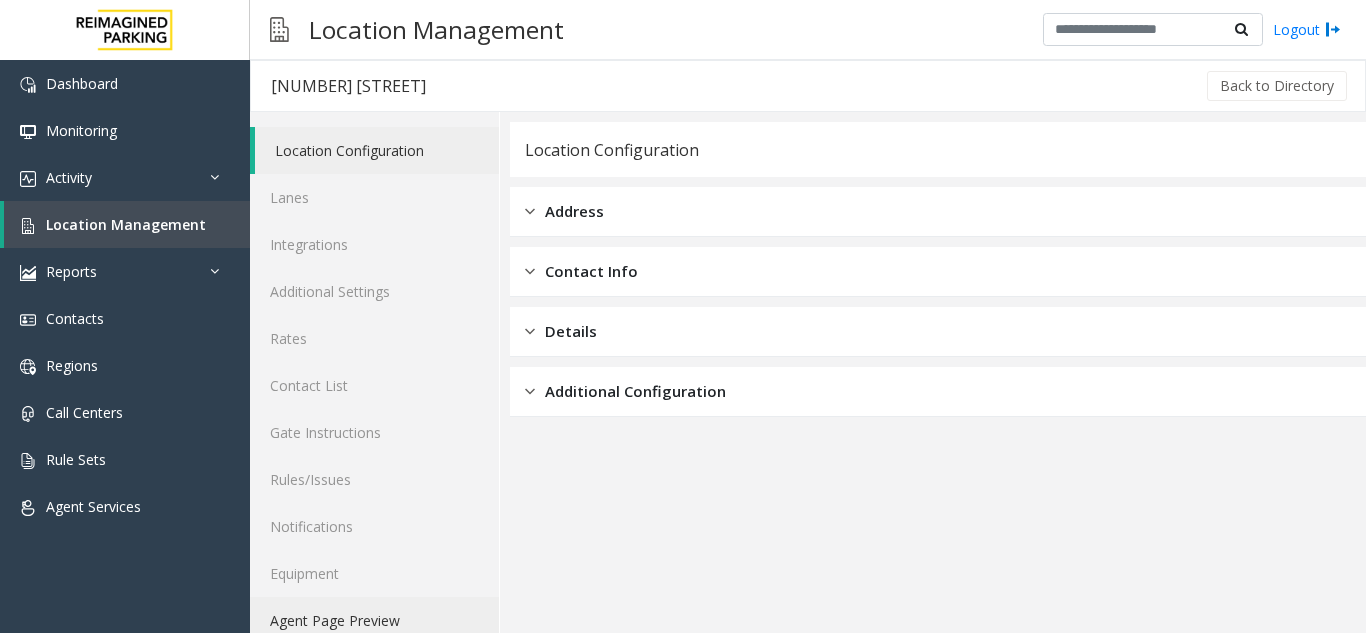 click on "Agent Page Preview" 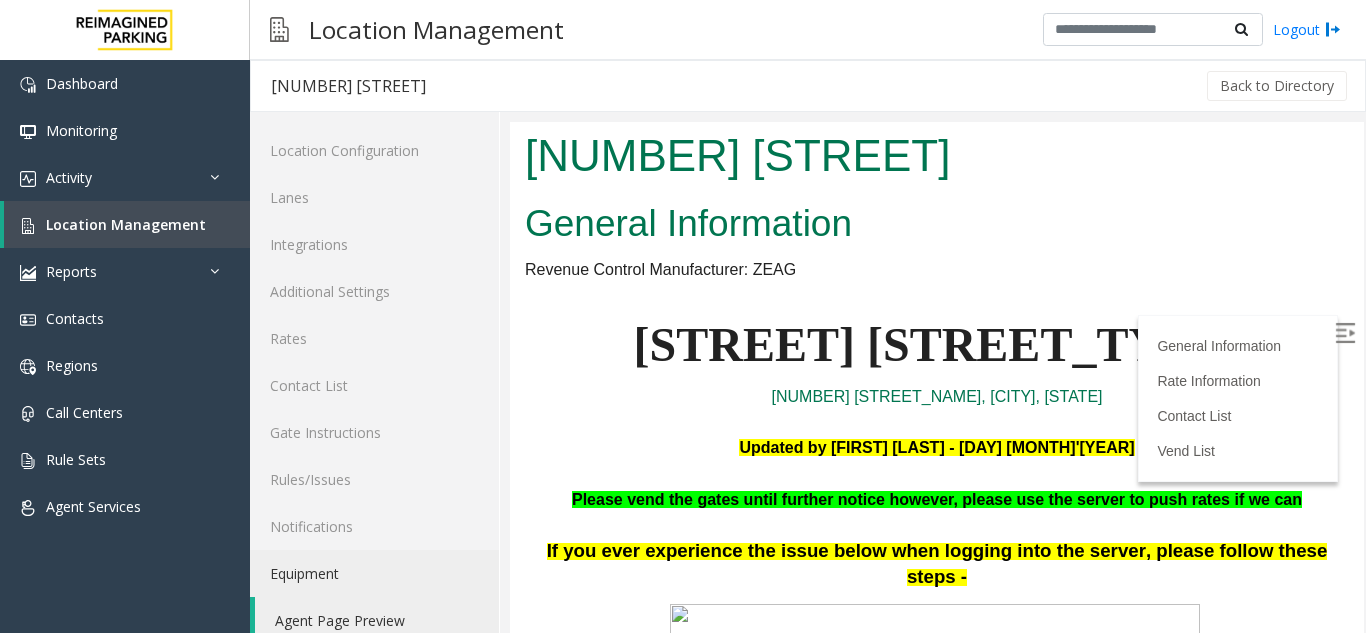 scroll, scrollTop: 0, scrollLeft: 0, axis: both 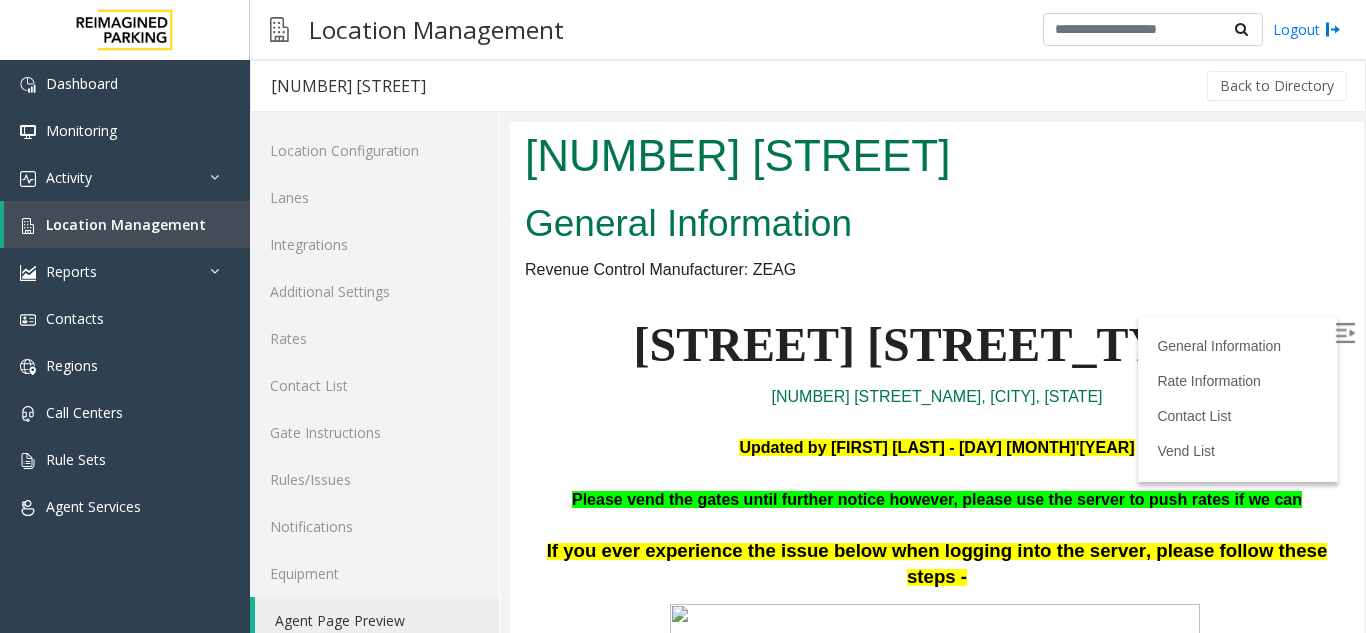 click on "Agent Page Preview" 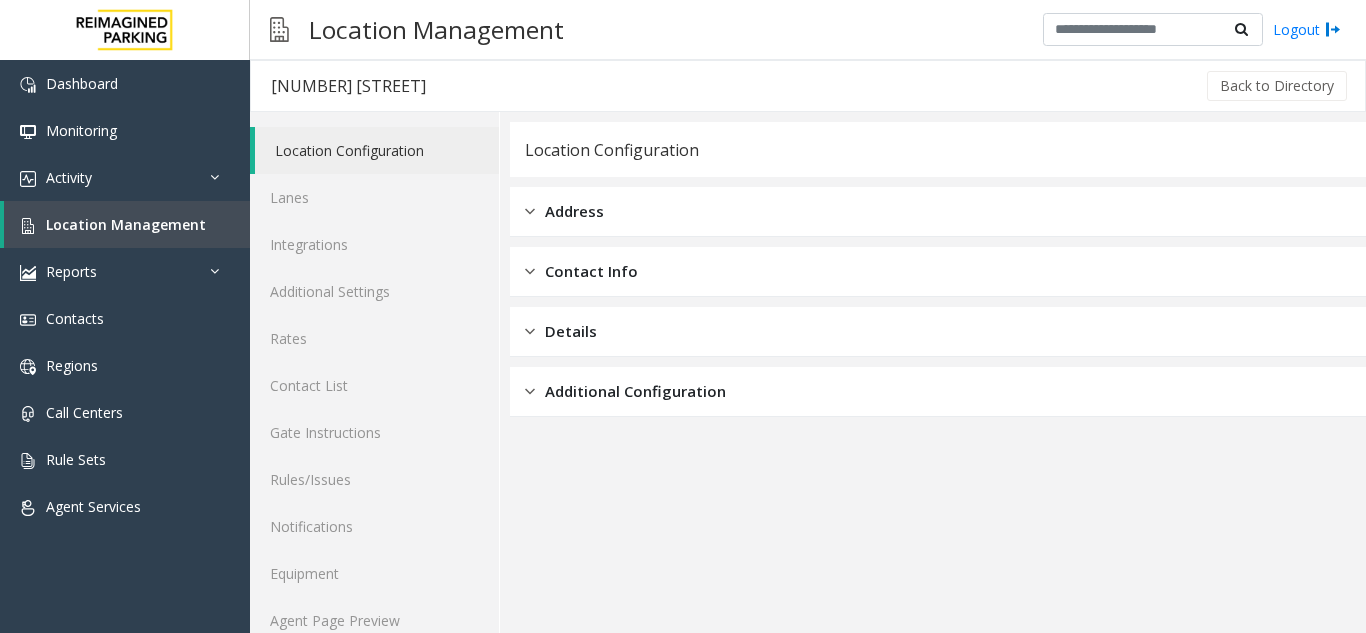 click on "Address" 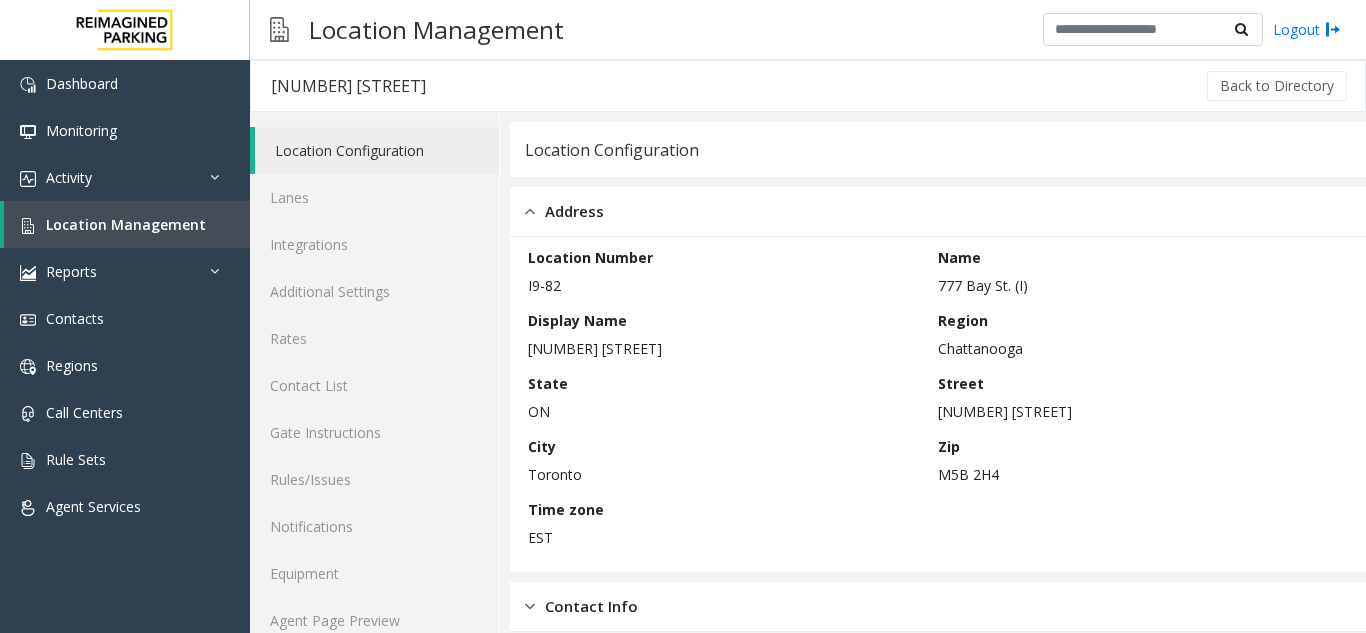 click on "Address" 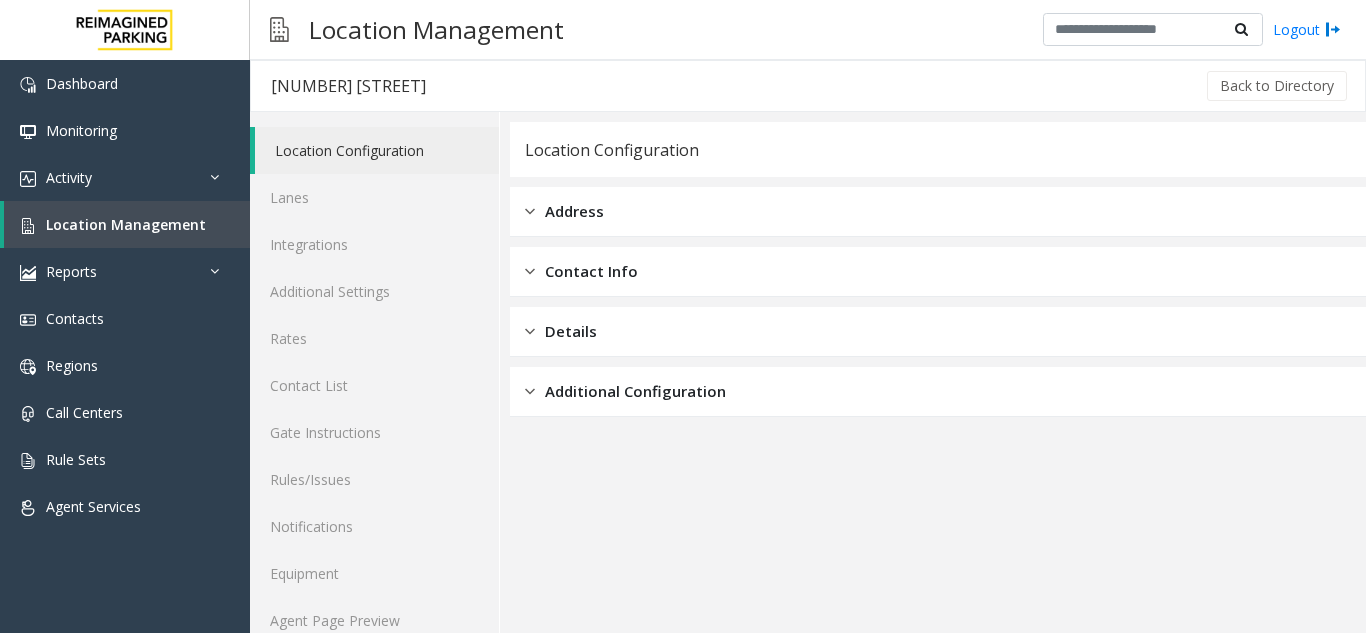 click on "Location Configuration" 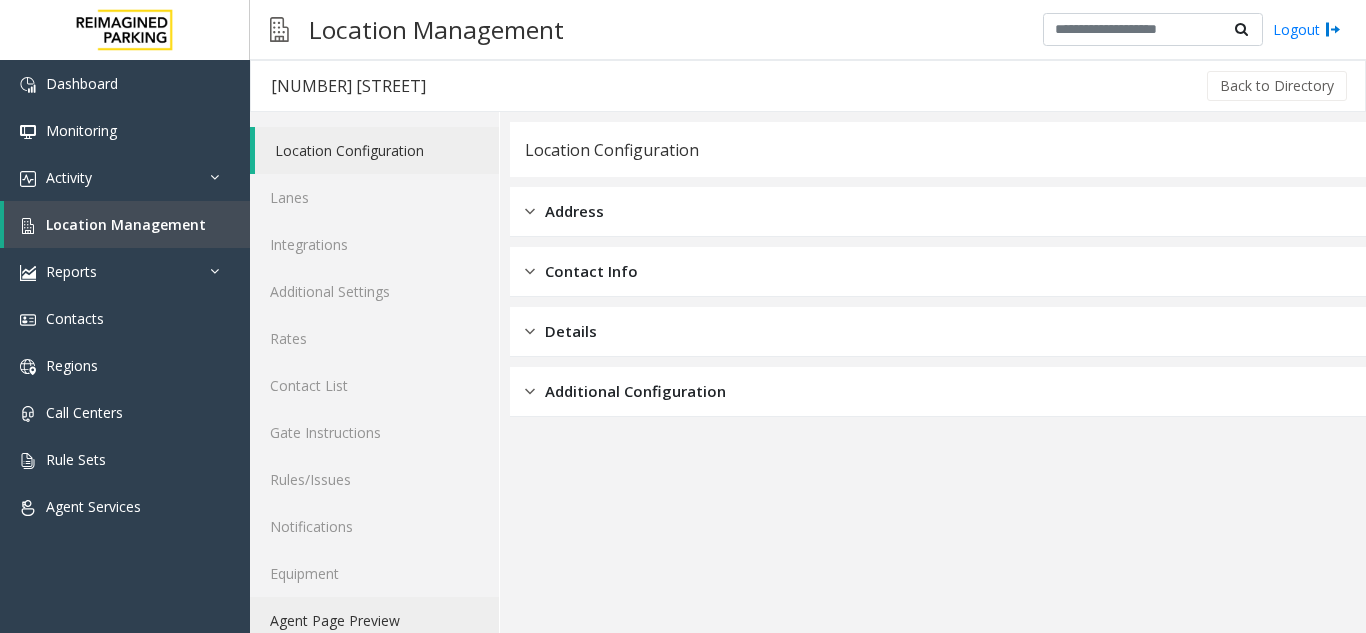 click on "Agent Page Preview" 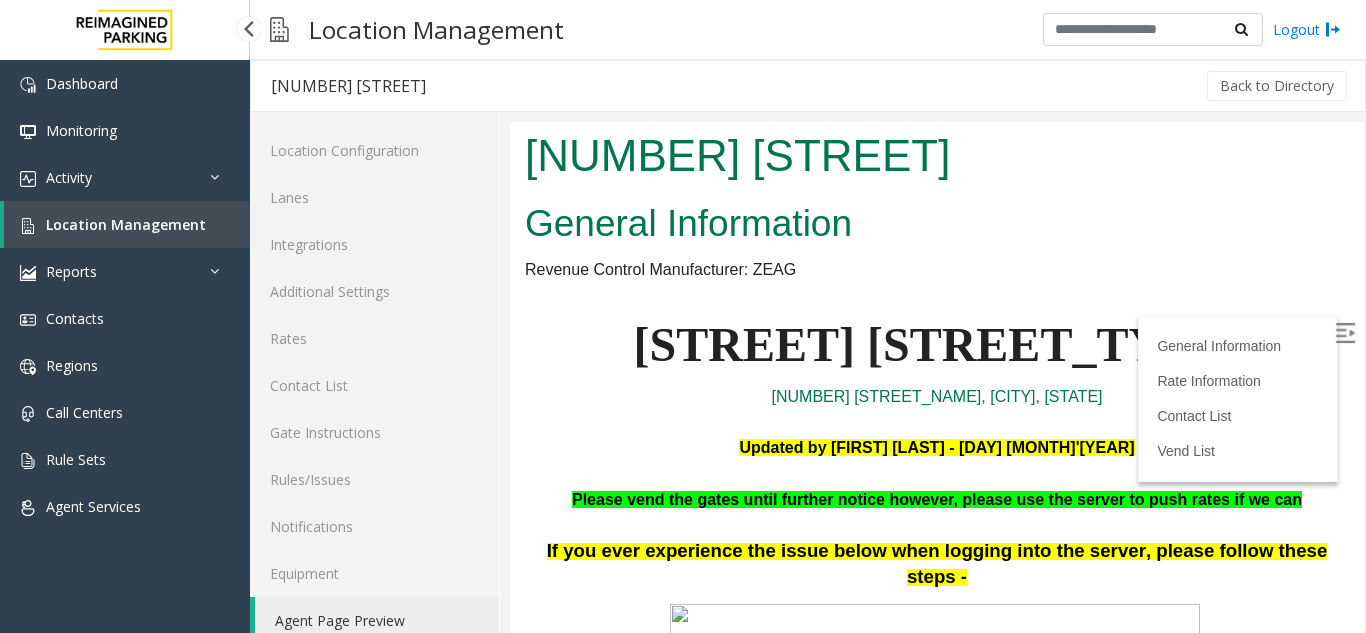 scroll, scrollTop: 0, scrollLeft: 0, axis: both 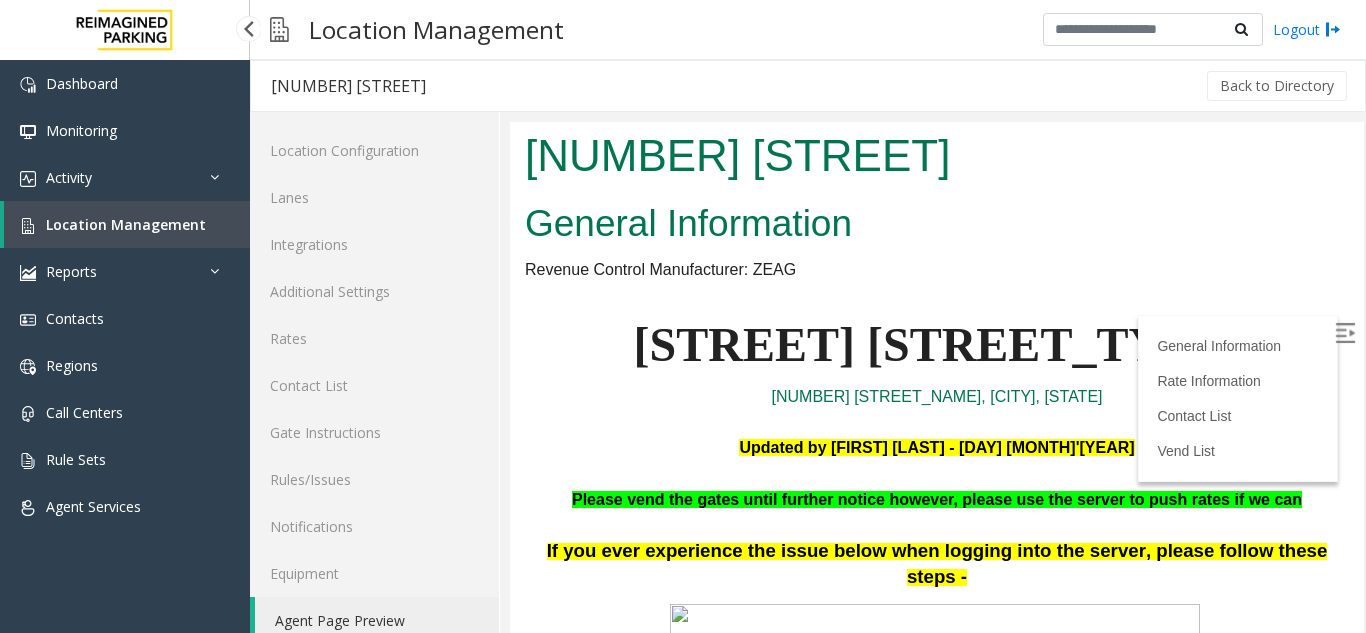click on "Location Management" at bounding box center [126, 224] 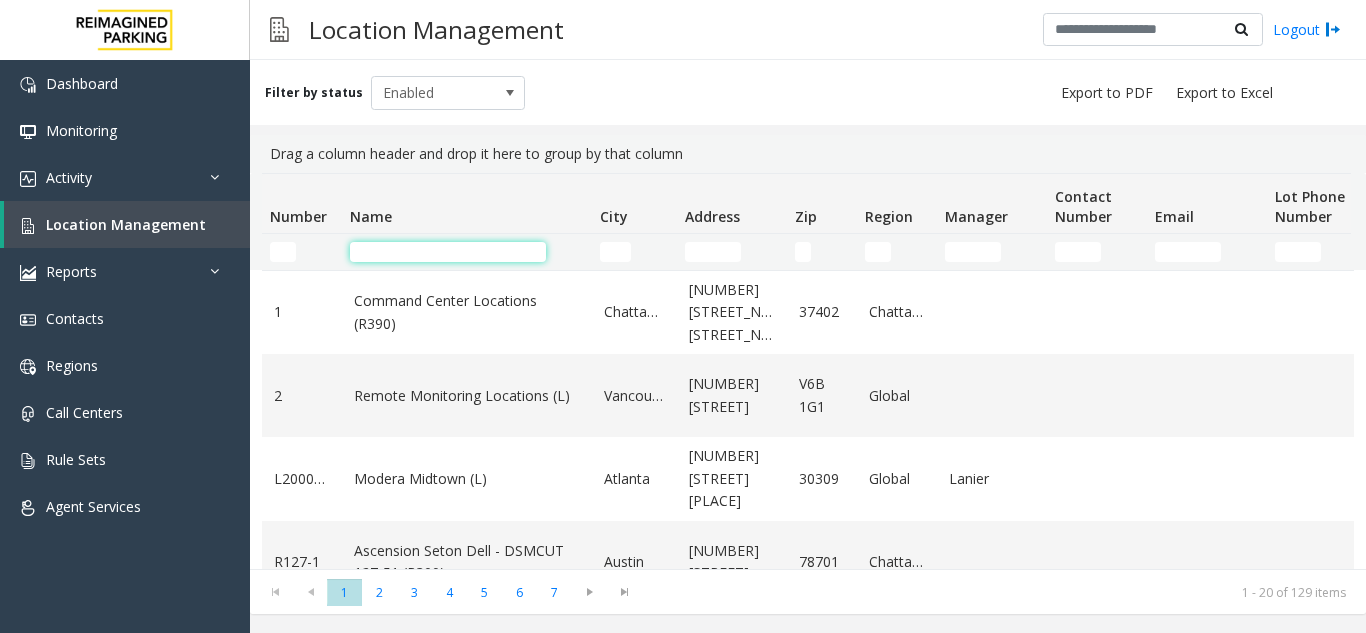 click 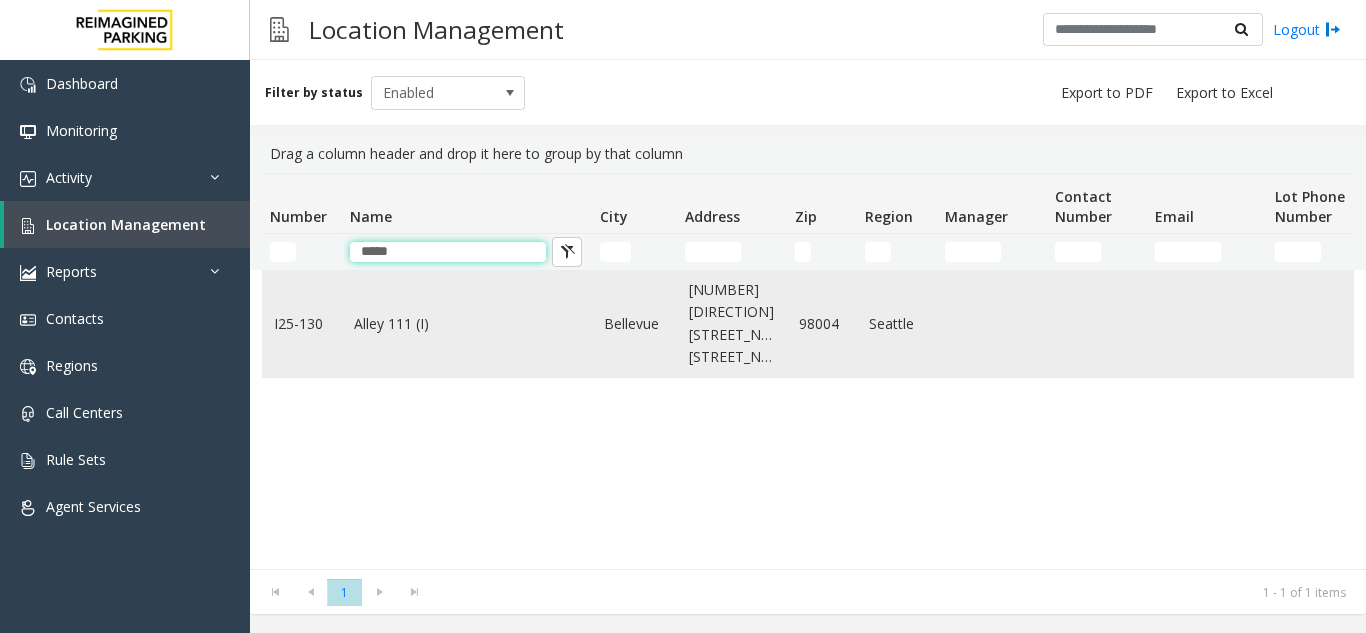 type on "*****" 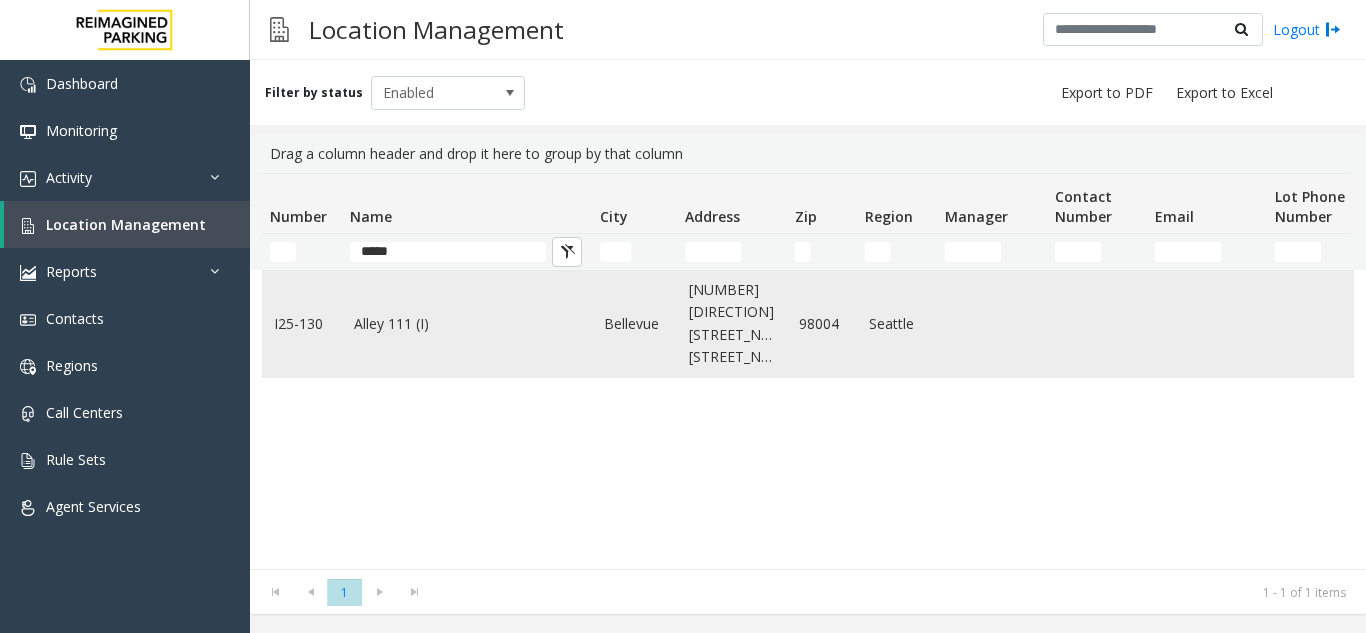 click on "Alley 111 (I)" 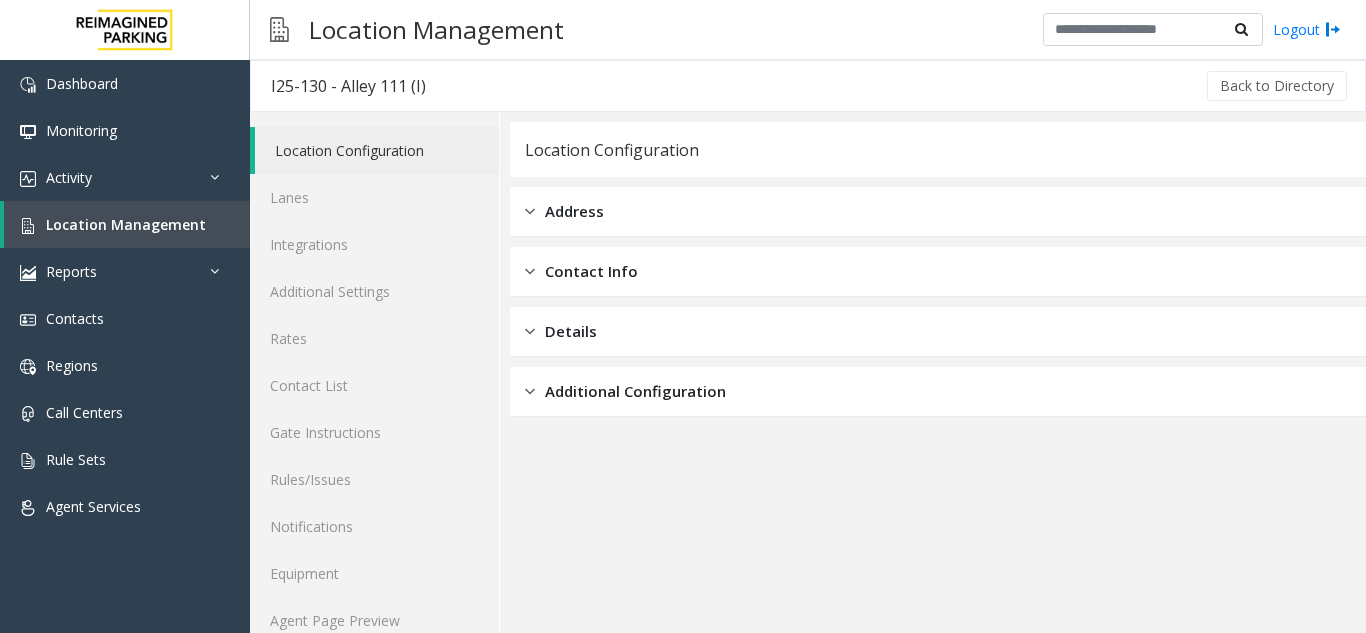 click on "Address" 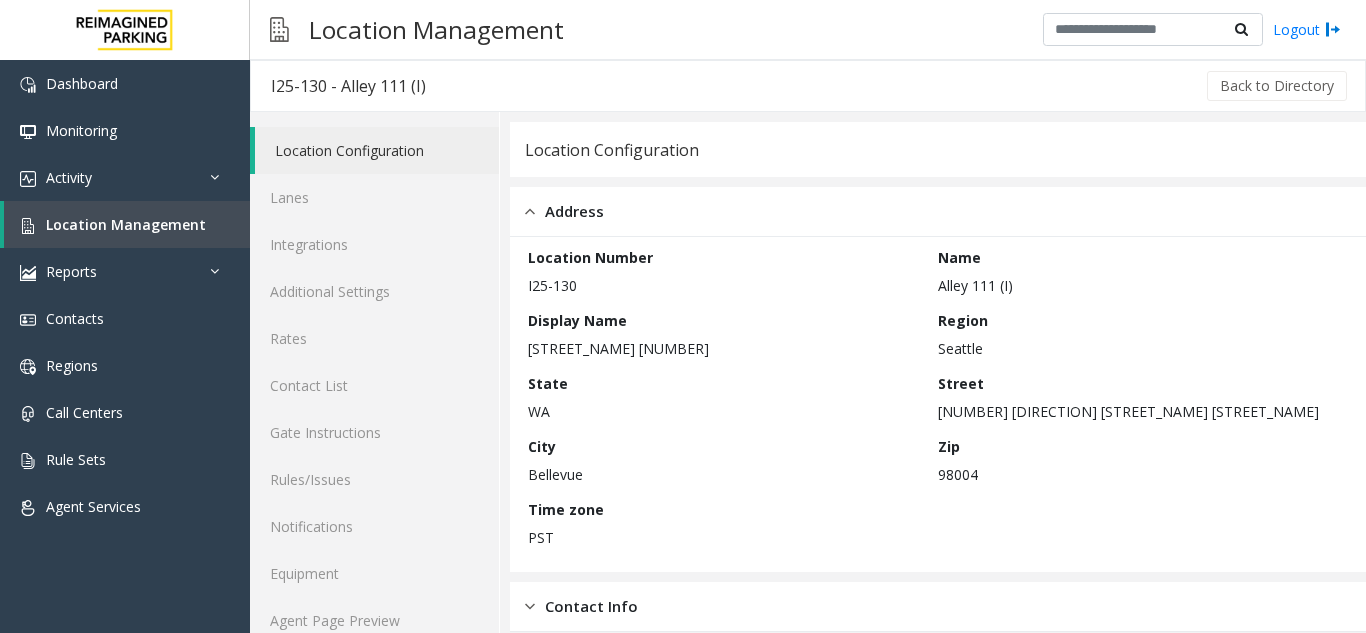 click on "Address" 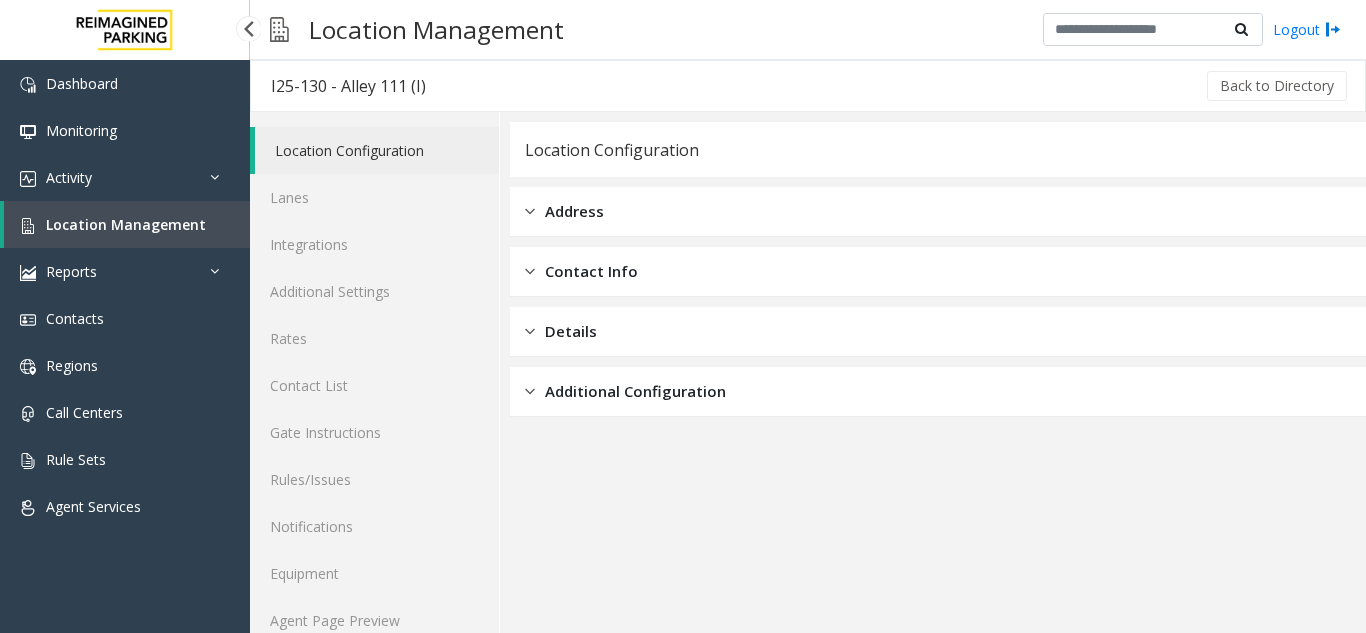 click on "Location Management" at bounding box center [127, 224] 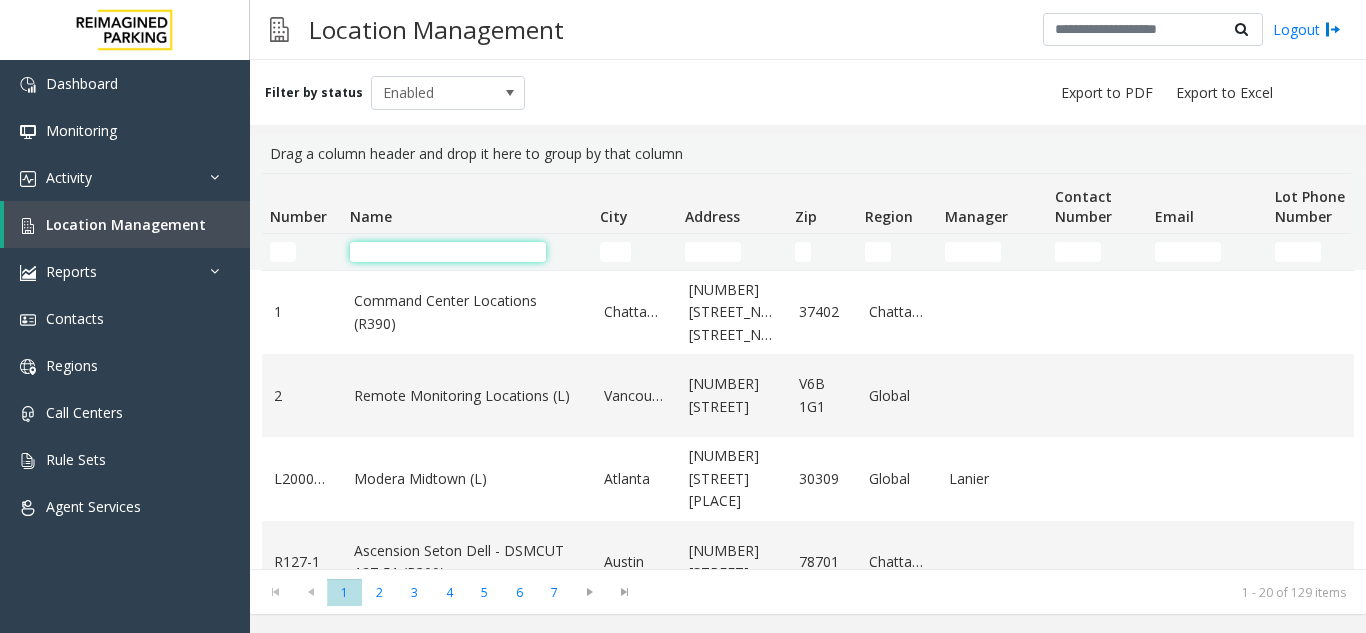click 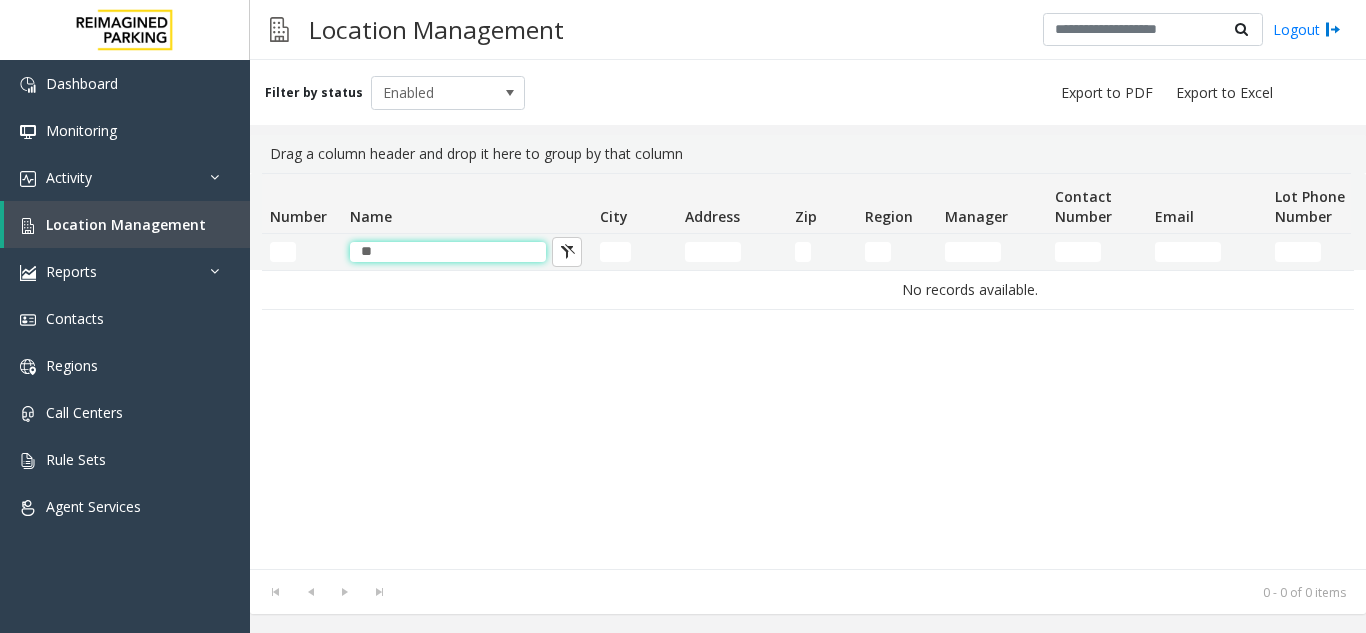 type on "*" 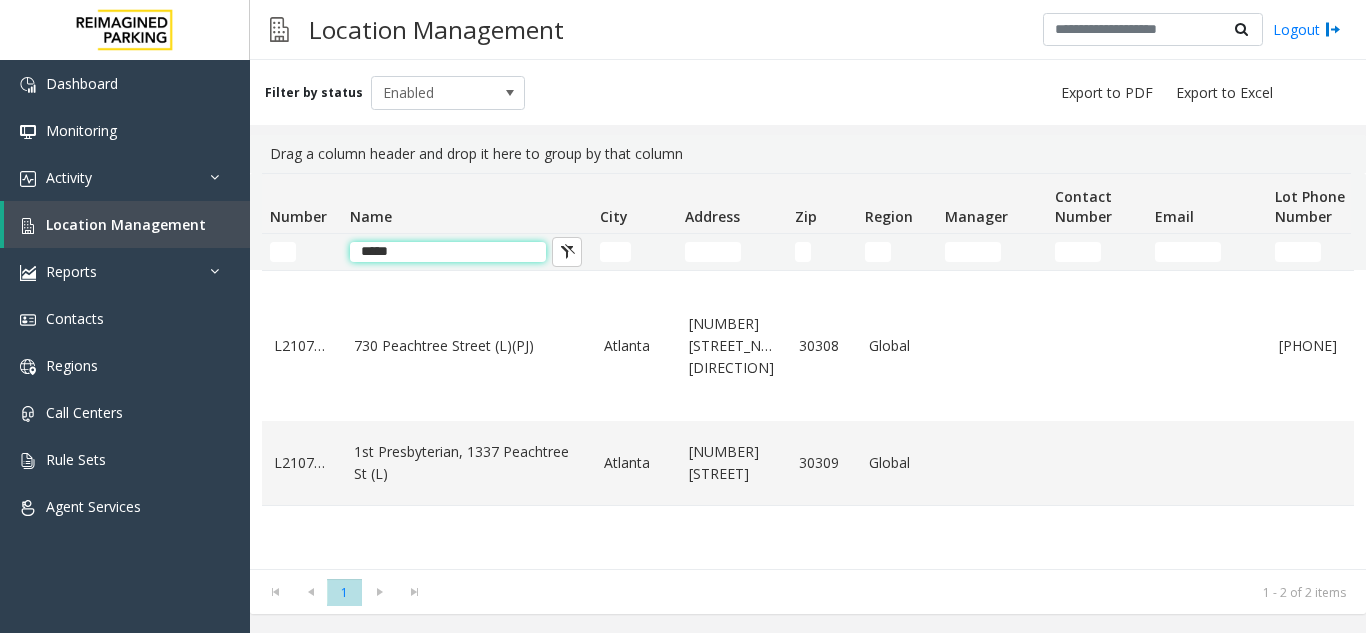click on "*****" 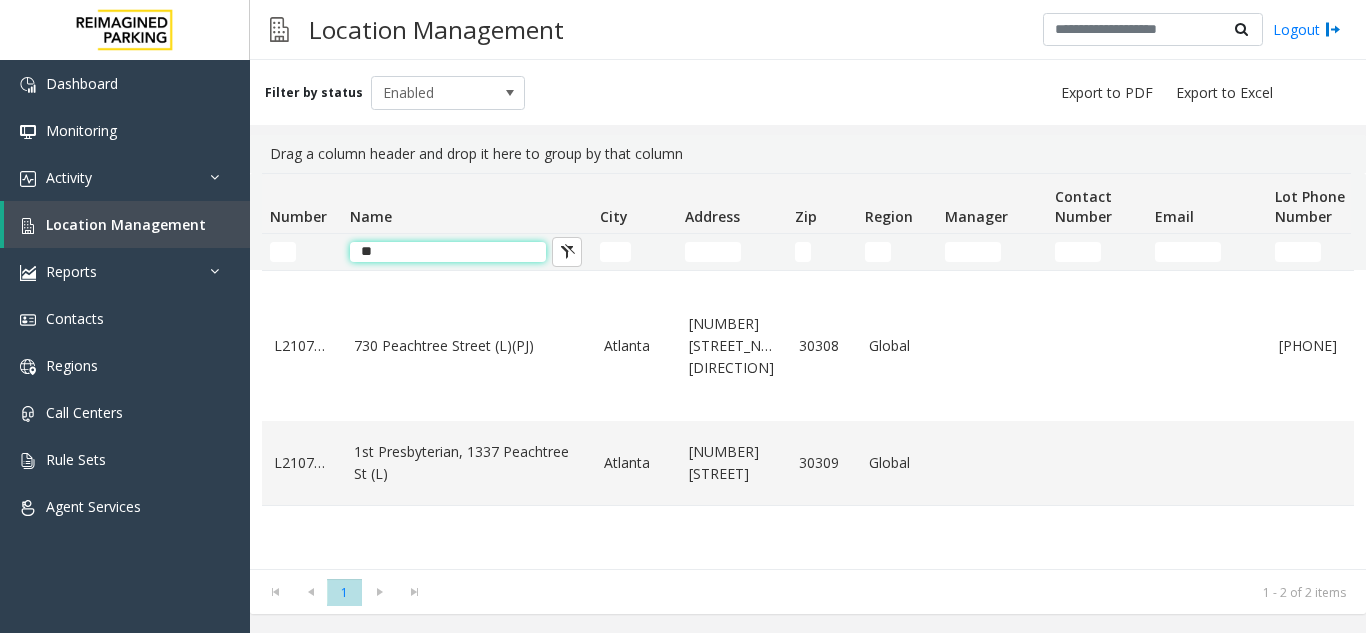 type on "*" 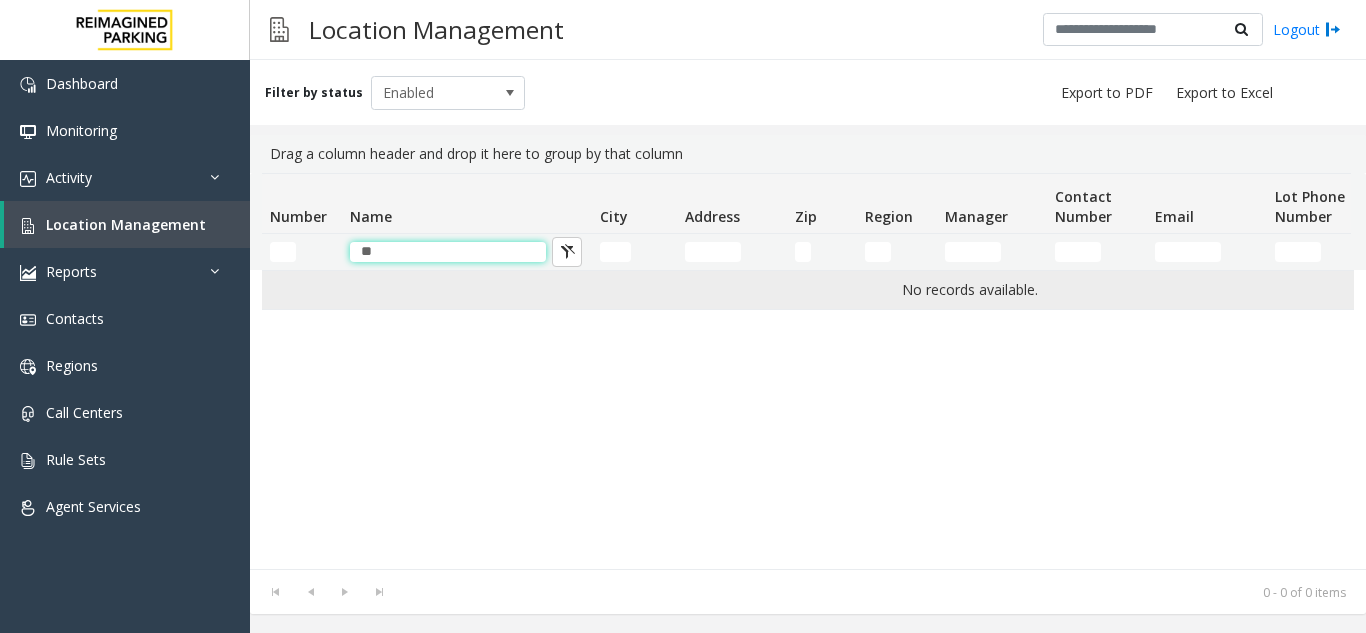 type on "*" 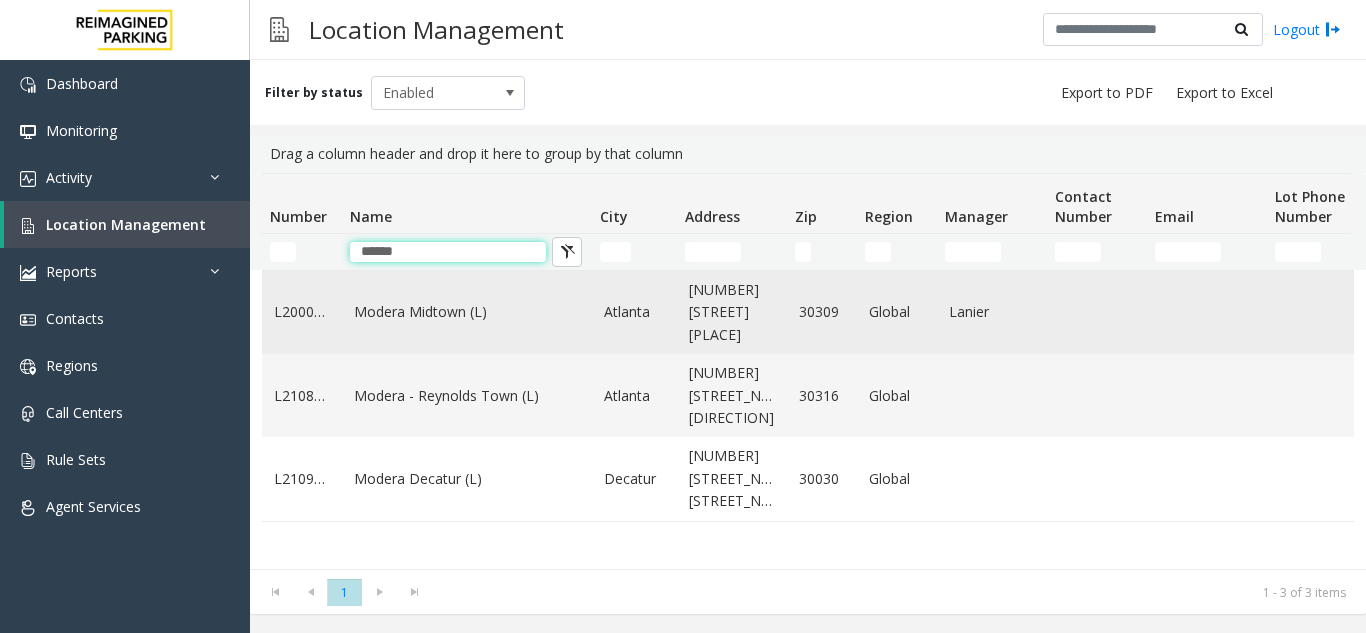 type on "******" 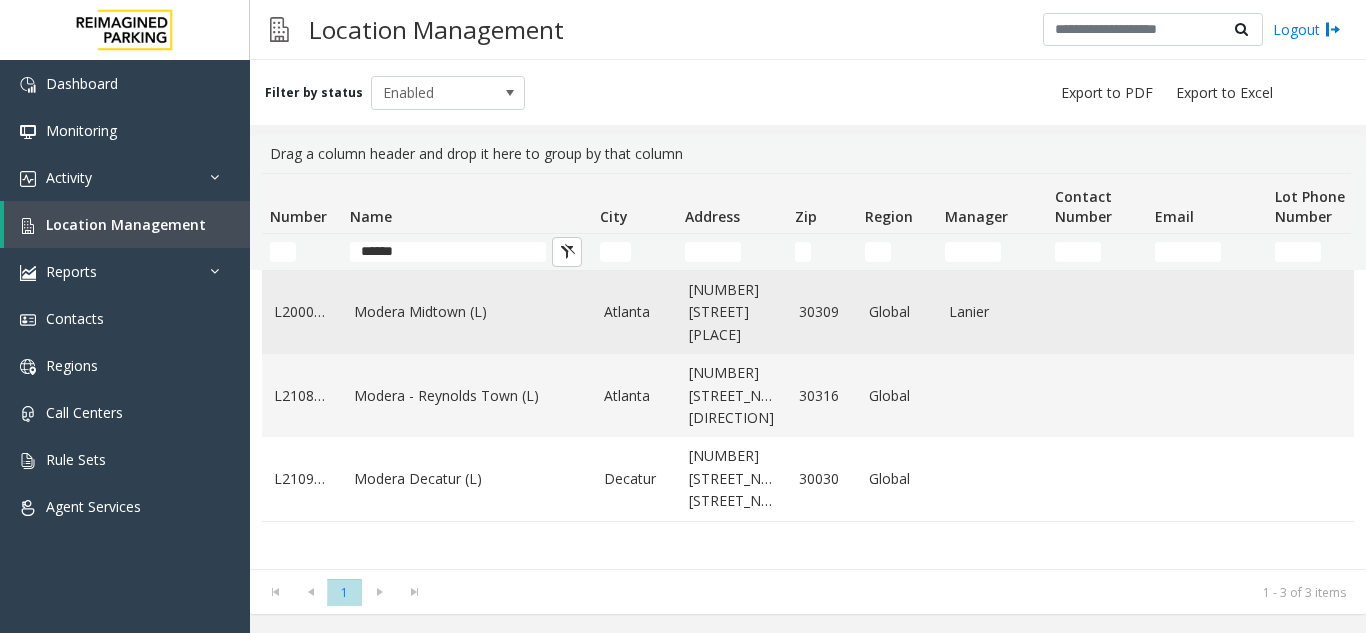 click on "Modera Midtown	(L)" 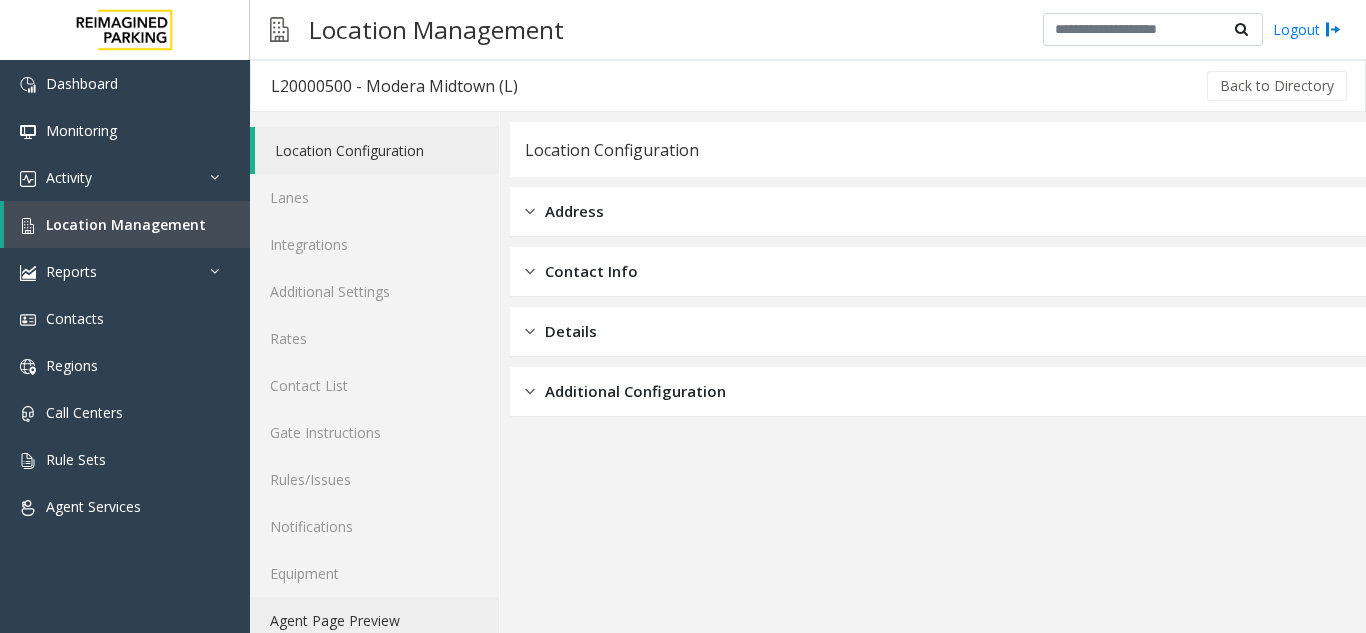click on "Agent Page Preview" 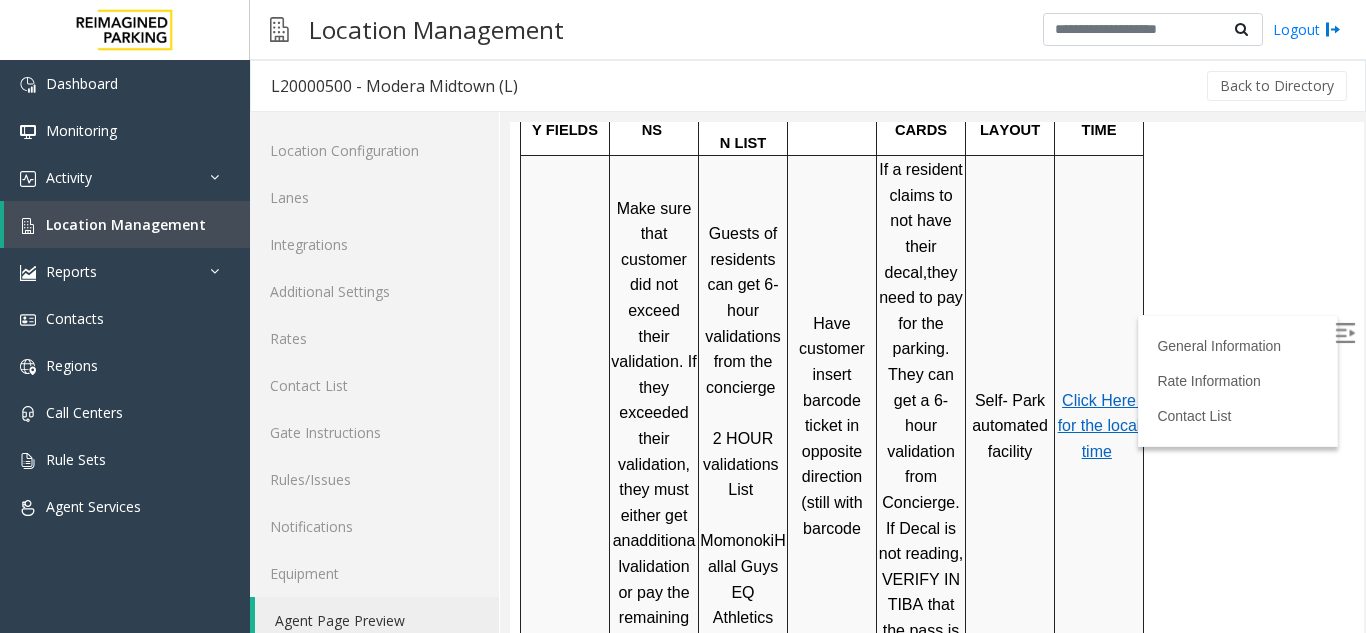 scroll, scrollTop: 900, scrollLeft: 0, axis: vertical 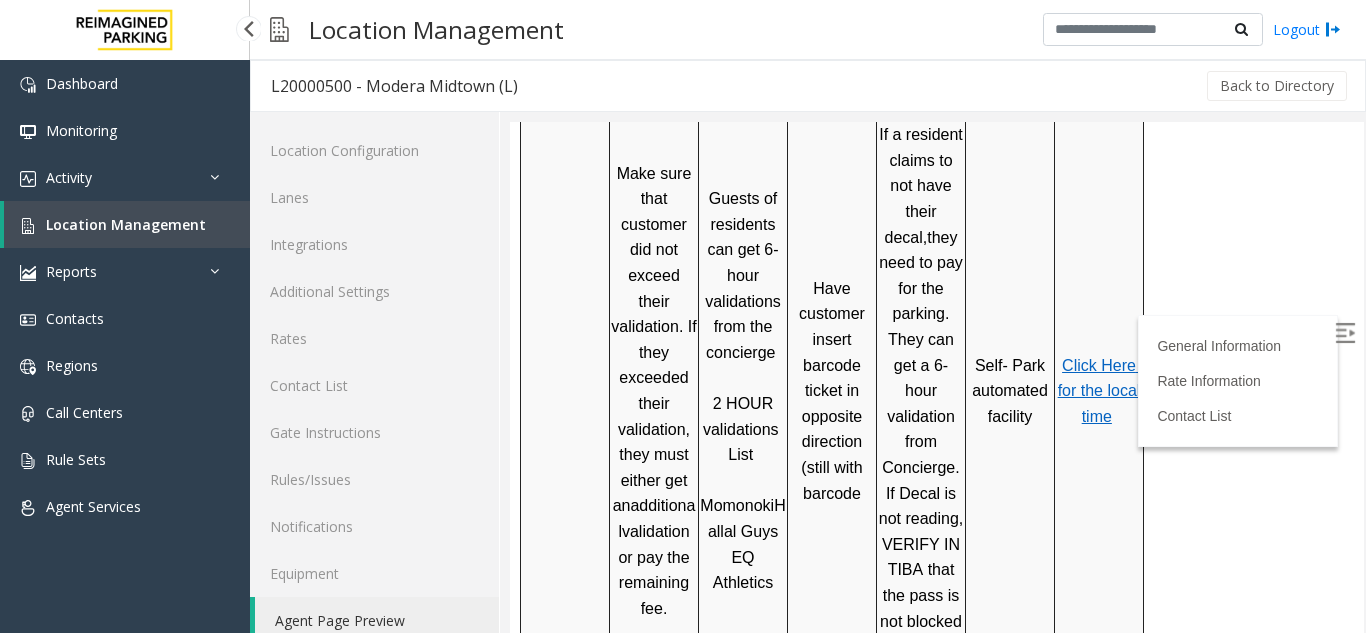 click on "Location Management" at bounding box center [126, 224] 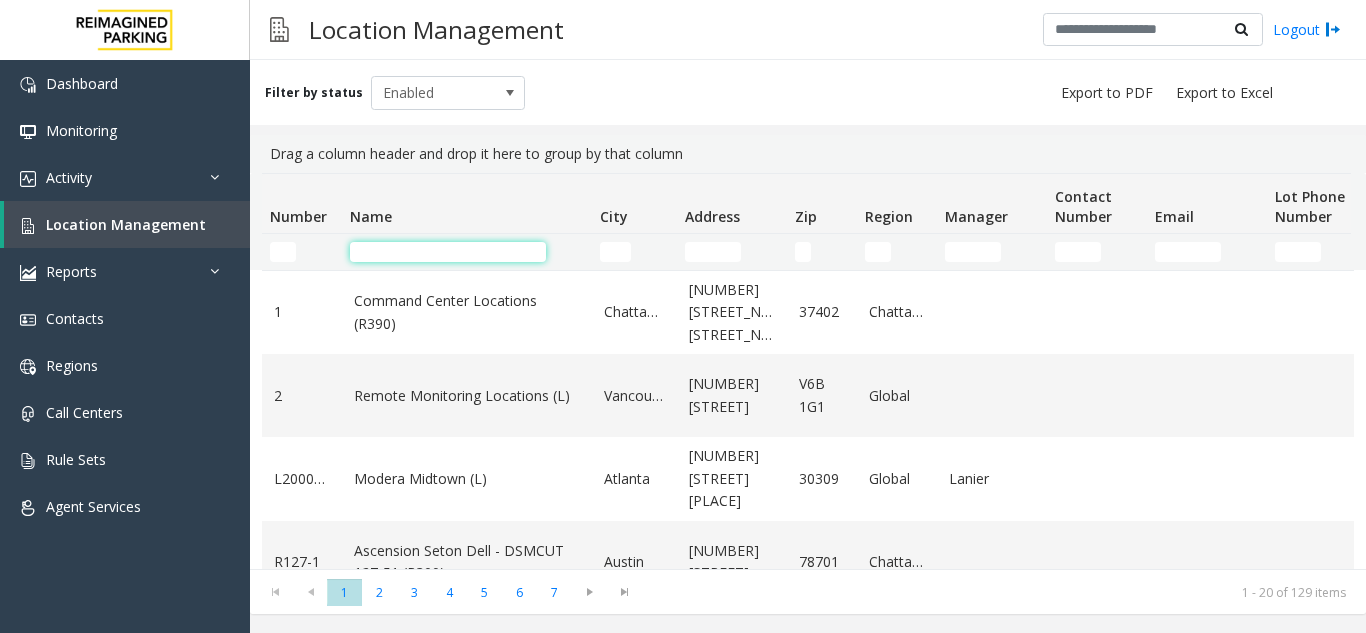 click 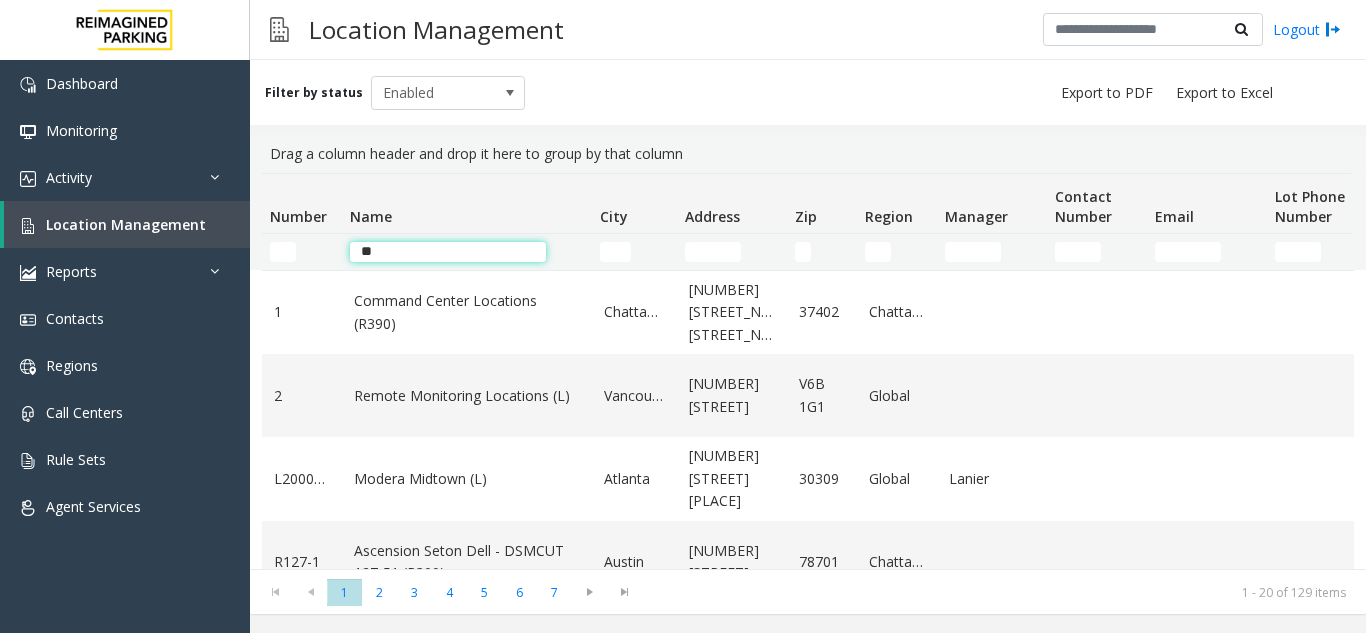 type on "*" 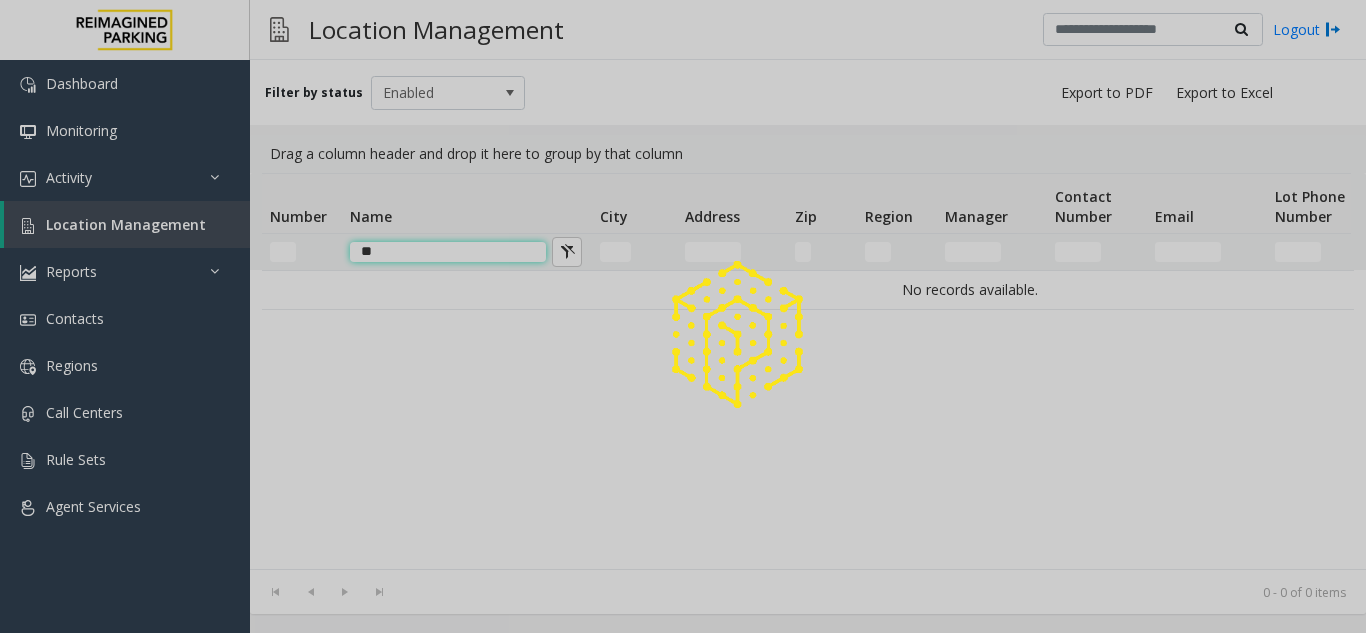 type on "*" 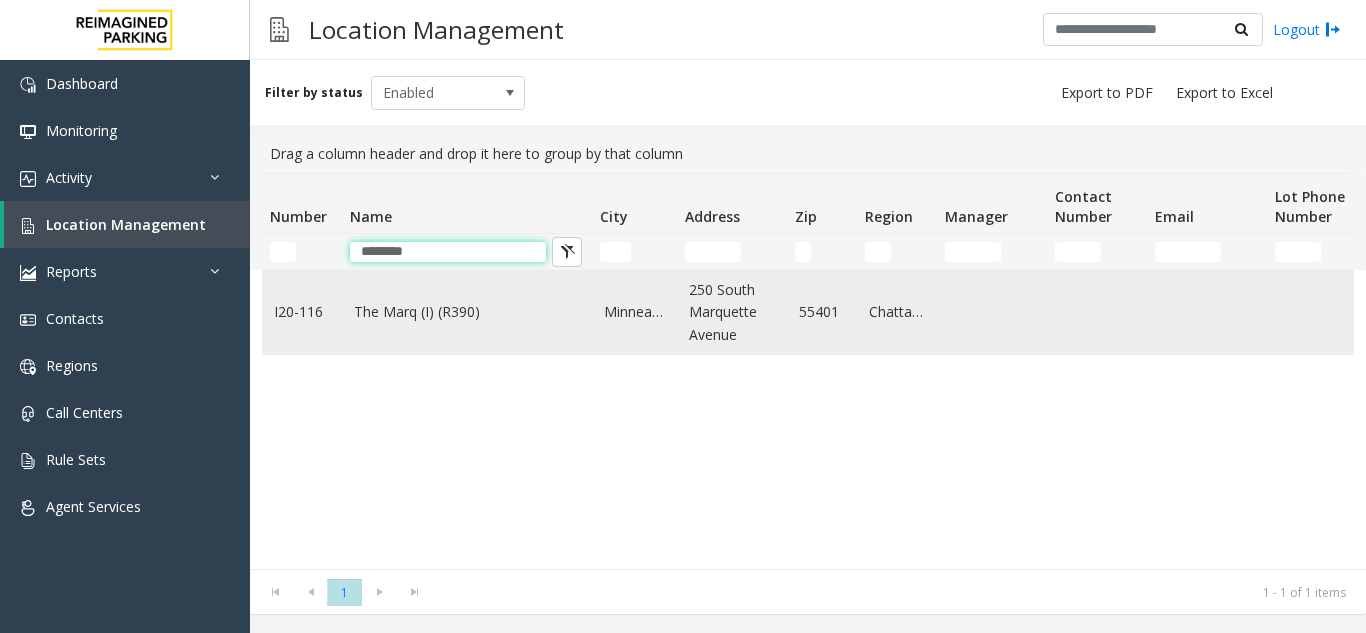 type on "********" 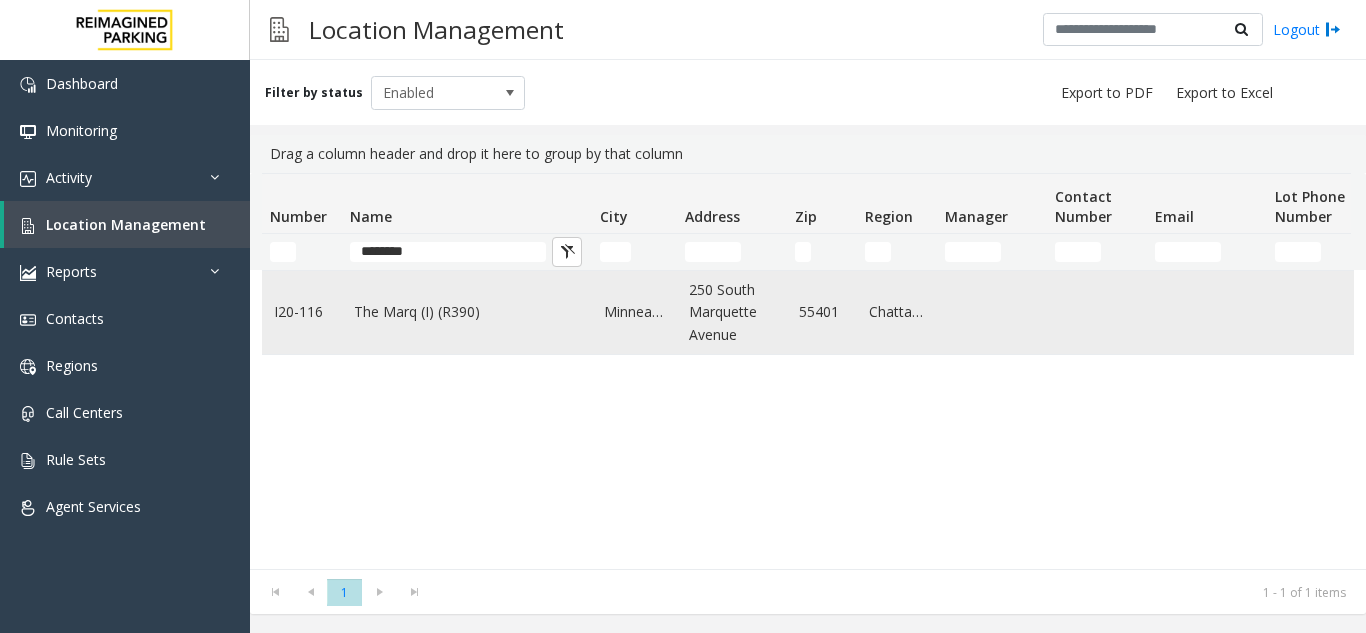 click on "The Marq (I) (R390)" 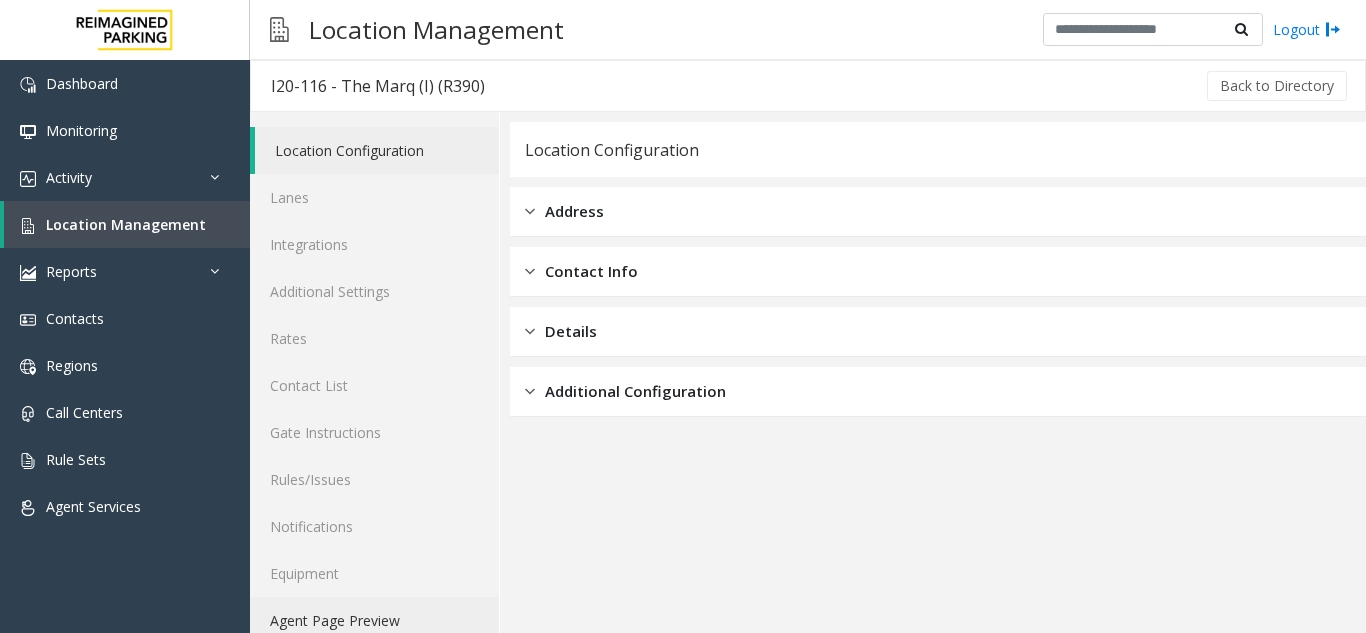 click on "Agent Page Preview" 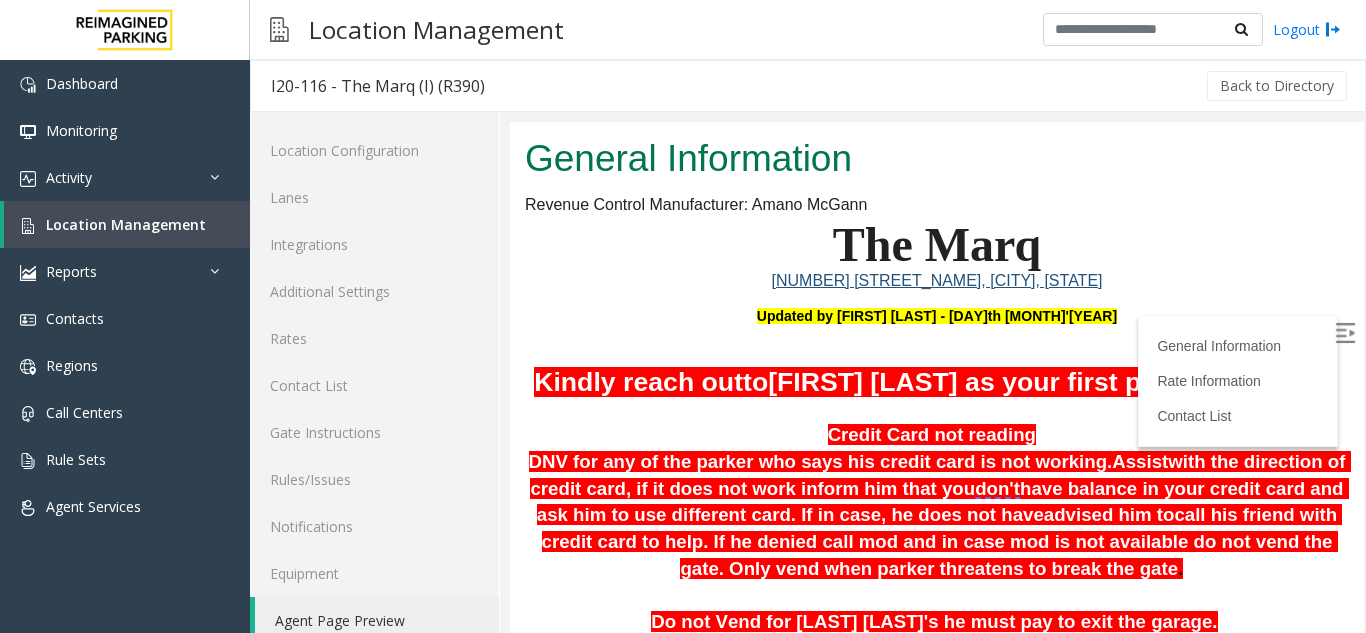 scroll, scrollTop: 100, scrollLeft: 0, axis: vertical 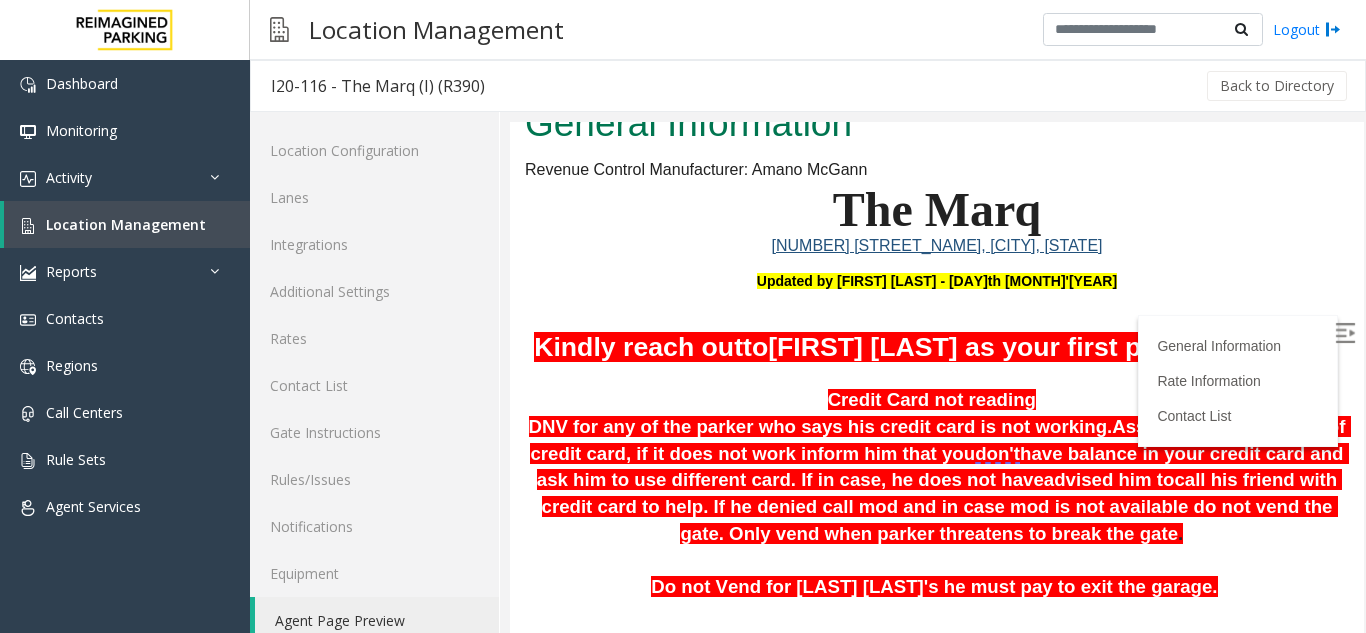 click at bounding box center [1347, 336] 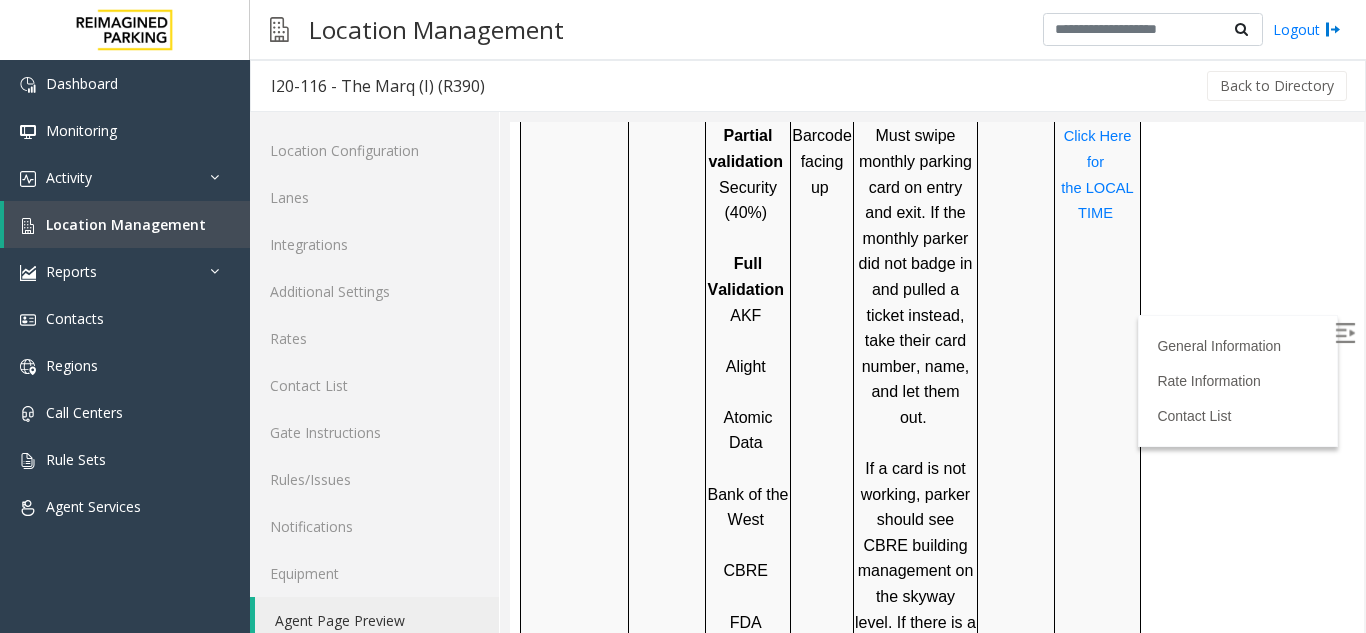 scroll, scrollTop: 1929, scrollLeft: 0, axis: vertical 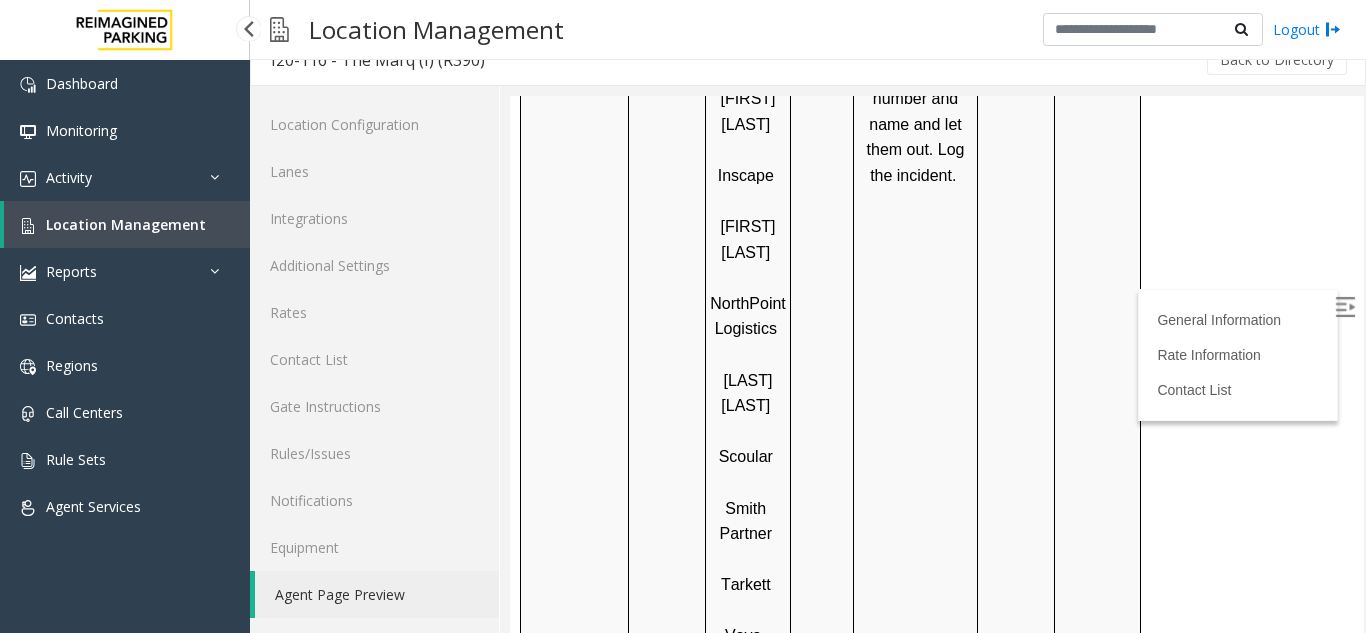 click on "Location Management" at bounding box center [126, 224] 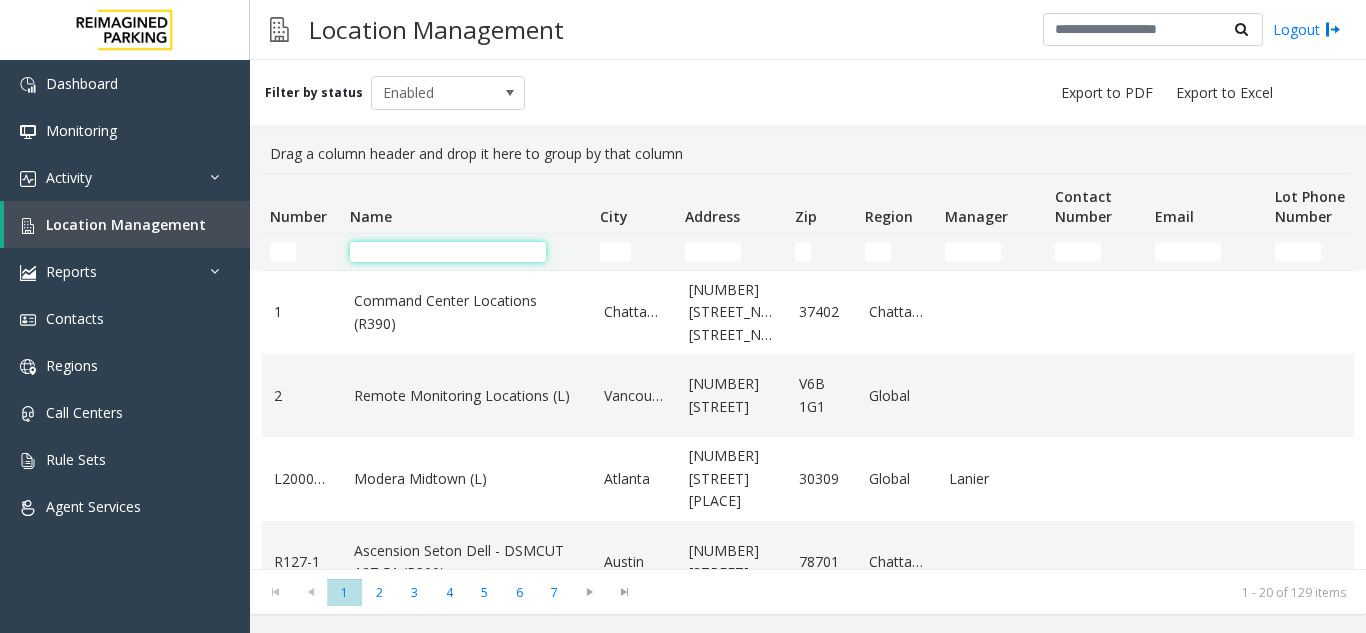 click 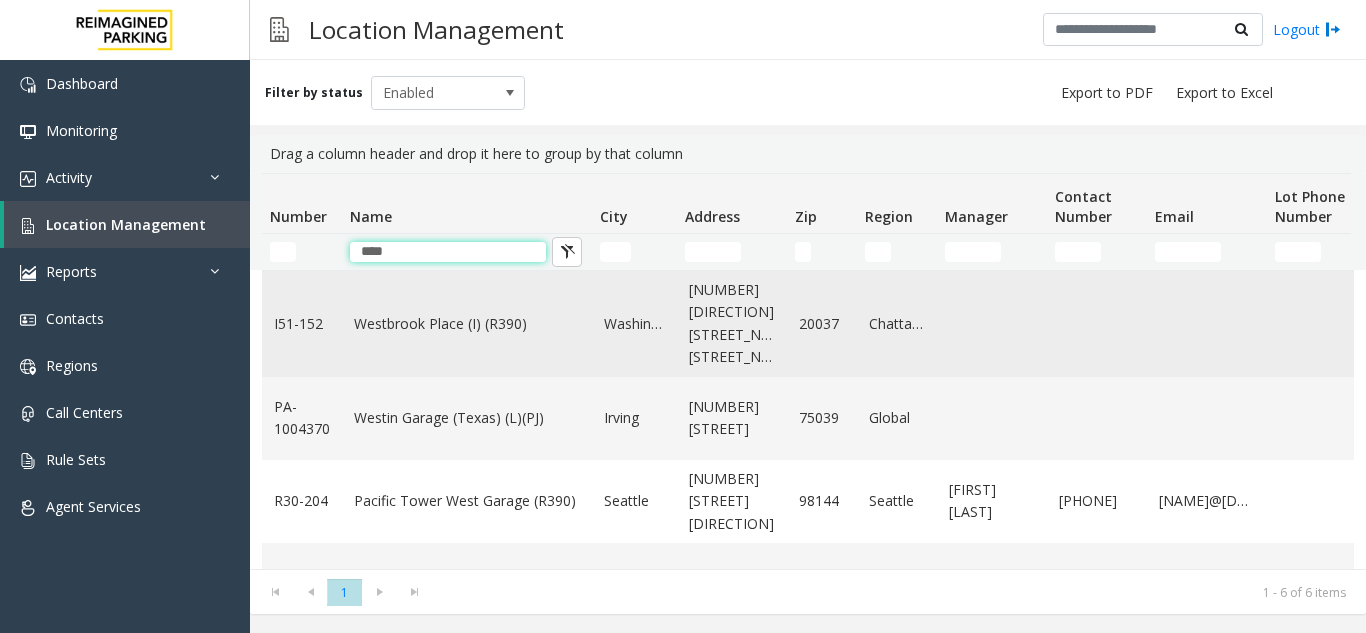 type on "****" 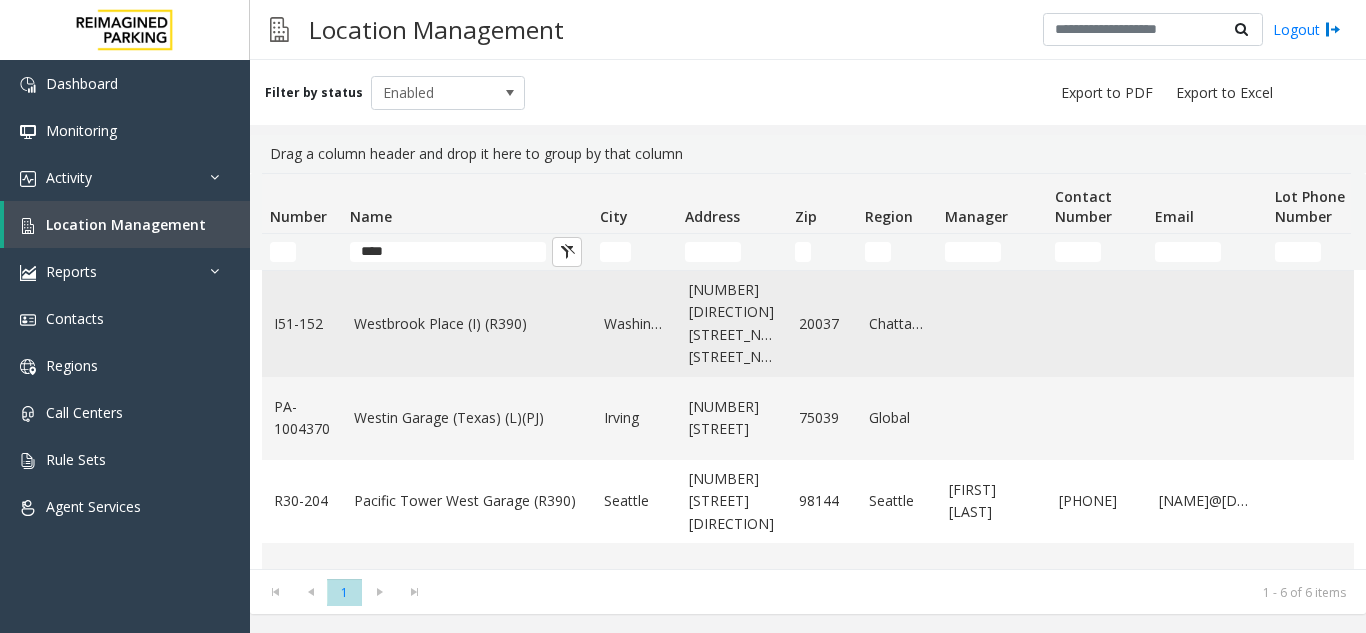 click on "Westbrook Place (I) (R390)" 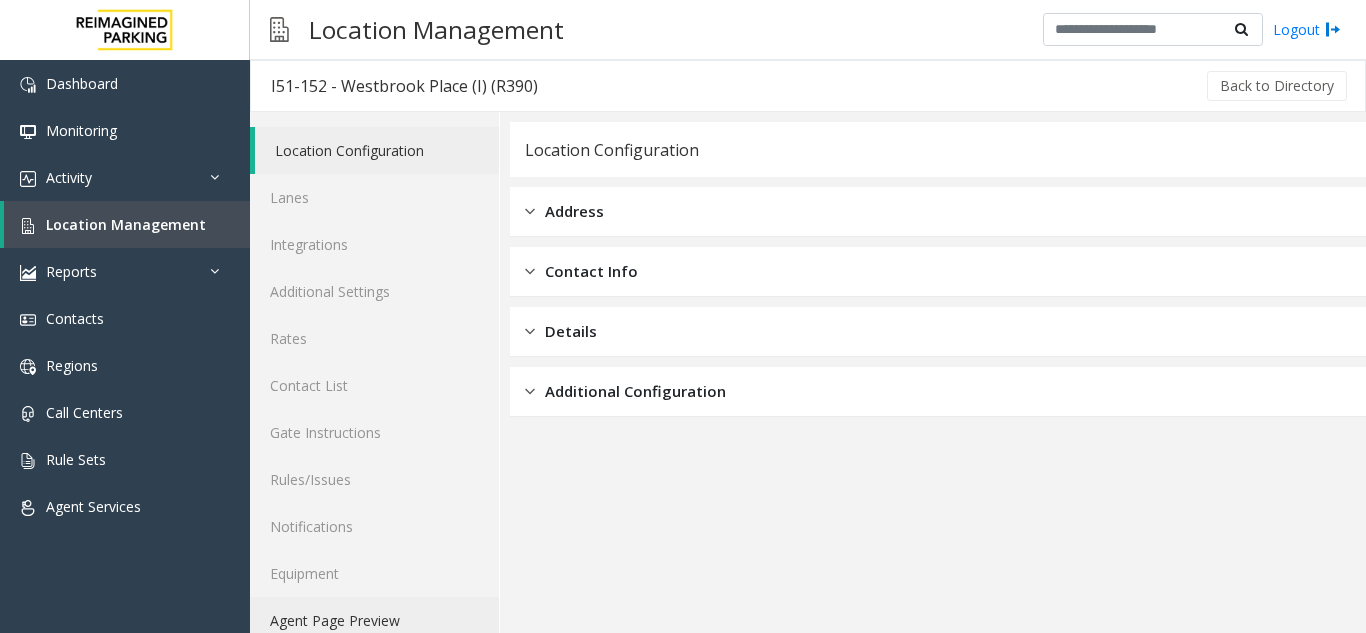 click on "Agent Page Preview" 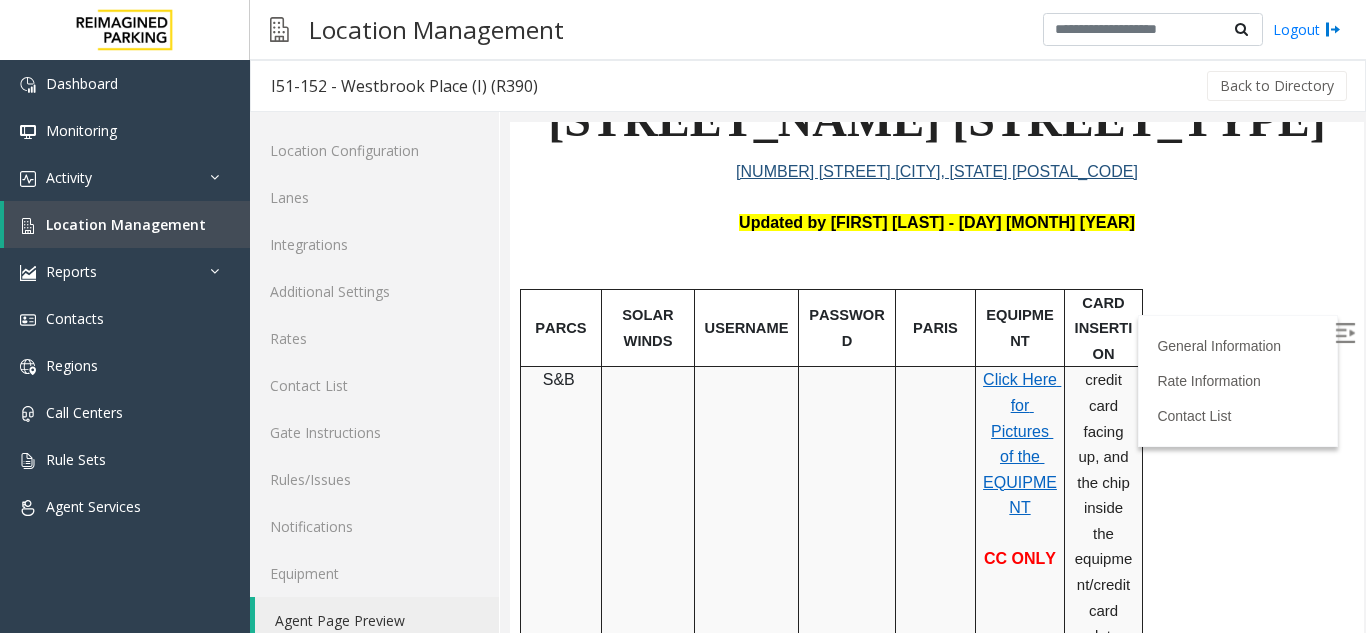 scroll, scrollTop: 100, scrollLeft: 0, axis: vertical 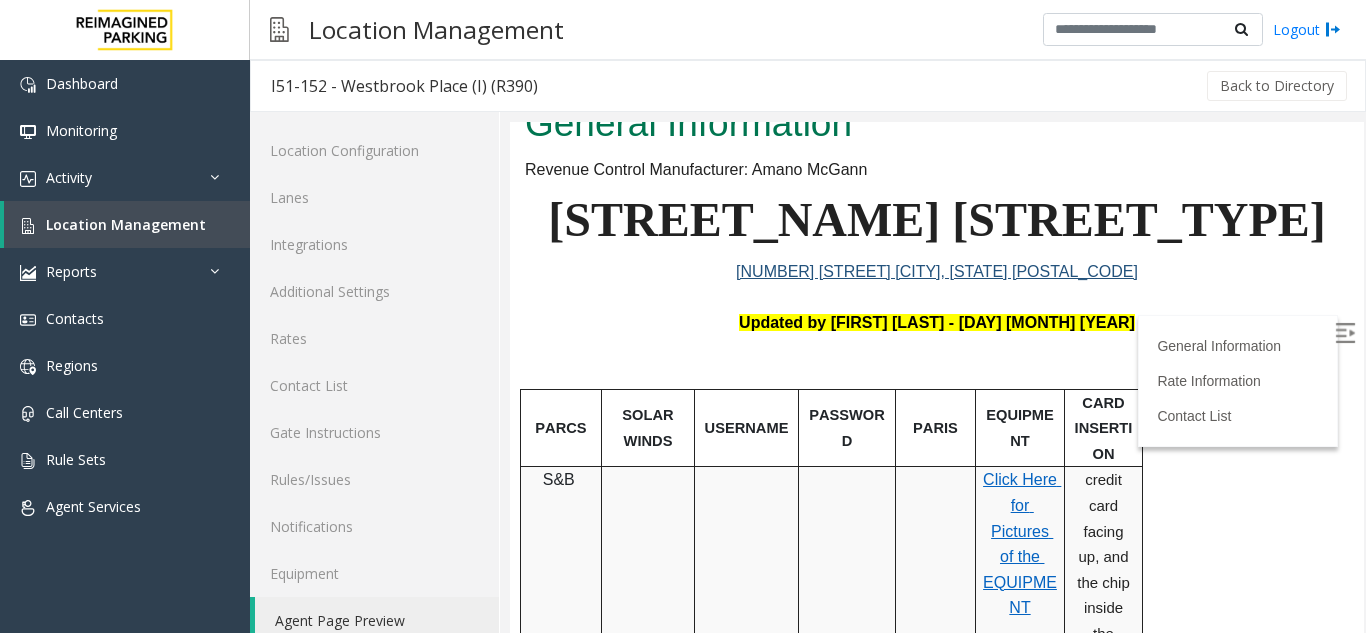 click at bounding box center [1345, 333] 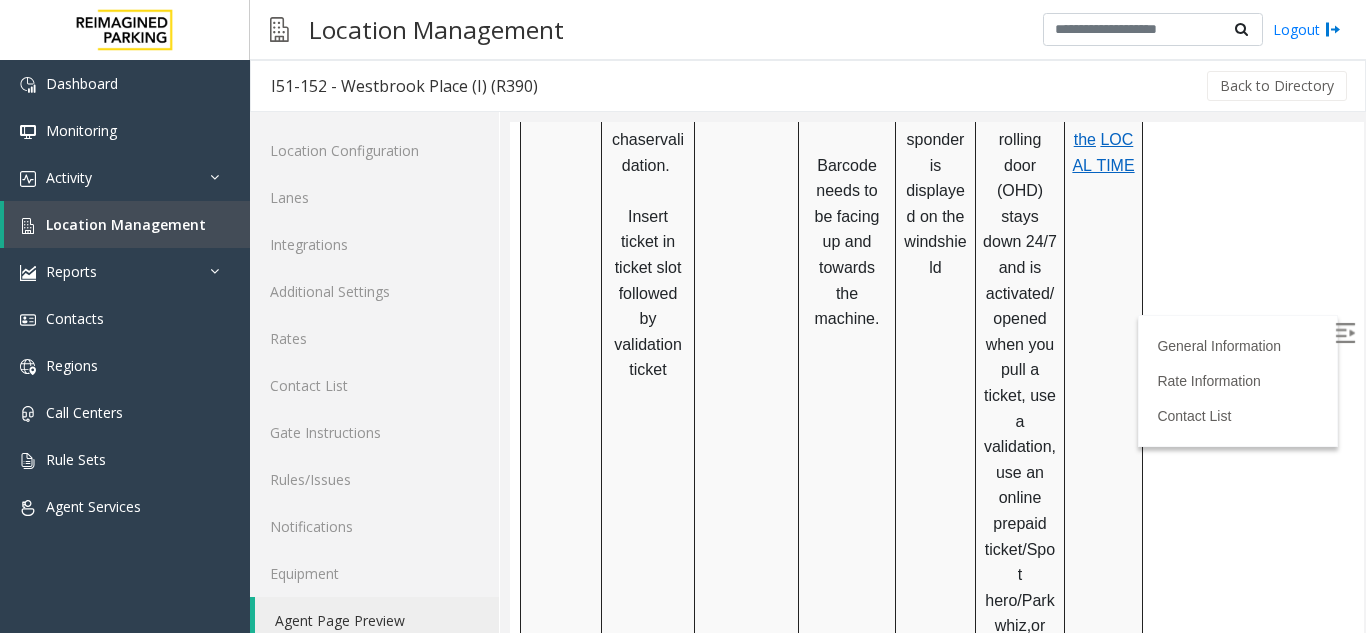 scroll, scrollTop: 935, scrollLeft: 0, axis: vertical 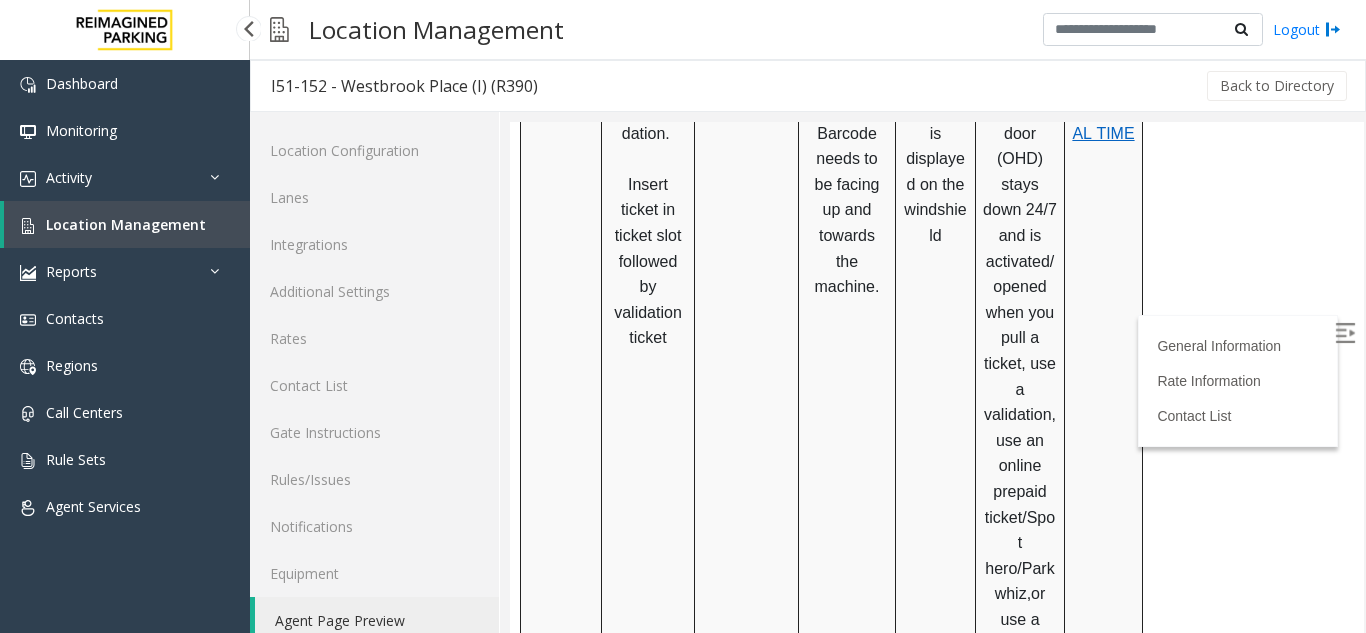 click on "Location Management" at bounding box center [126, 224] 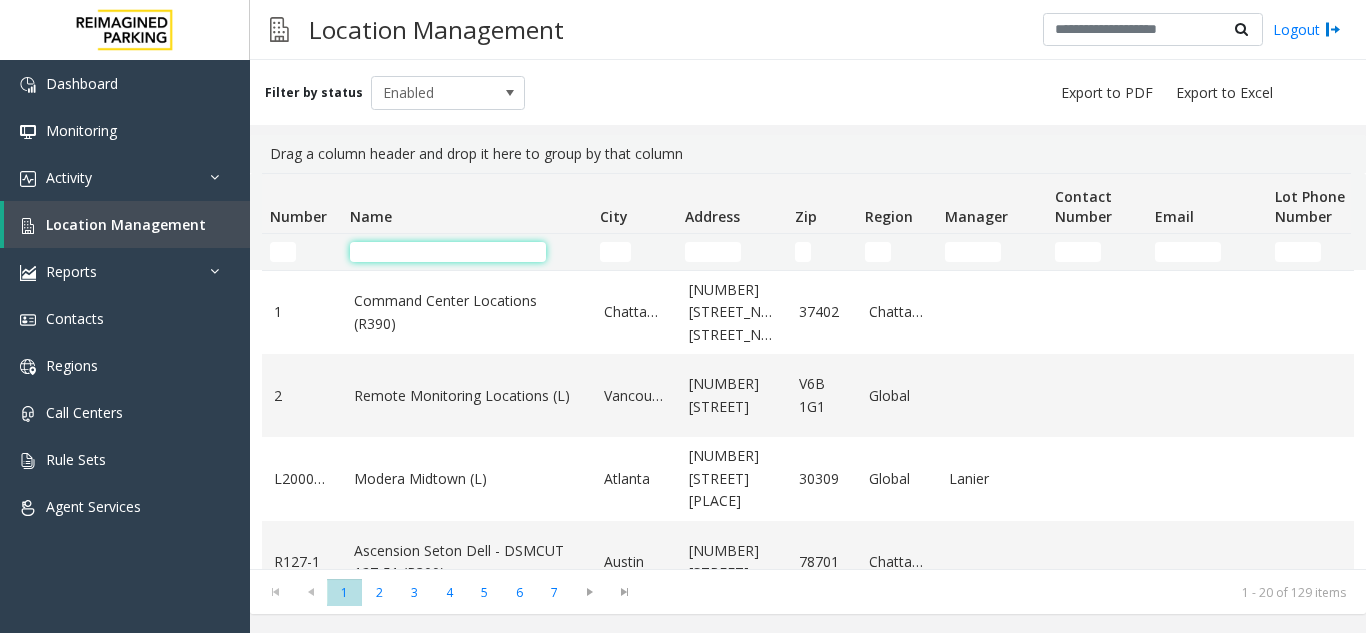 click 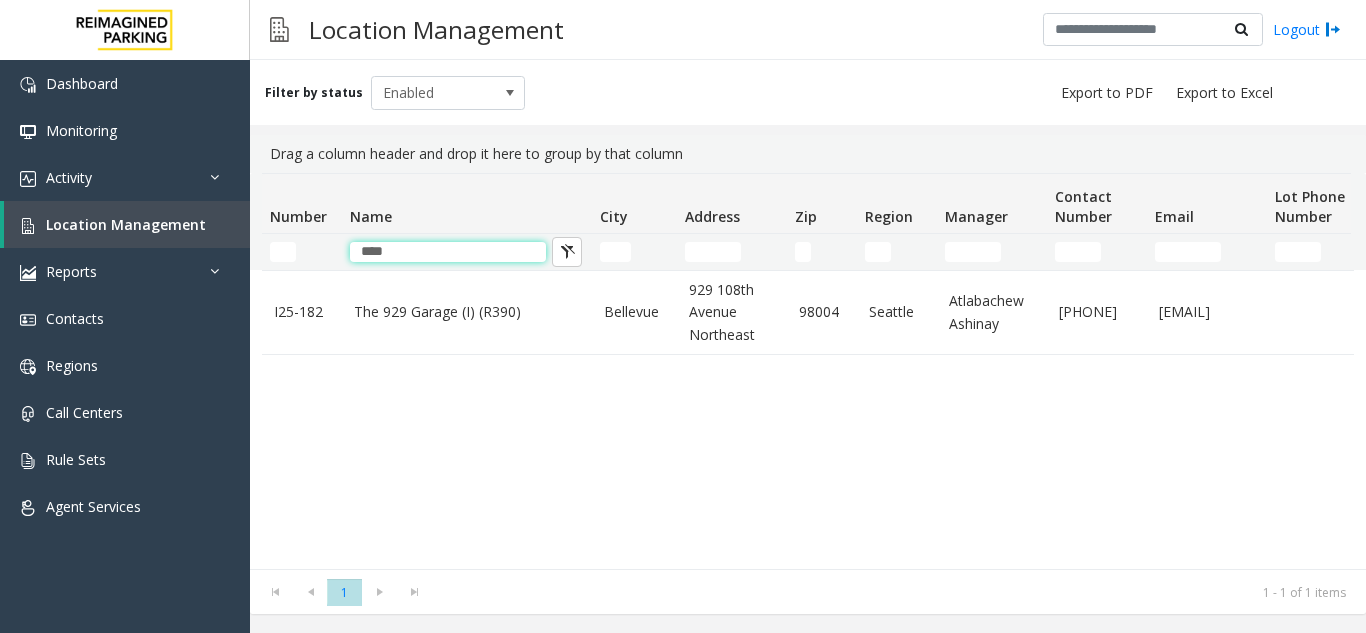 type on "***" 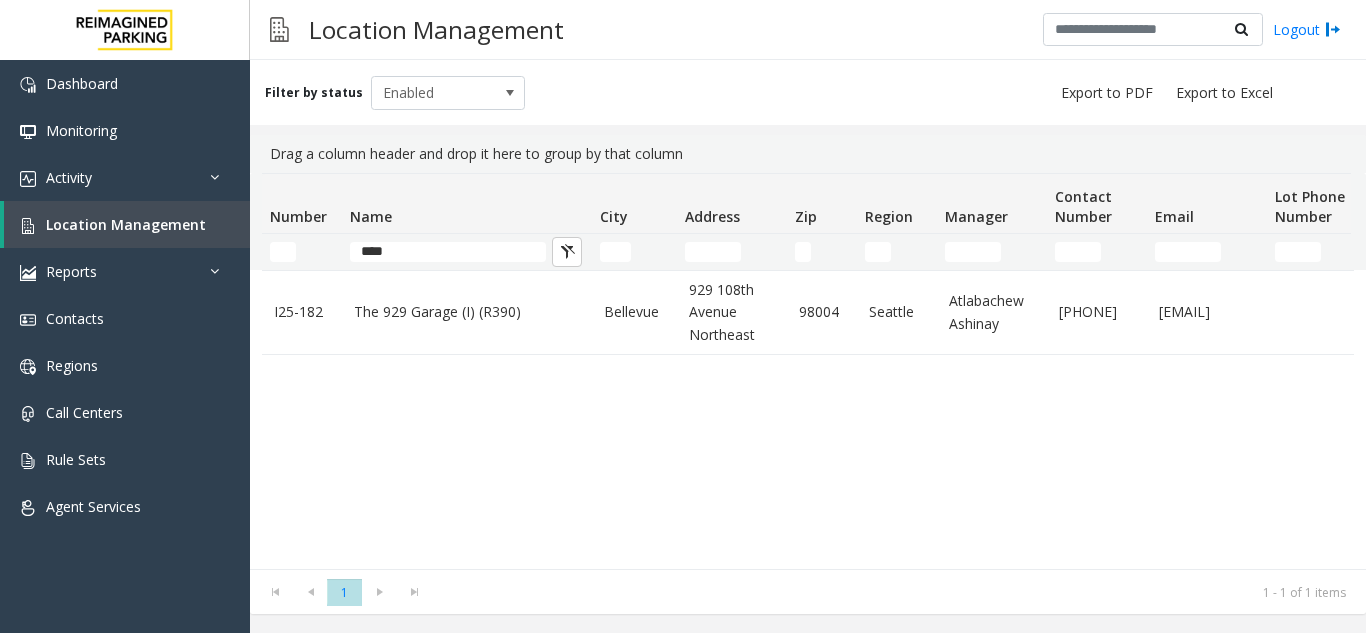 click on "The 929 Garage (I) (R390)" 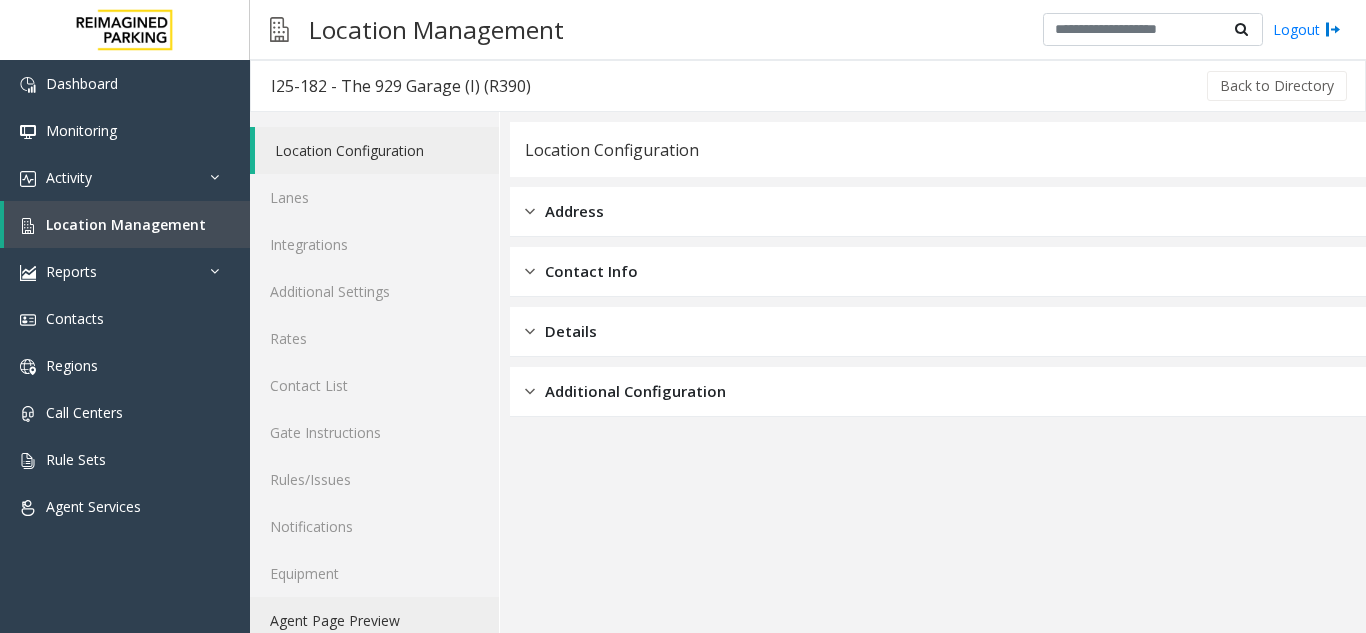 click on "Agent Page Preview" 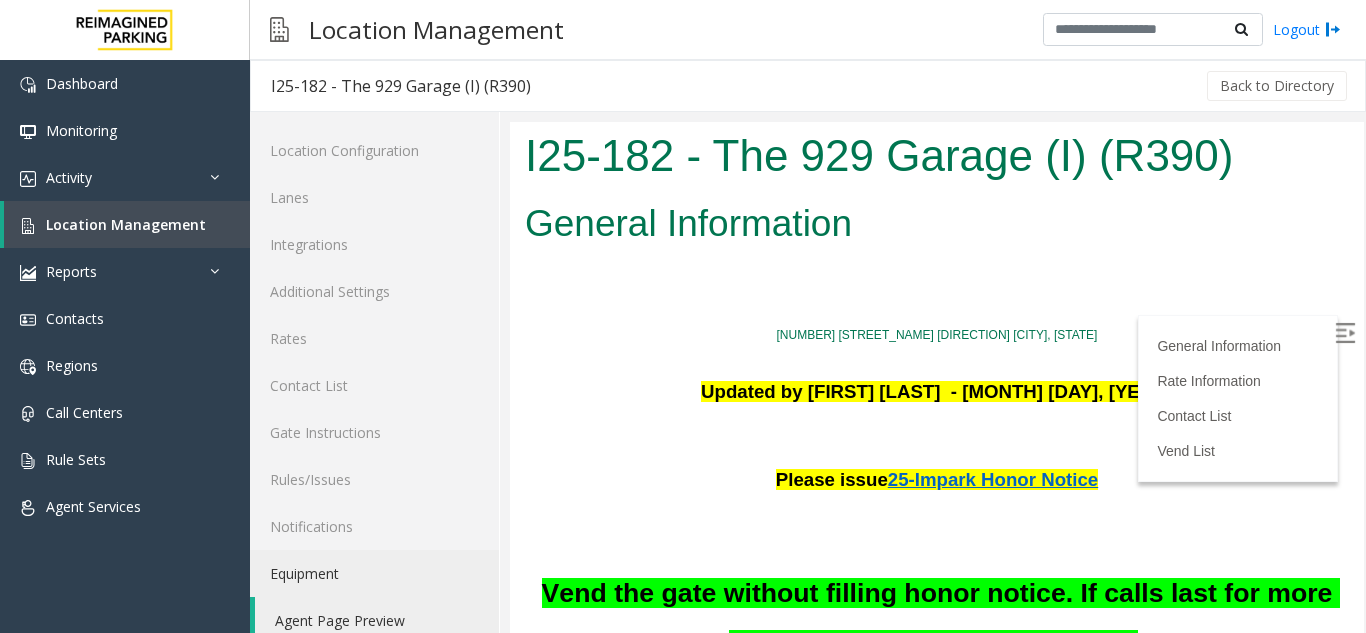 scroll, scrollTop: 0, scrollLeft: 0, axis: both 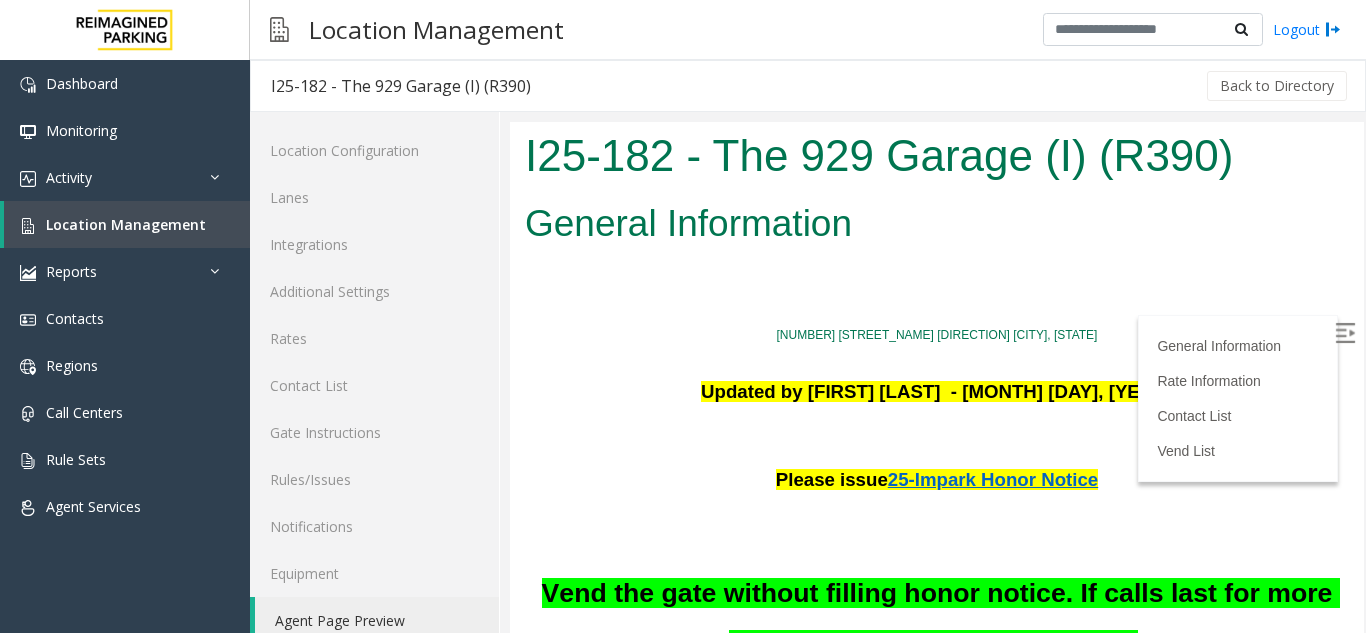 click on "Please issue  25-Impark Honor Notice" at bounding box center (937, 471) 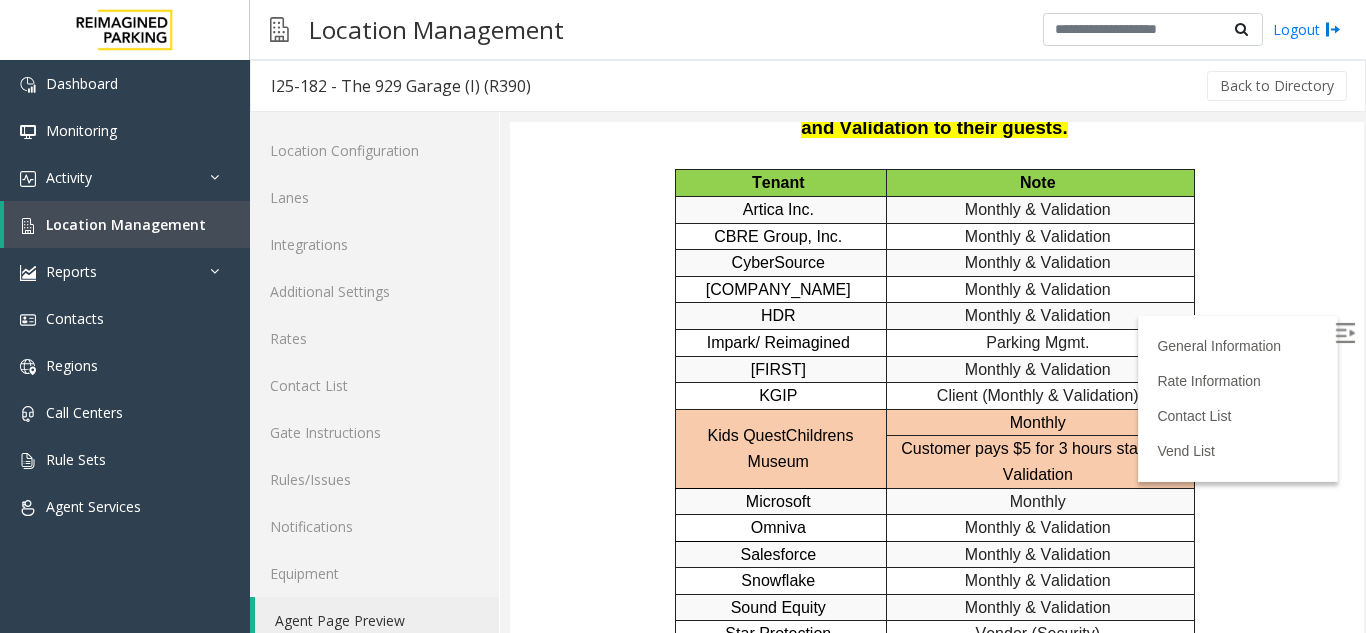 scroll, scrollTop: 3536, scrollLeft: 0, axis: vertical 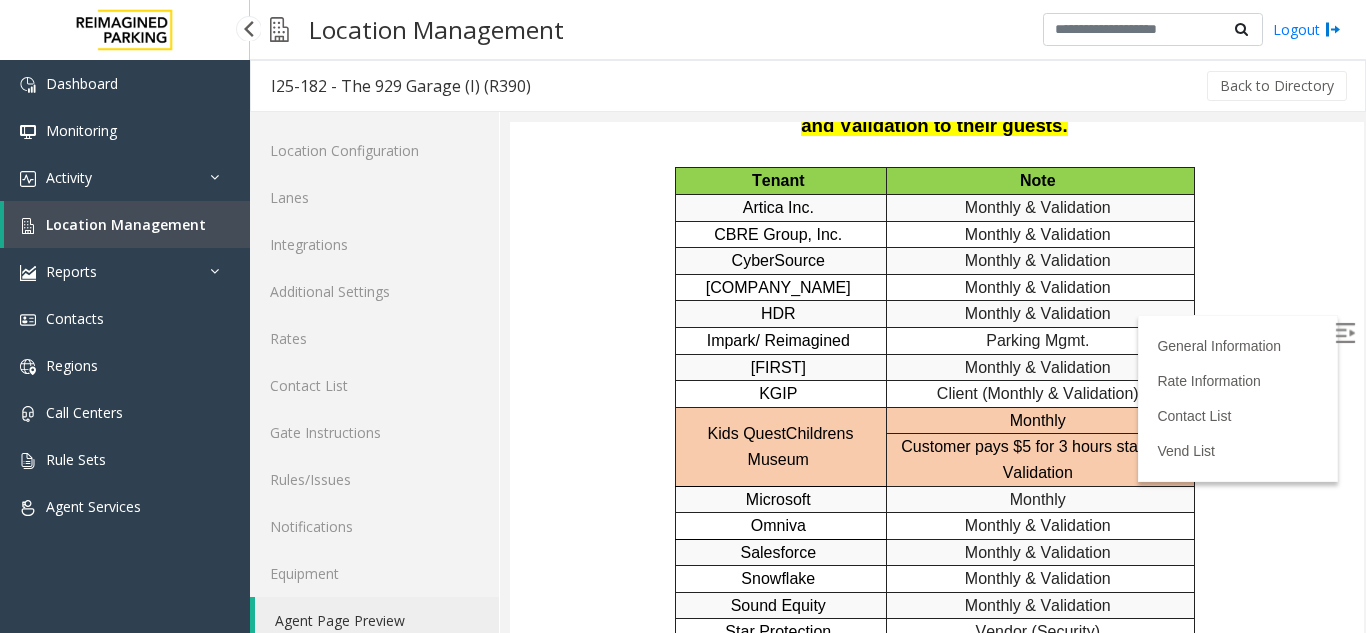 click on "Location Management" at bounding box center [126, 224] 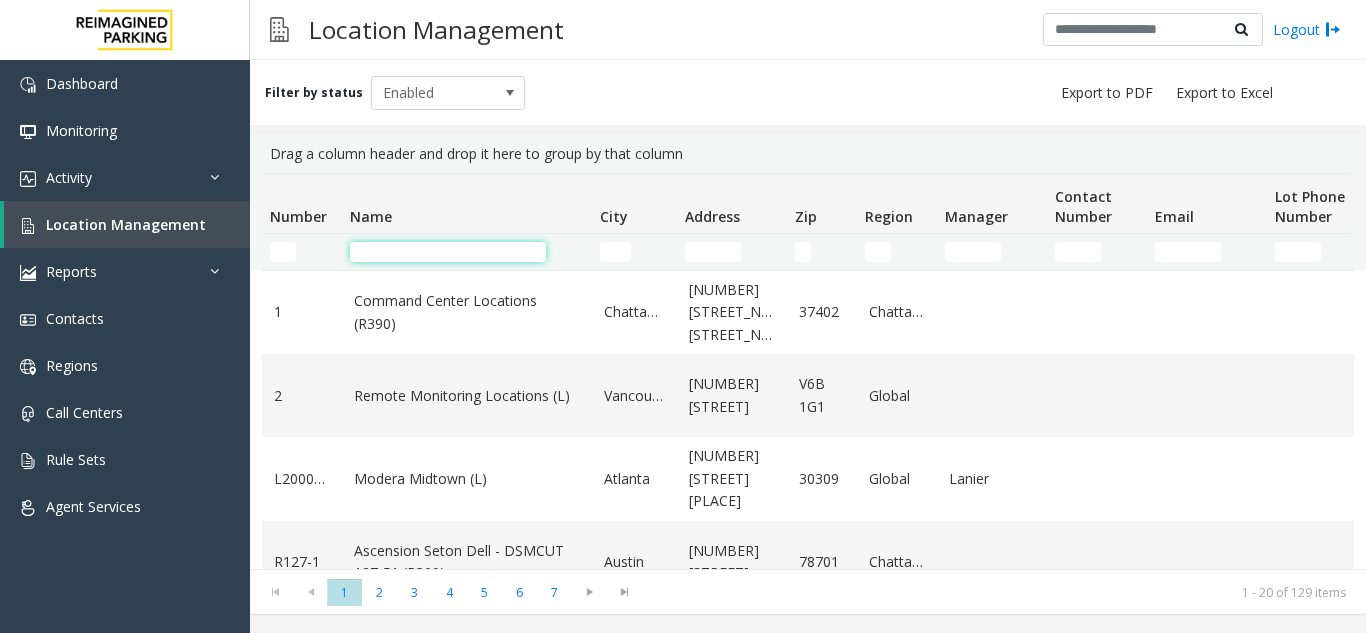 click 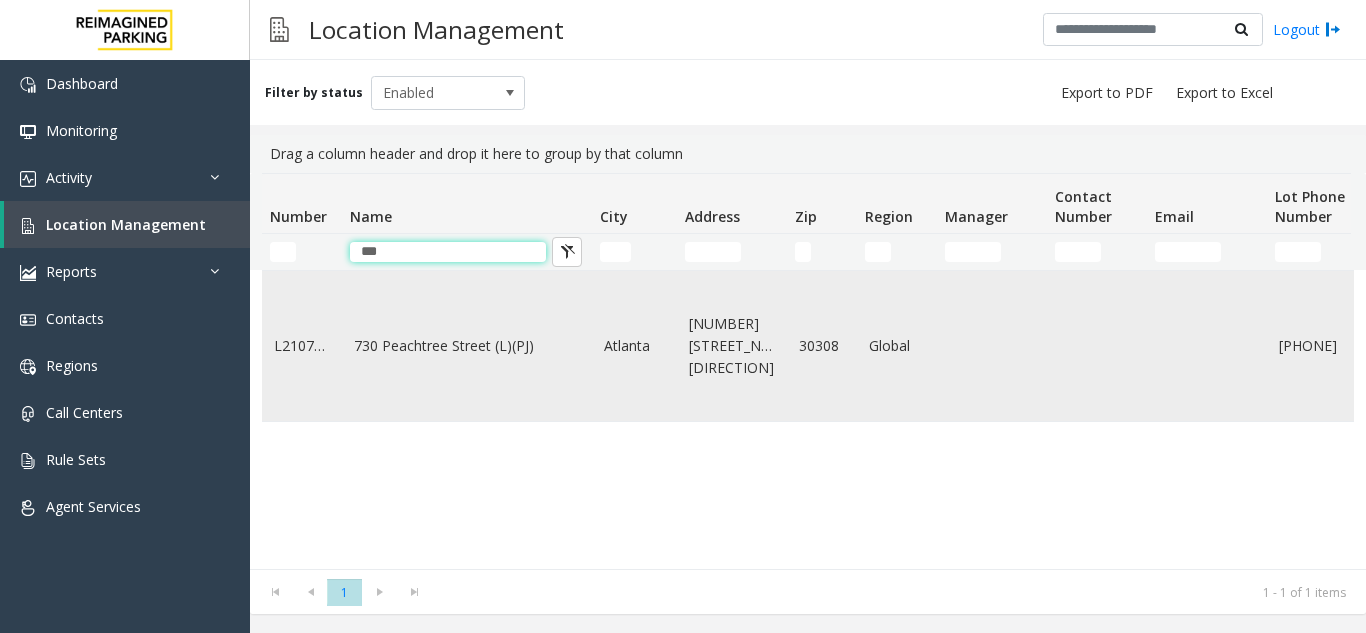 type on "***" 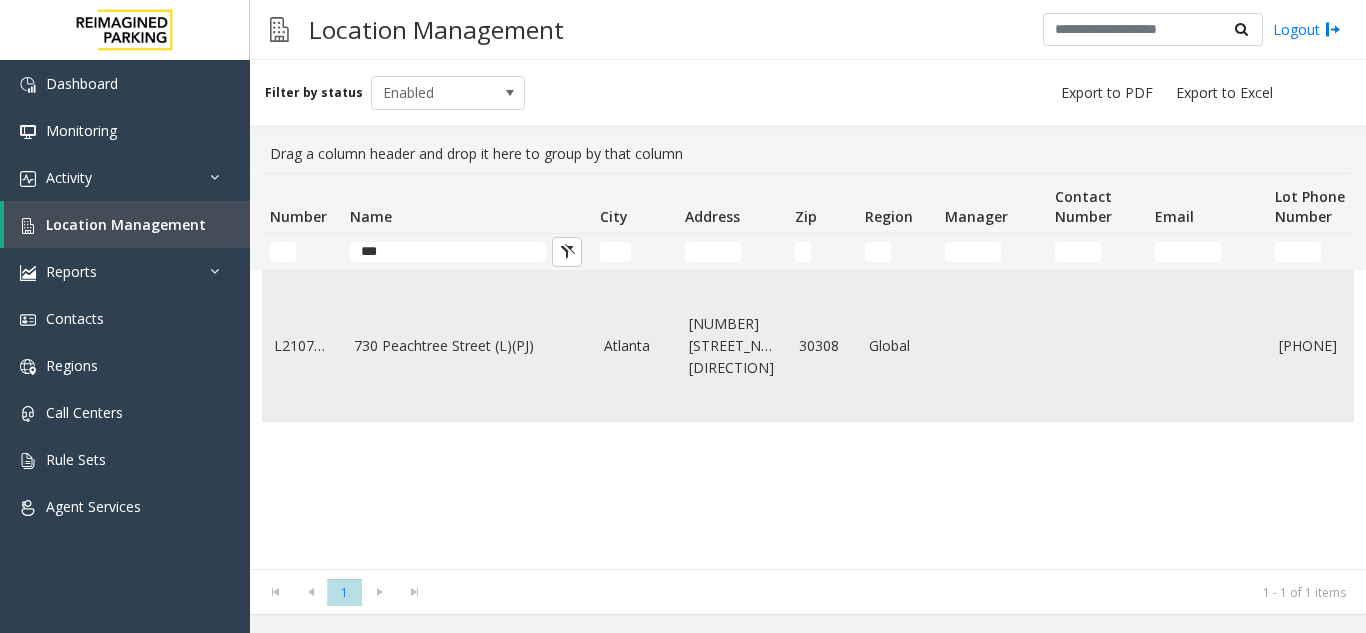 click on "730 Peachtree Street (L)(PJ)" 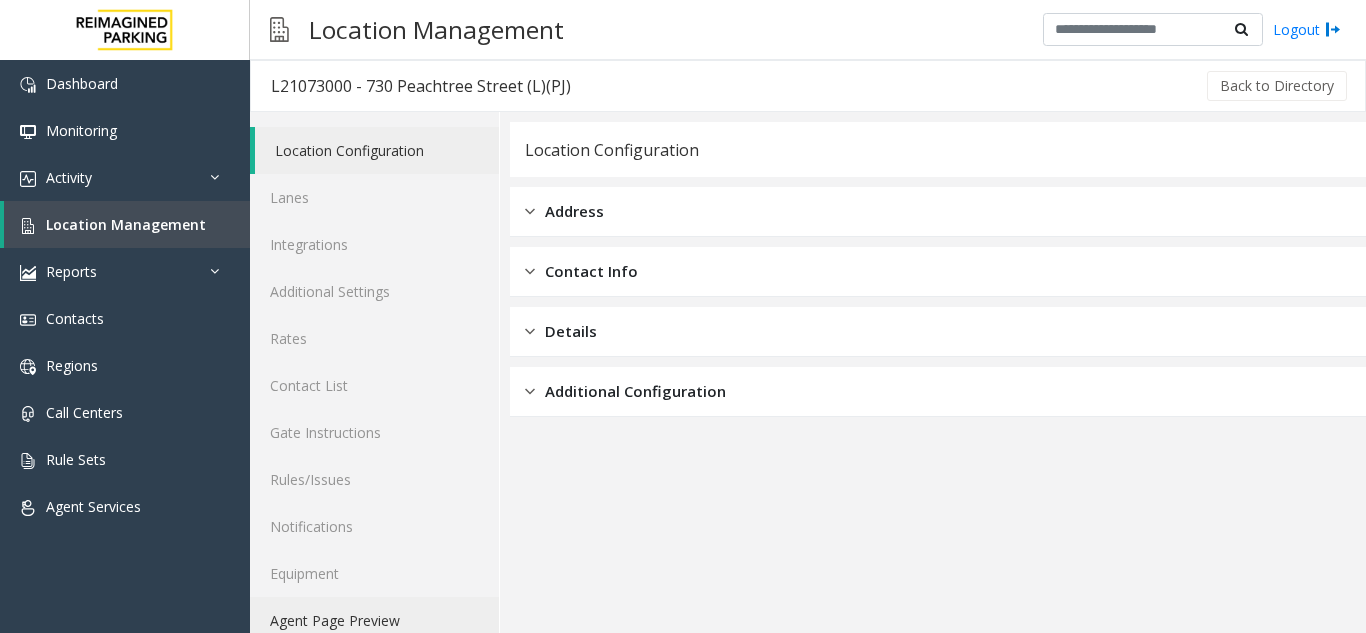 click on "Agent Page Preview" 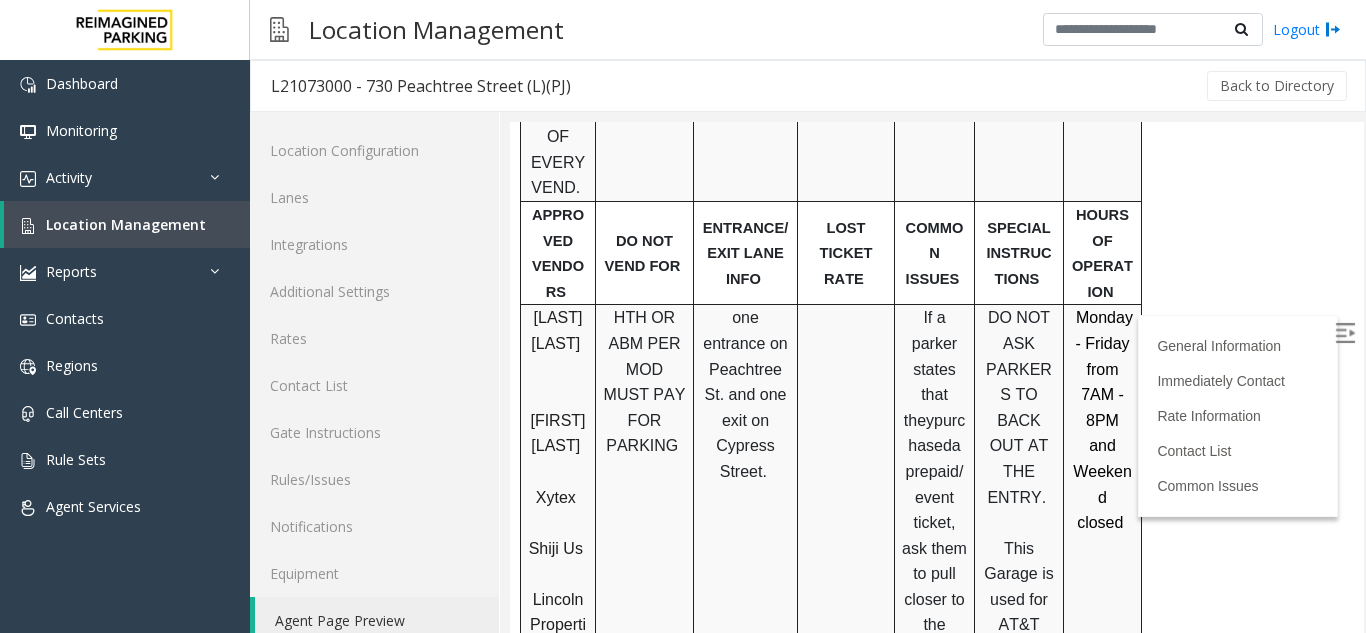 scroll, scrollTop: 1106, scrollLeft: 0, axis: vertical 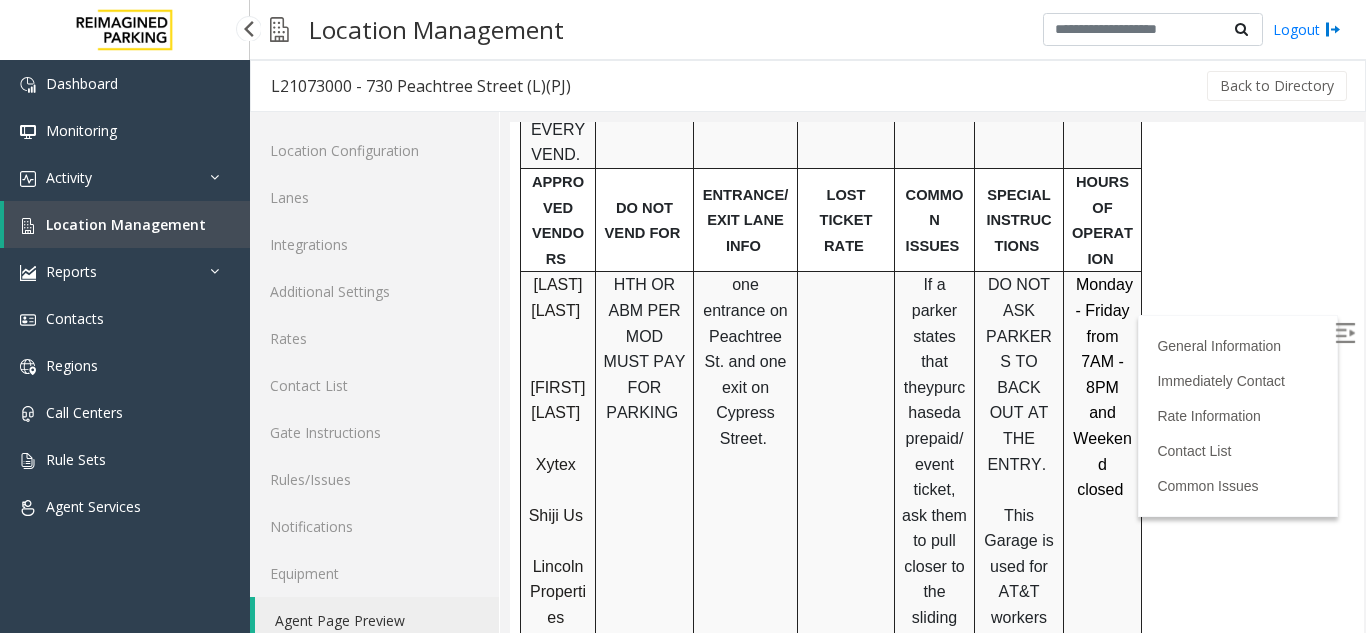 click on "Location Management" at bounding box center [127, 224] 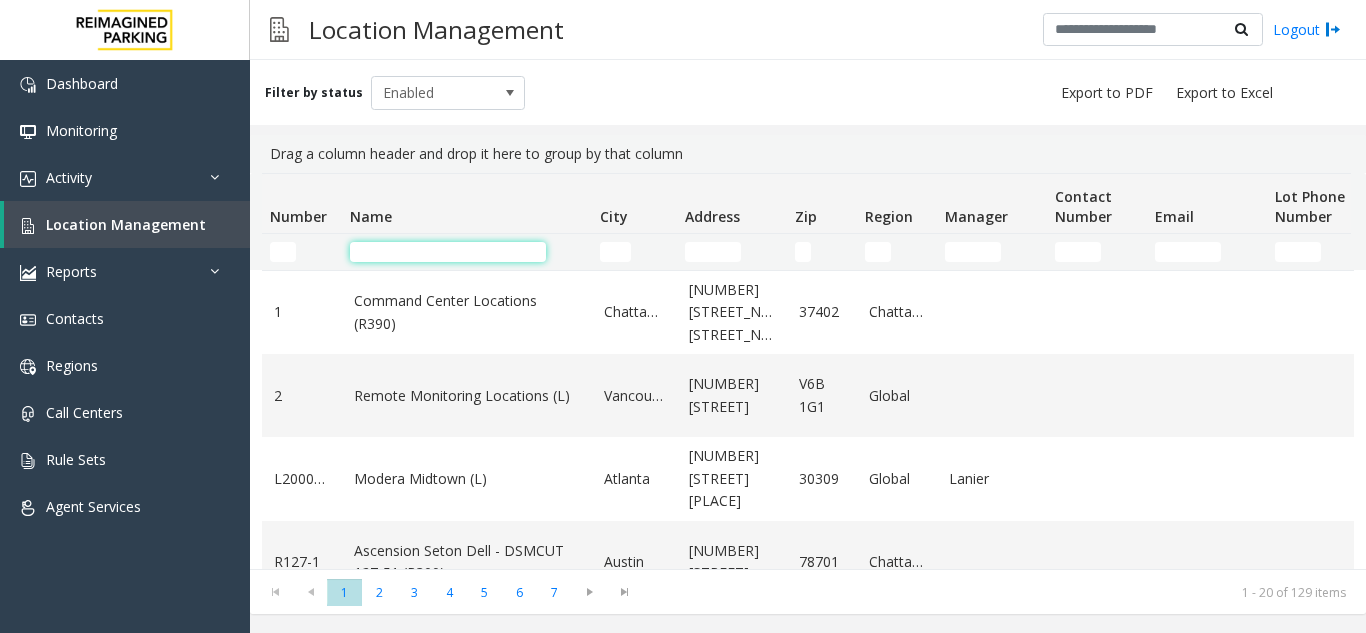 click 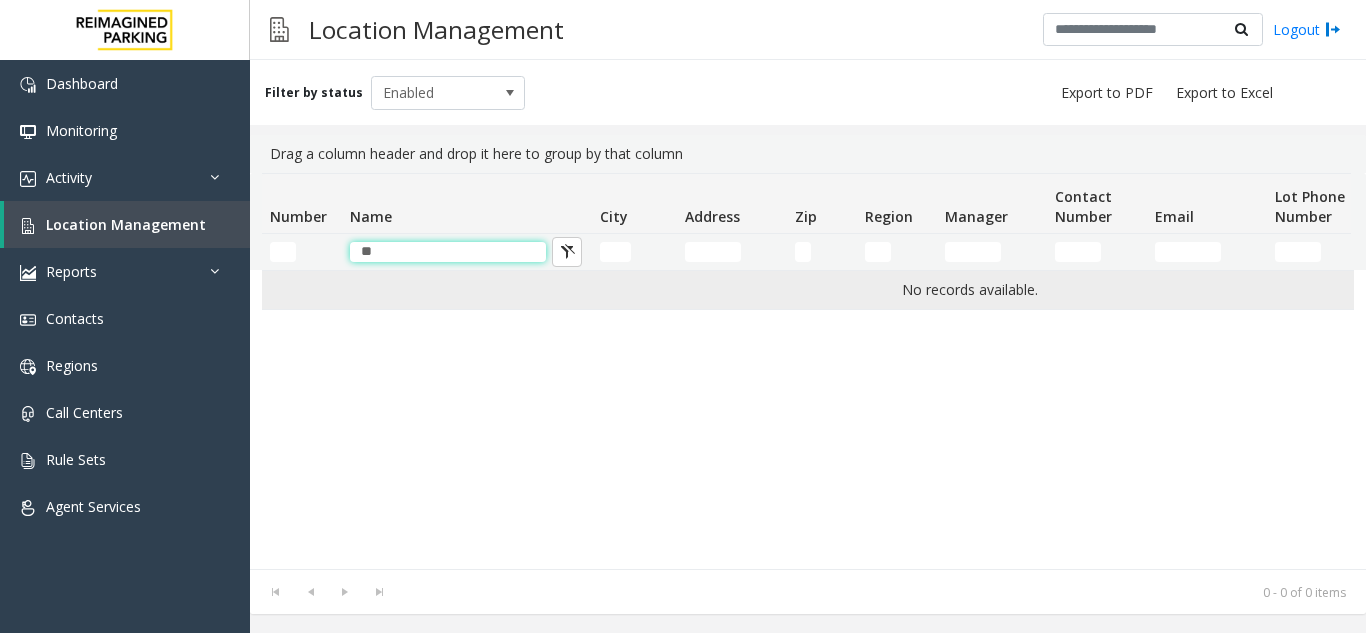 type on "*" 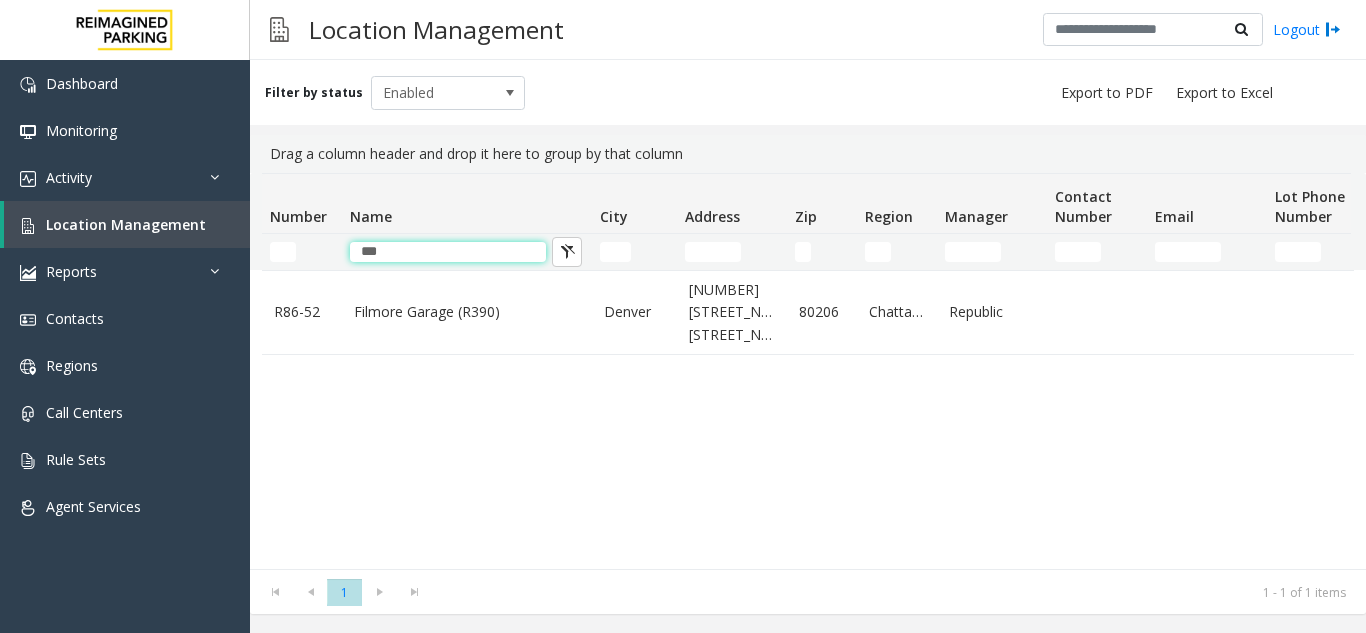 type on "***" 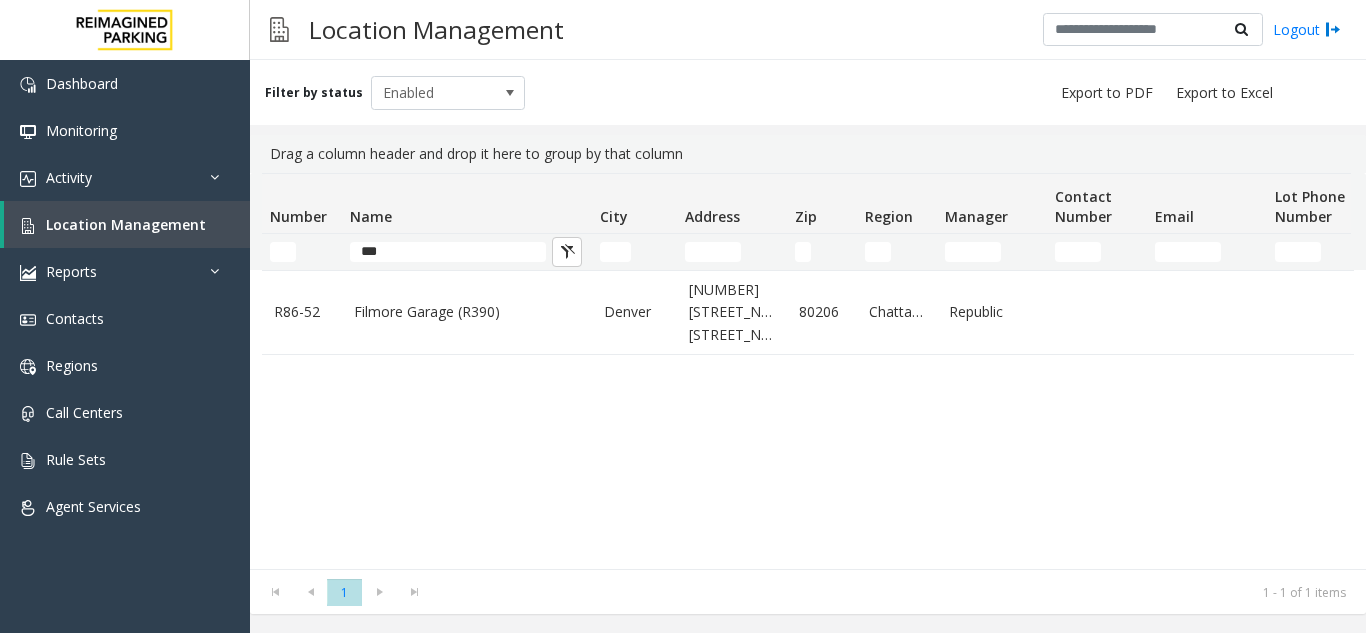 click on "Filmore Garage (R390)" 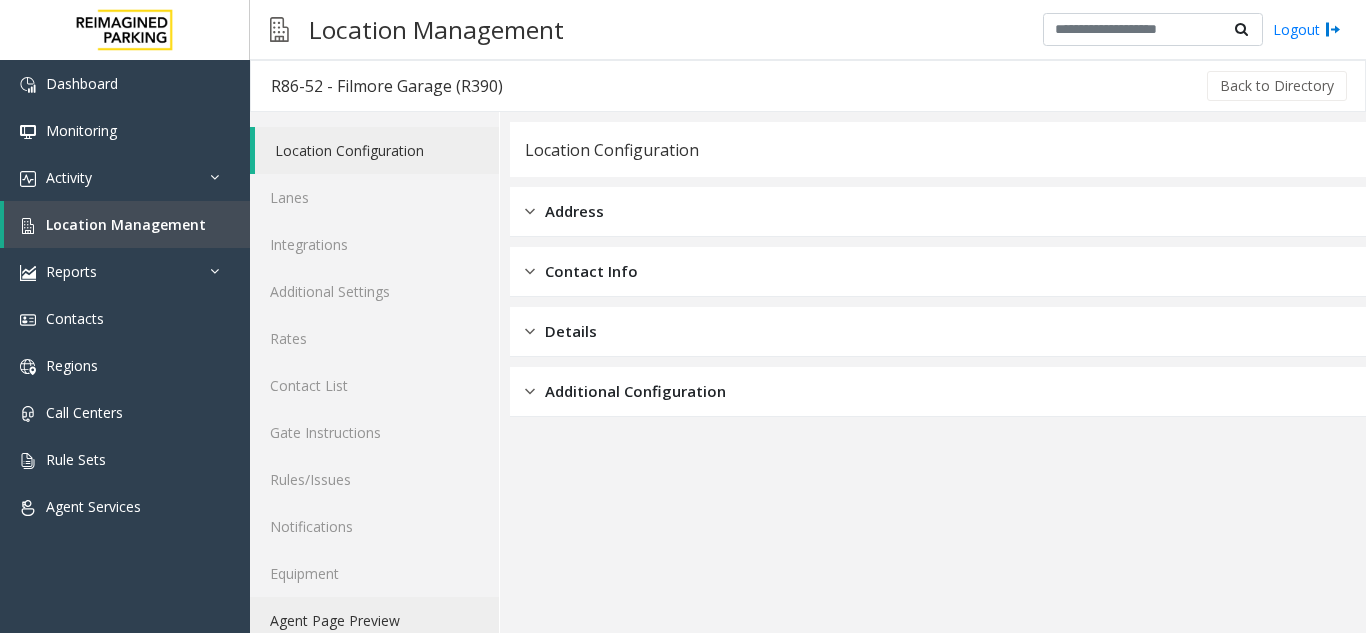 click on "Agent Page Preview" 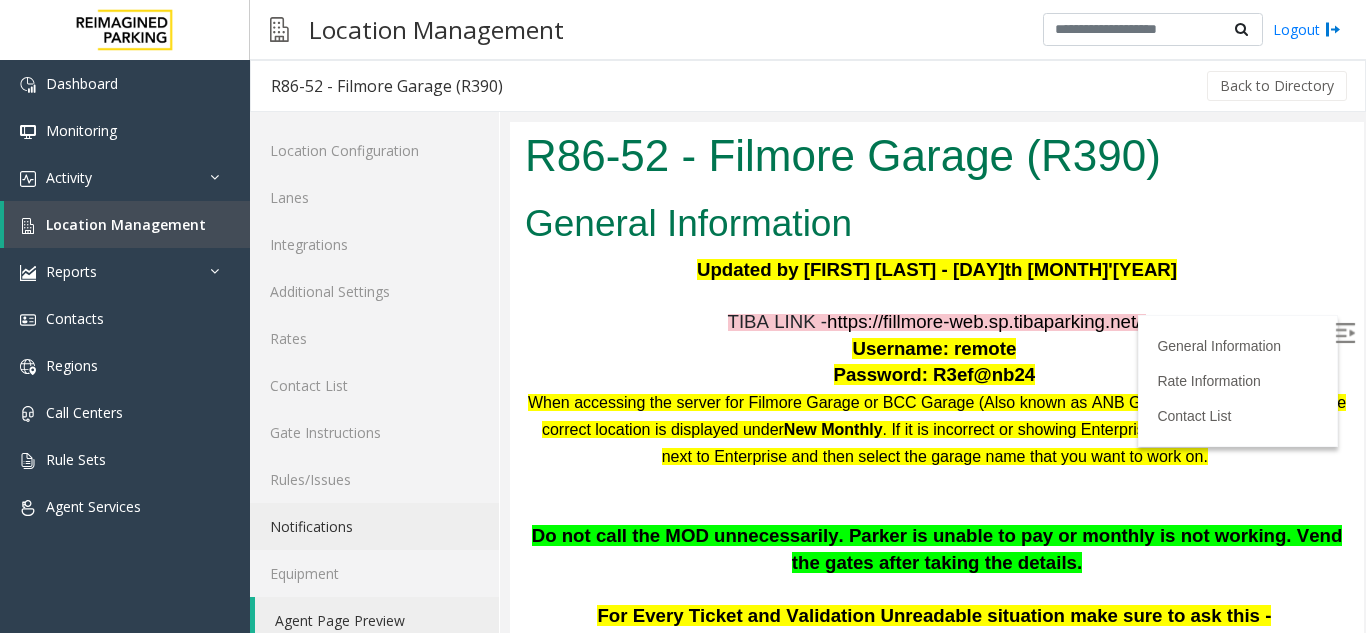 scroll, scrollTop: 3164, scrollLeft: 0, axis: vertical 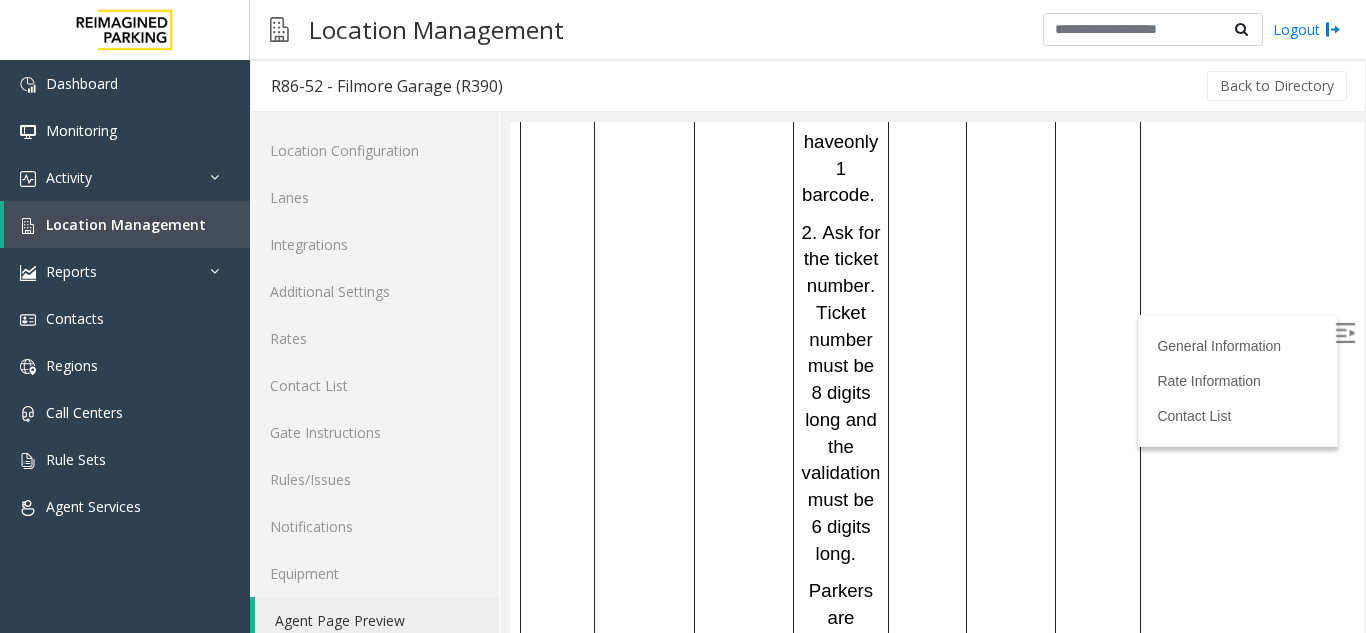 click at bounding box center (1345, 333) 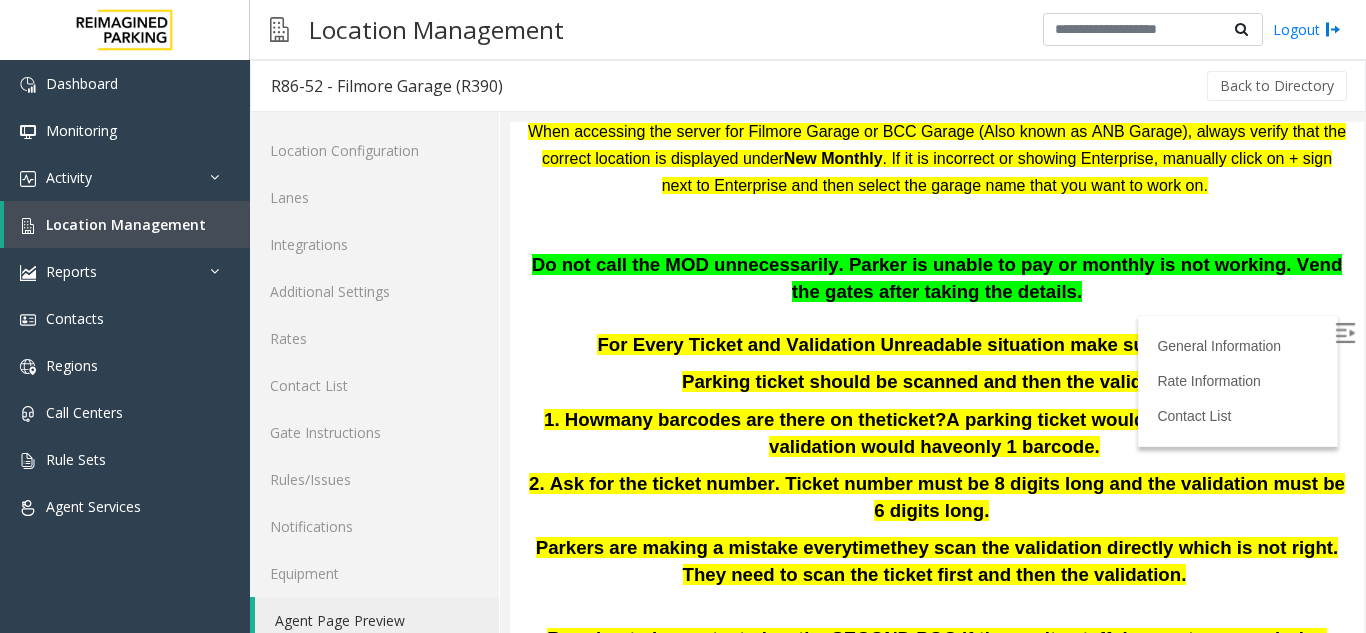 scroll, scrollTop: 300, scrollLeft: 0, axis: vertical 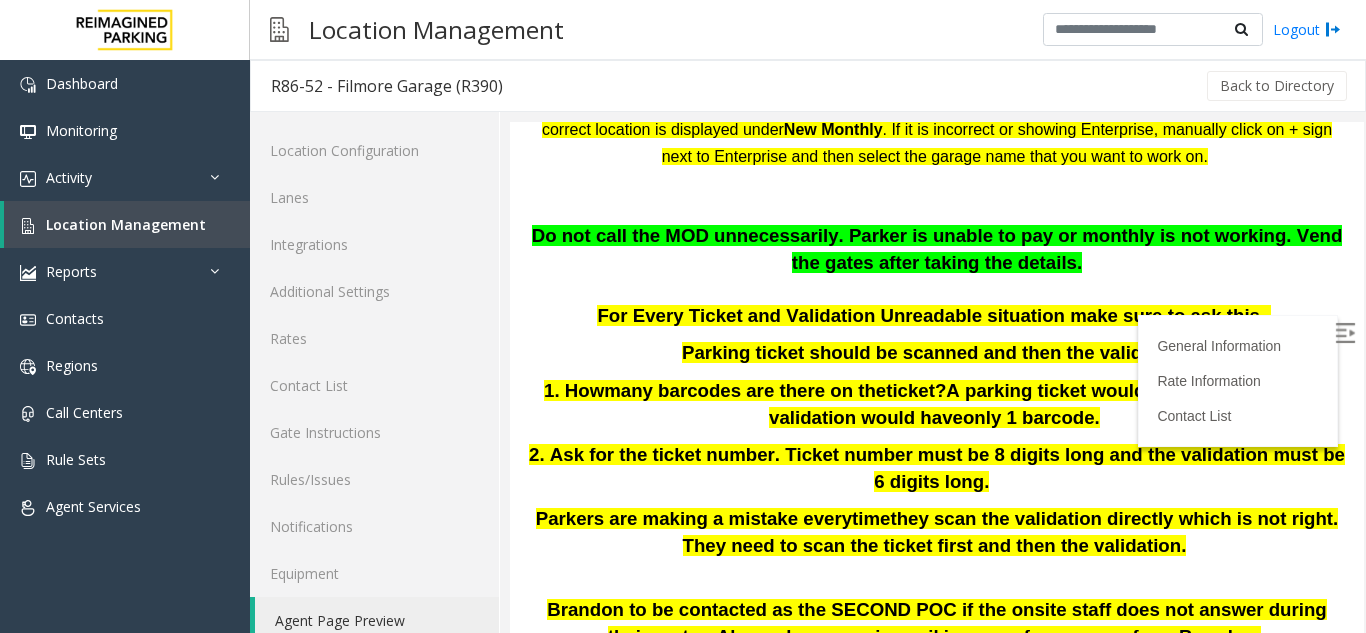 click at bounding box center [937, 182] 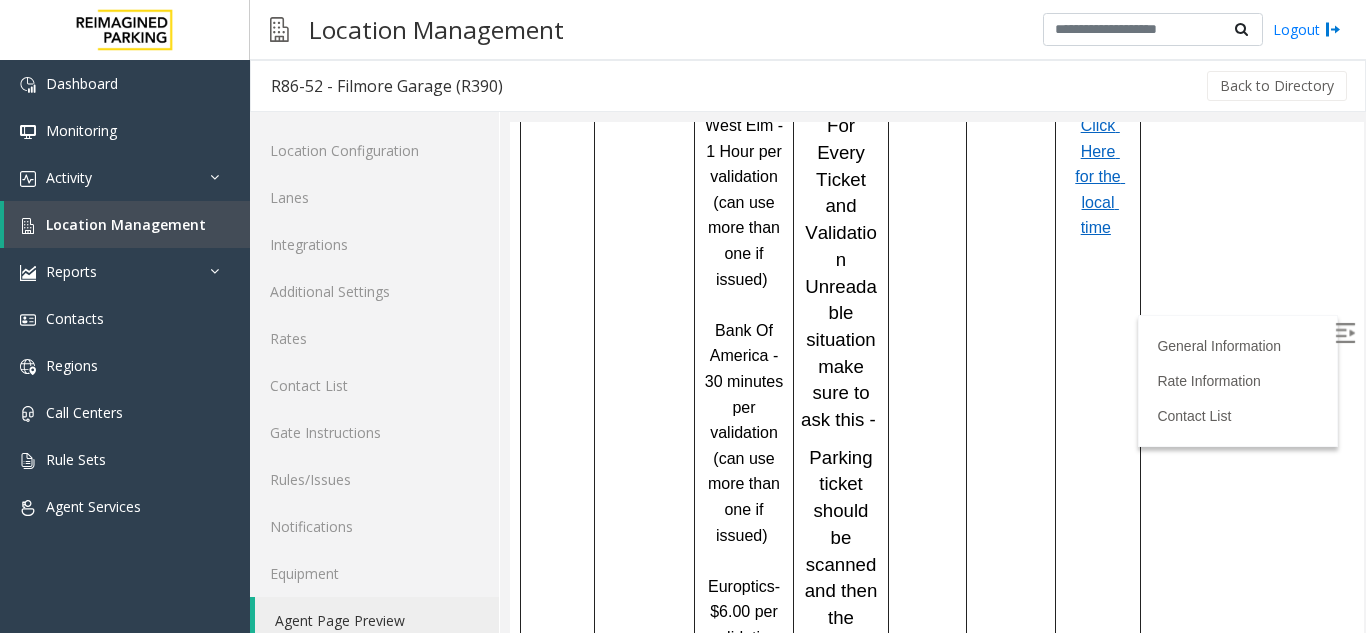 scroll, scrollTop: 1743, scrollLeft: 0, axis: vertical 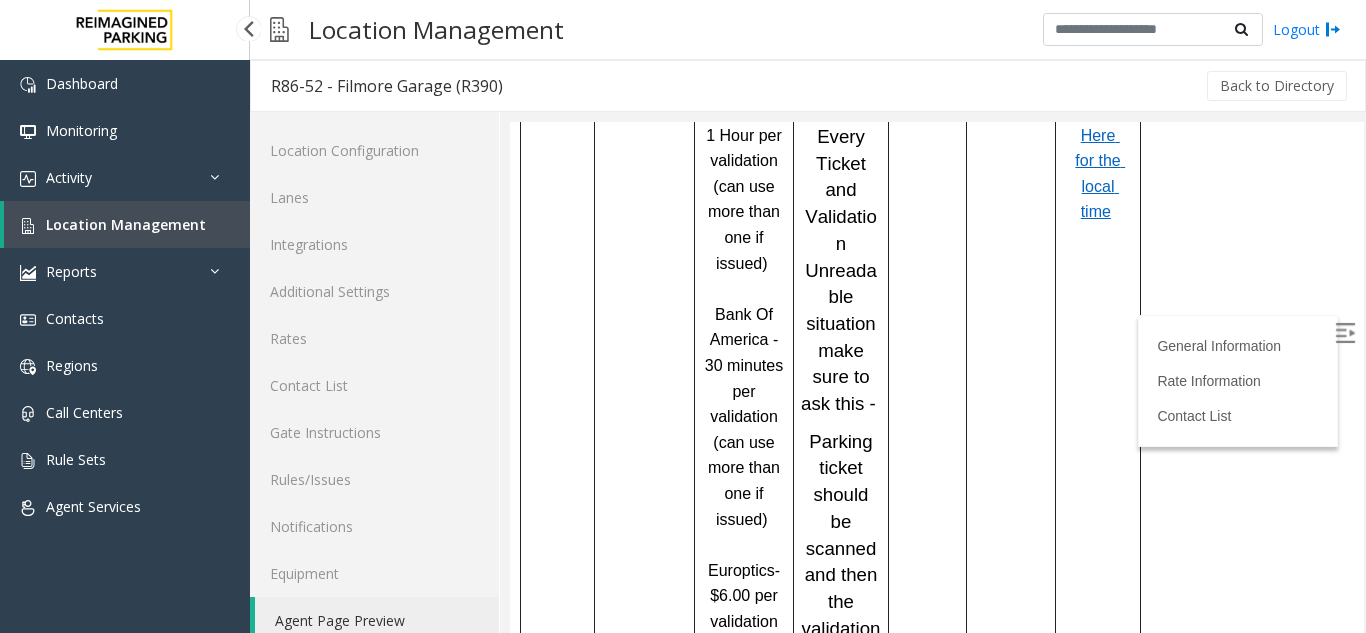 click on "Location Management" at bounding box center [126, 224] 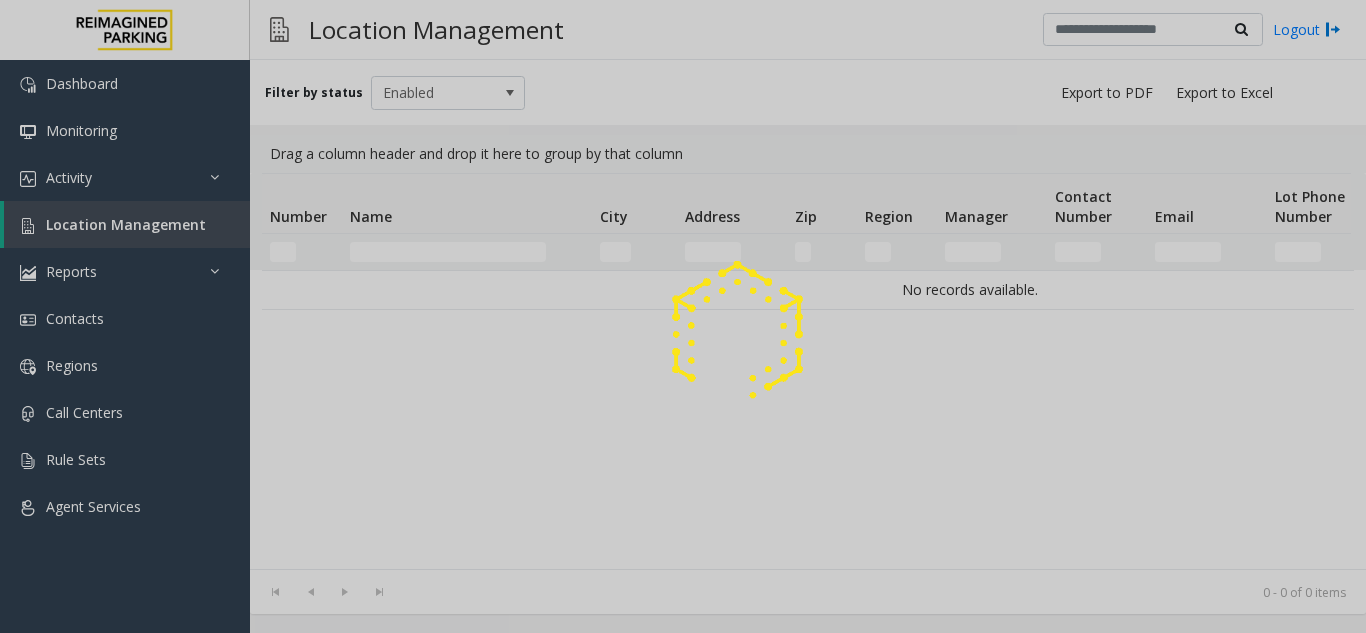 click 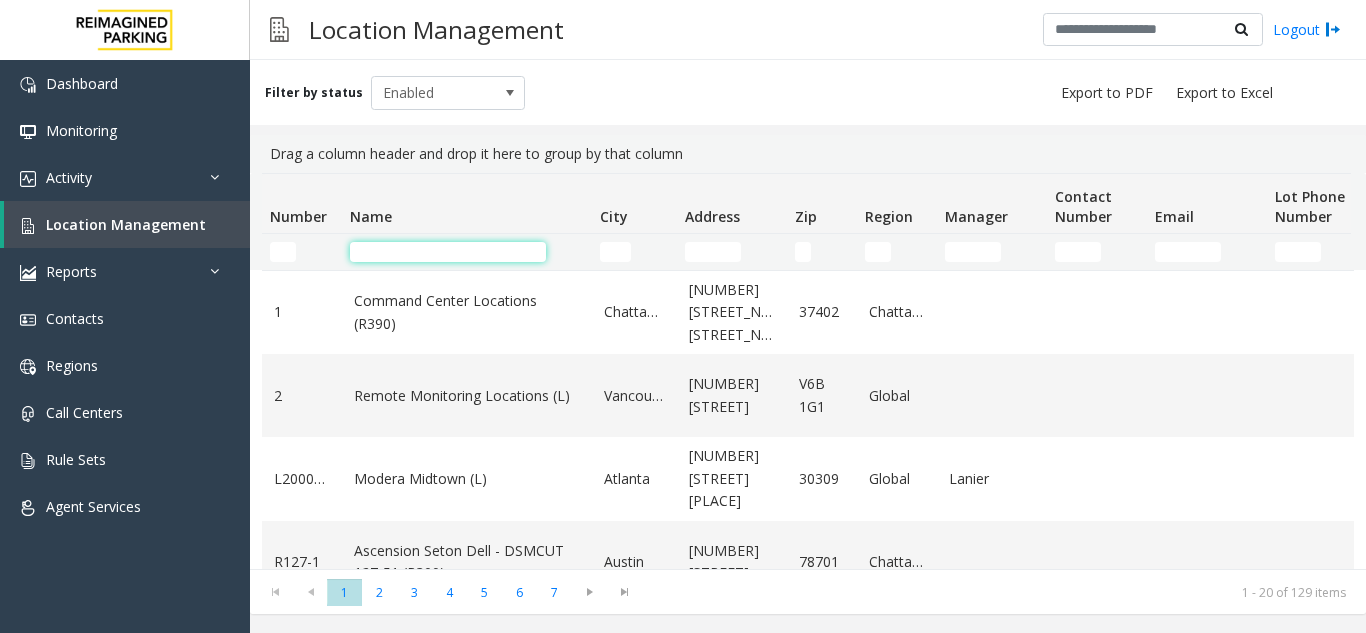click 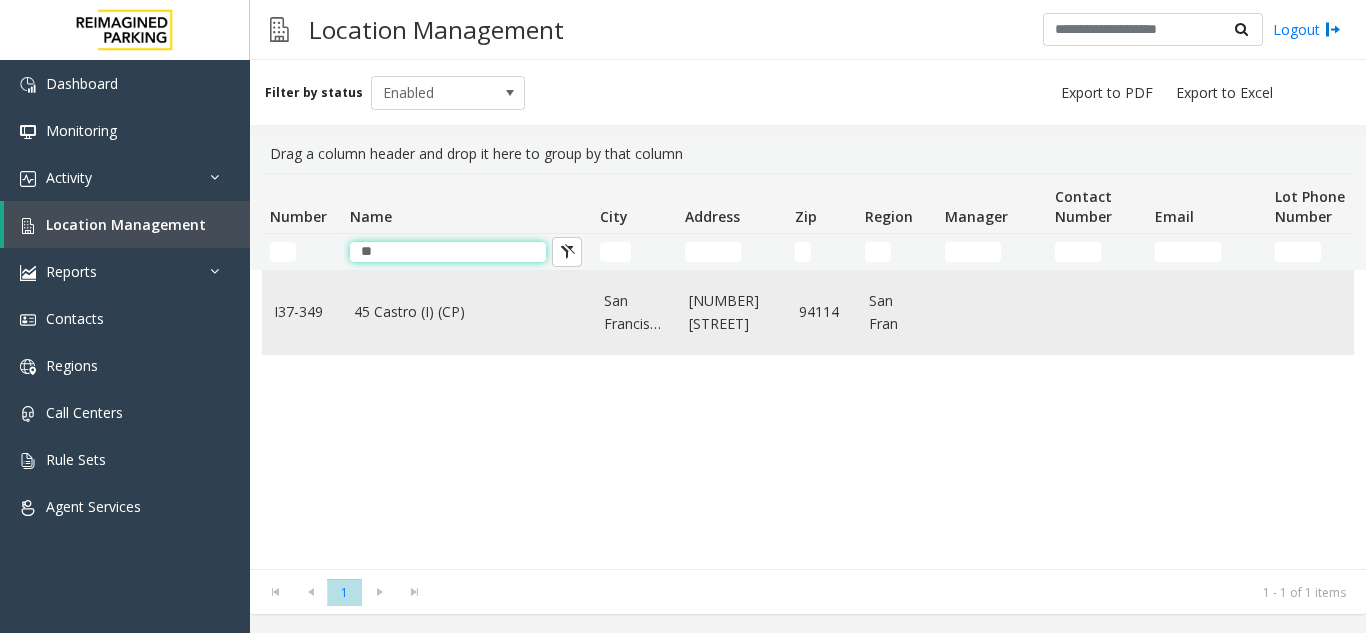 type on "**" 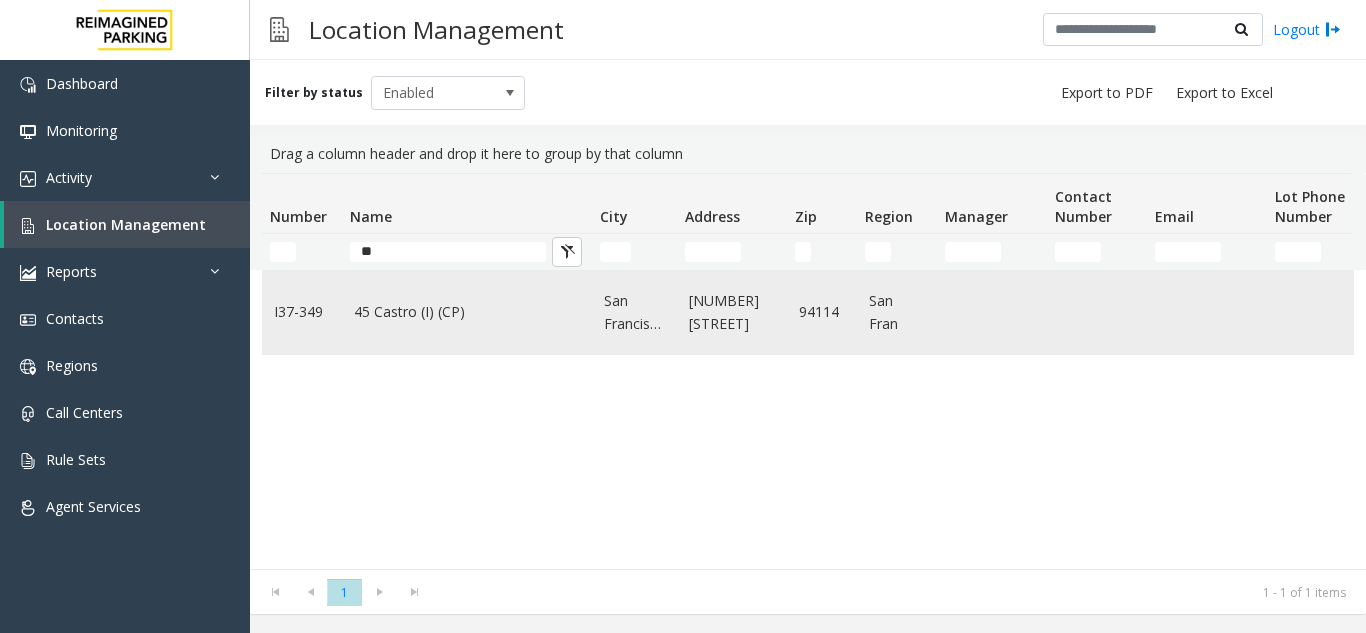 click on "45 Castro (I) (CP)" 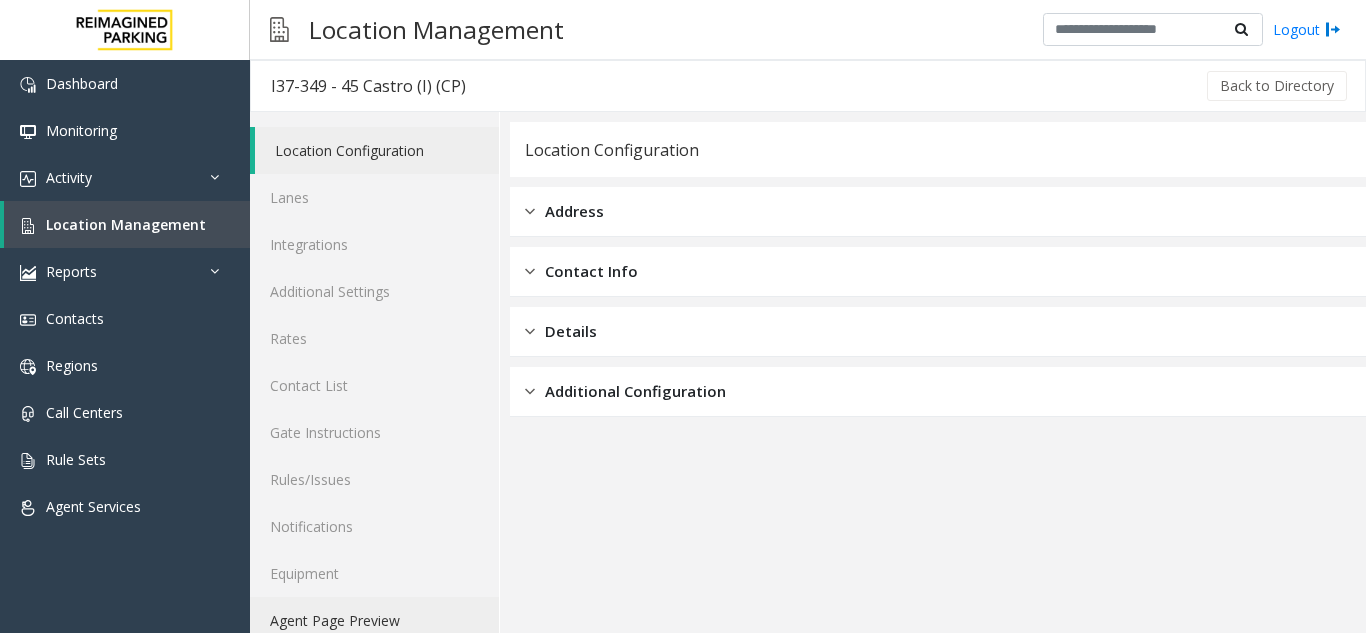 click on "Agent Page Preview" 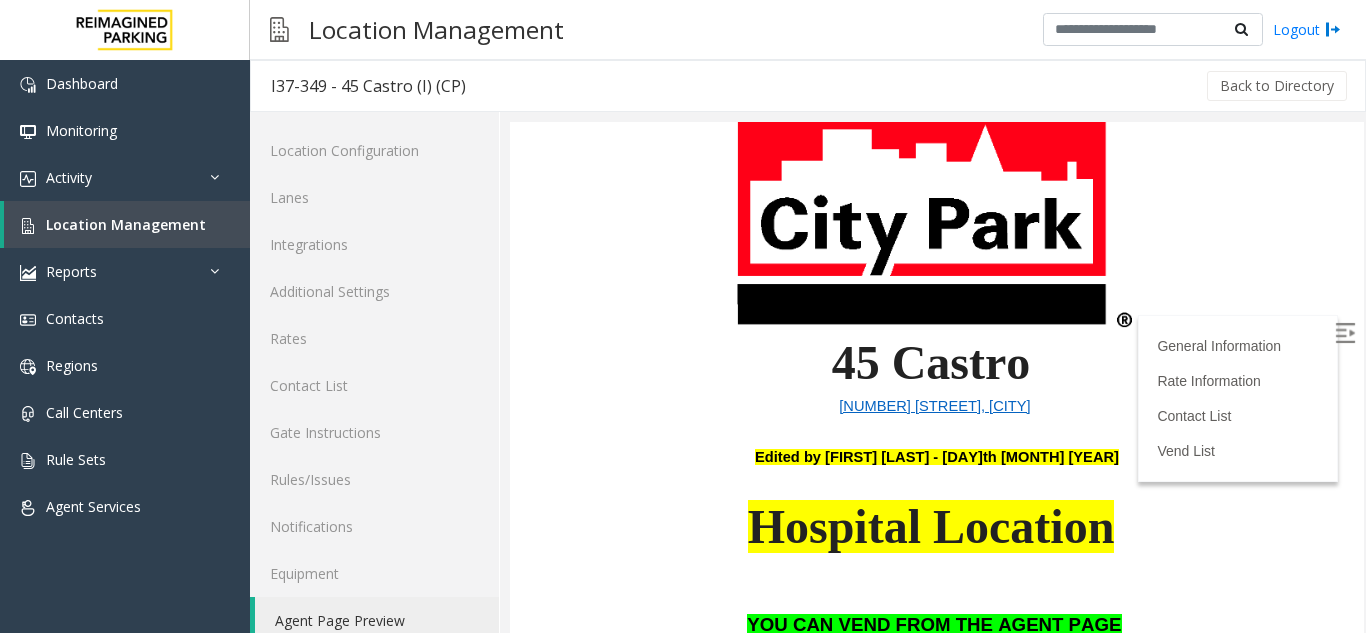 scroll, scrollTop: 200, scrollLeft: 0, axis: vertical 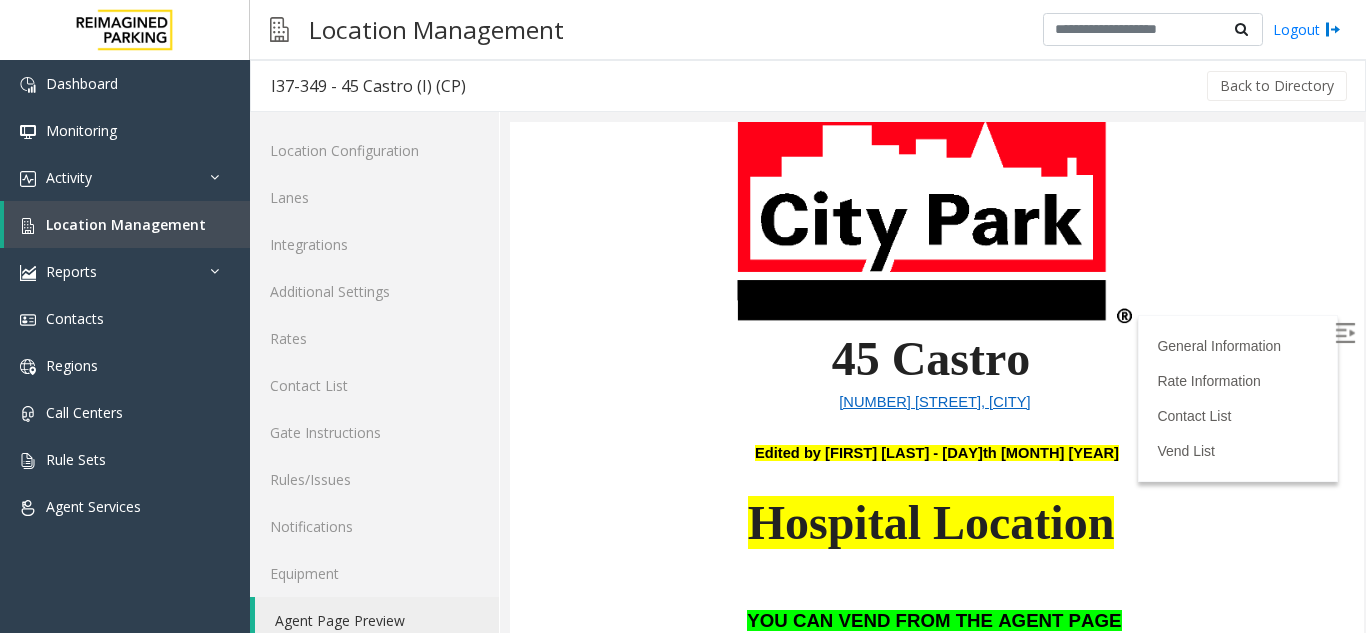click on "45 Castro Street, San Francisco" at bounding box center [937, 402] 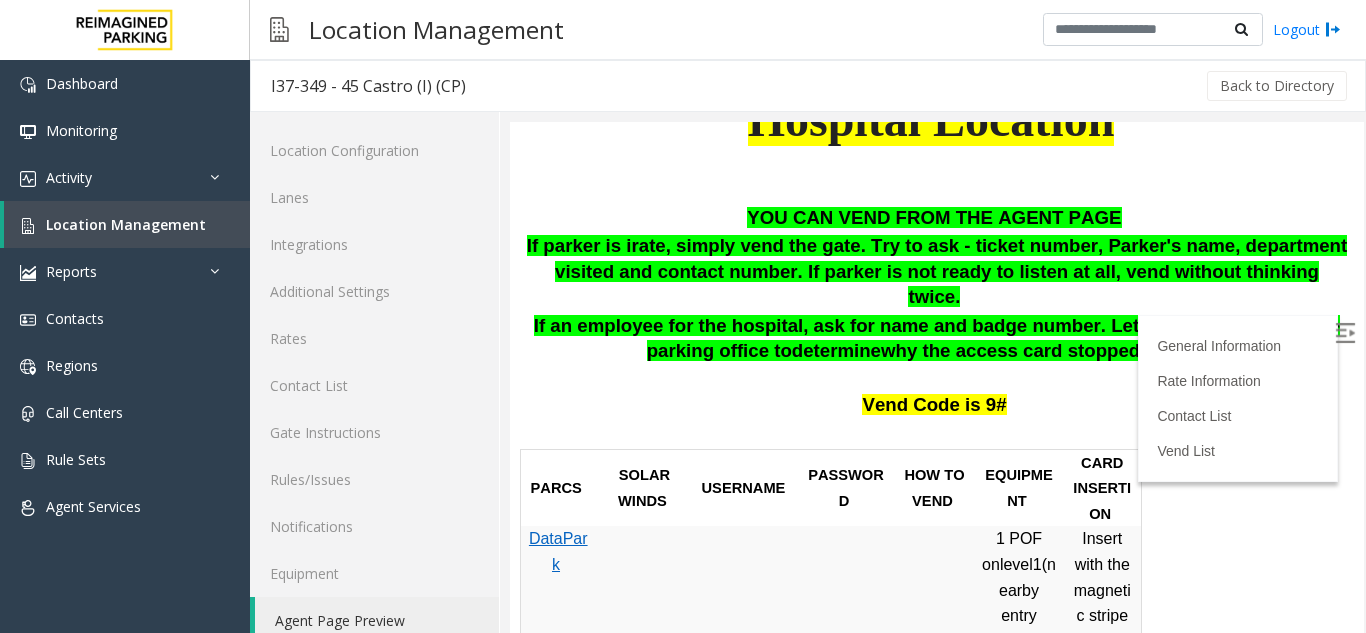 scroll, scrollTop: 601, scrollLeft: 0, axis: vertical 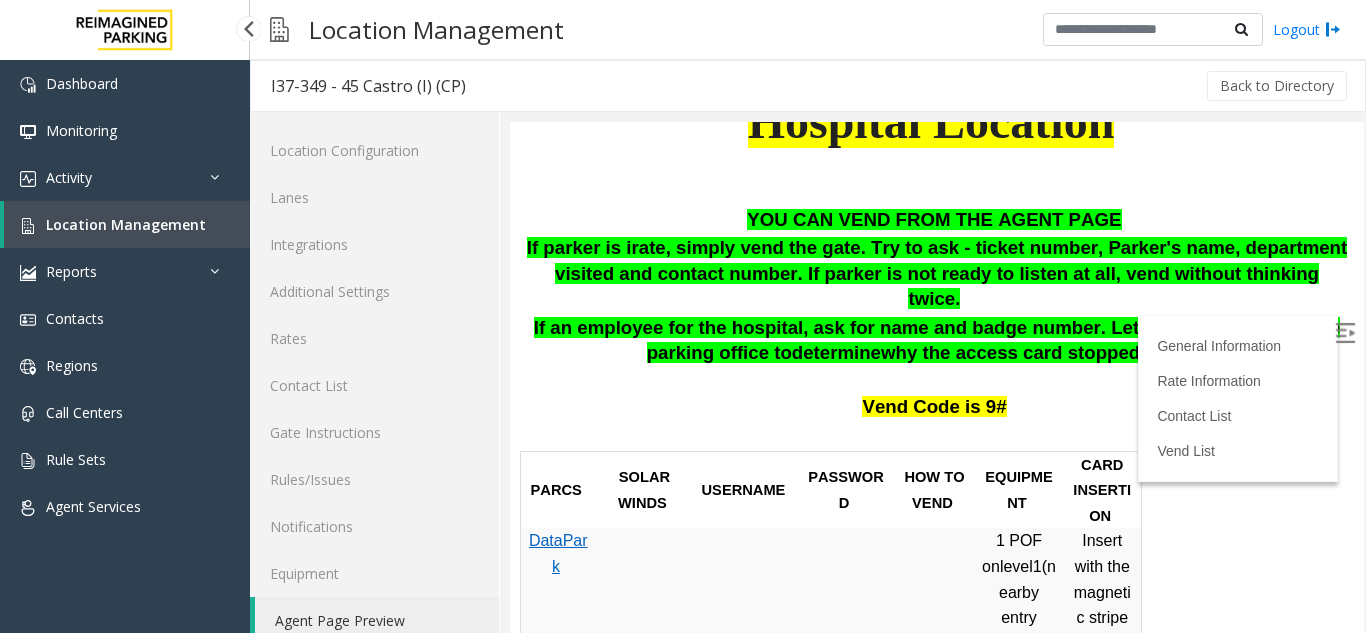 click on "Location Management" at bounding box center [126, 224] 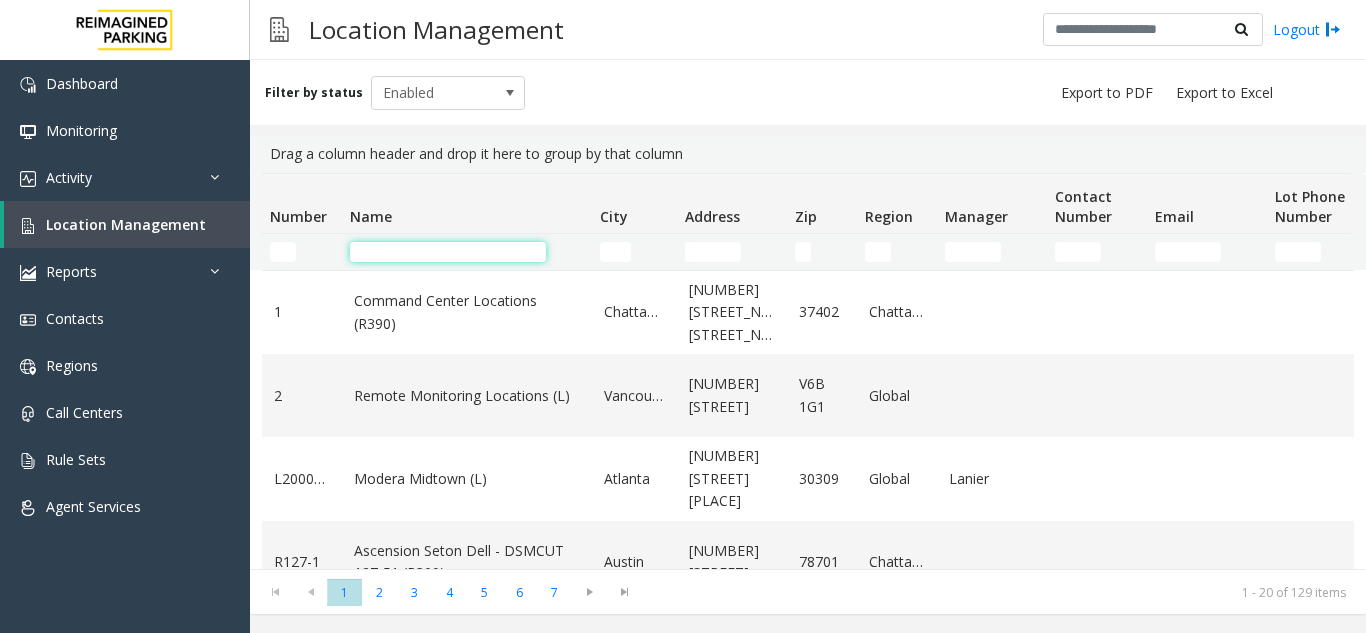 click 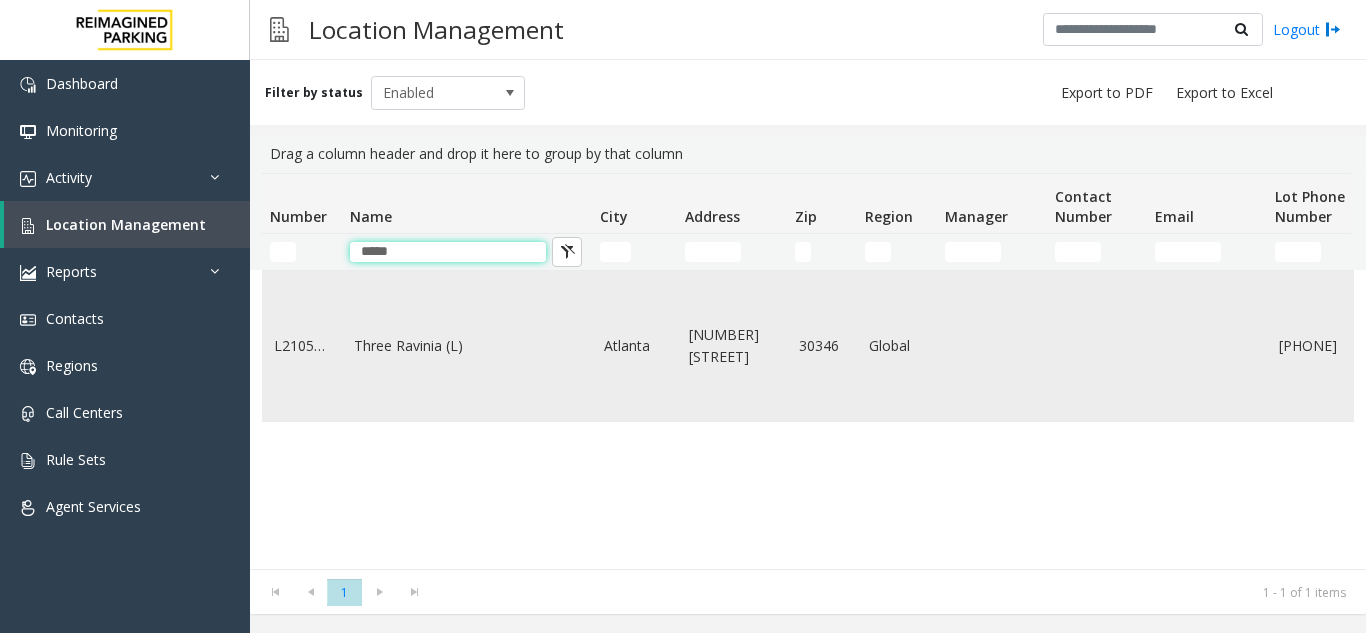 type on "*****" 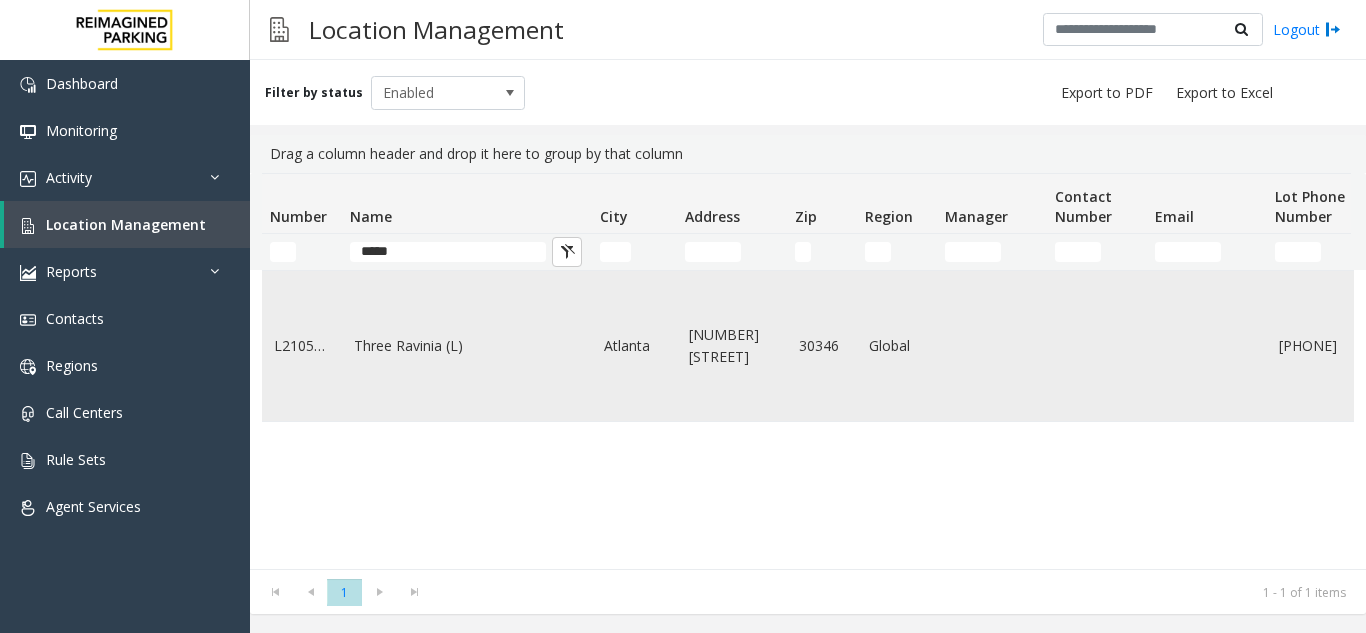 click on "Three Ravinia (L)" 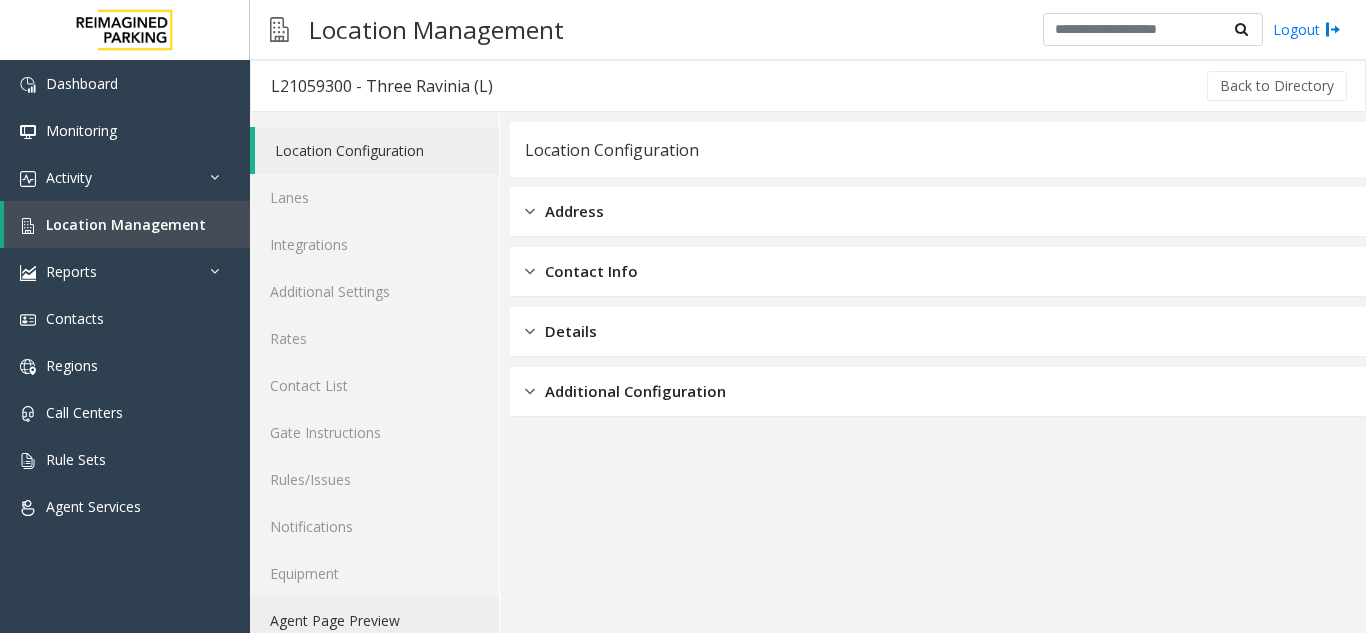 click on "Agent Page Preview" 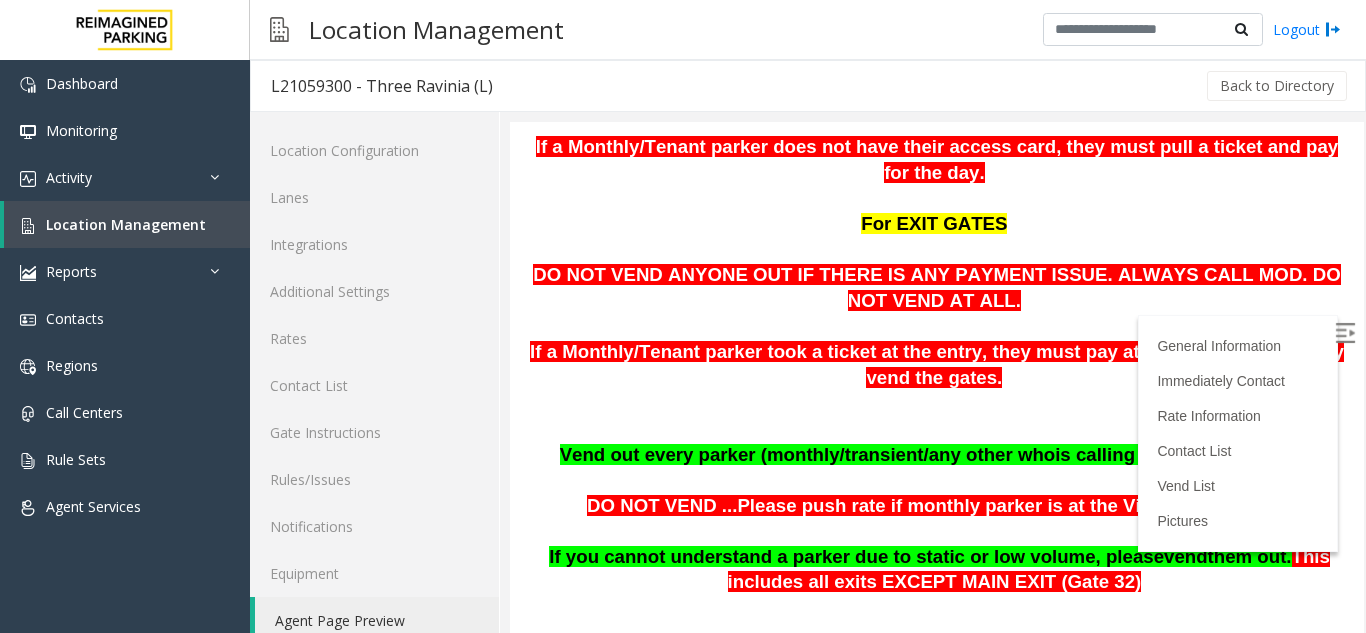 scroll, scrollTop: 934, scrollLeft: 0, axis: vertical 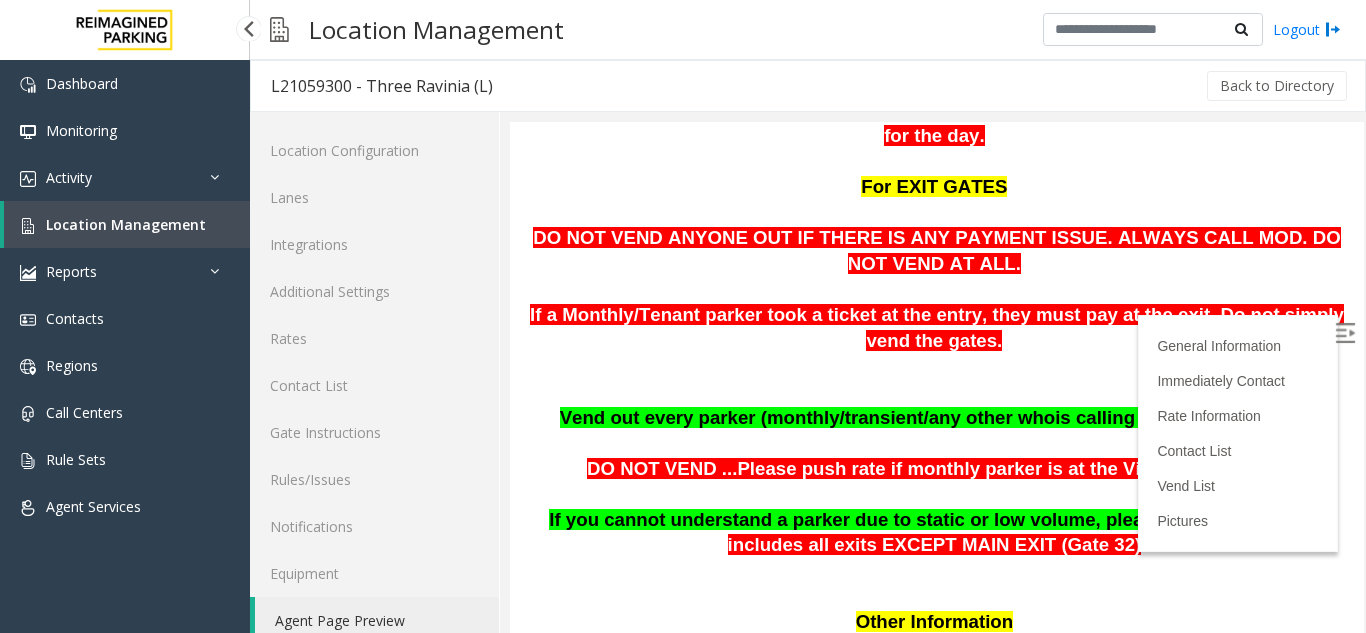 click on "Location Management" at bounding box center [126, 224] 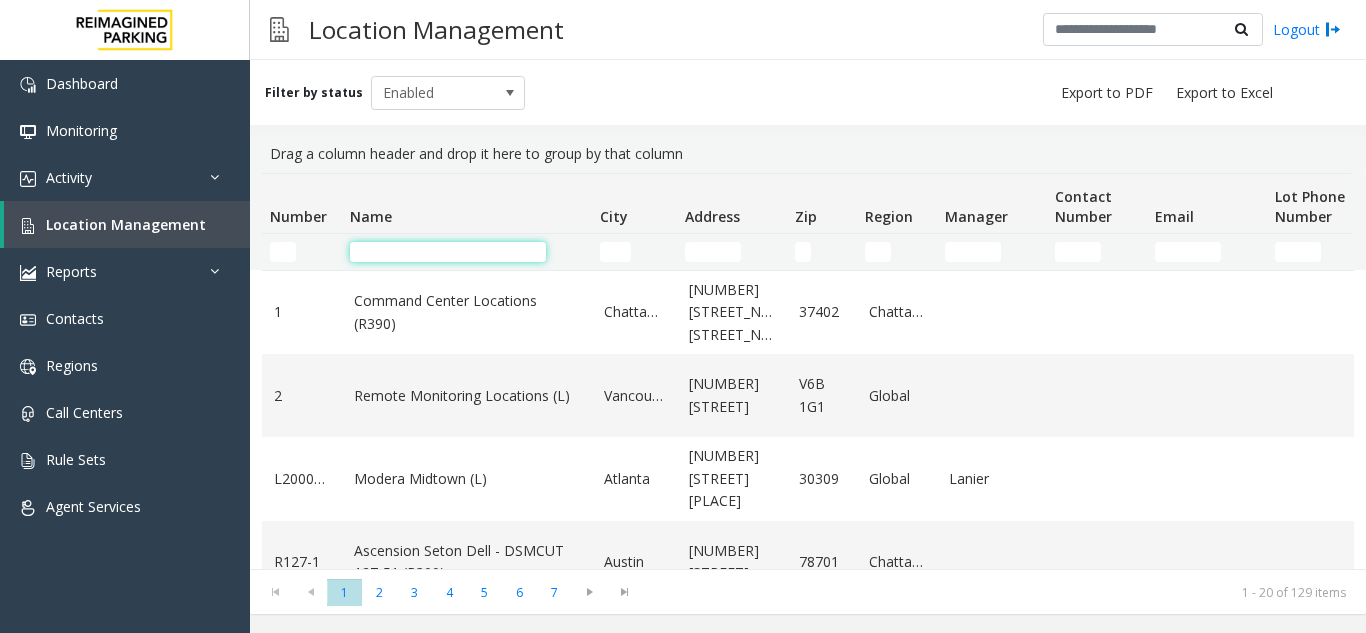 click 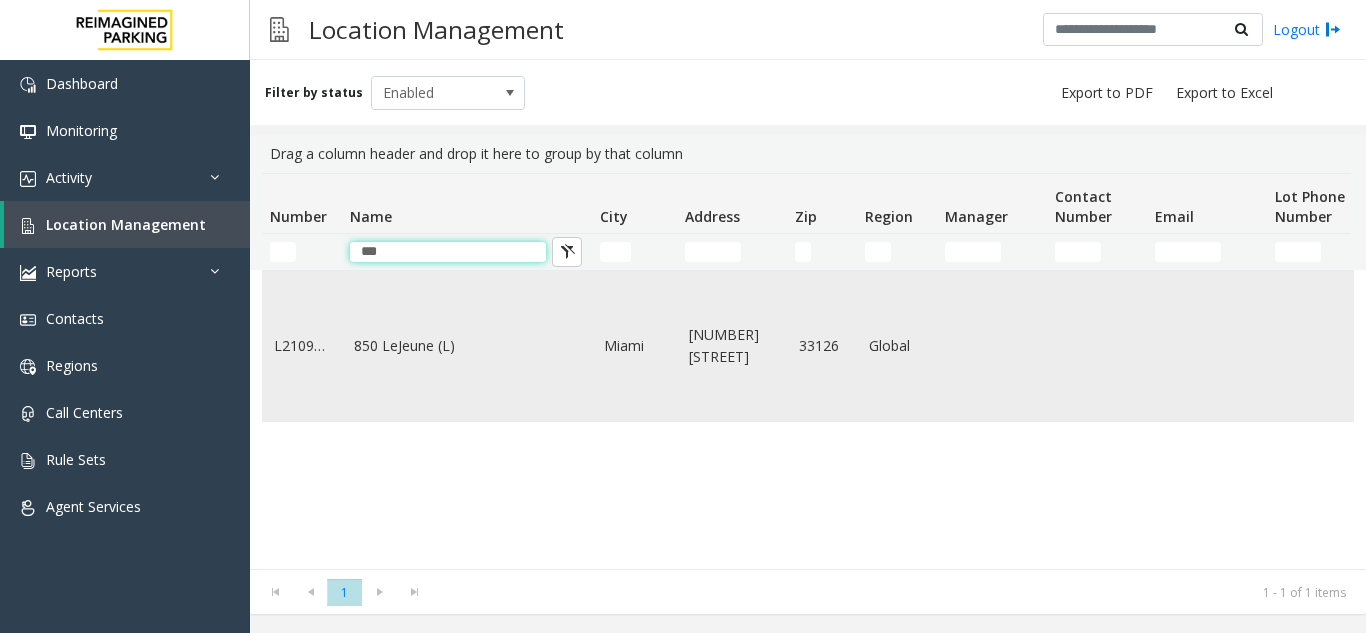 type on "***" 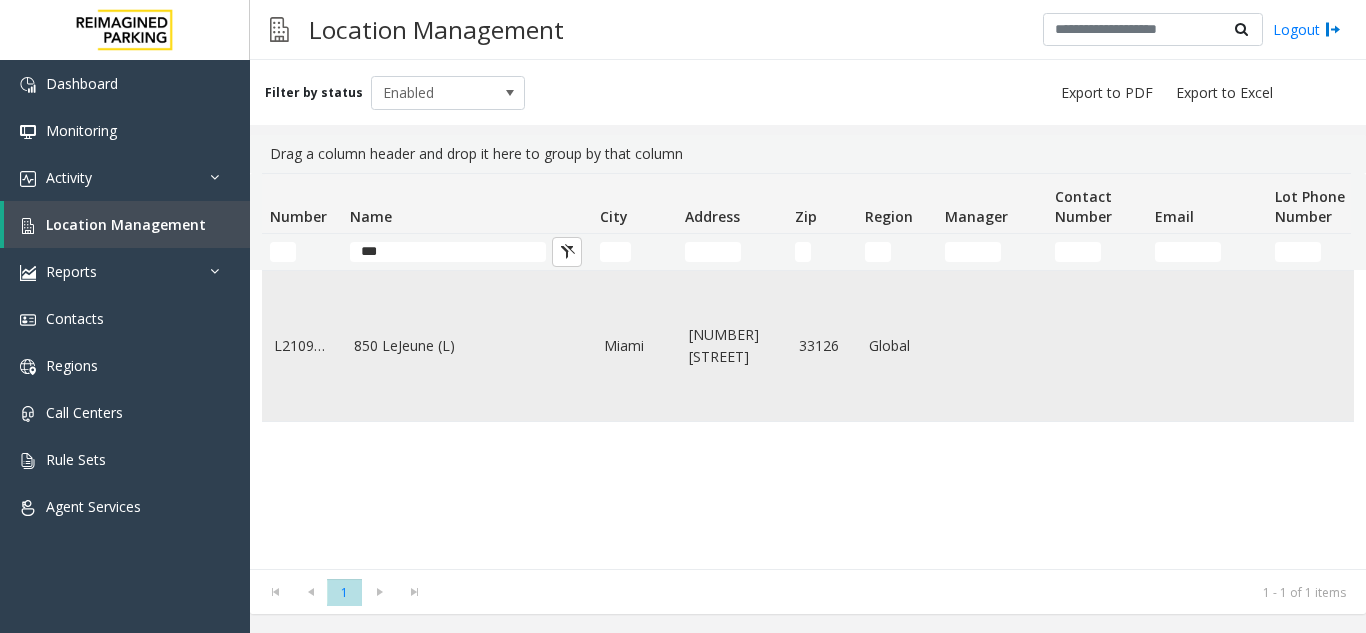 click on "850 LeJeune (L)" 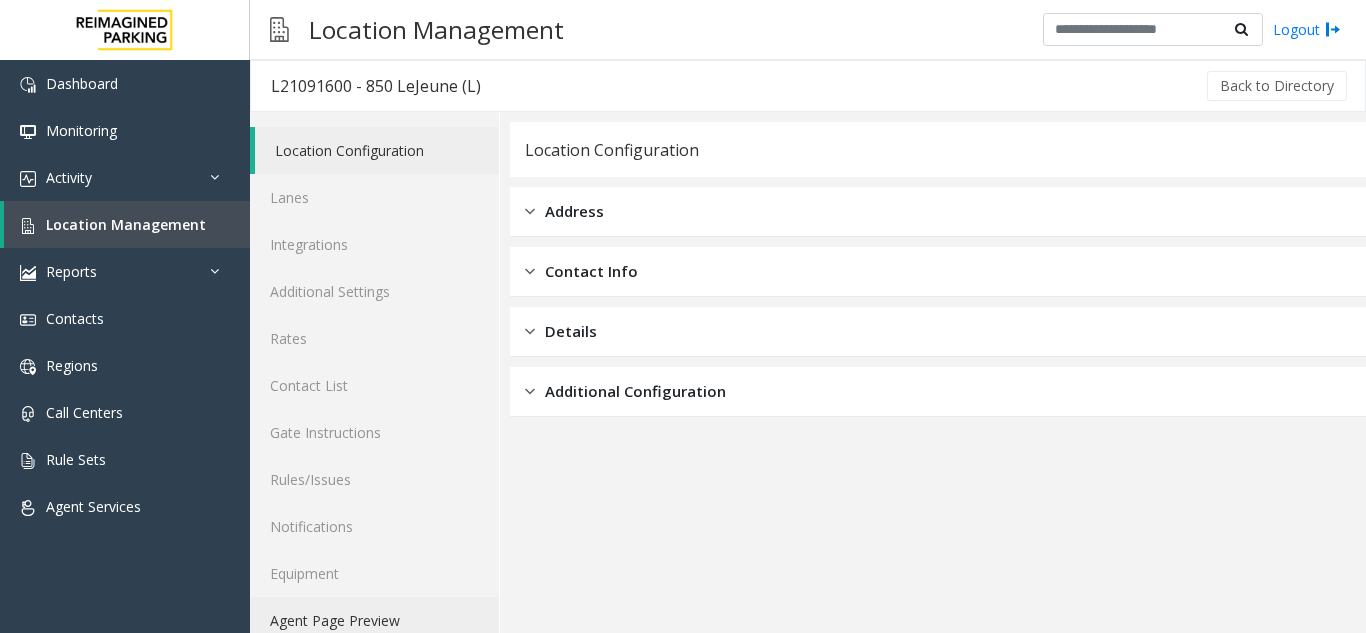 click on "Agent Page Preview" 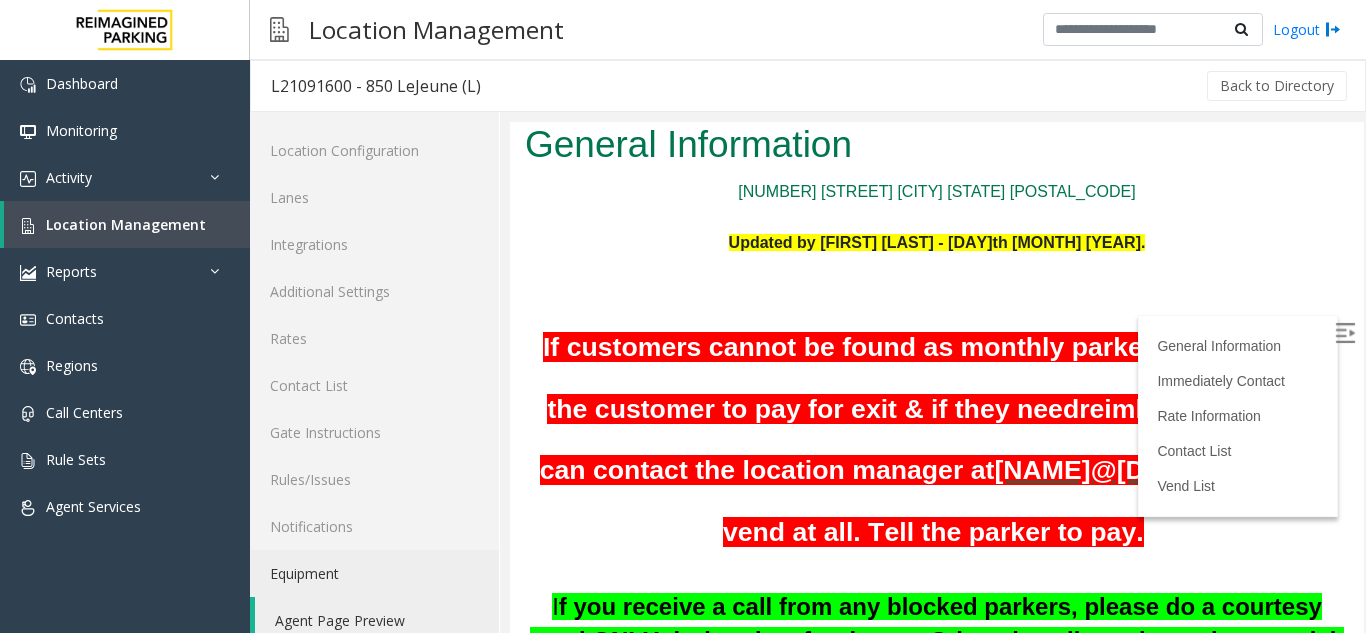 scroll, scrollTop: 100, scrollLeft: 0, axis: vertical 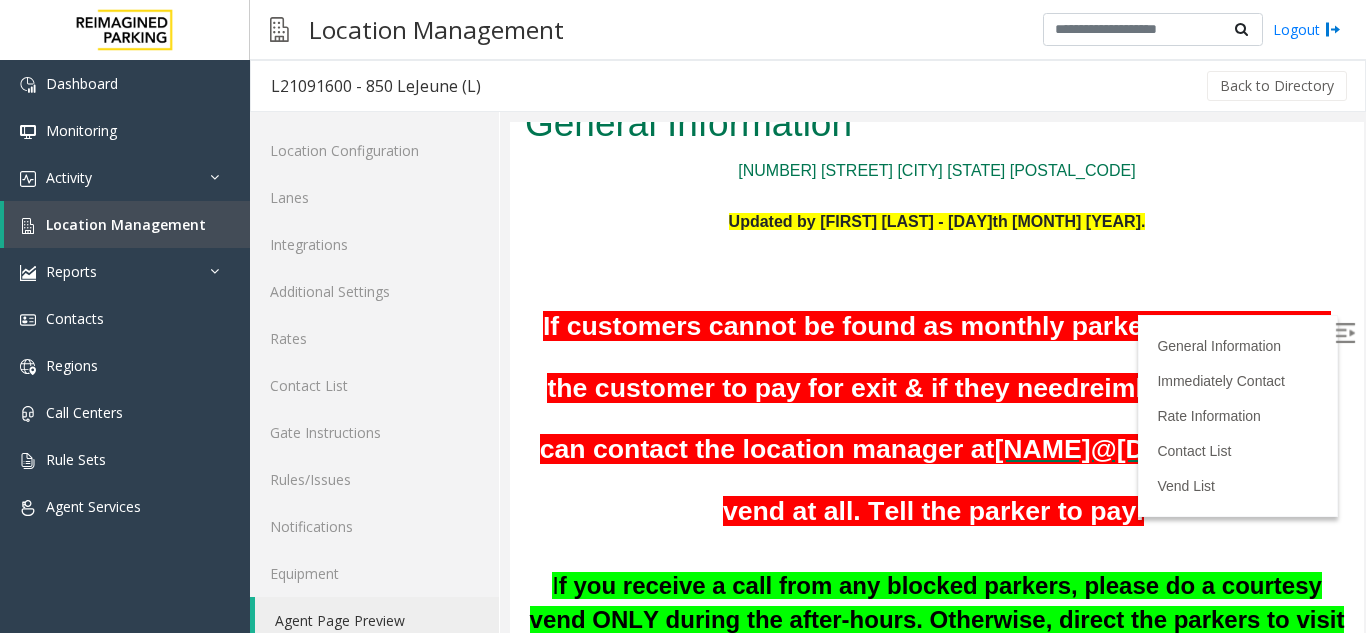 click at bounding box center (1345, 333) 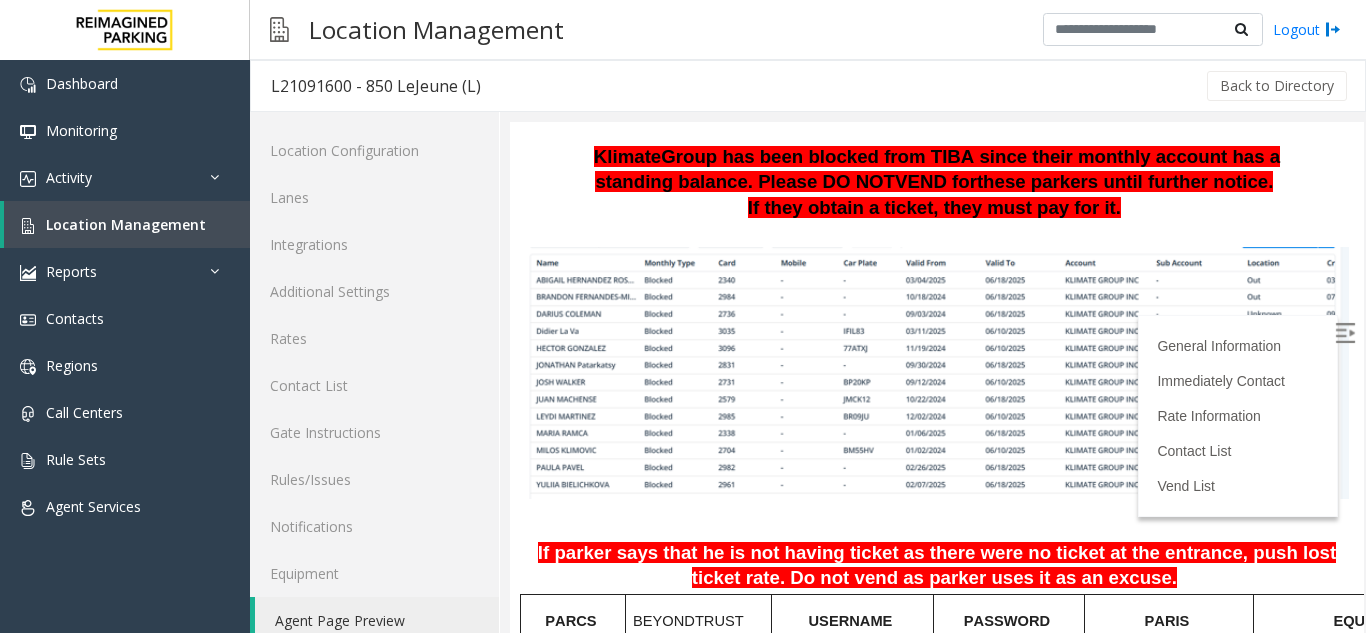 scroll, scrollTop: 1360, scrollLeft: 0, axis: vertical 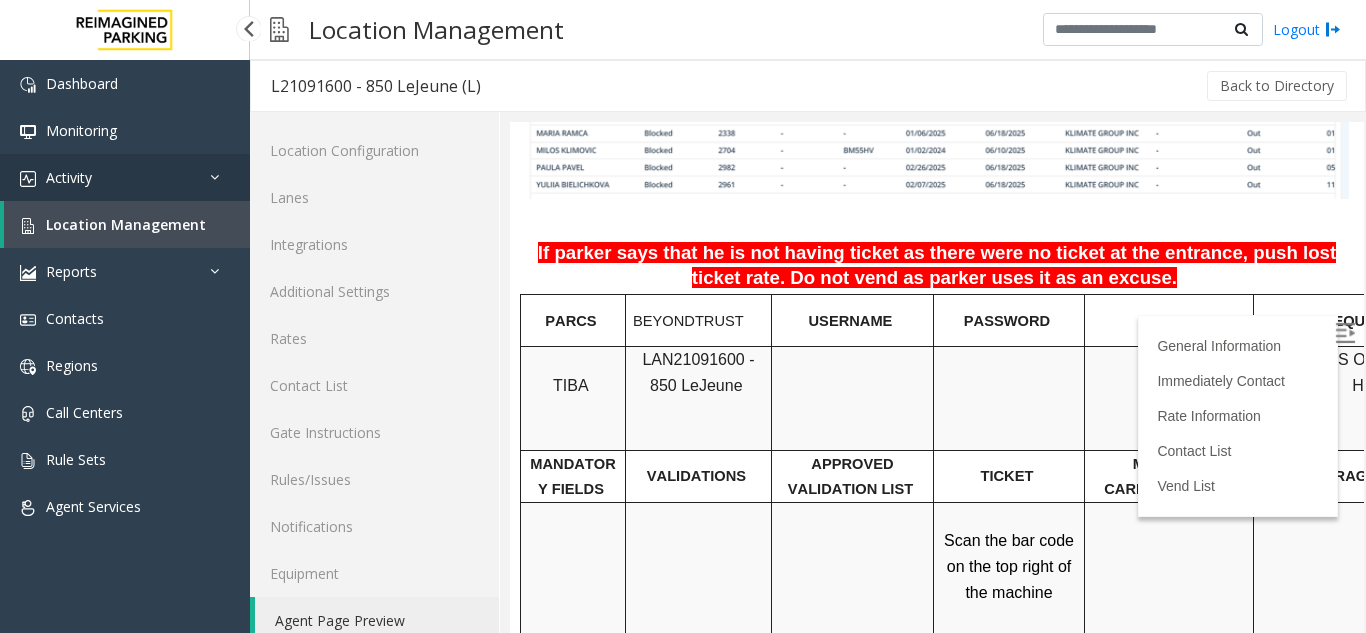 click on "Activity" at bounding box center [125, 177] 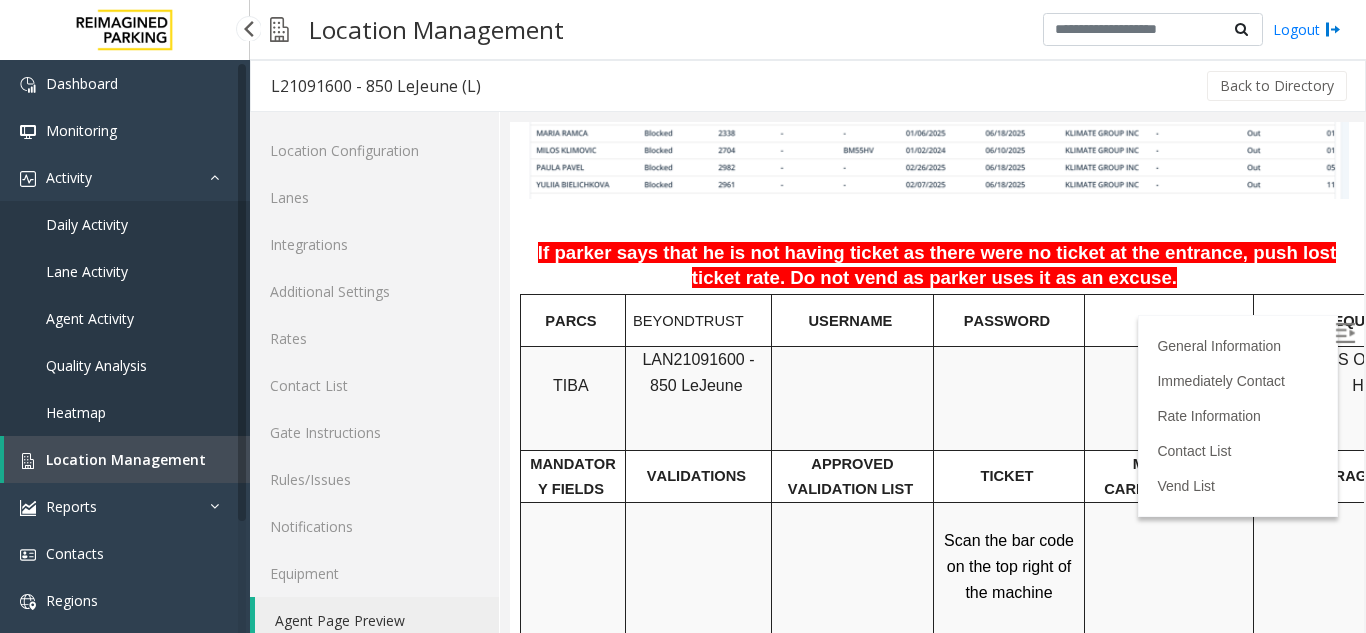 click on "Agent Activity" at bounding box center (125, 318) 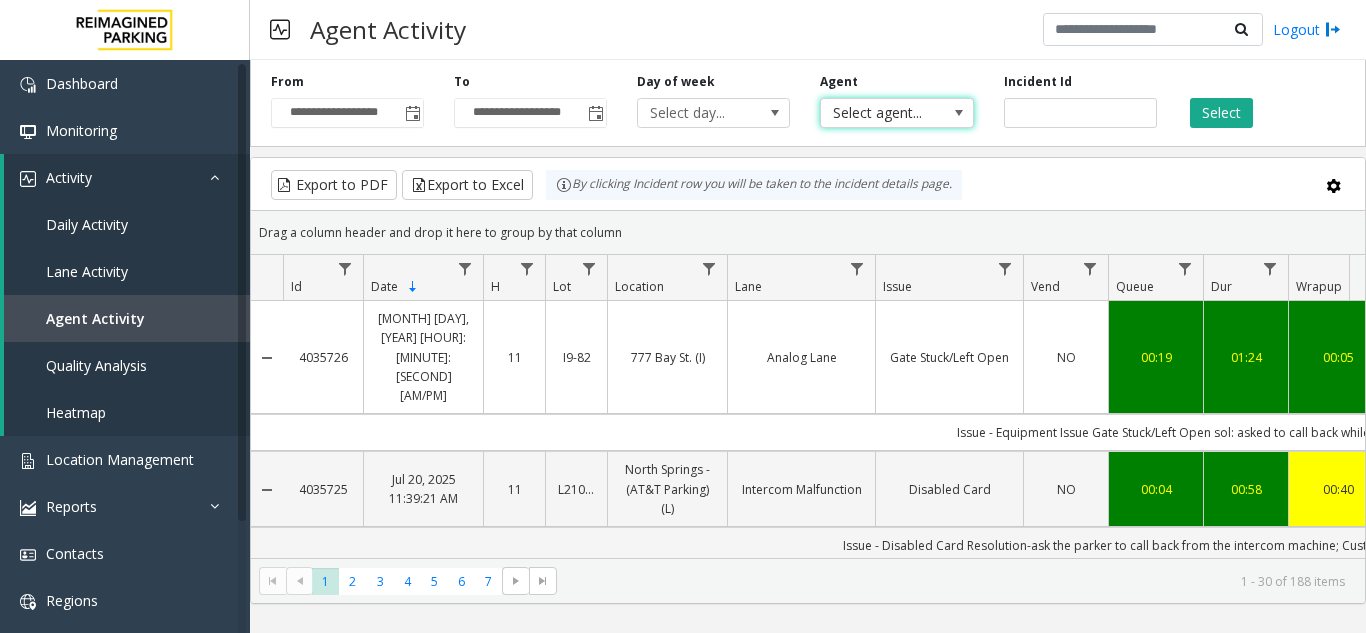 click at bounding box center [959, 113] 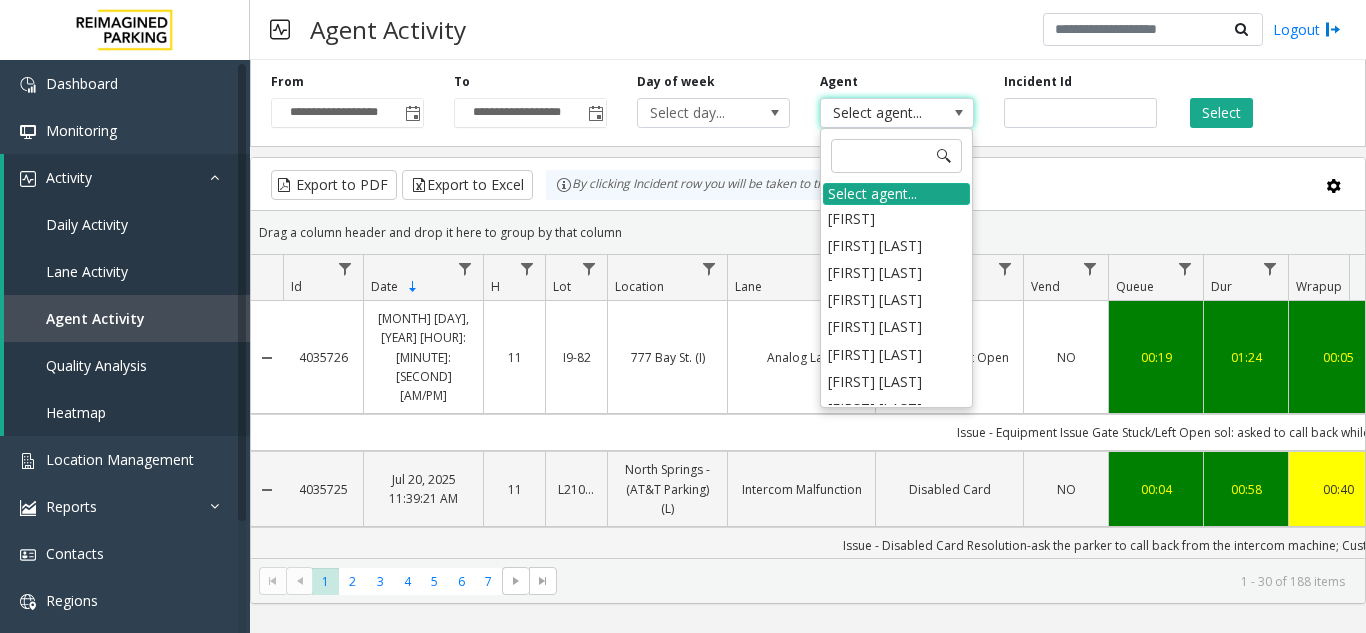 type on "*" 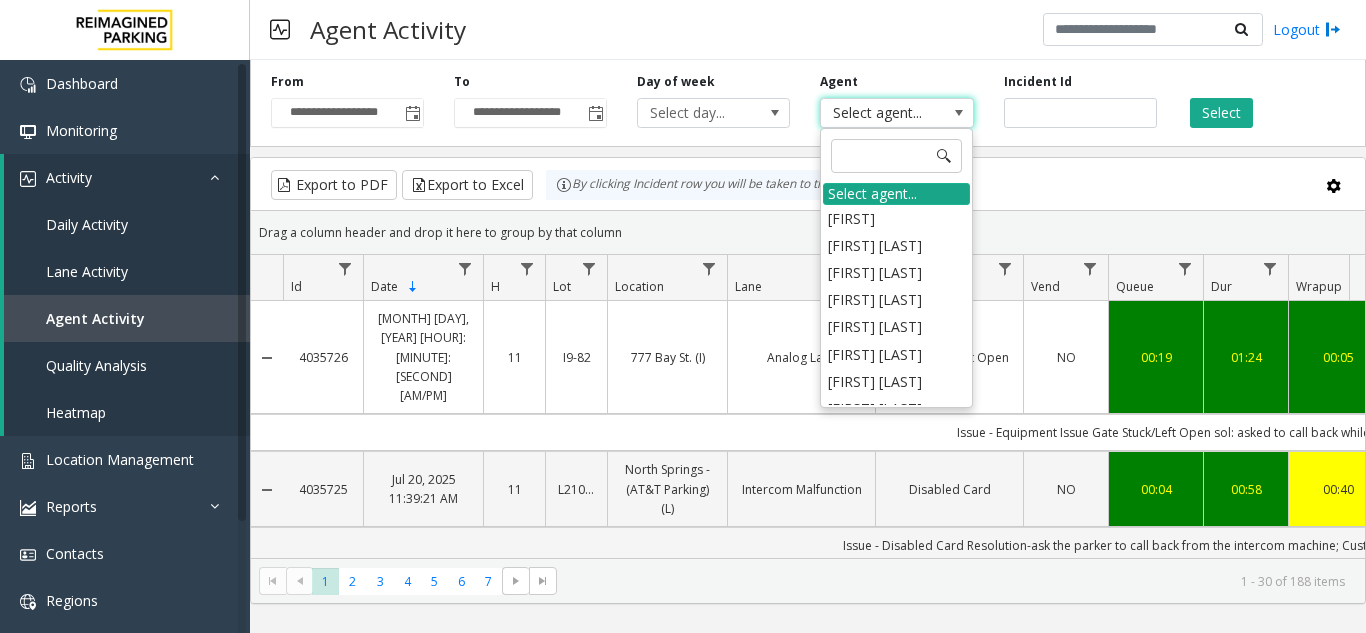 type on "*" 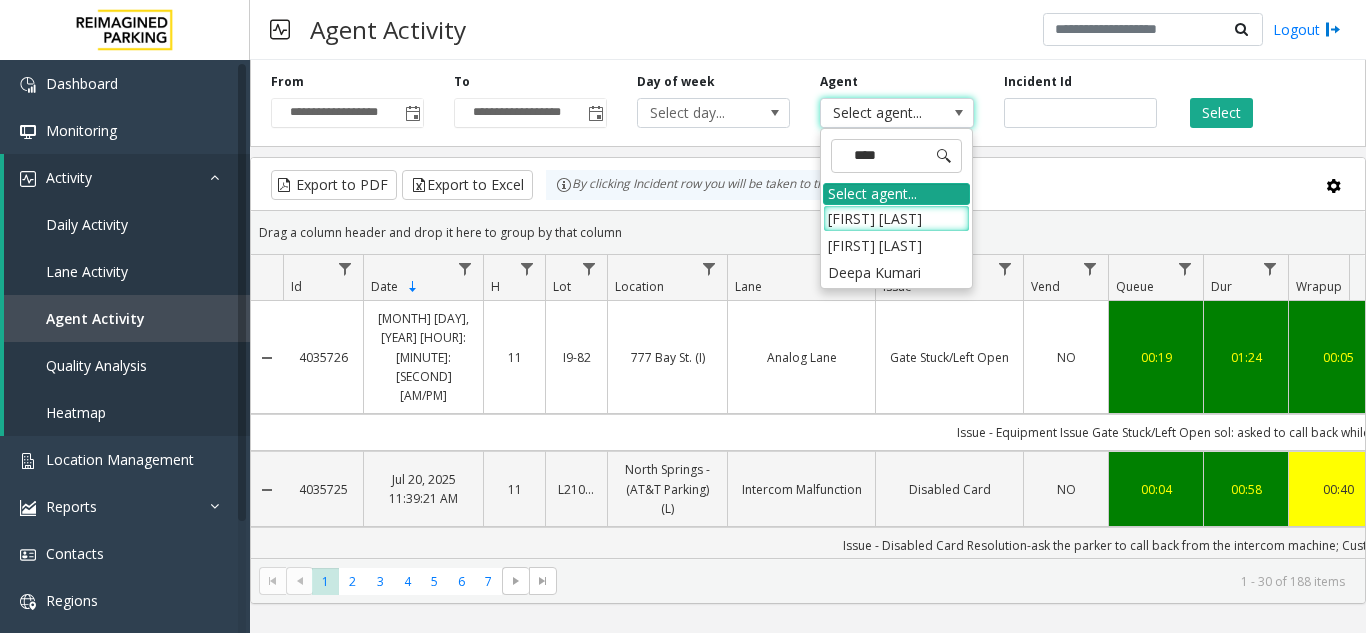type on "*****" 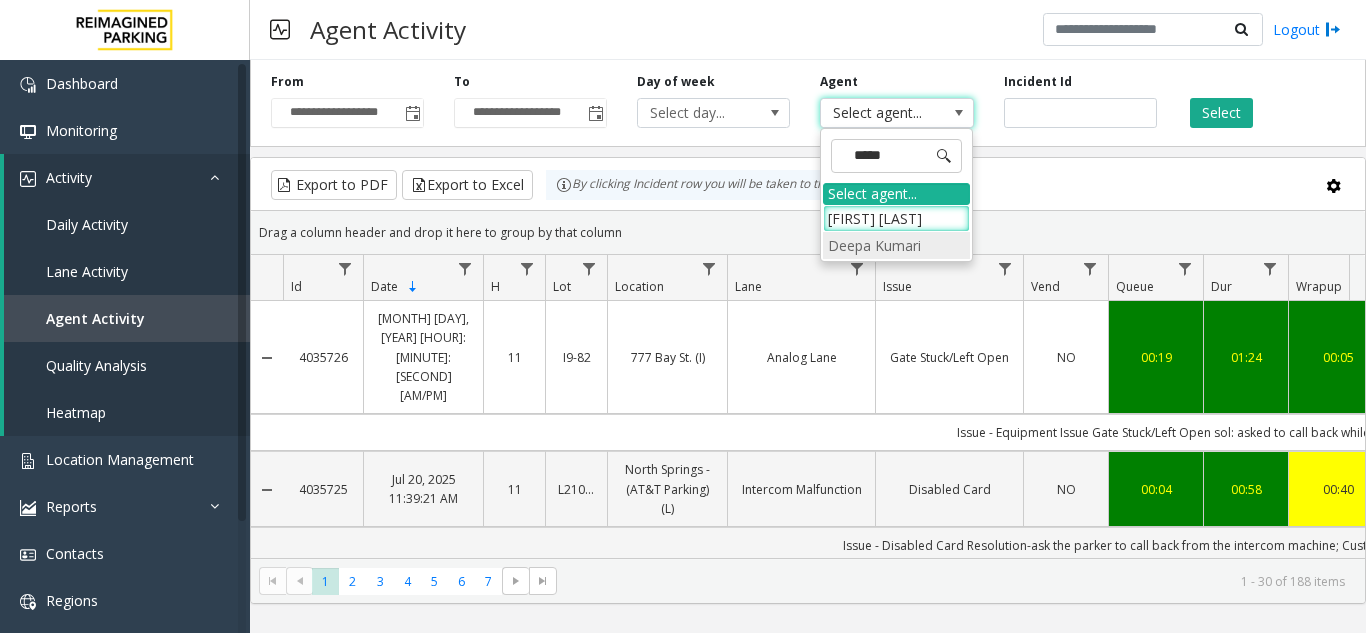 click on "Deepa Kumari" at bounding box center (896, 245) 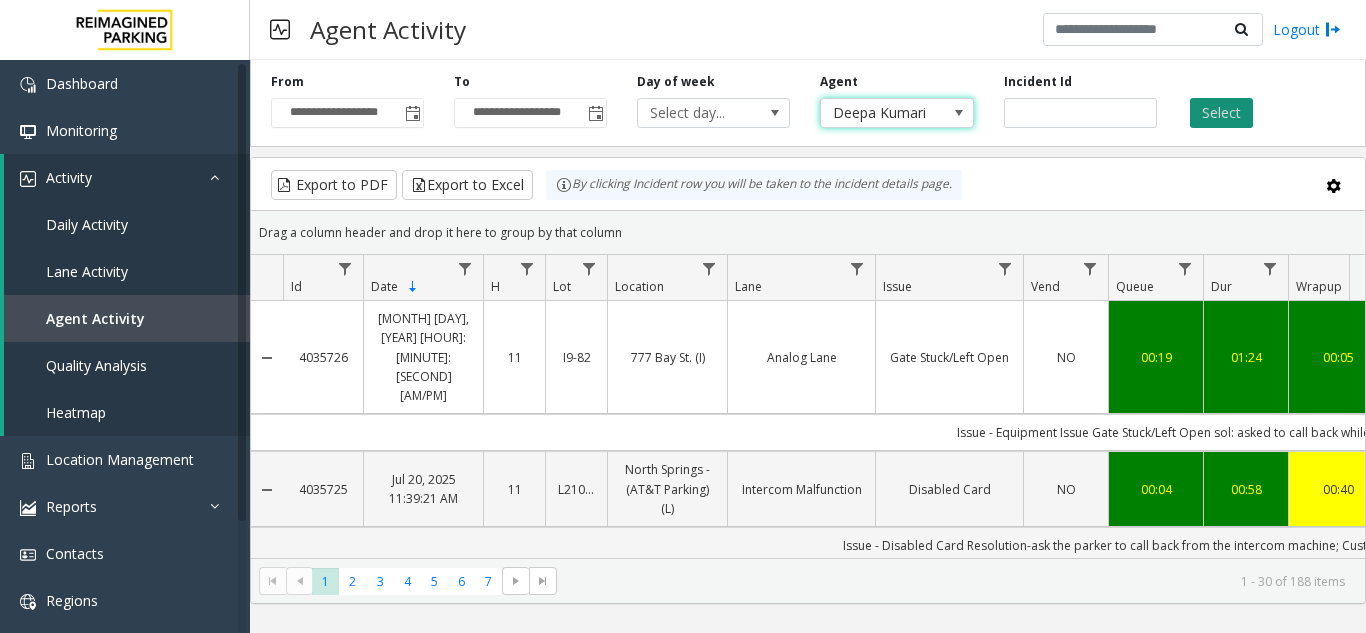 click on "Select" 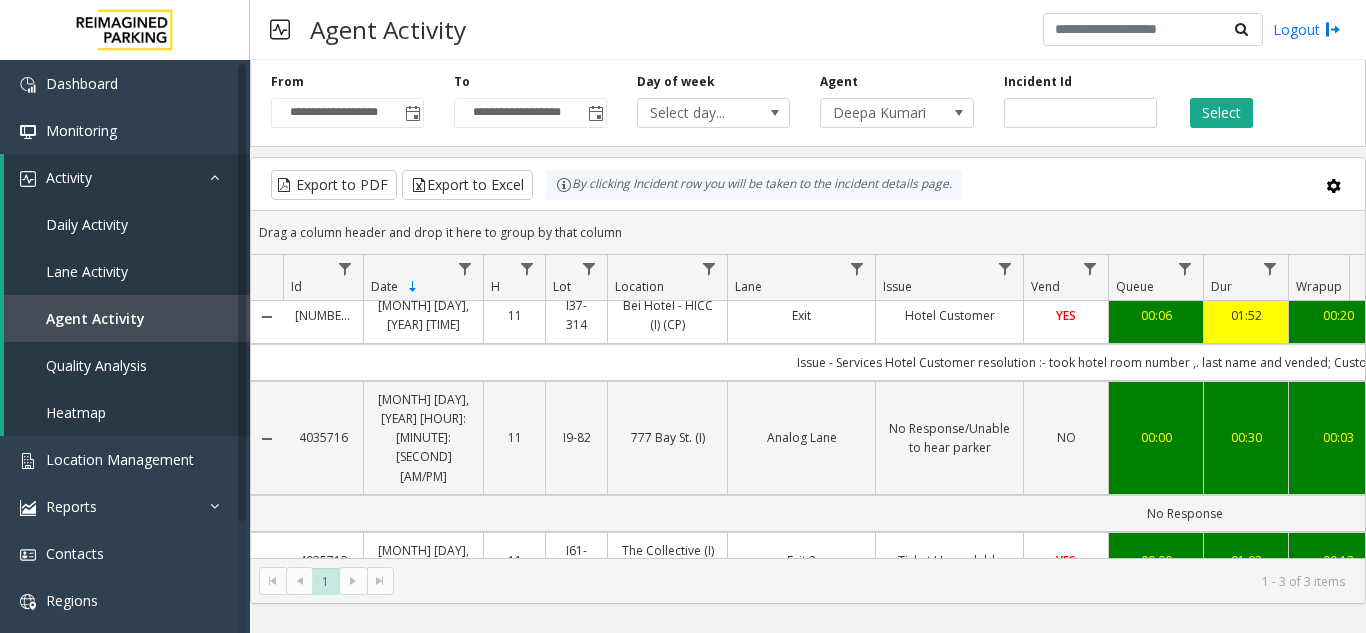scroll, scrollTop: 0, scrollLeft: 0, axis: both 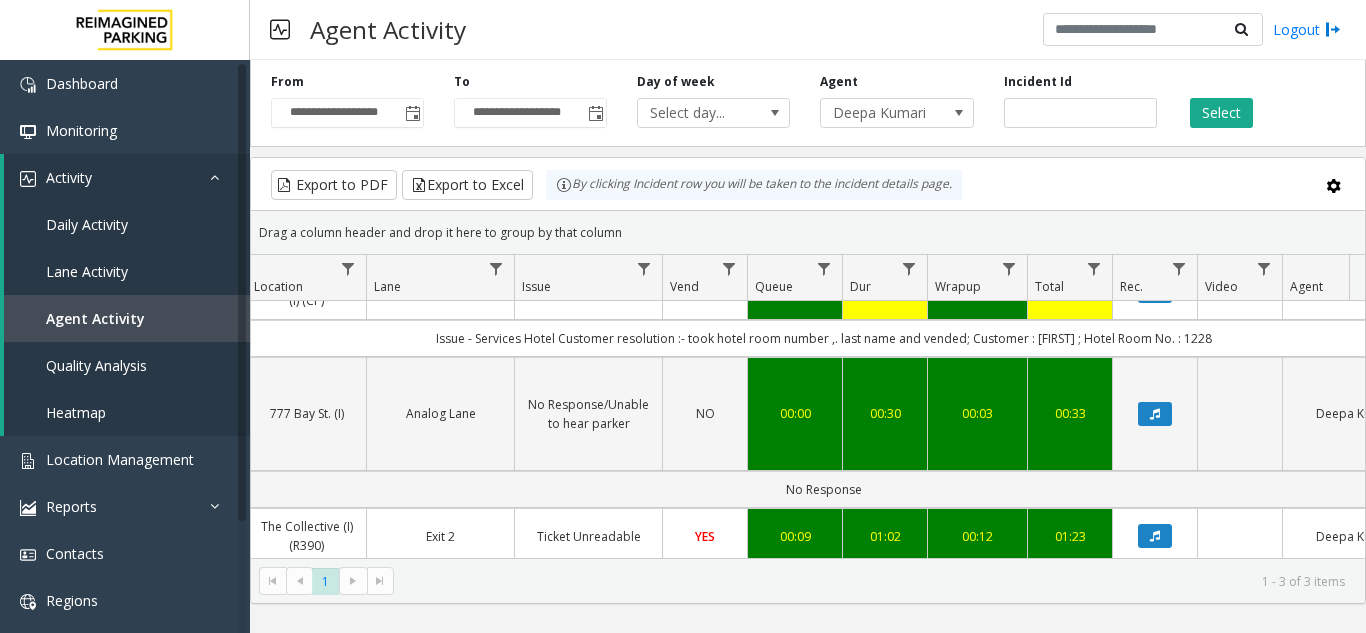 click 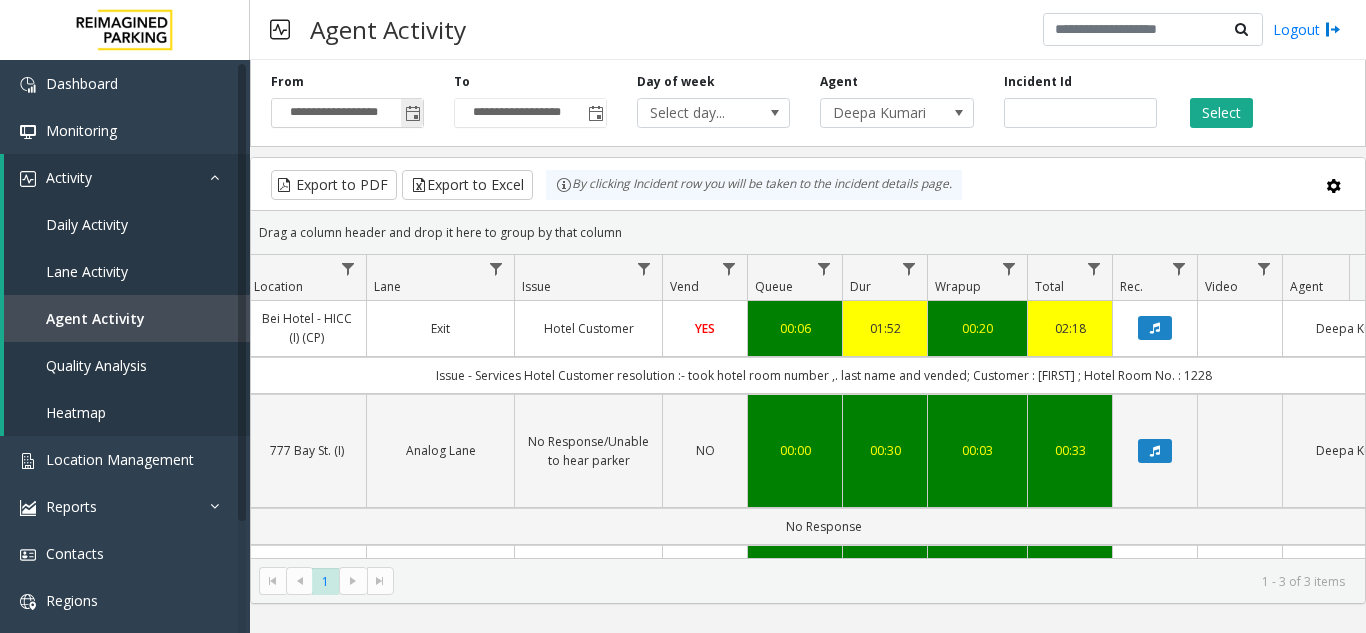 click 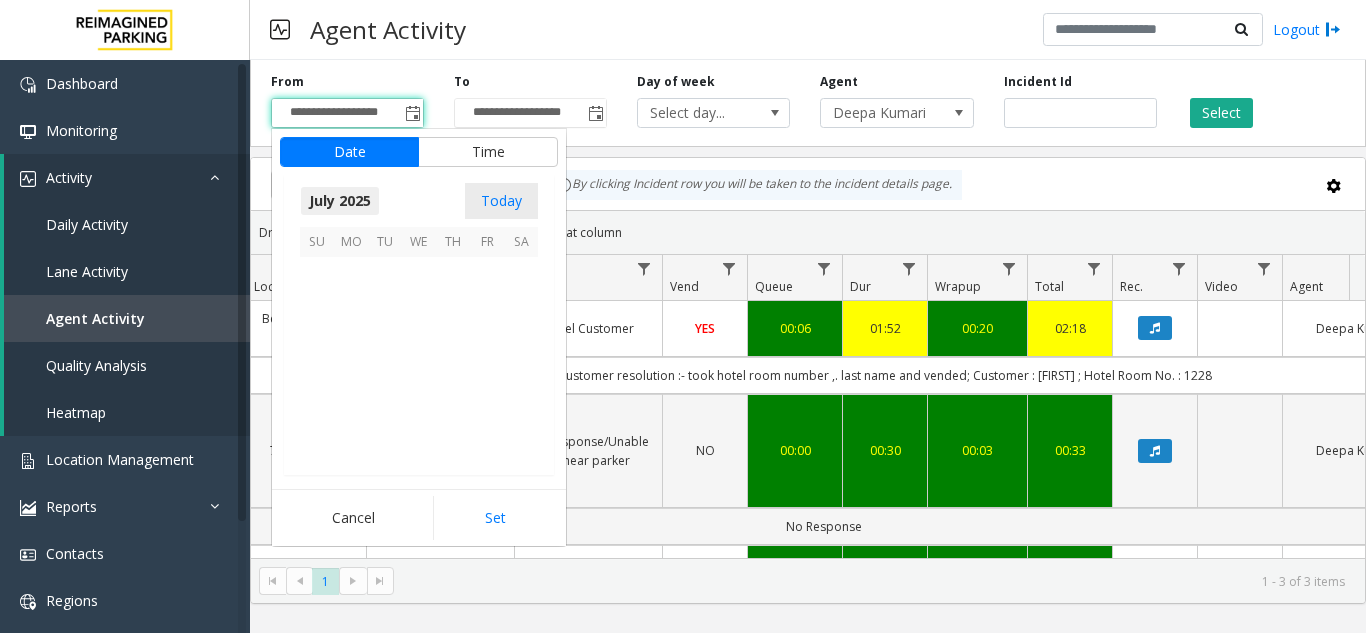 scroll, scrollTop: 358428, scrollLeft: 0, axis: vertical 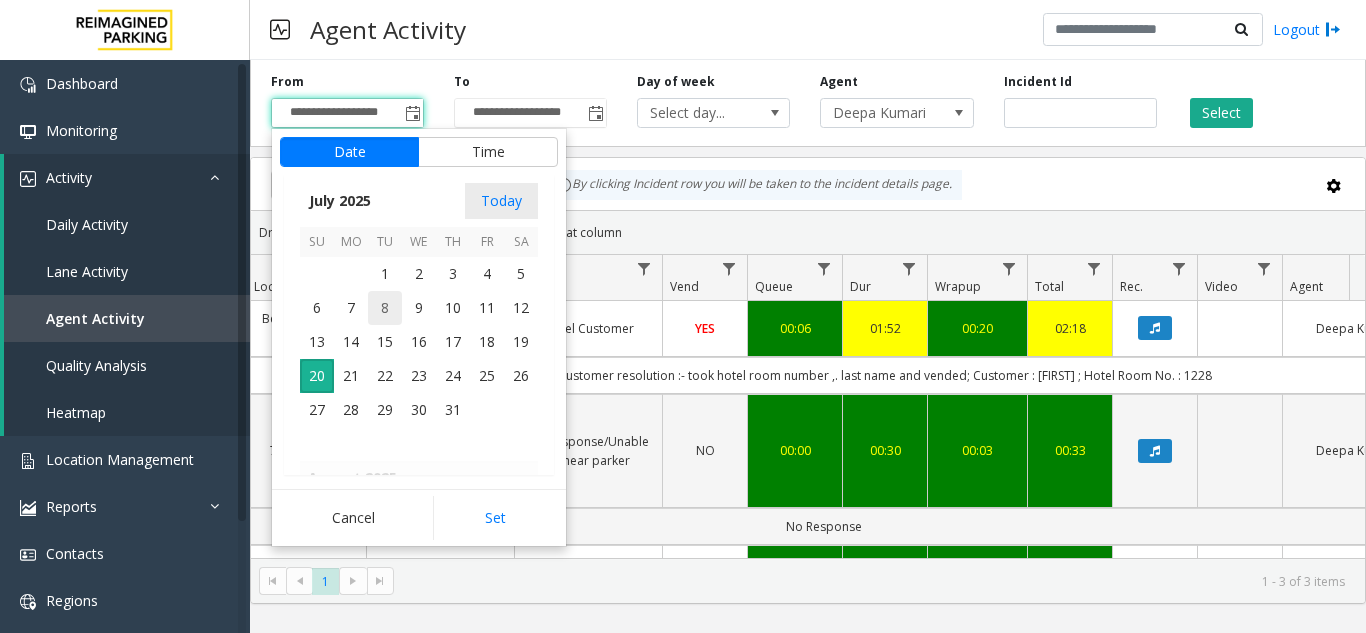 click on "8" at bounding box center (385, 308) 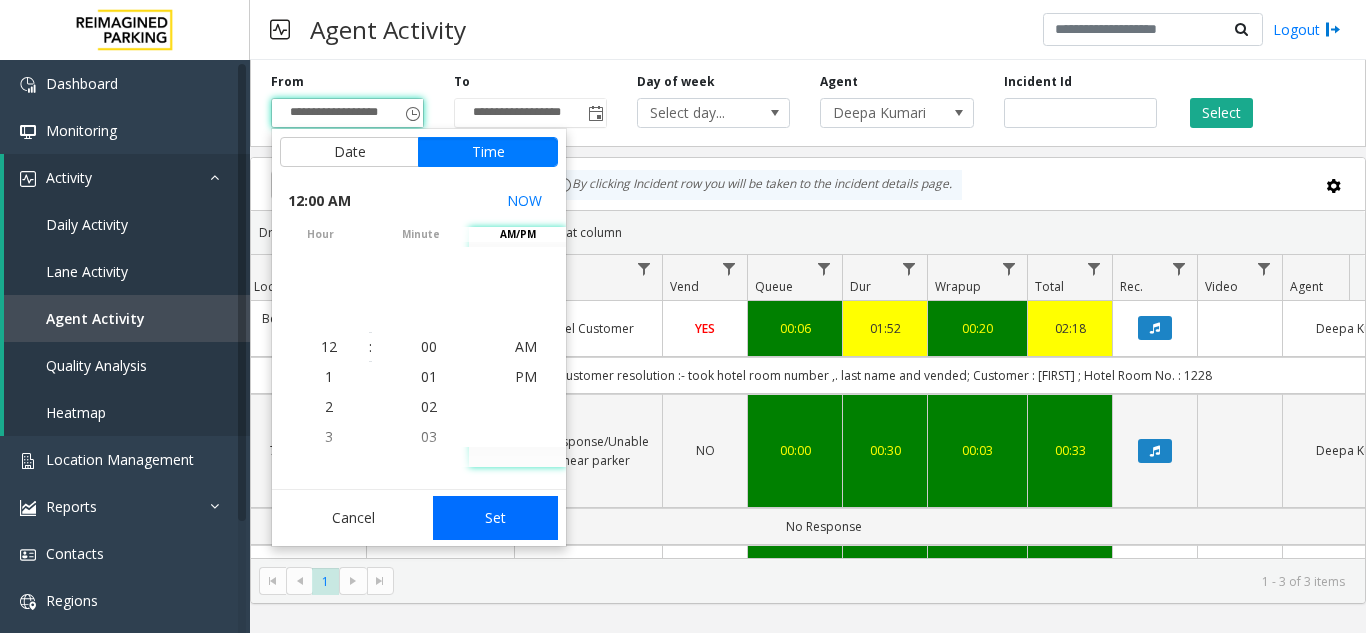 click on "Set" 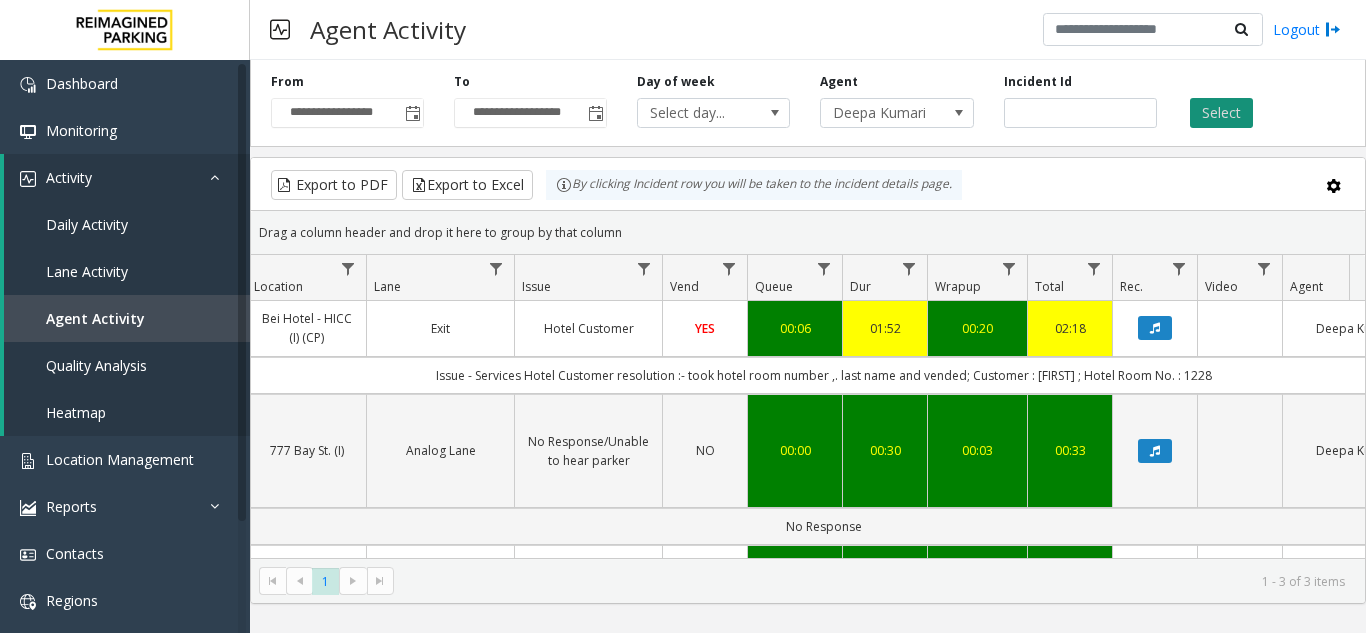 click on "Select" 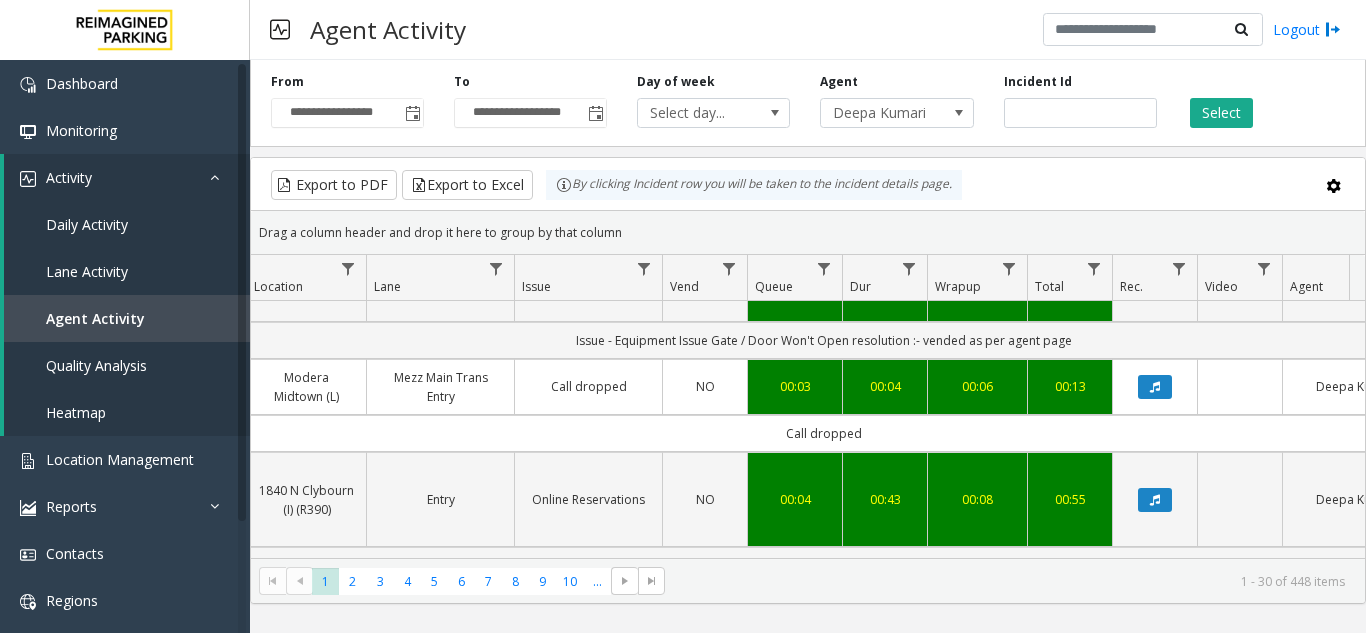 scroll, scrollTop: 400, scrollLeft: 361, axis: both 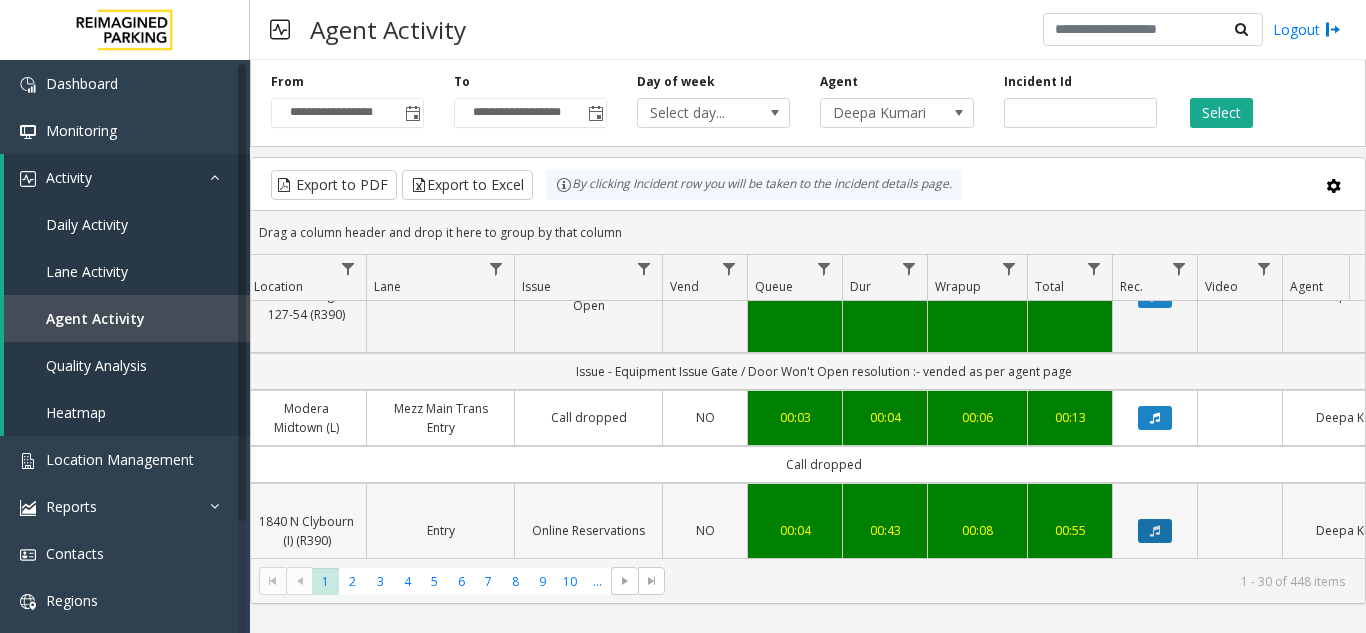 click 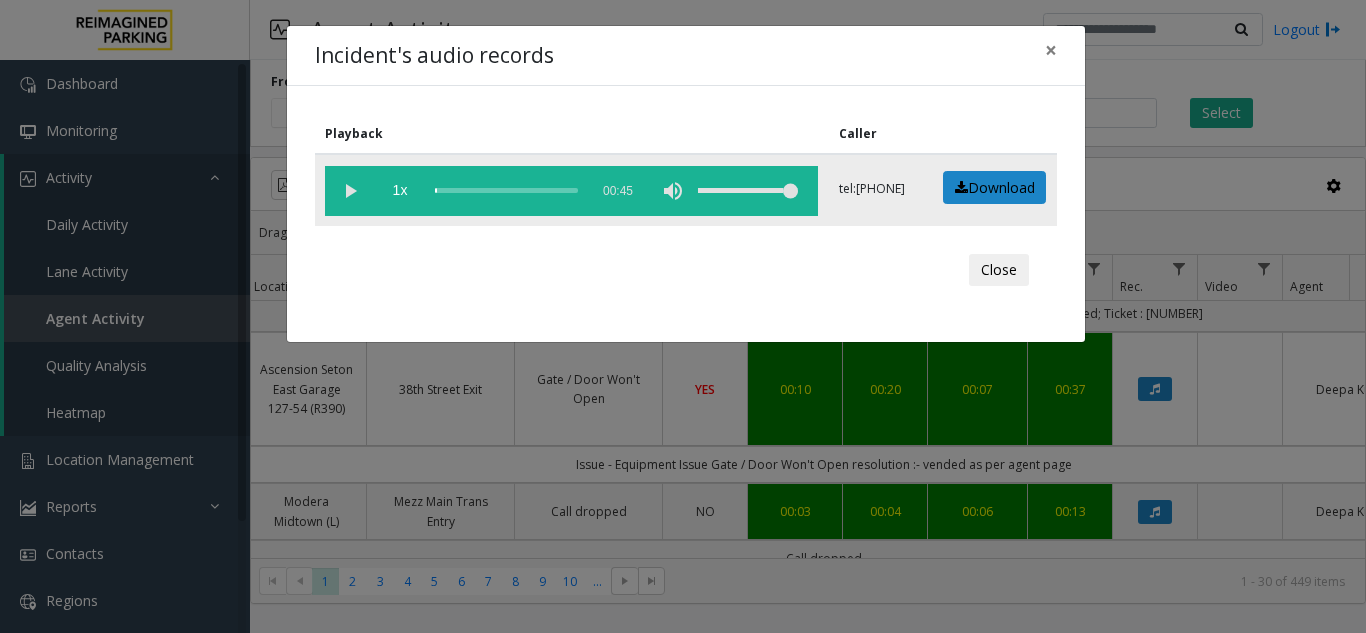 click 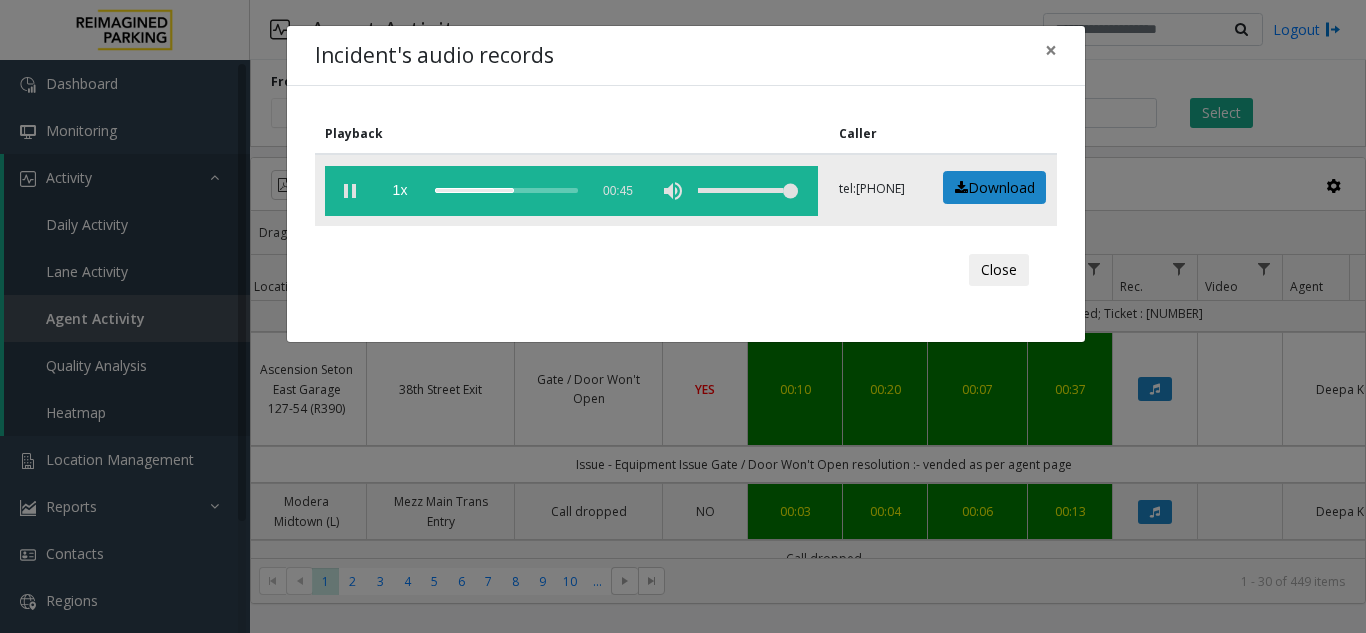 click 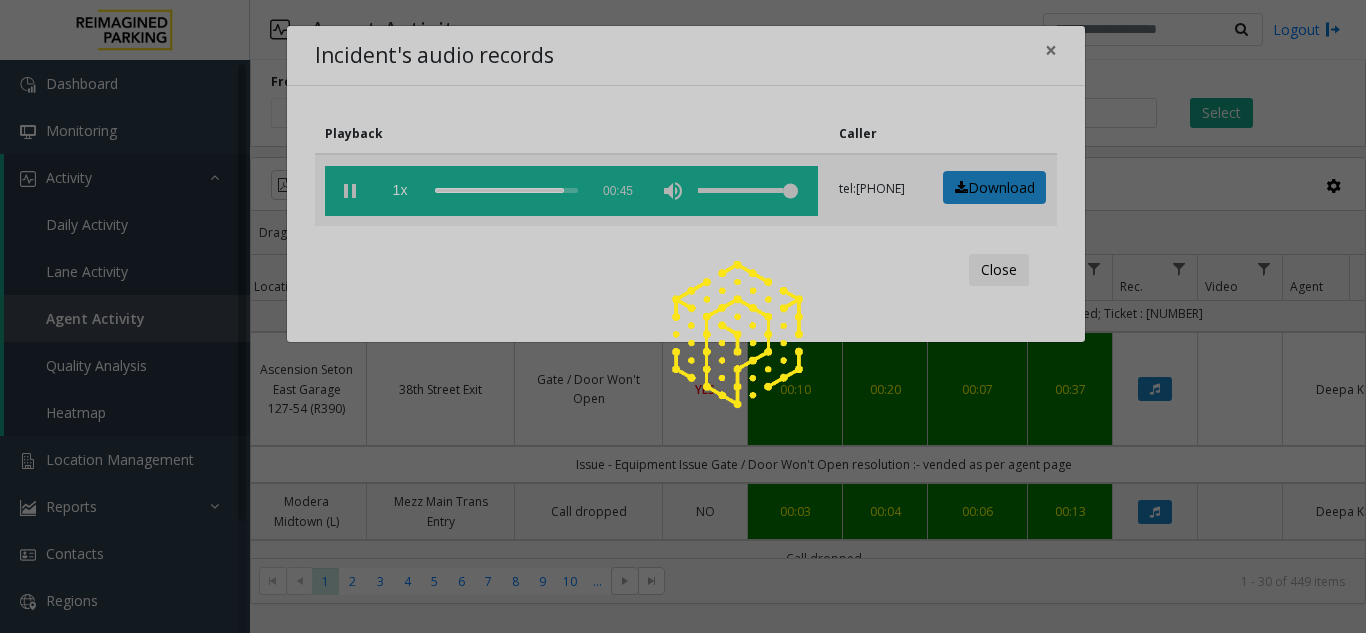 click 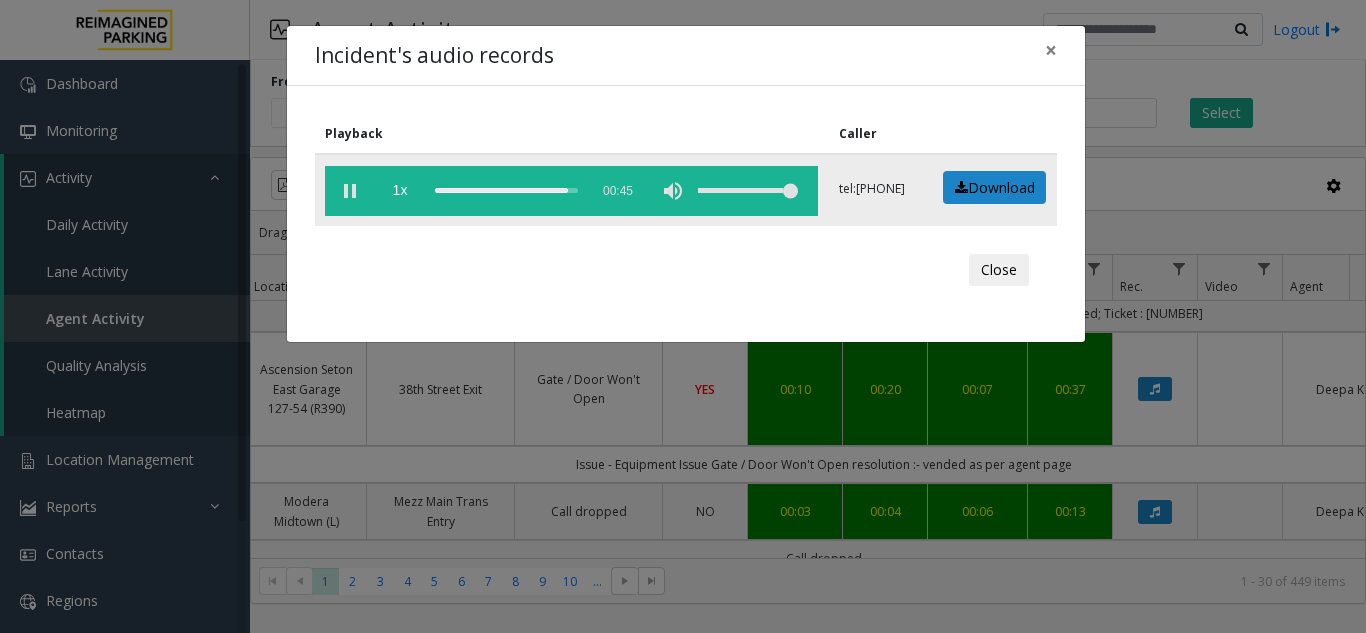click 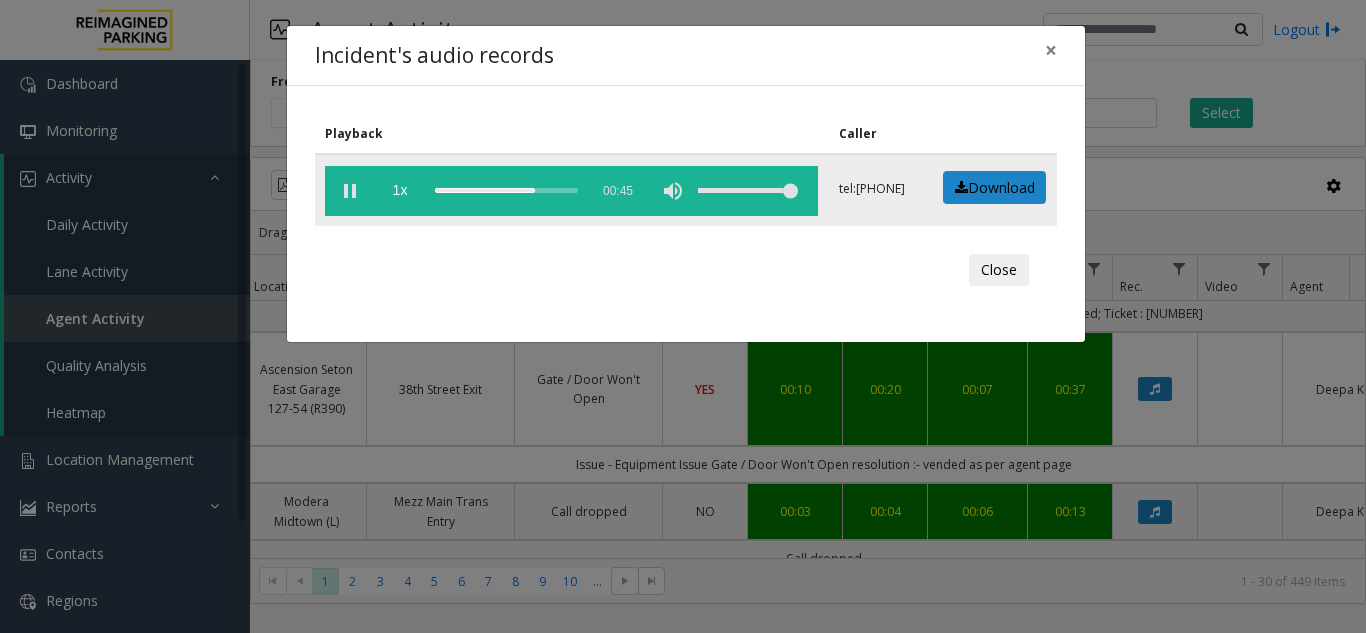 click 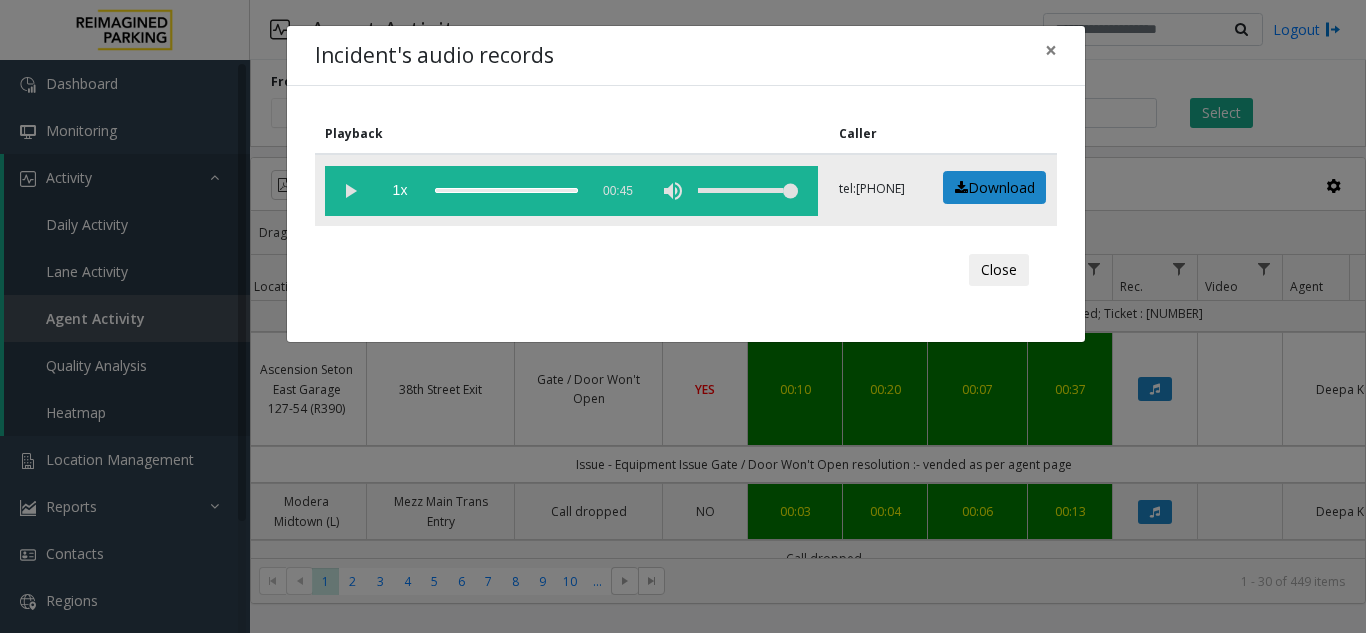 click 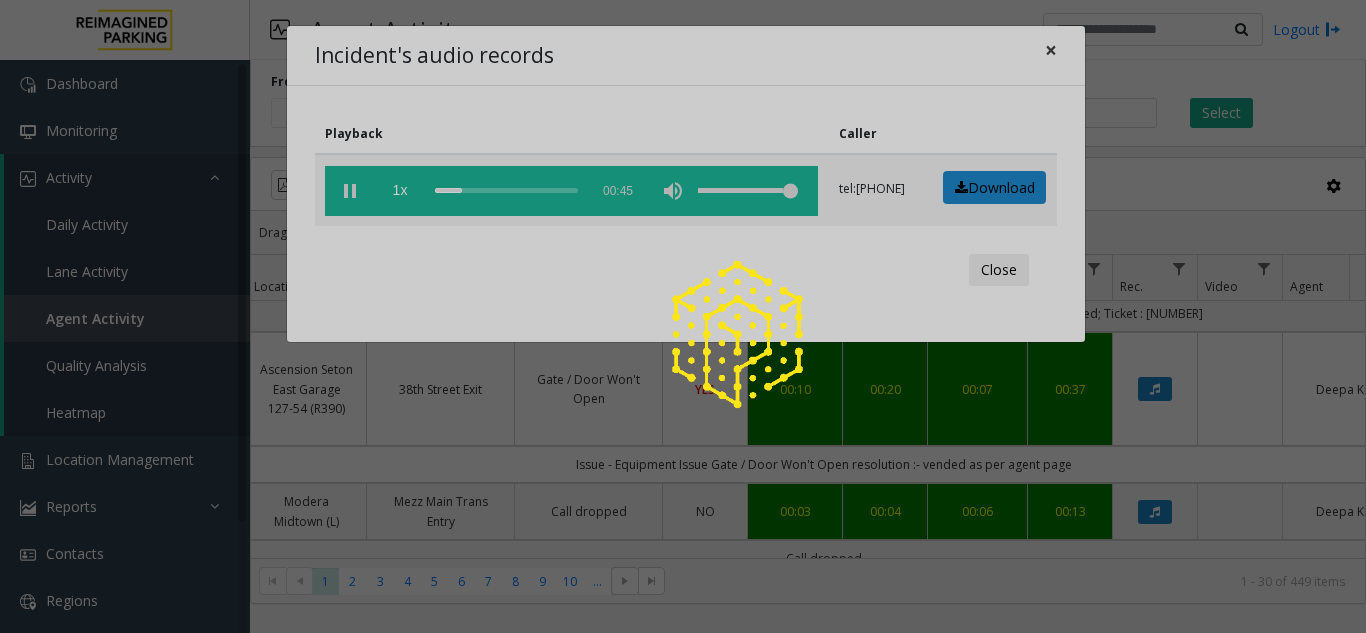 click 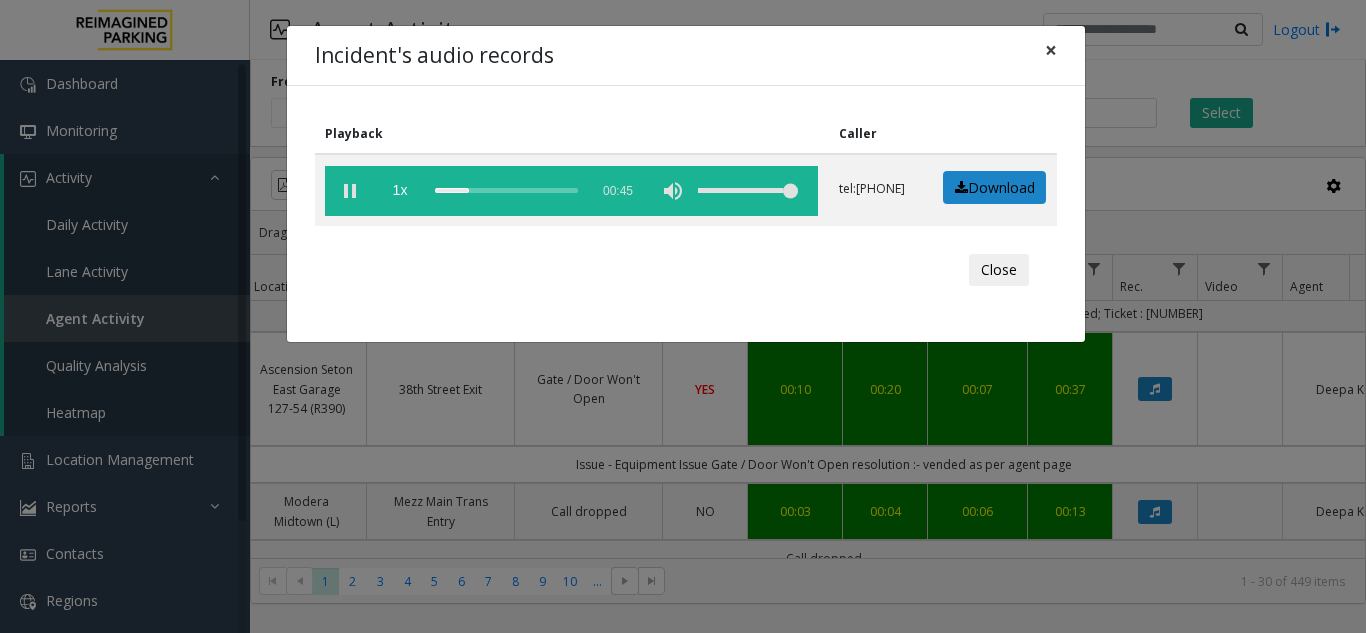 click on "×" 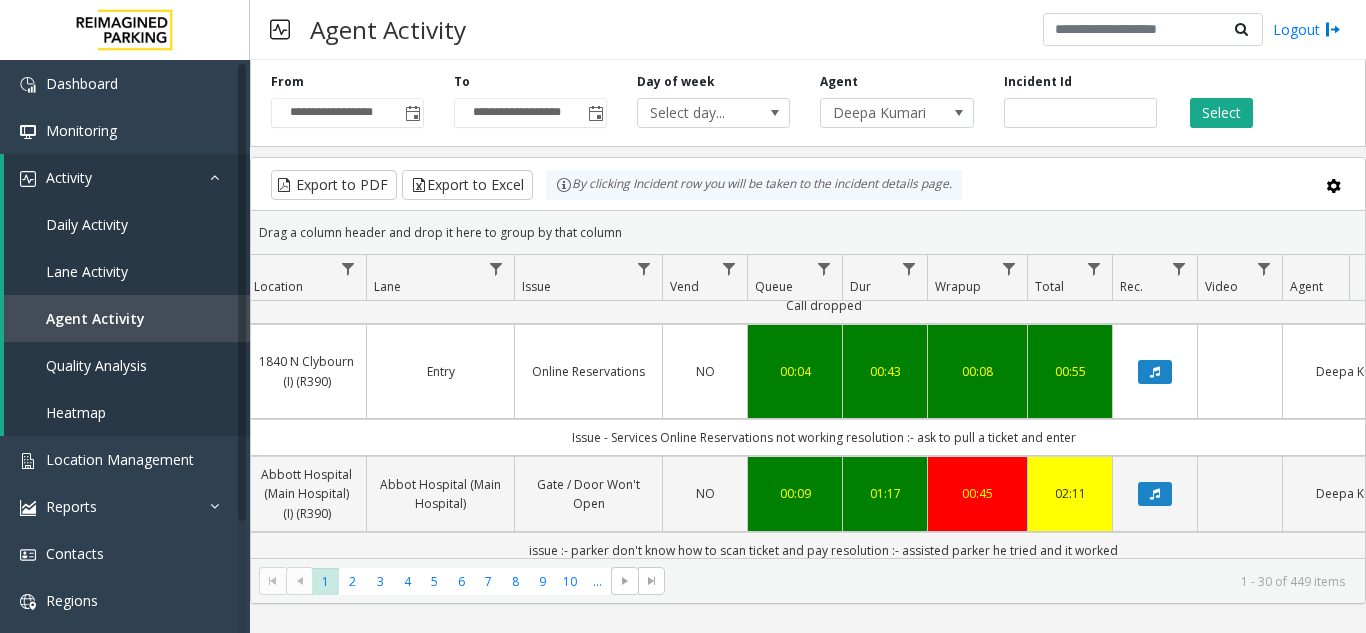 scroll, scrollTop: 700, scrollLeft: 361, axis: both 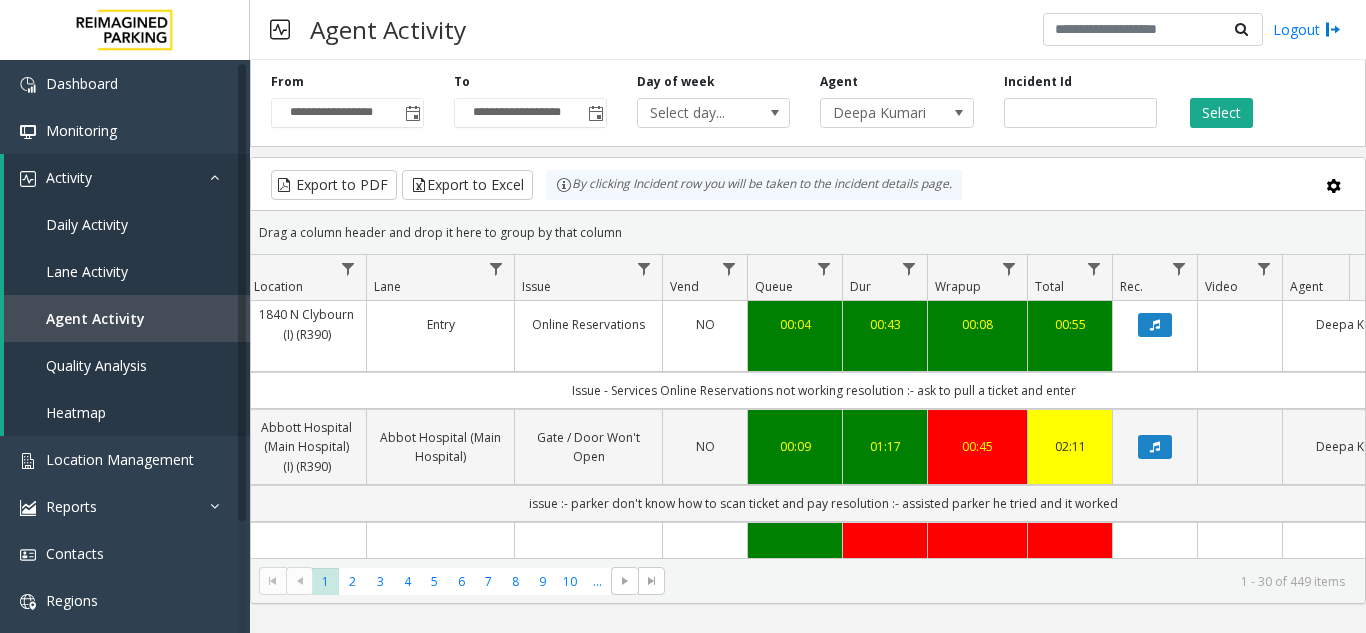 click 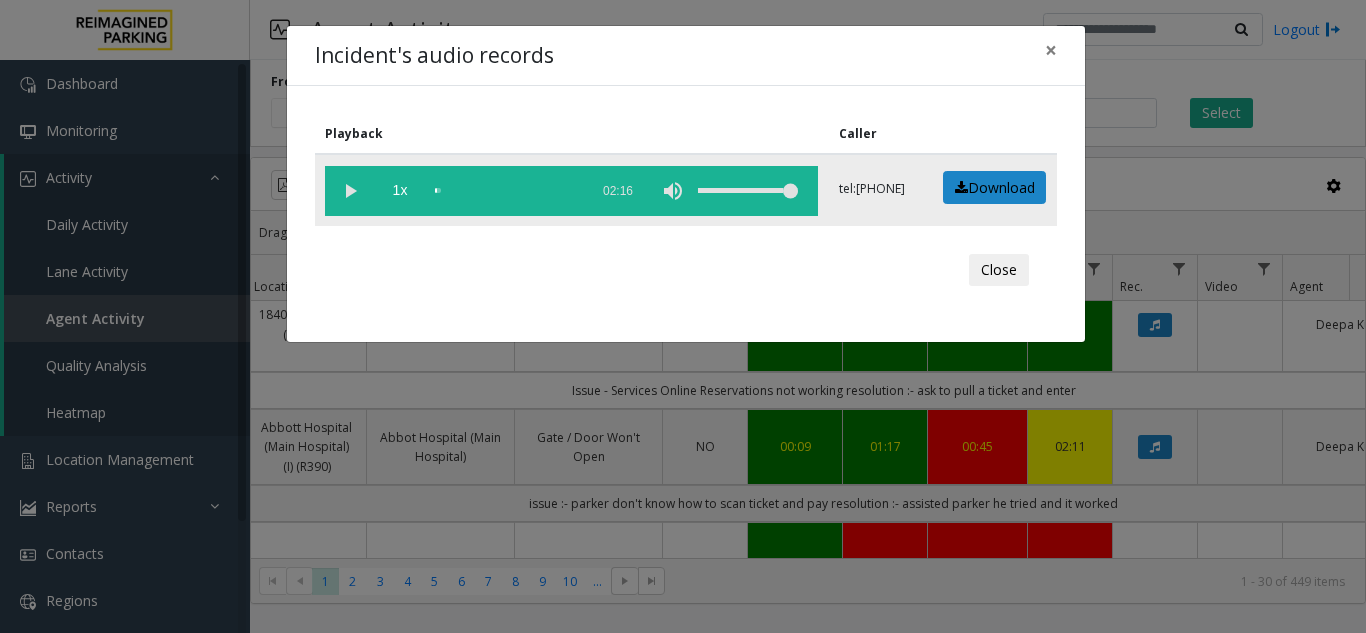 click 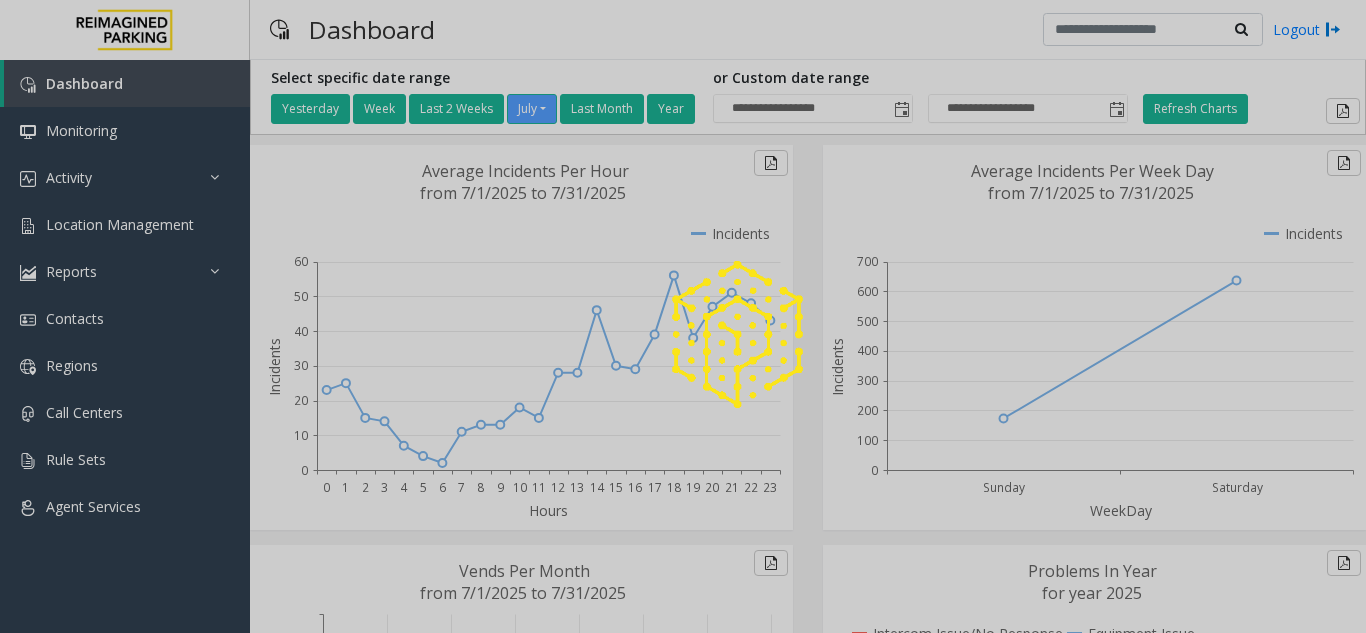 scroll, scrollTop: 0, scrollLeft: 0, axis: both 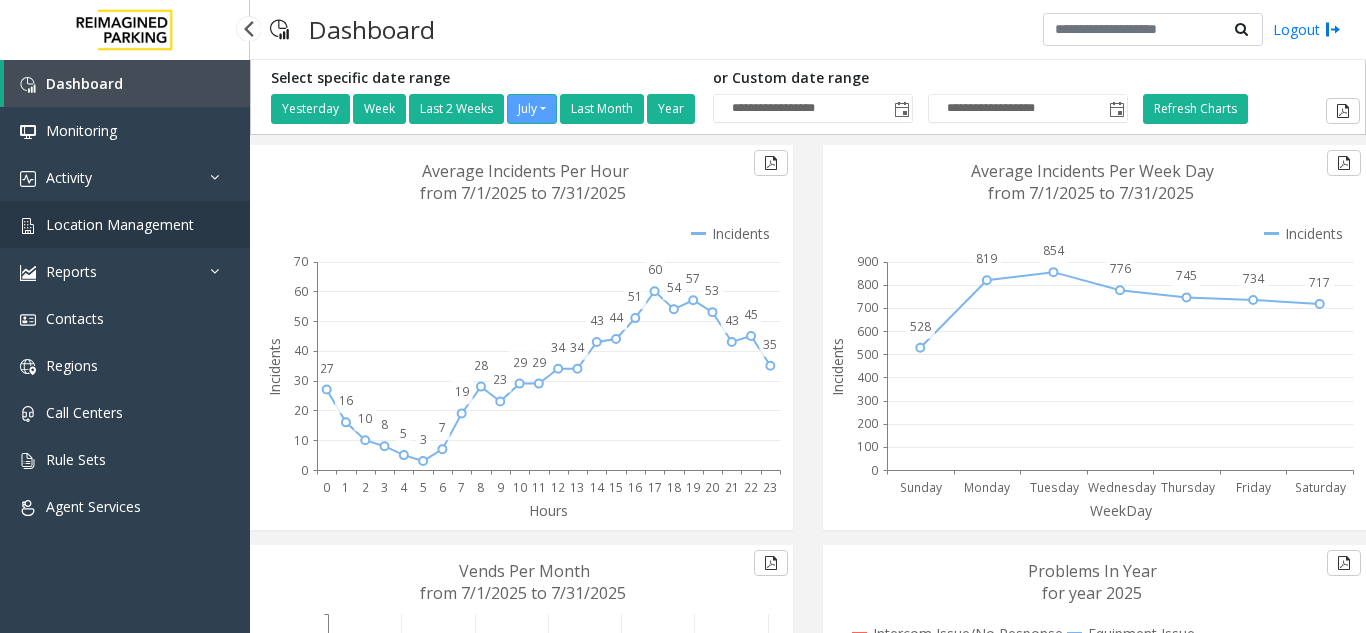 click on "Location Management" at bounding box center [125, 224] 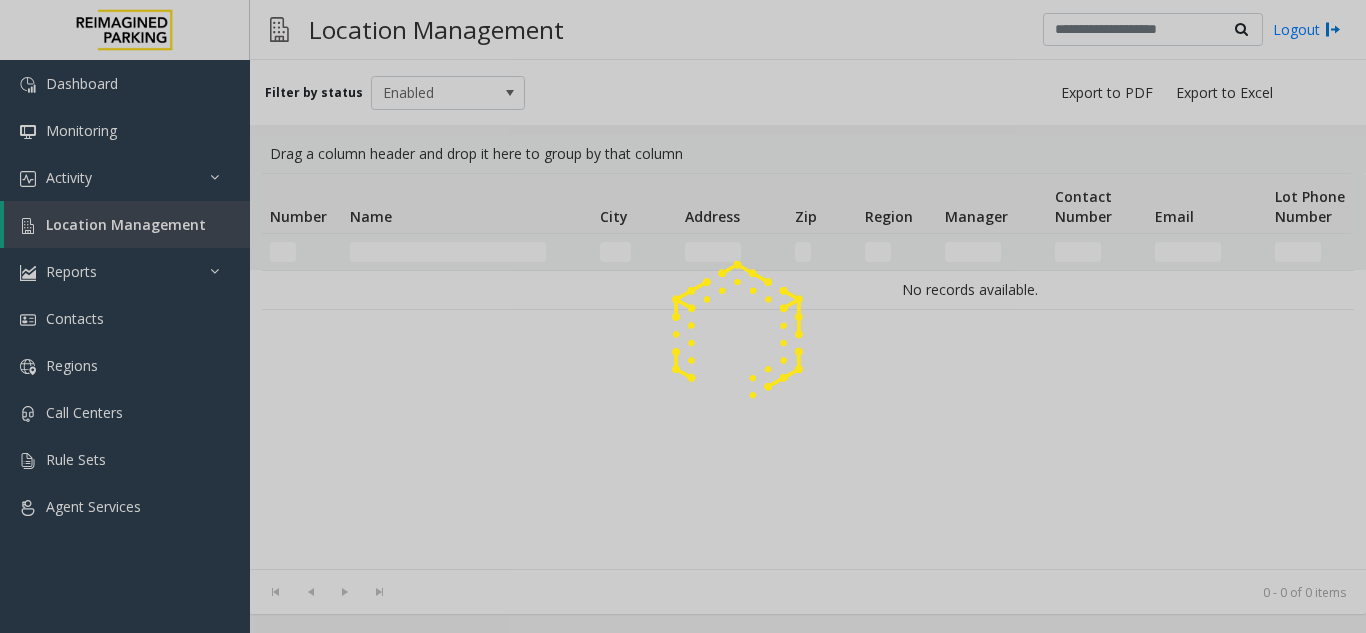 click 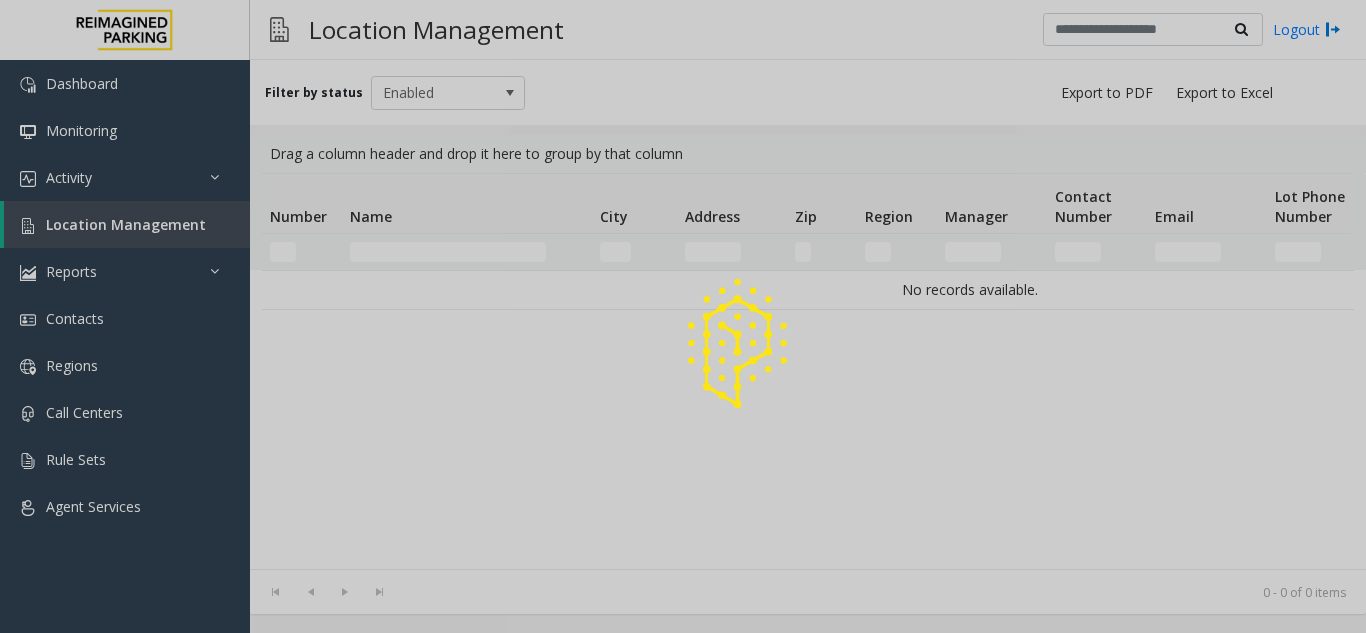 click 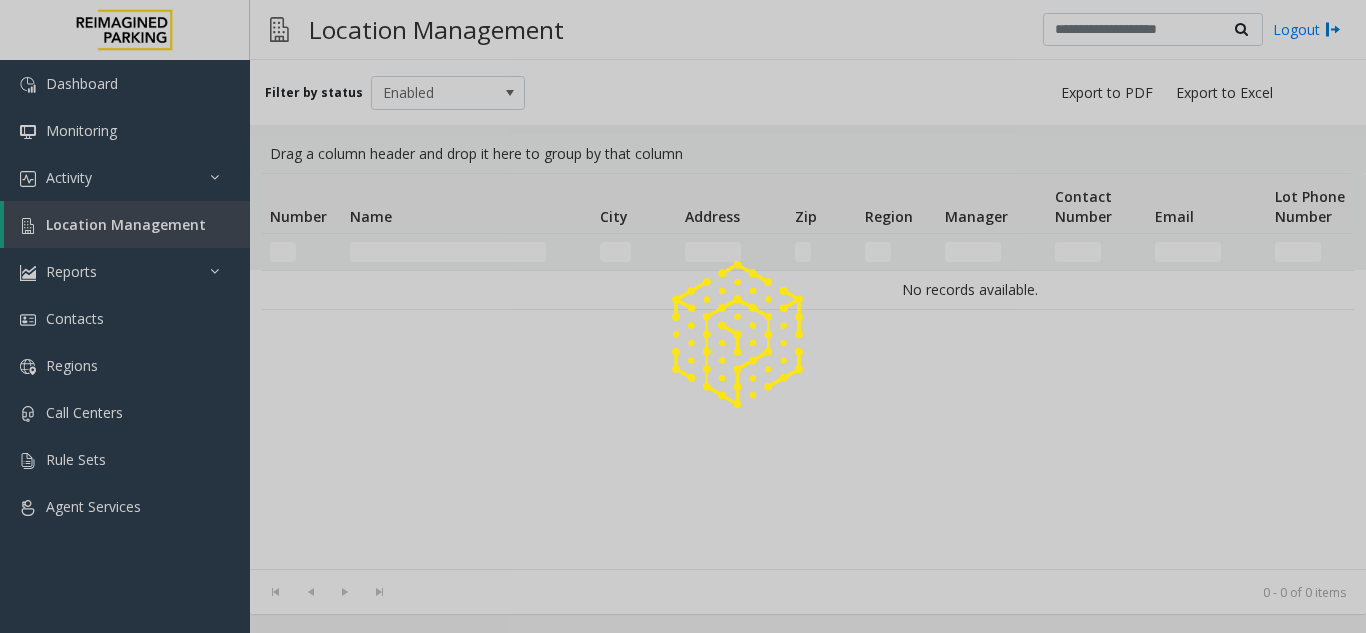 click 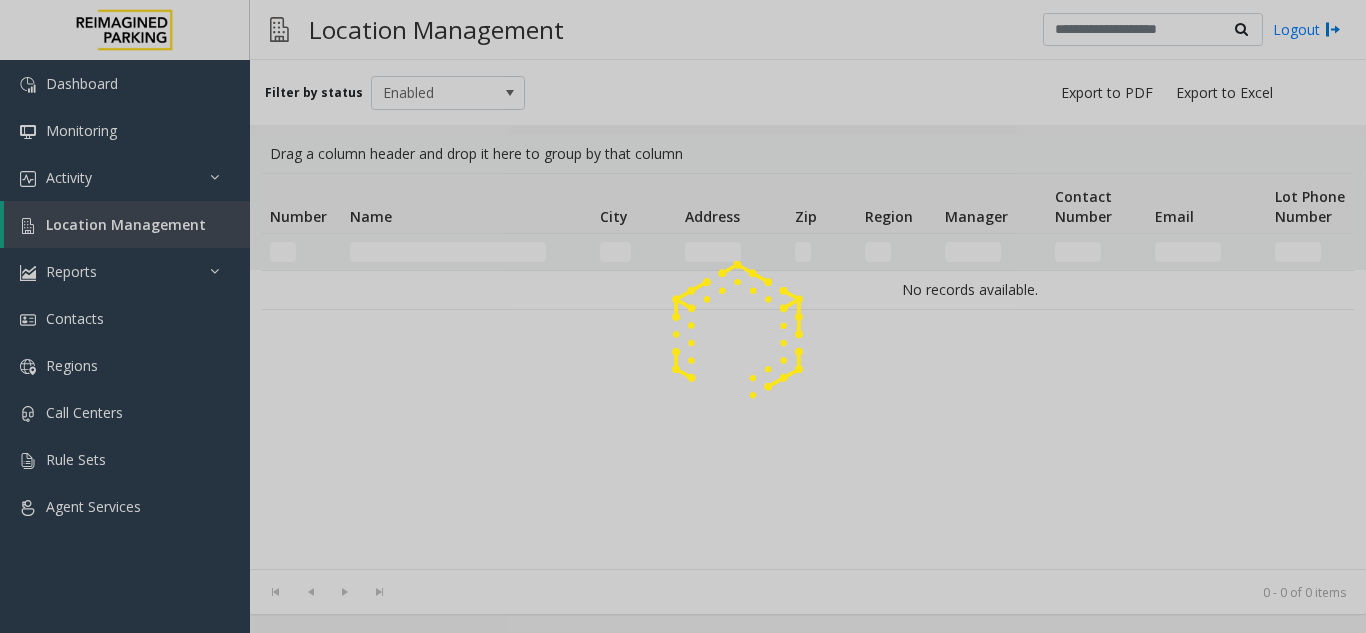 click 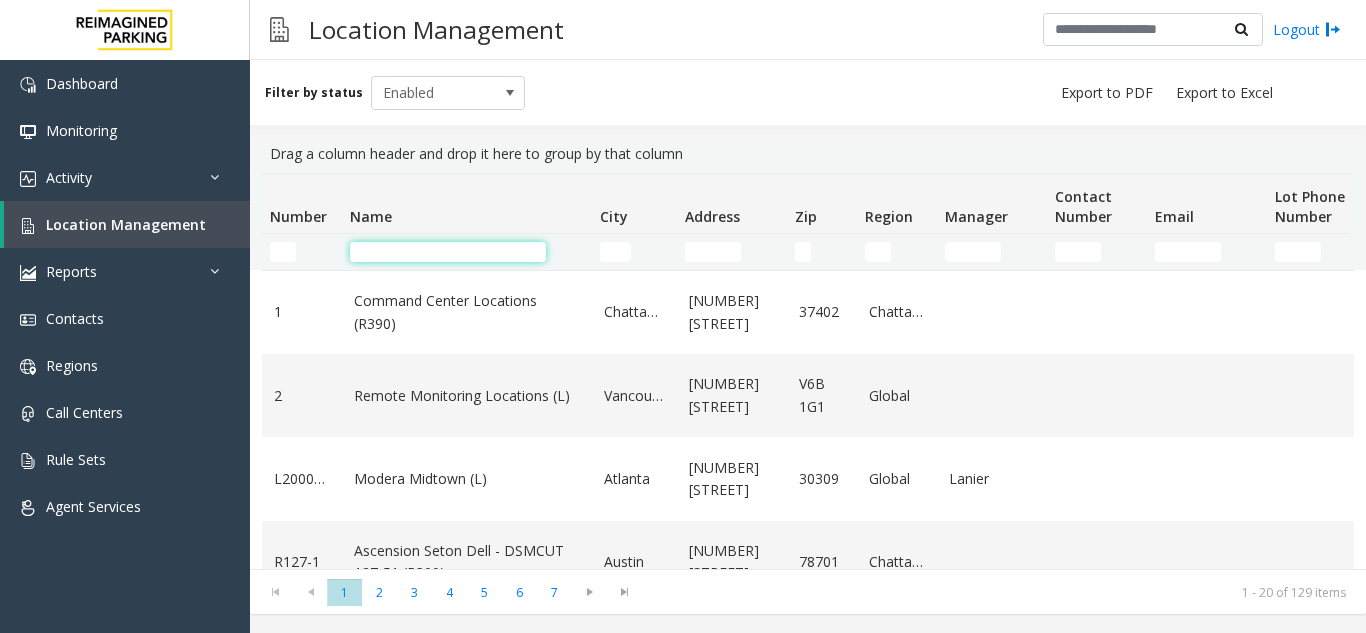 click 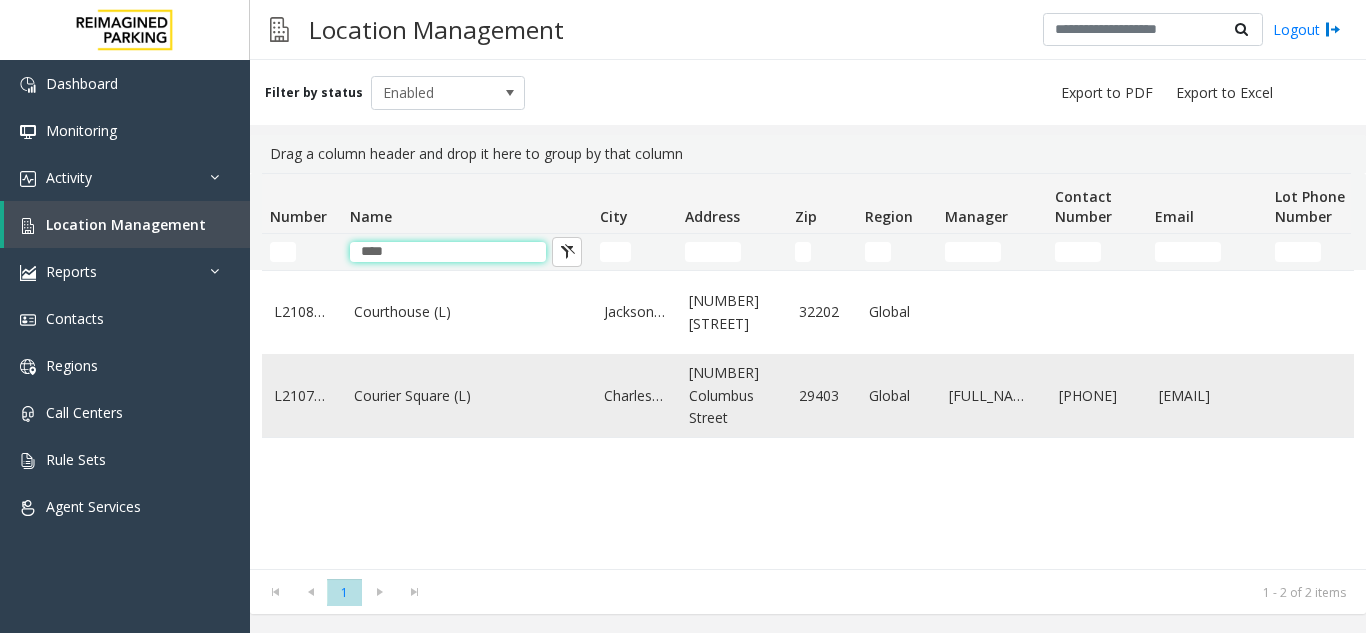 type on "****" 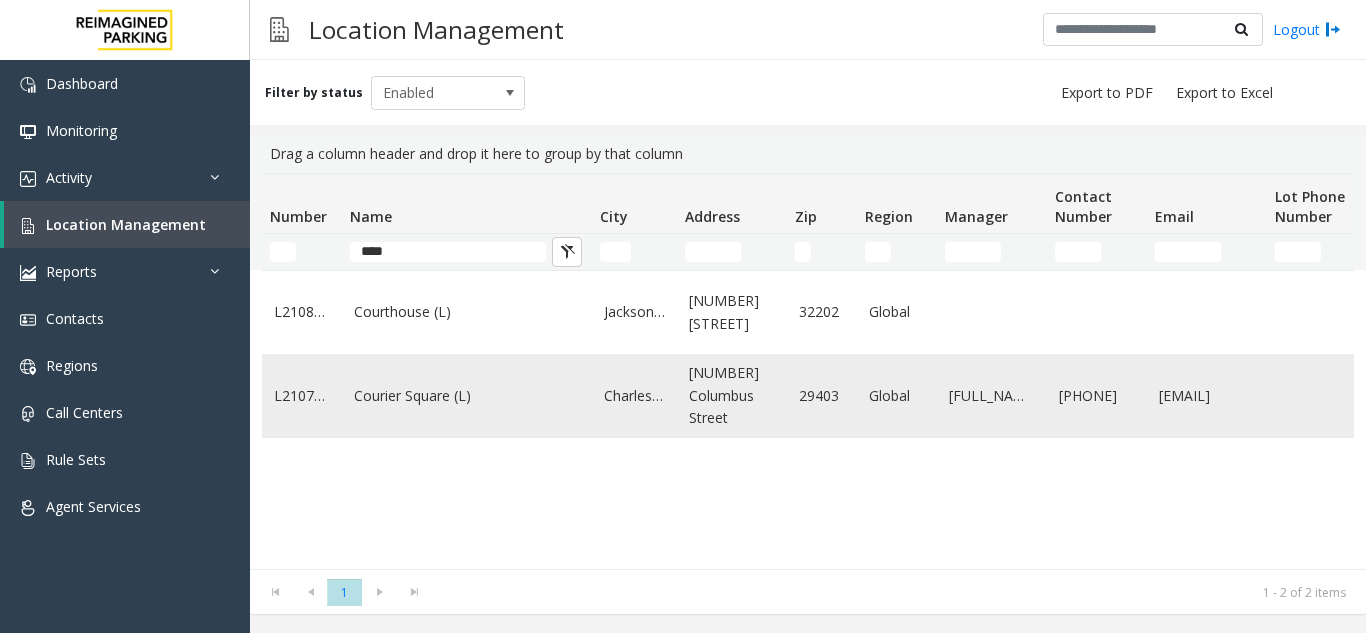 click on "Courier Square (L)" 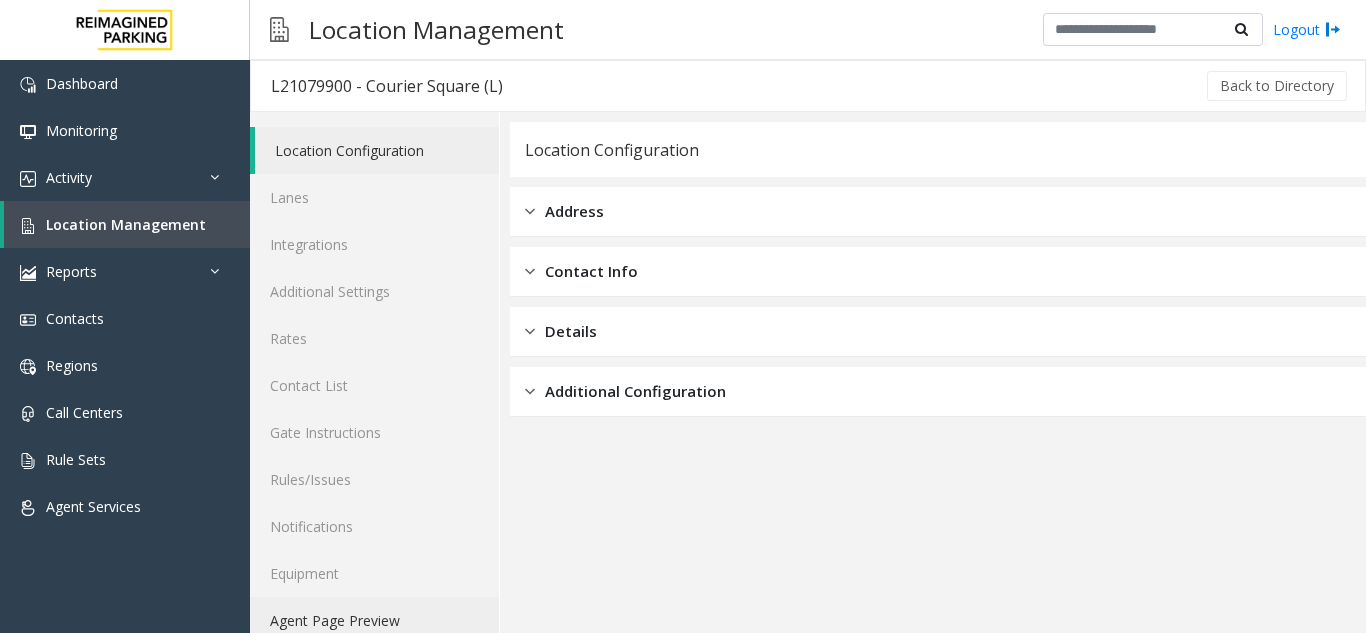 click on "Agent Page Preview" 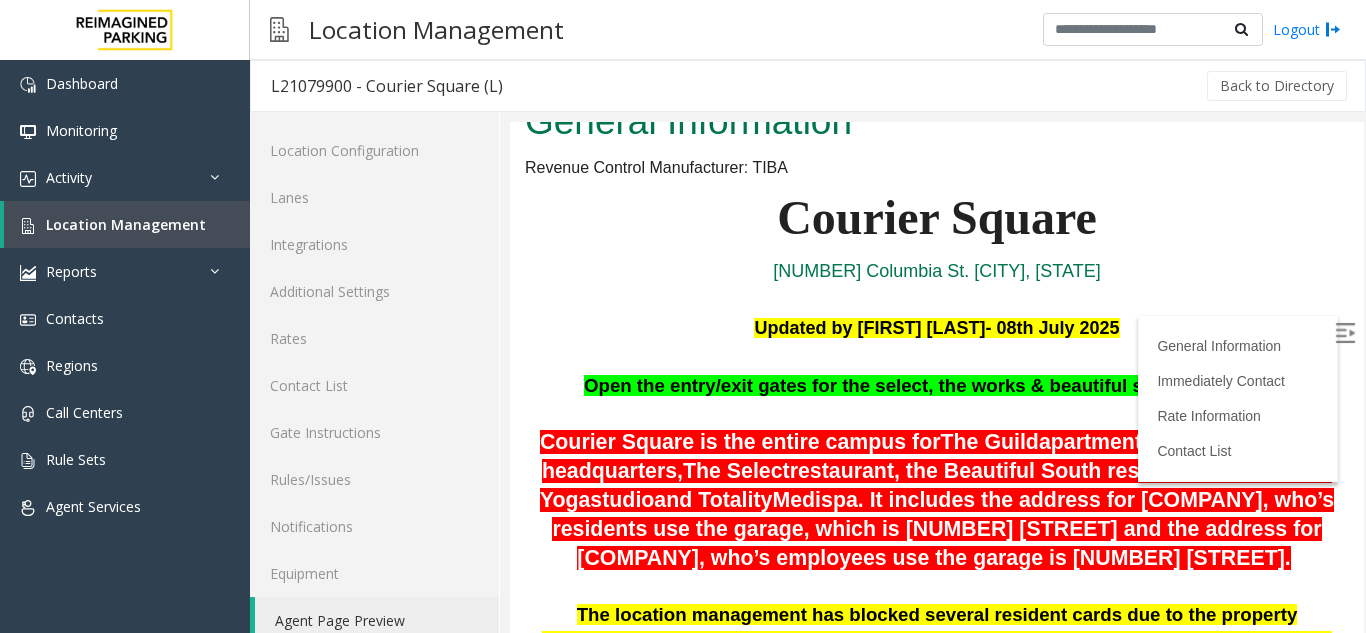 scroll, scrollTop: 100, scrollLeft: 0, axis: vertical 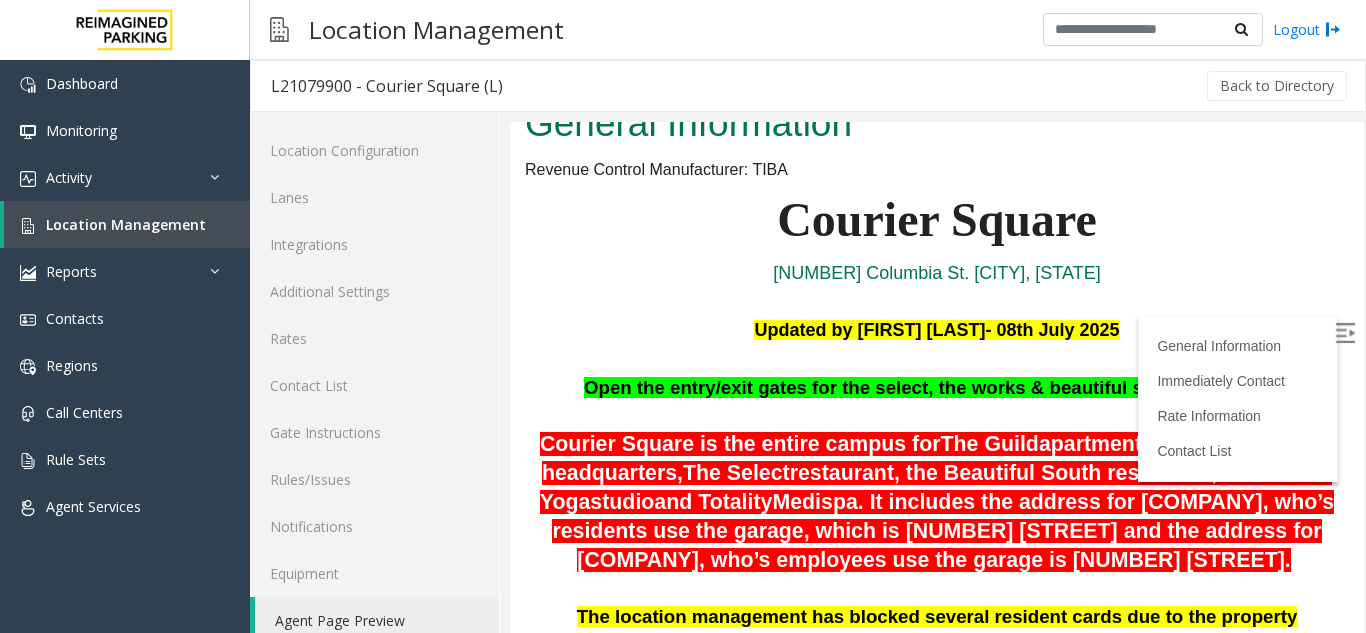 click at bounding box center [1345, 333] 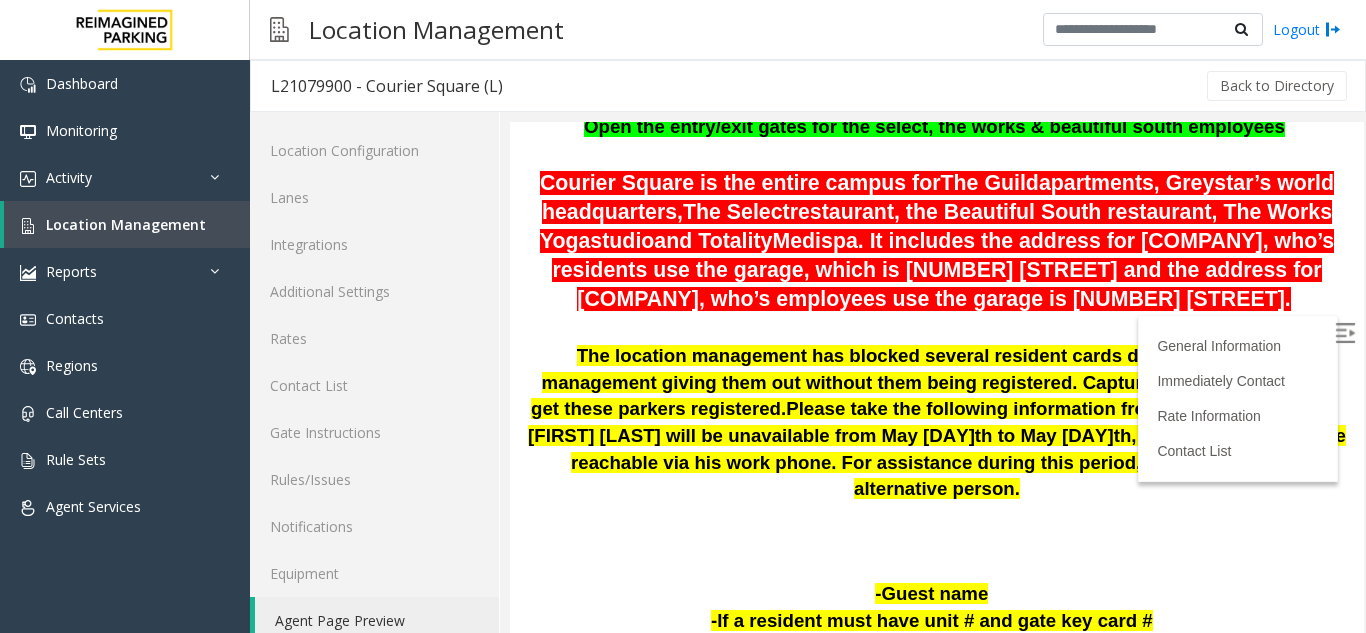scroll, scrollTop: 200, scrollLeft: 0, axis: vertical 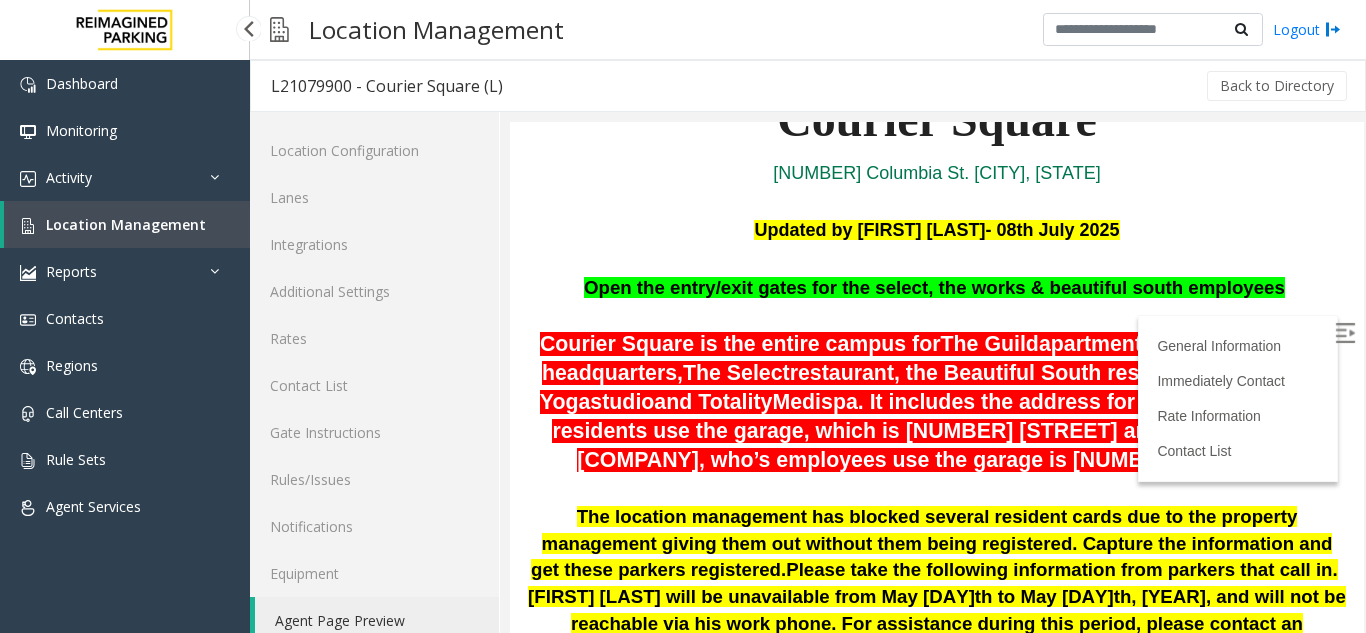 click on "Location Management" at bounding box center [126, 224] 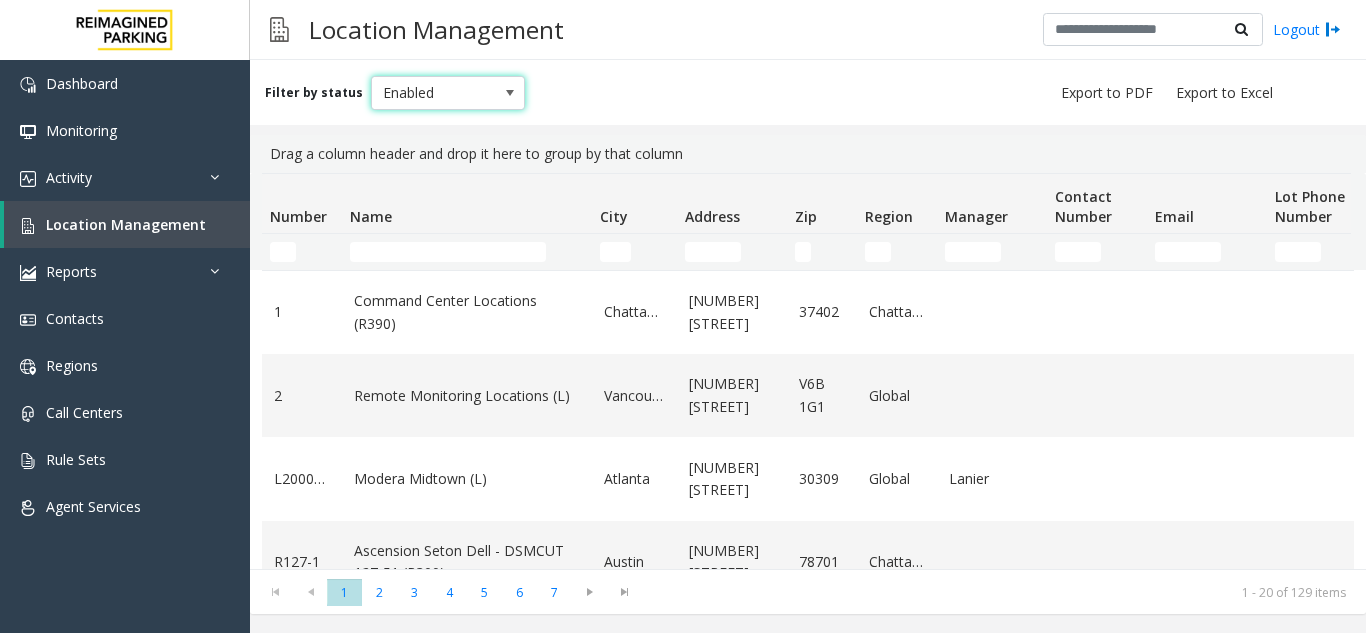 click on "Enabled" at bounding box center (433, 93) 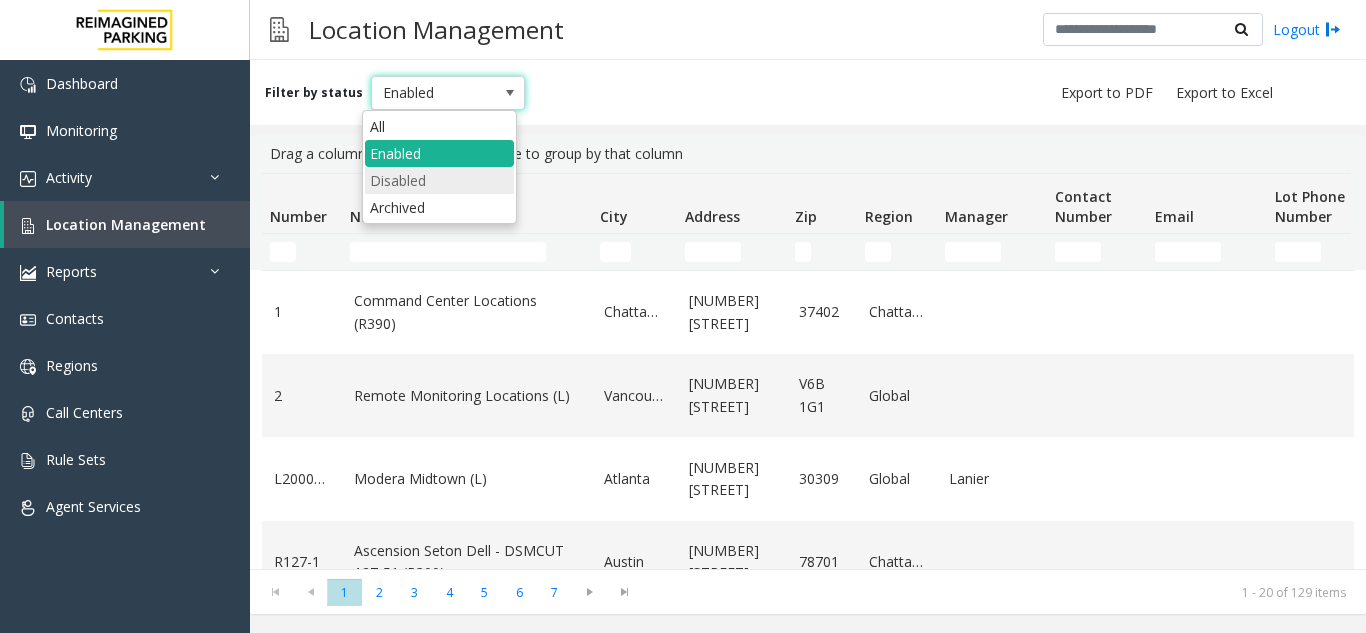 click on "Disabled" at bounding box center (439, 180) 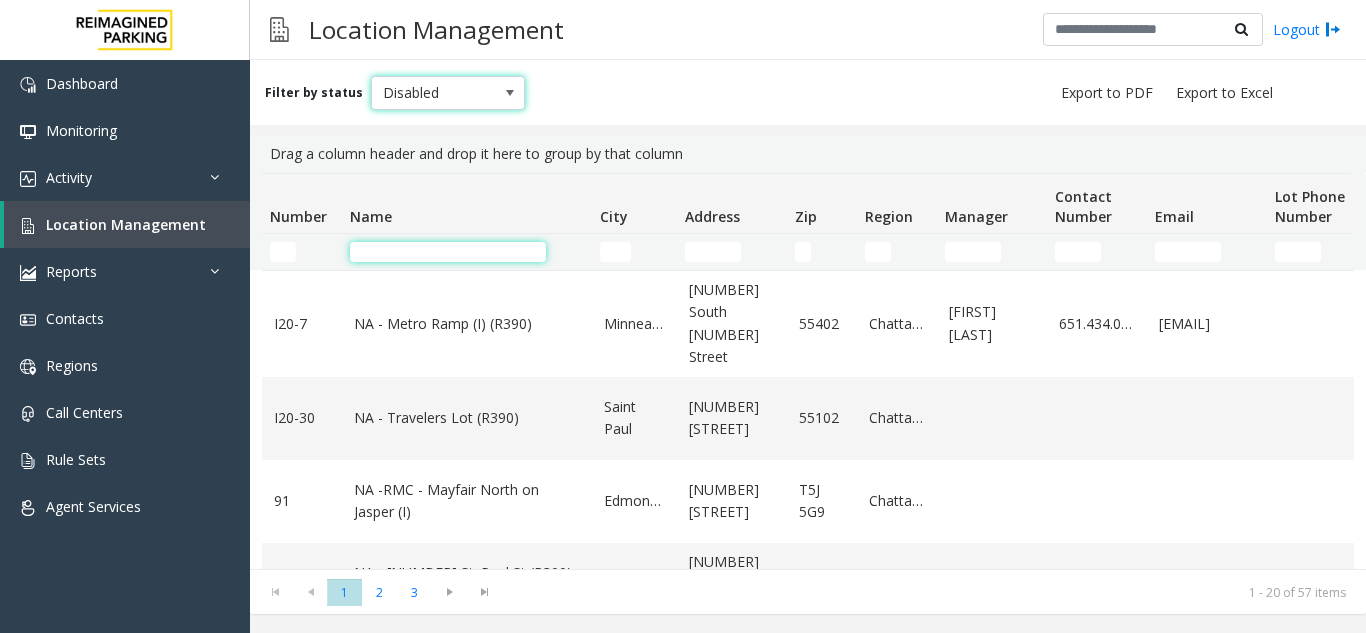 click 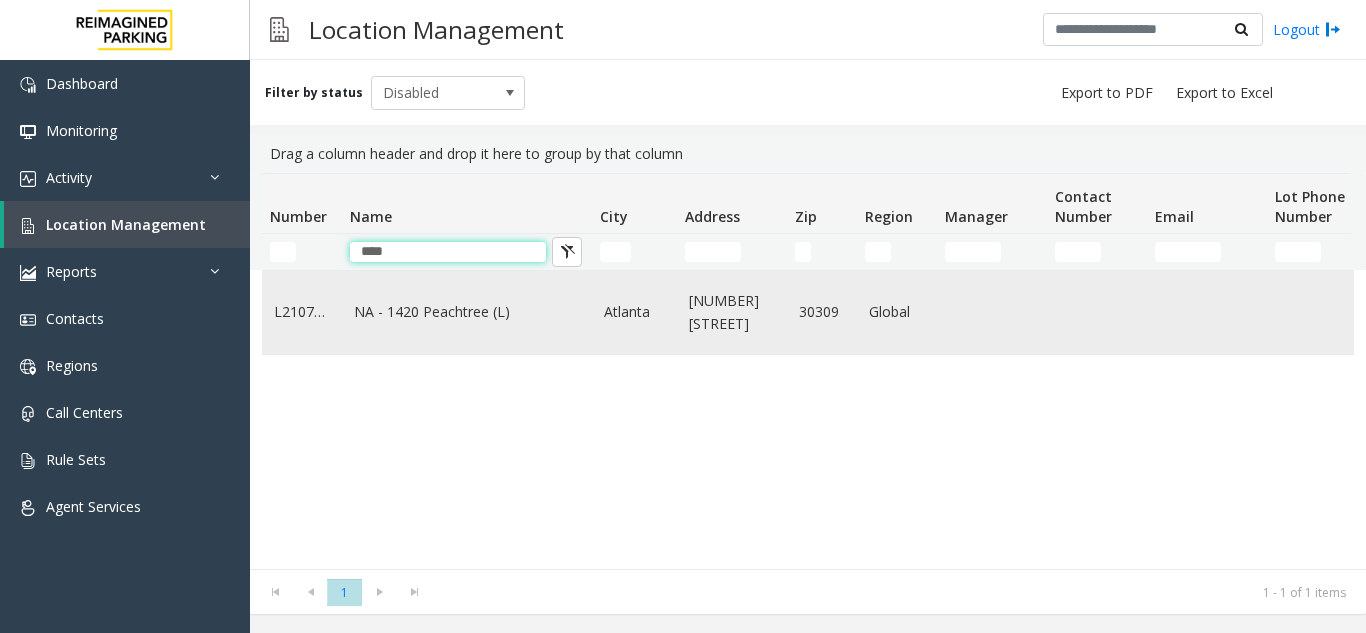type on "****" 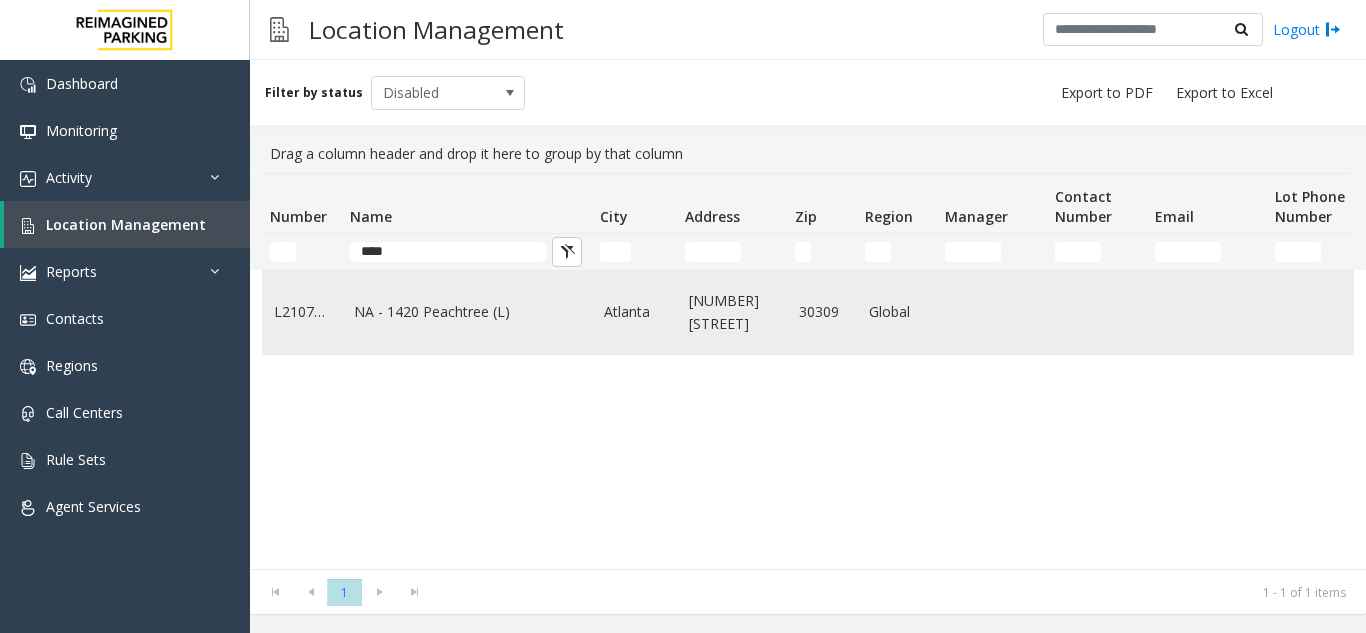 click on "NA - 1420 Peachtree (L)" 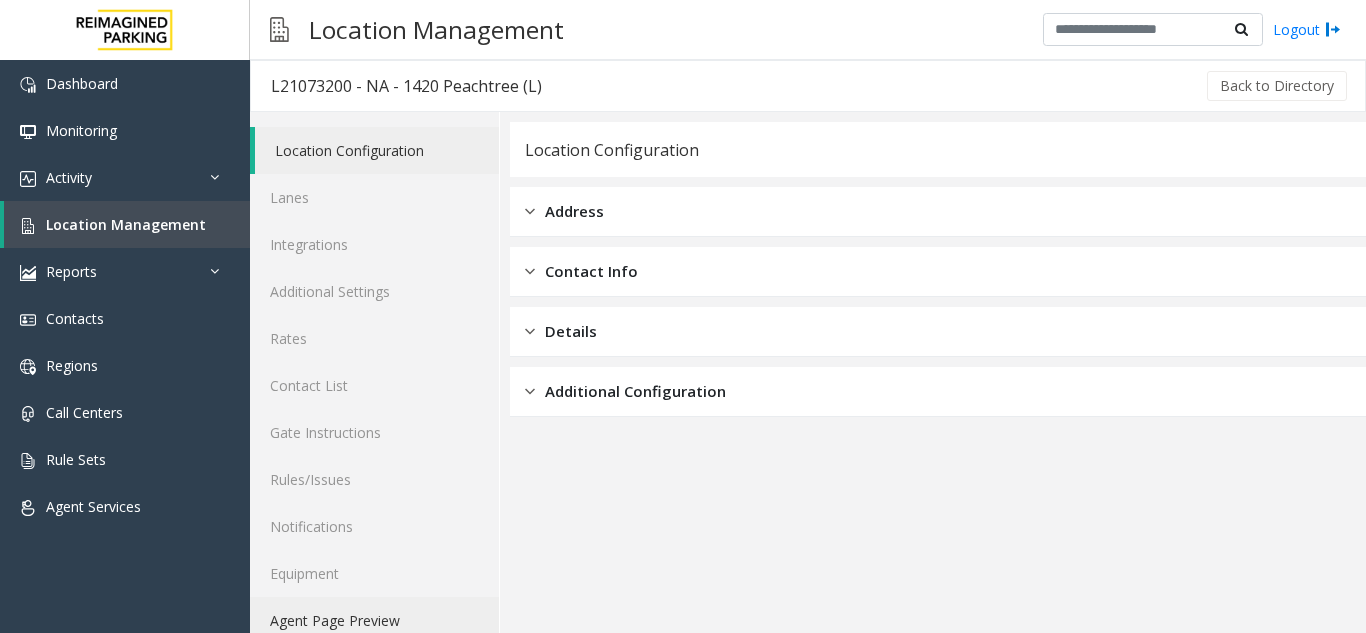 click on "Agent Page Preview" 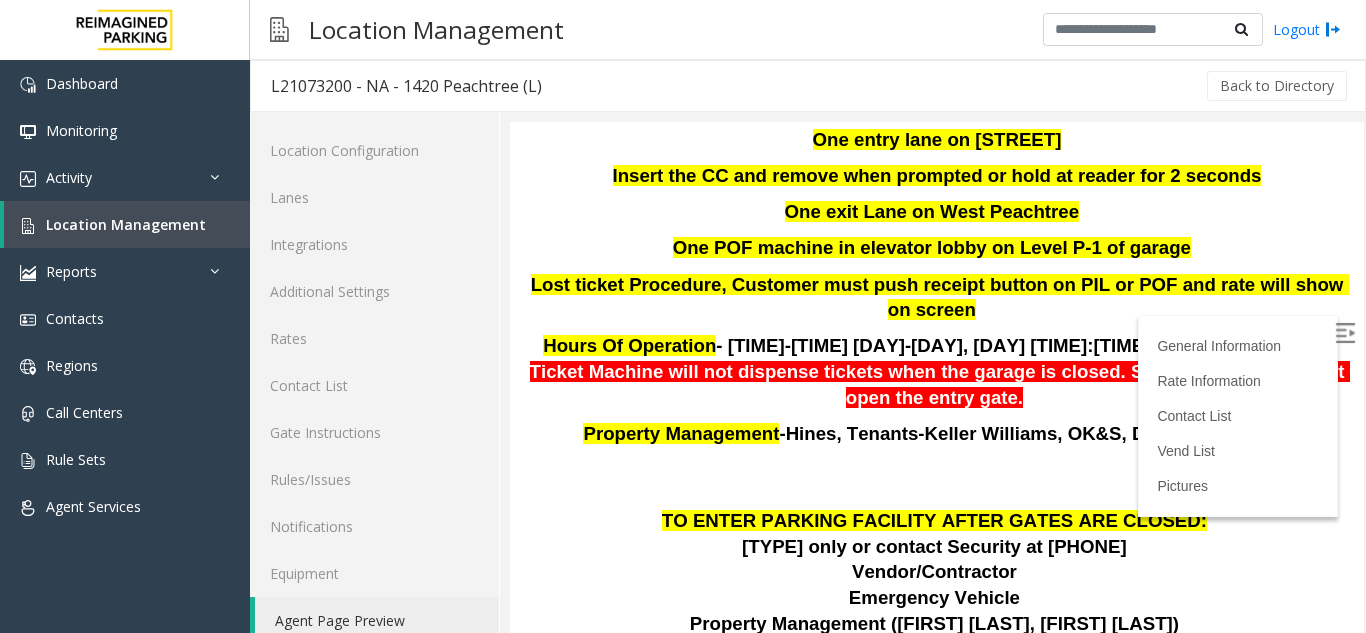 click at bounding box center [1345, 333] 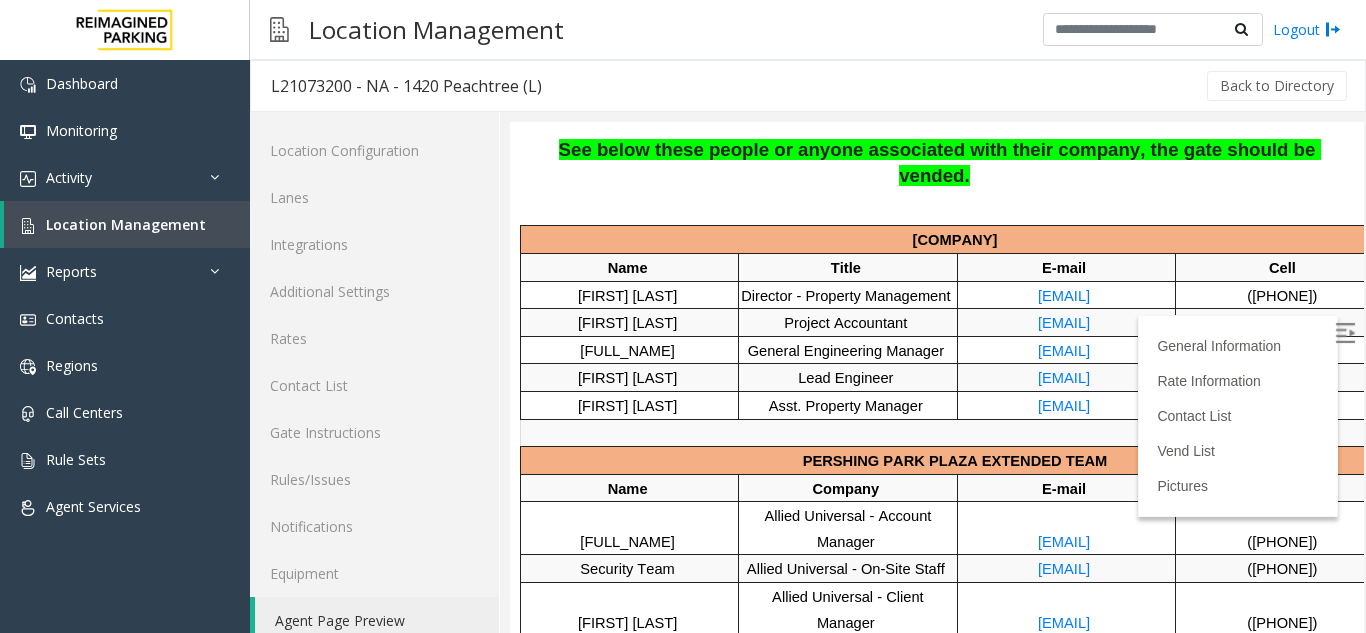 scroll, scrollTop: 1100, scrollLeft: 0, axis: vertical 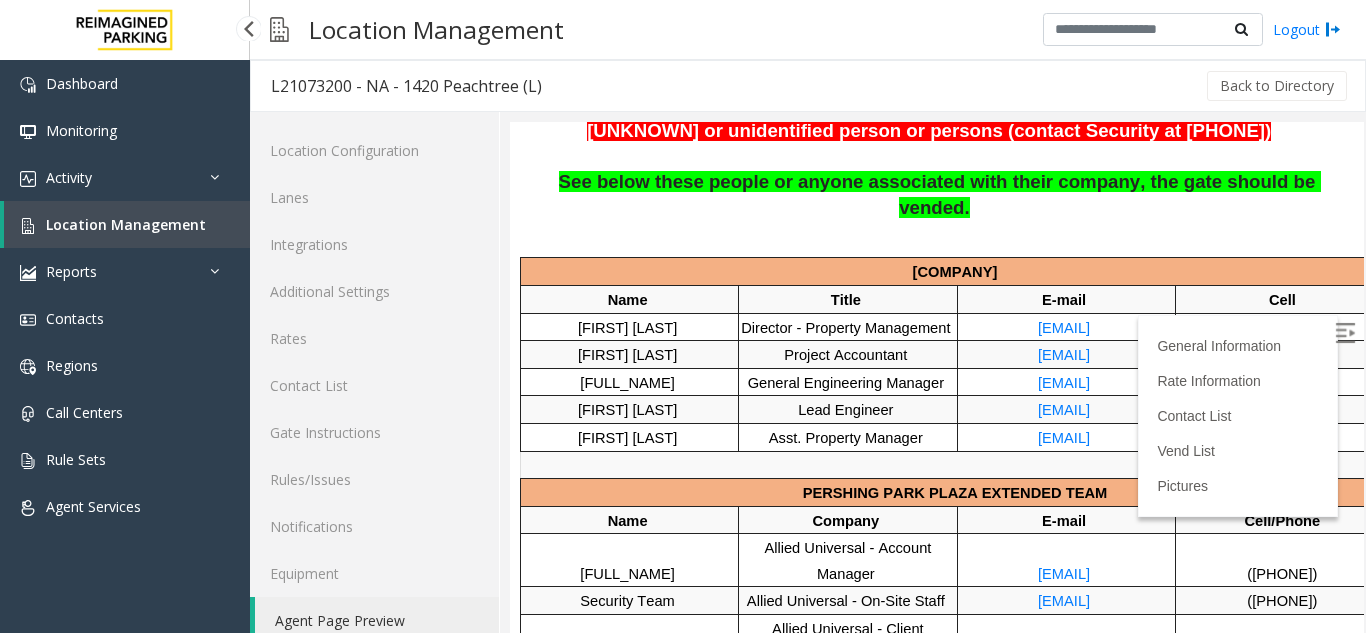 click on "Location Management" at bounding box center [127, 224] 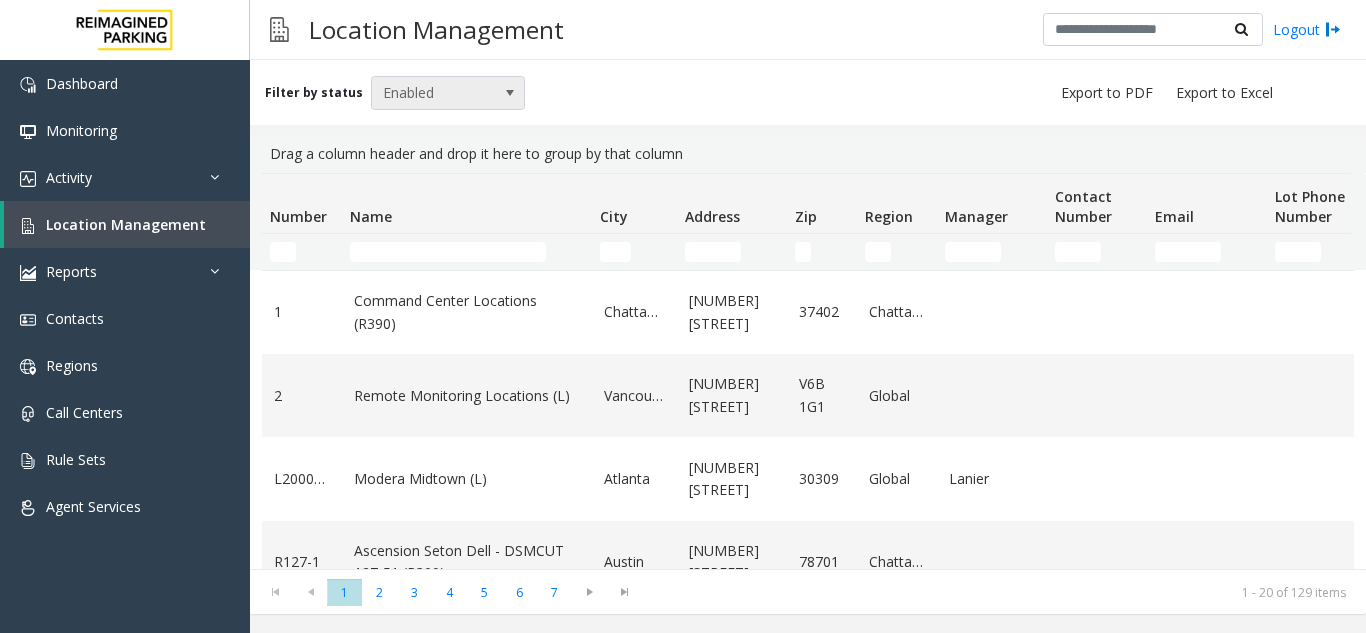 click on "Enabled" at bounding box center (433, 93) 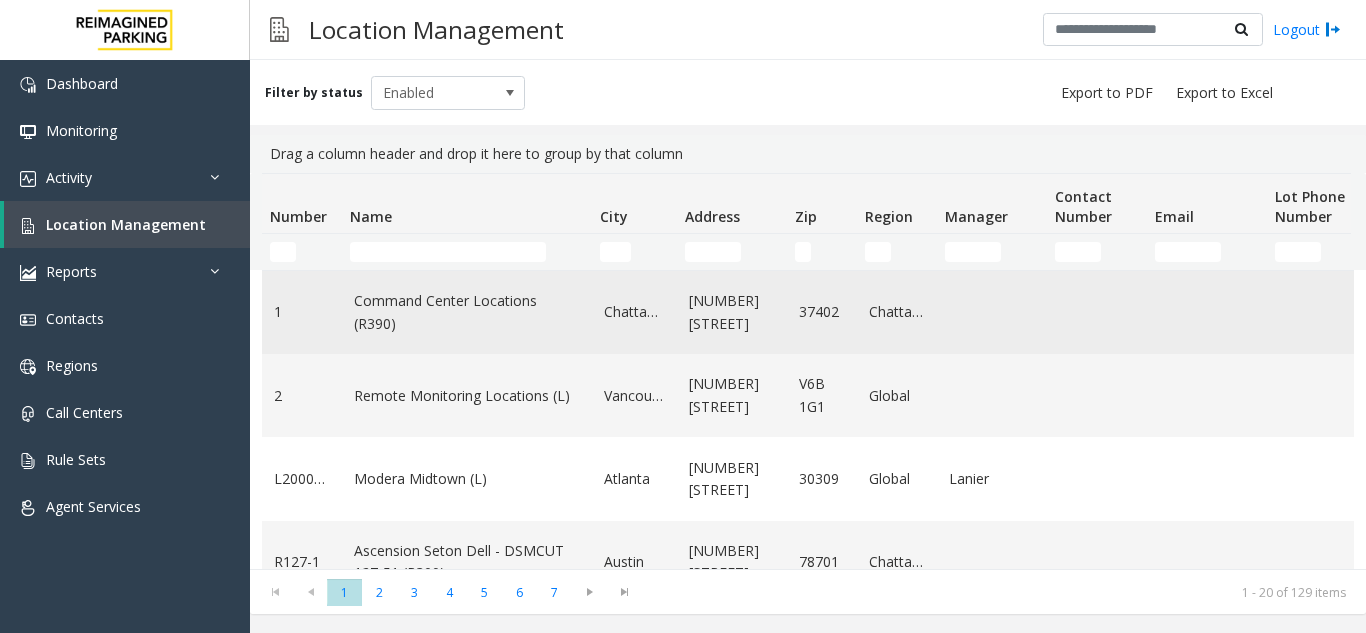 click on "Command Center Locations (R390)" 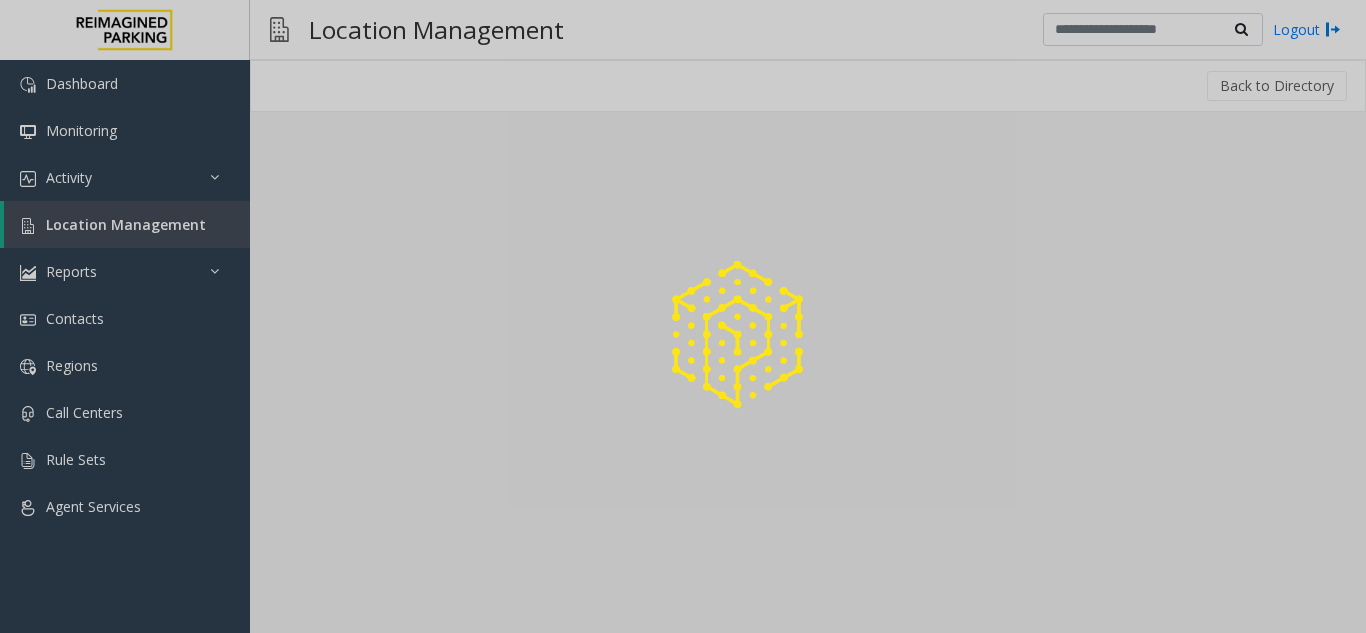 click 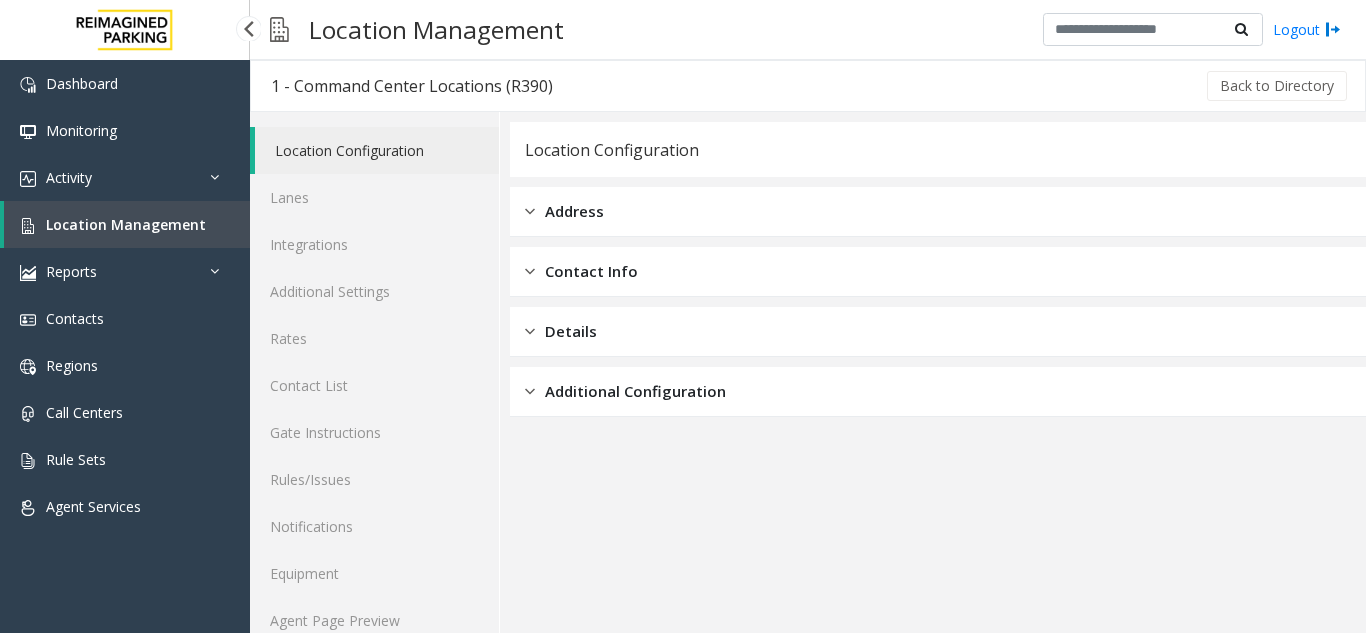 click on "Location Management" at bounding box center [127, 224] 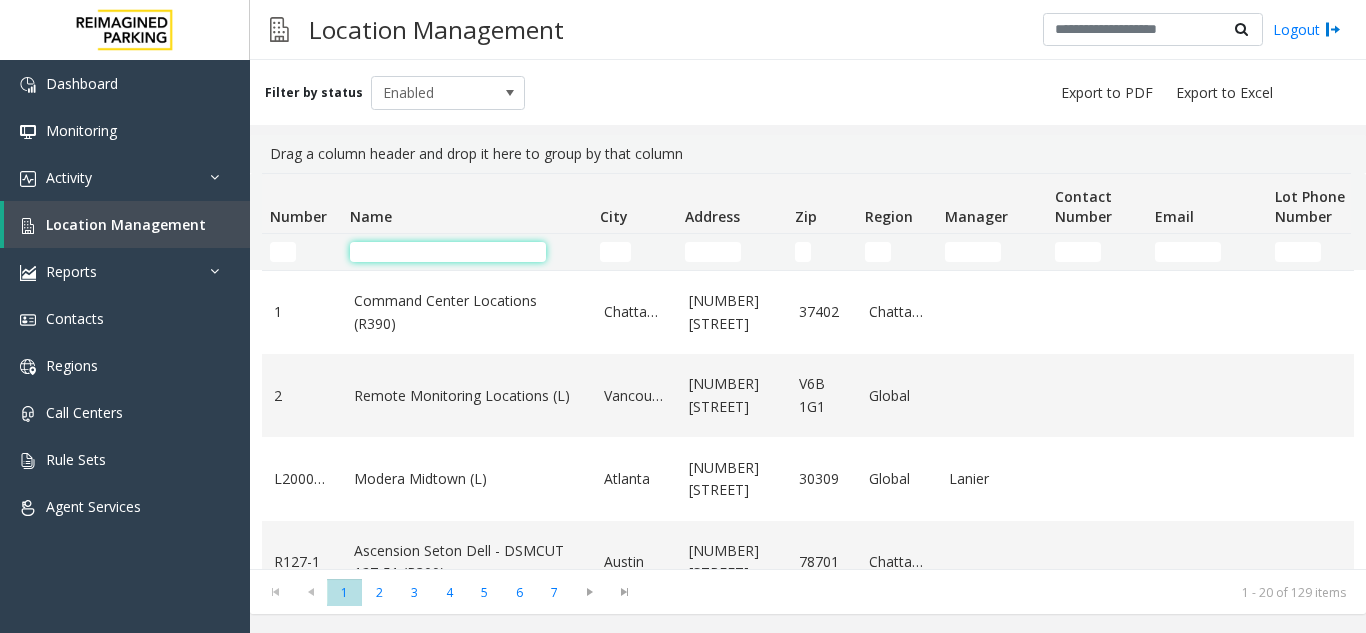click 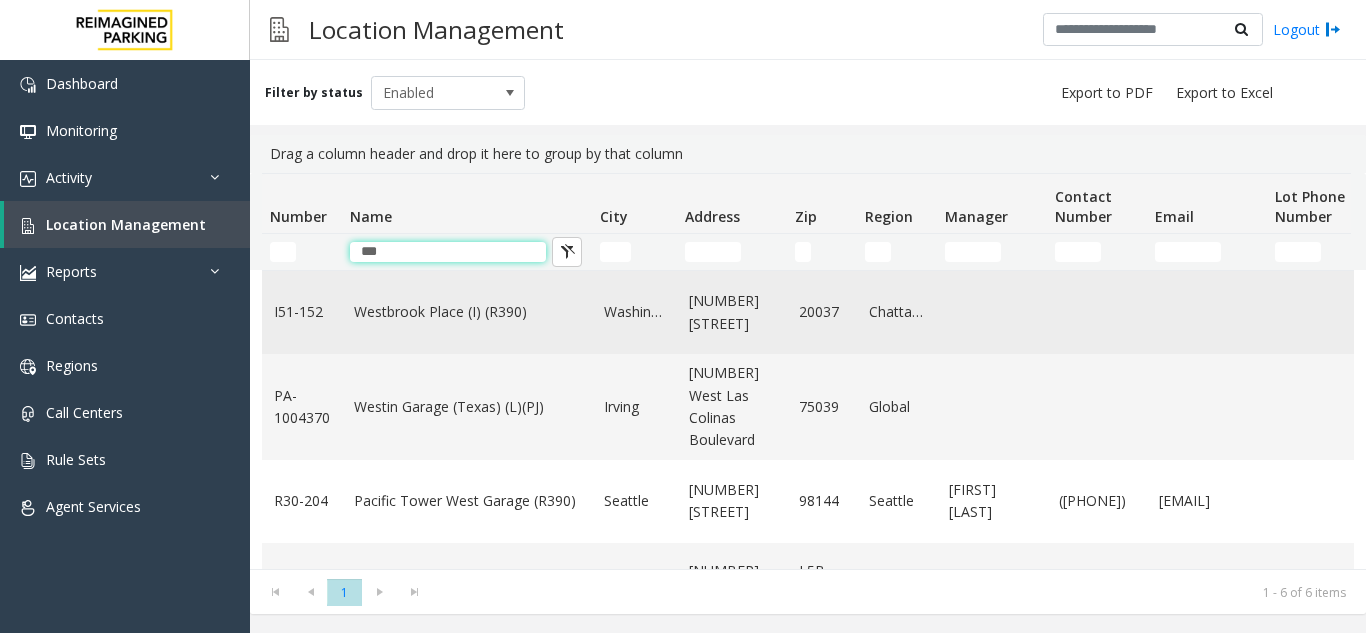 type on "***" 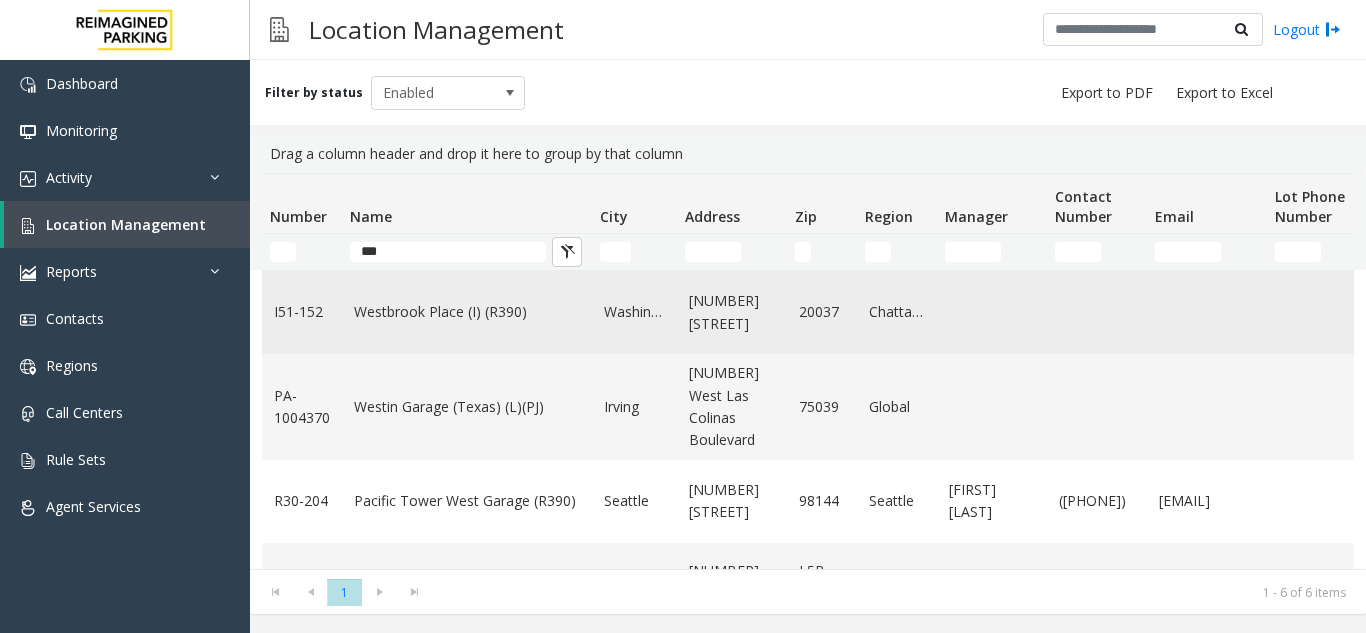 click on "Westbrook Place (I) (R390)" 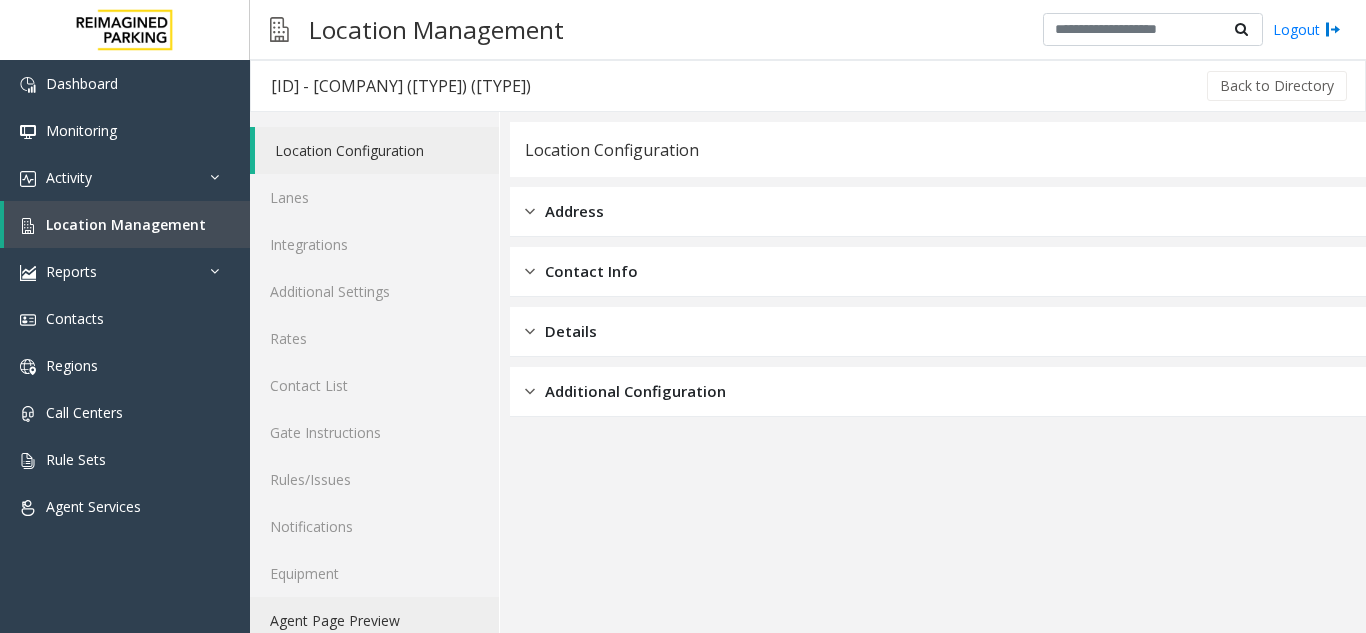 click on "Agent Page Preview" 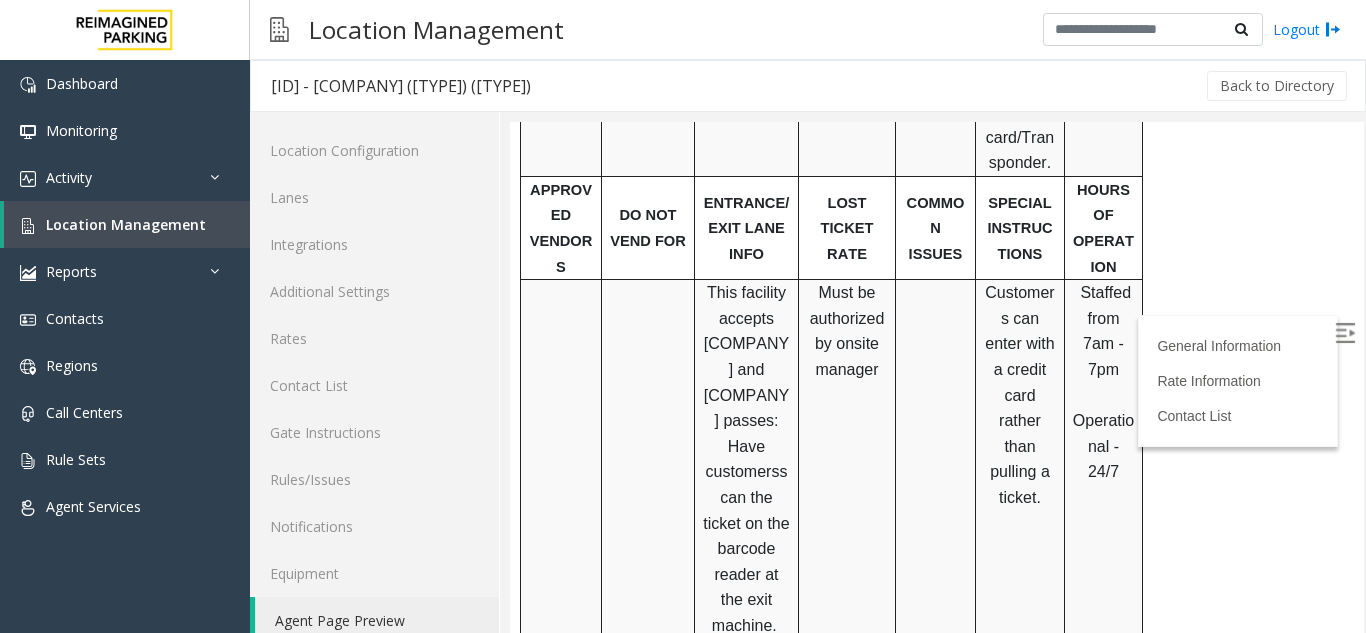 scroll, scrollTop: 1400, scrollLeft: 0, axis: vertical 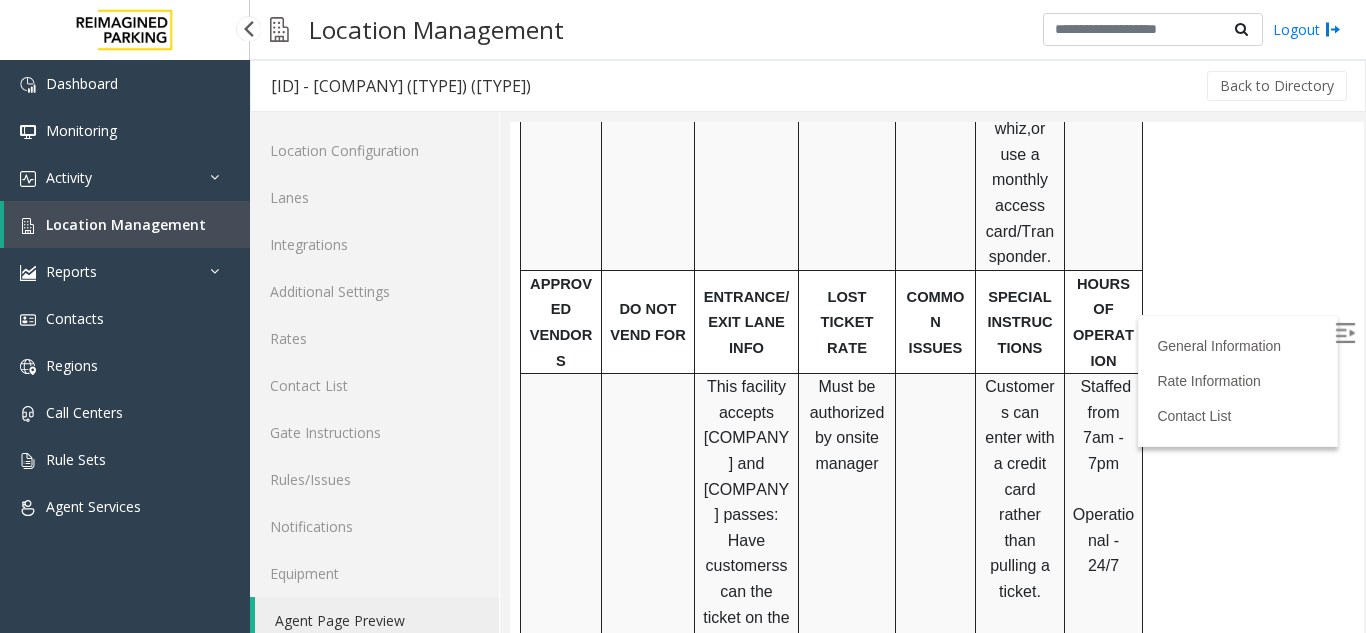 click on "Location Management" at bounding box center [126, 224] 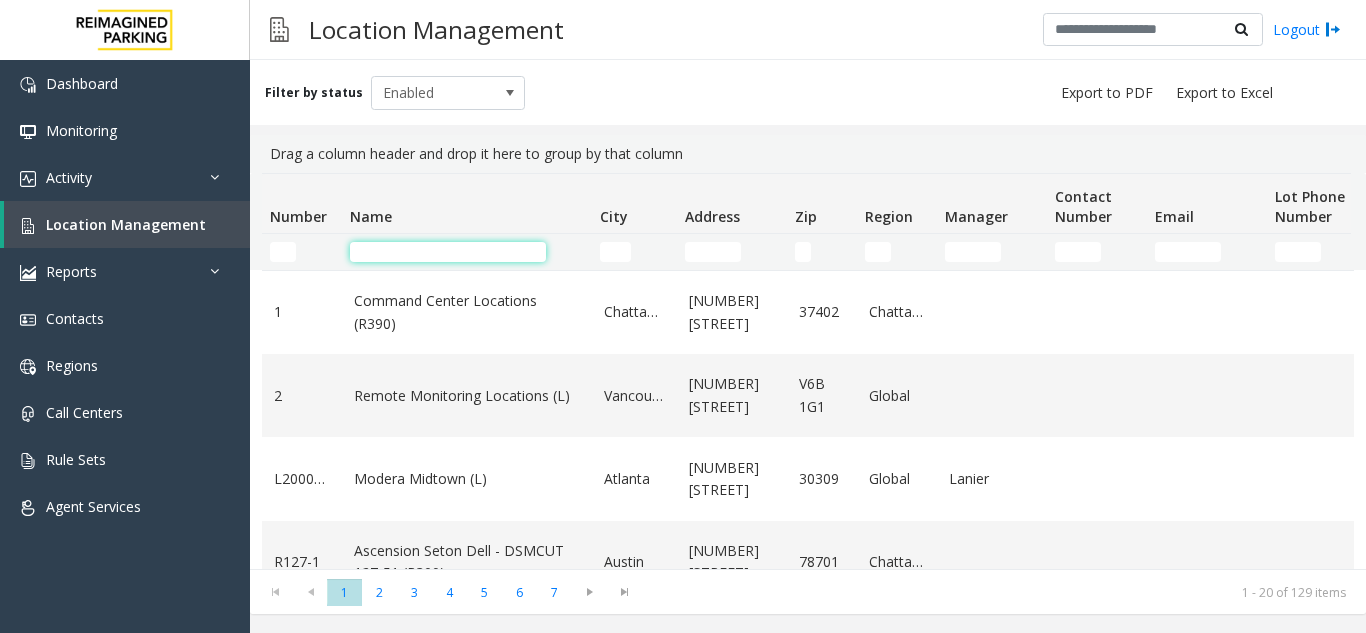 click 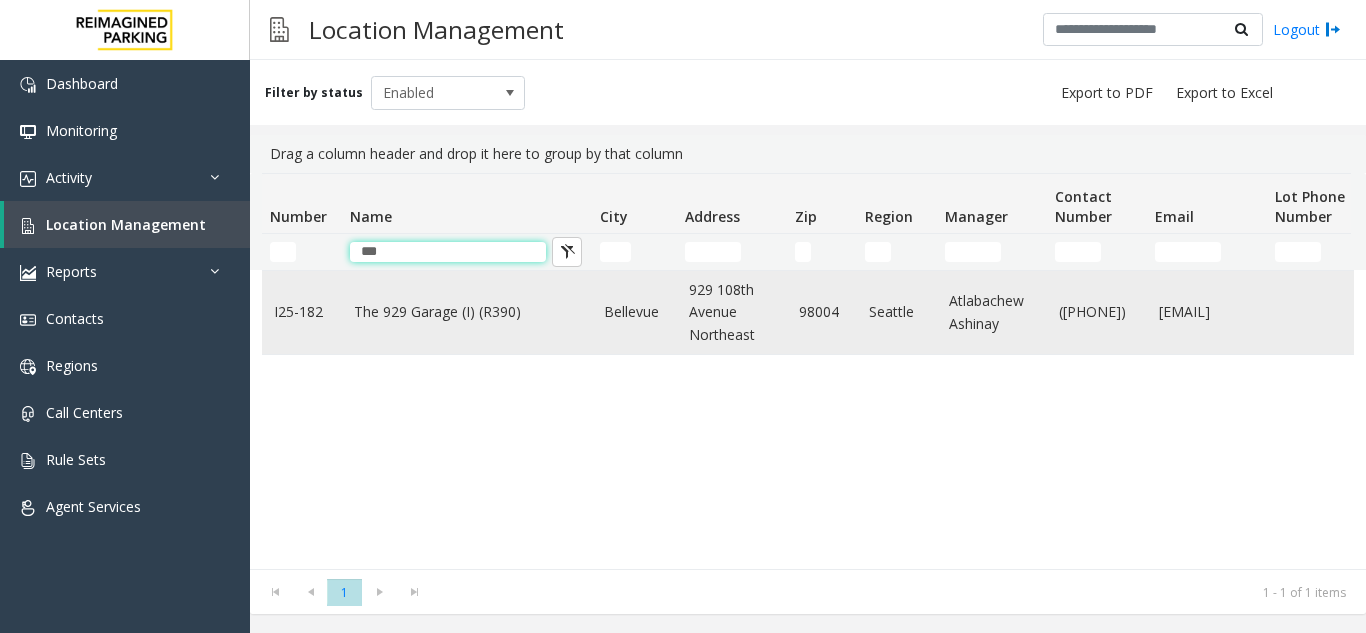 type on "***" 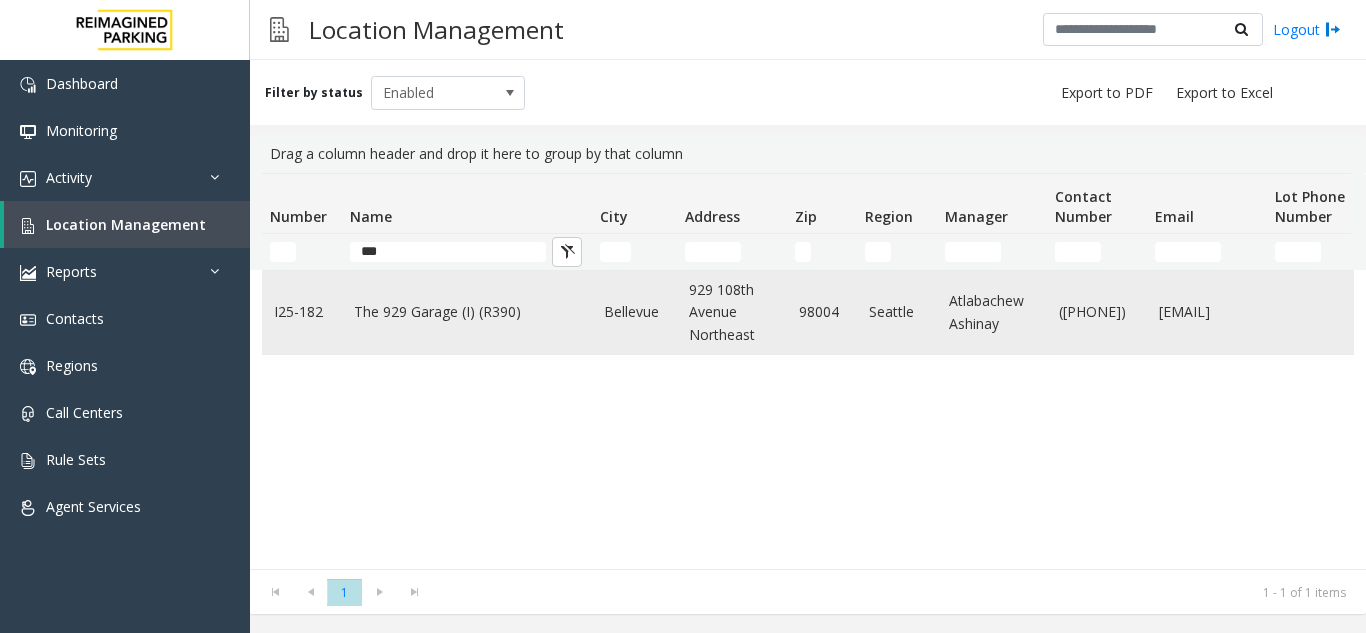 click on "The 929 Garage (I) (R390)" 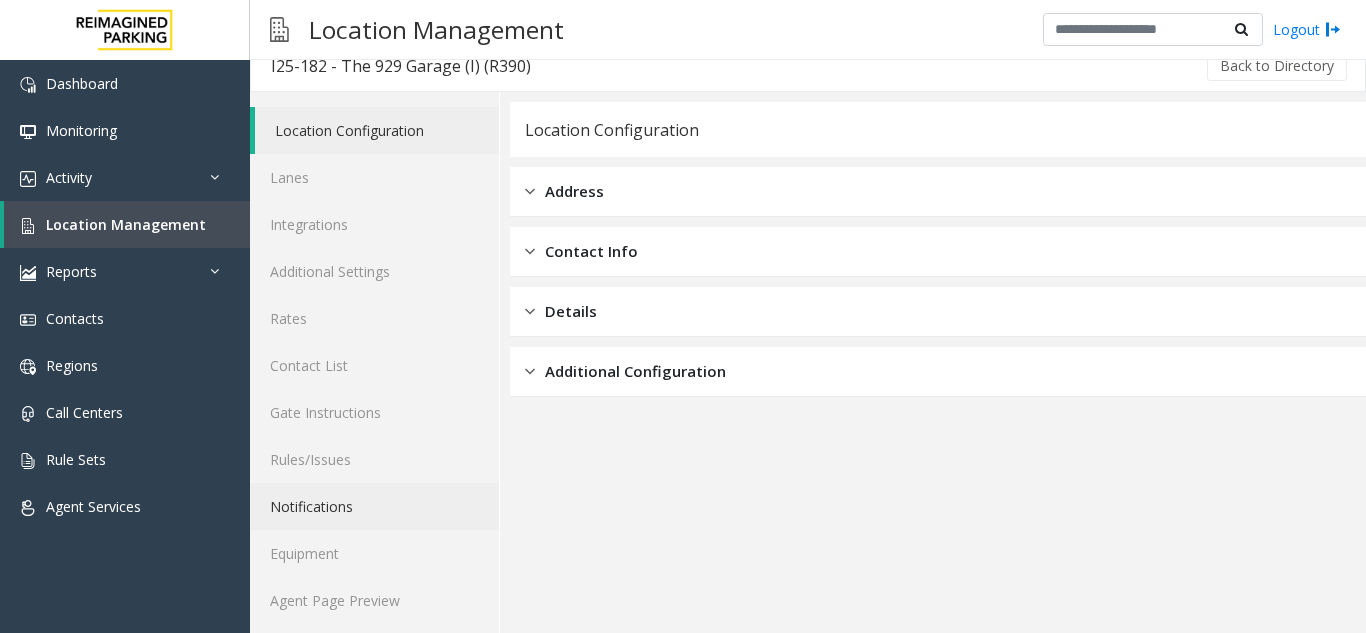 scroll, scrollTop: 26, scrollLeft: 0, axis: vertical 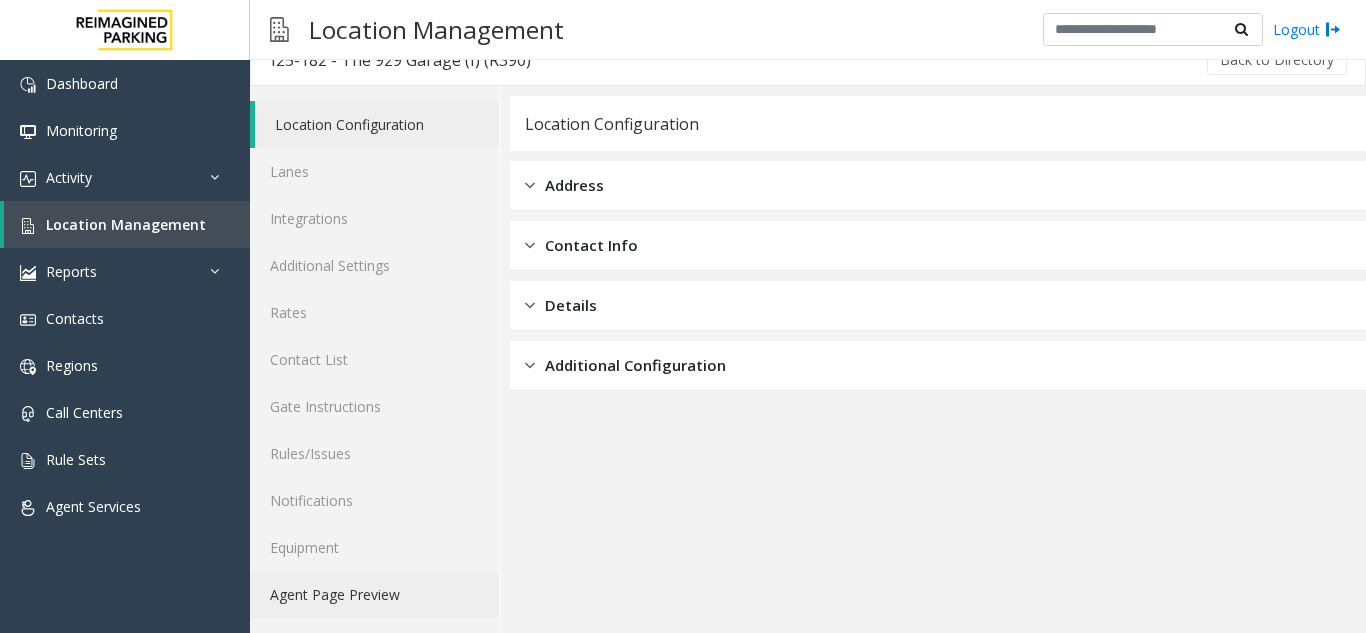 click on "Agent Page Preview" 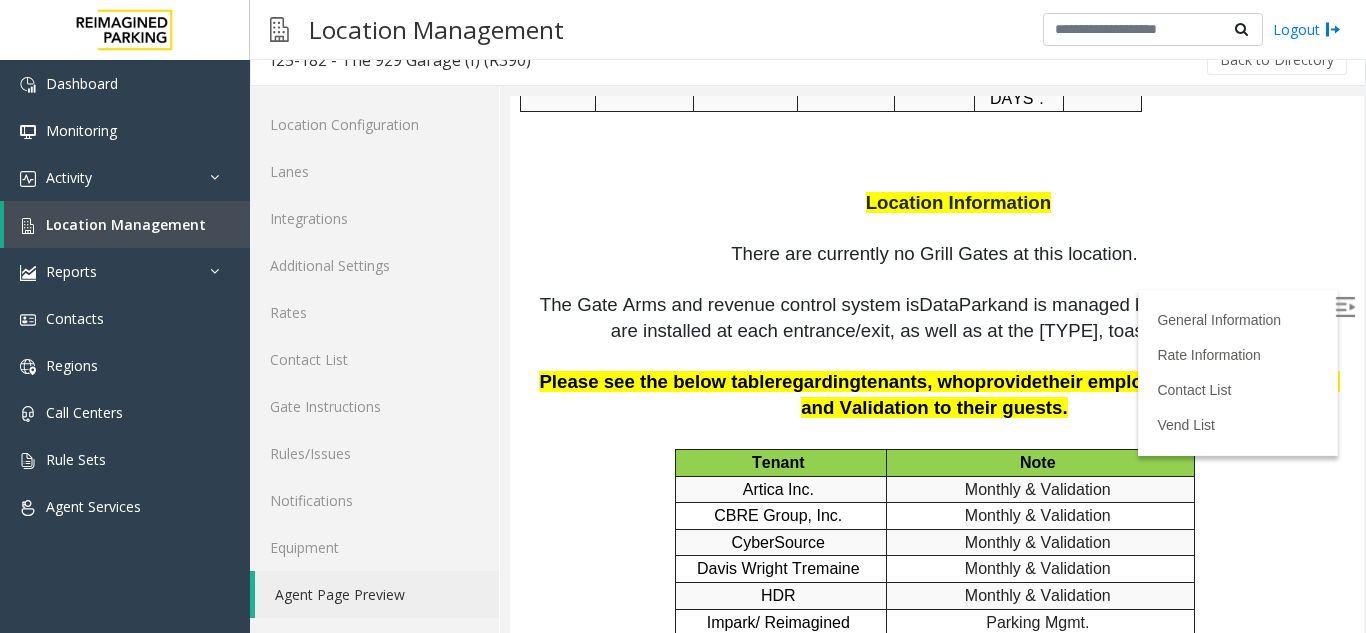 scroll, scrollTop: 3300, scrollLeft: 0, axis: vertical 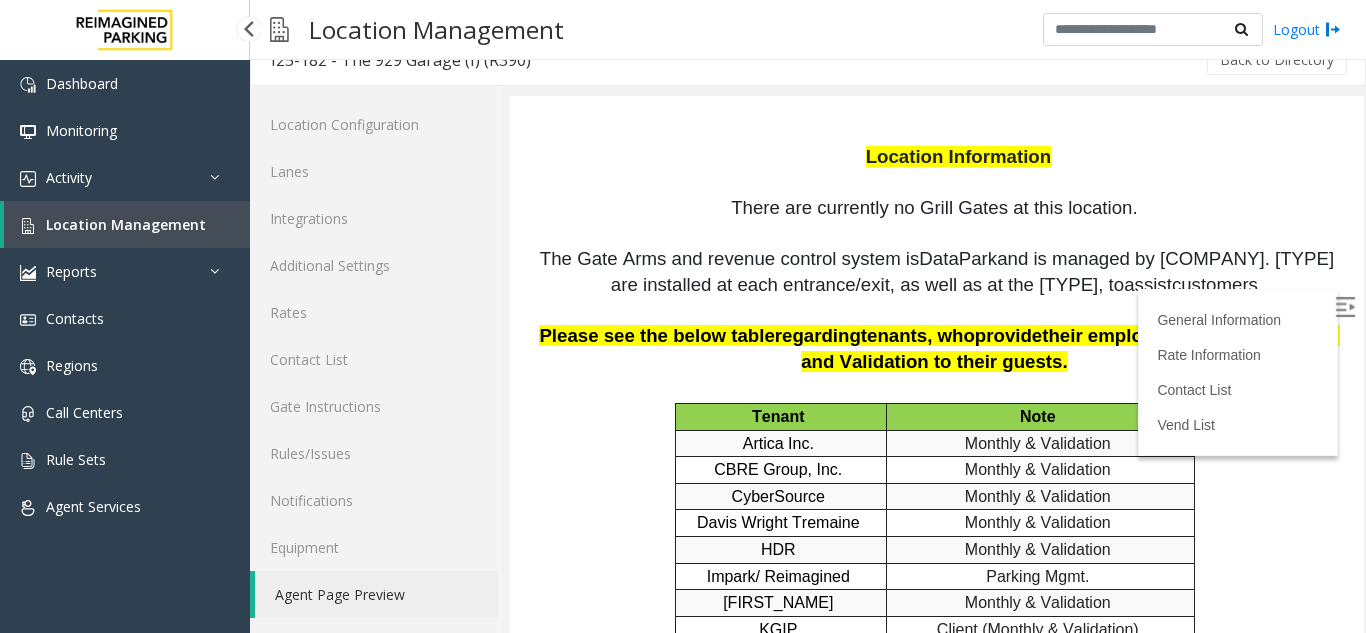 click on "Location Management" at bounding box center (127, 224) 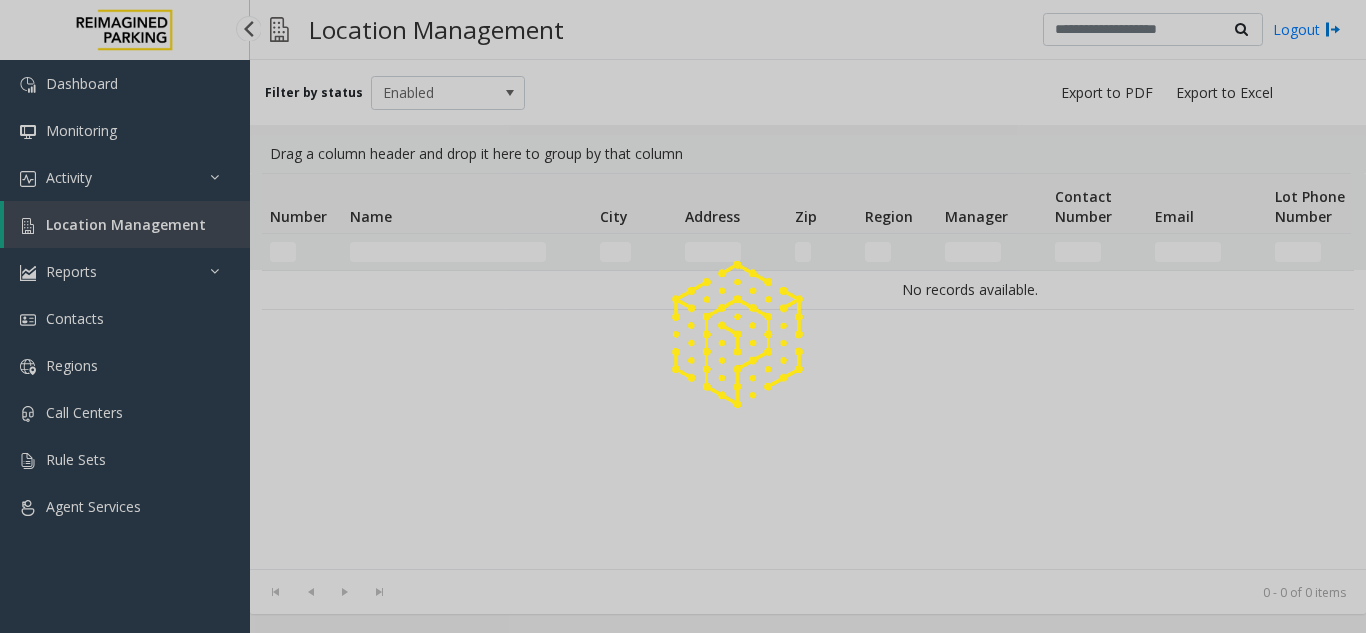 scroll, scrollTop: 0, scrollLeft: 0, axis: both 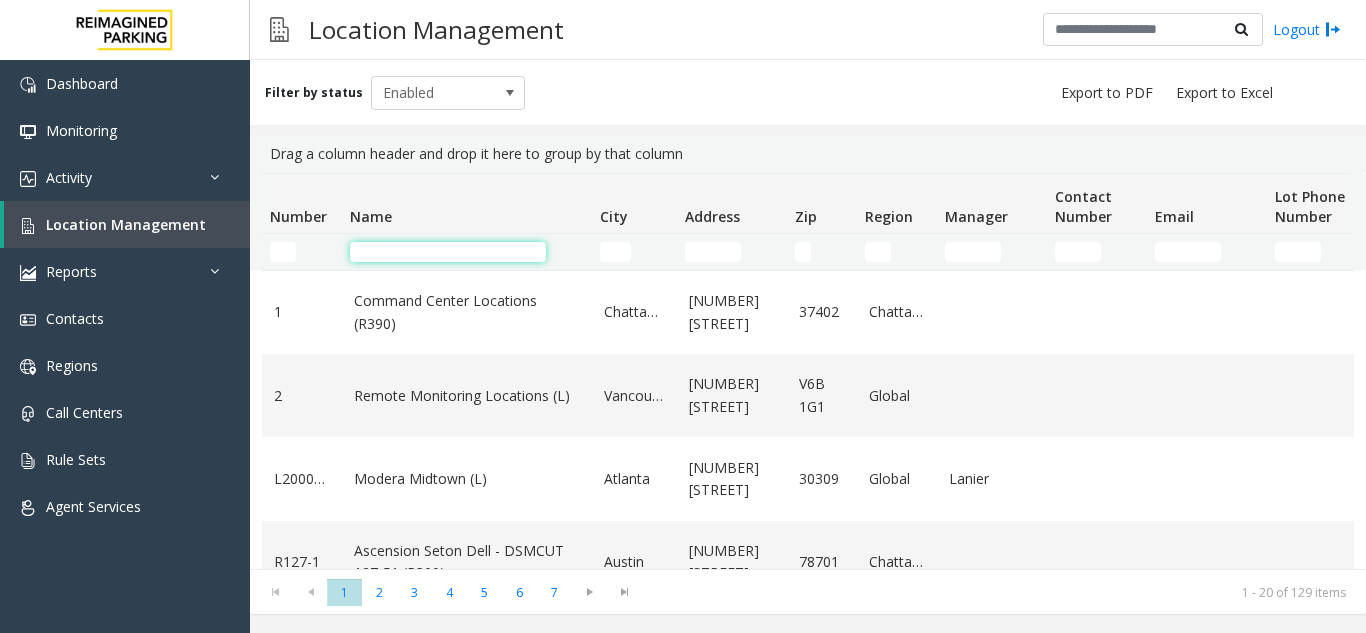 click 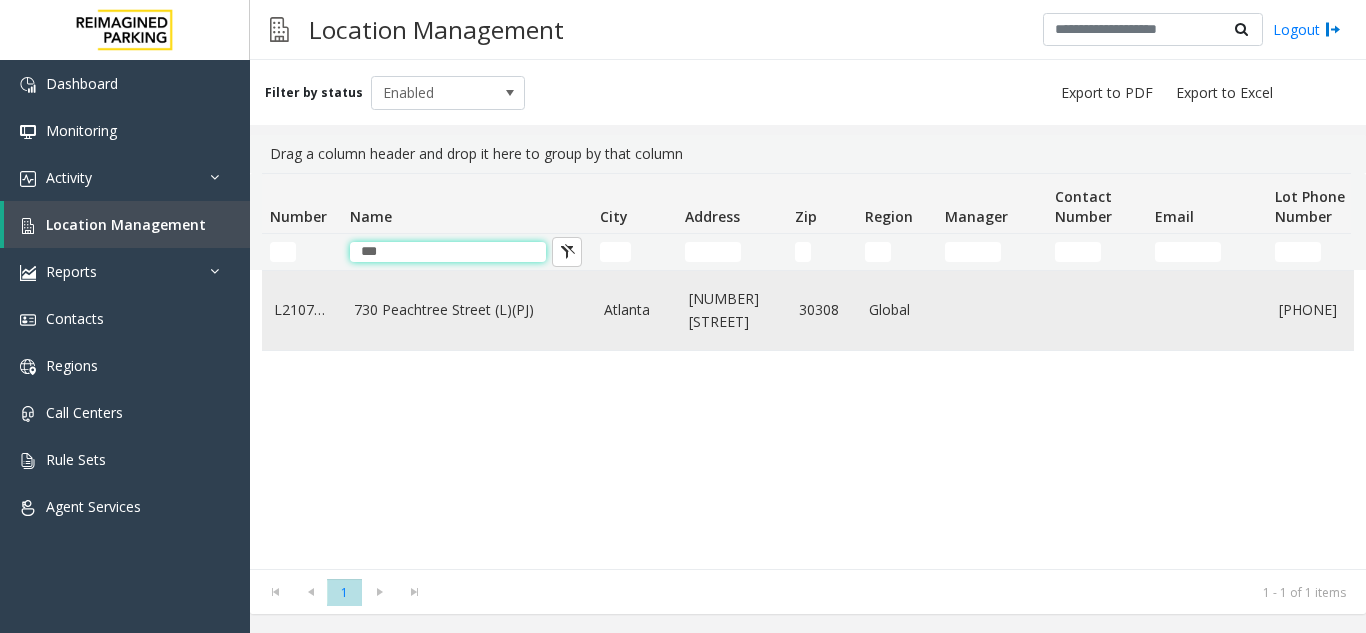 type on "***" 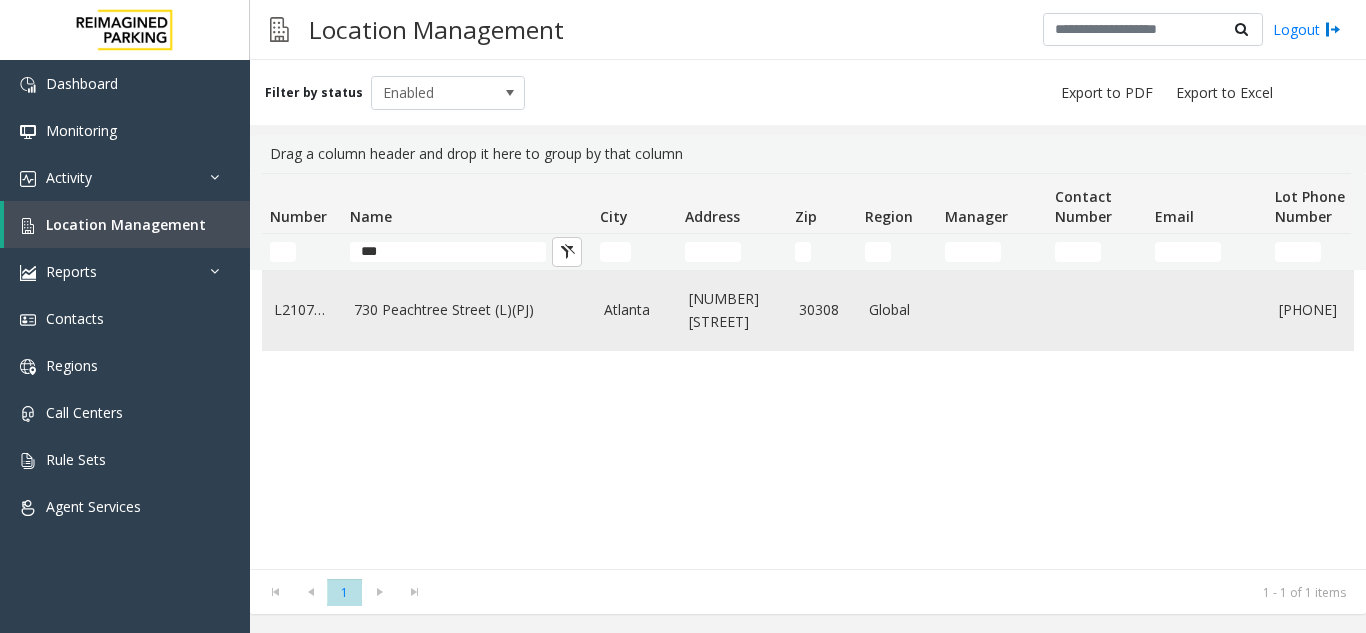 click on "730 Peachtree Street (L)(PJ)" 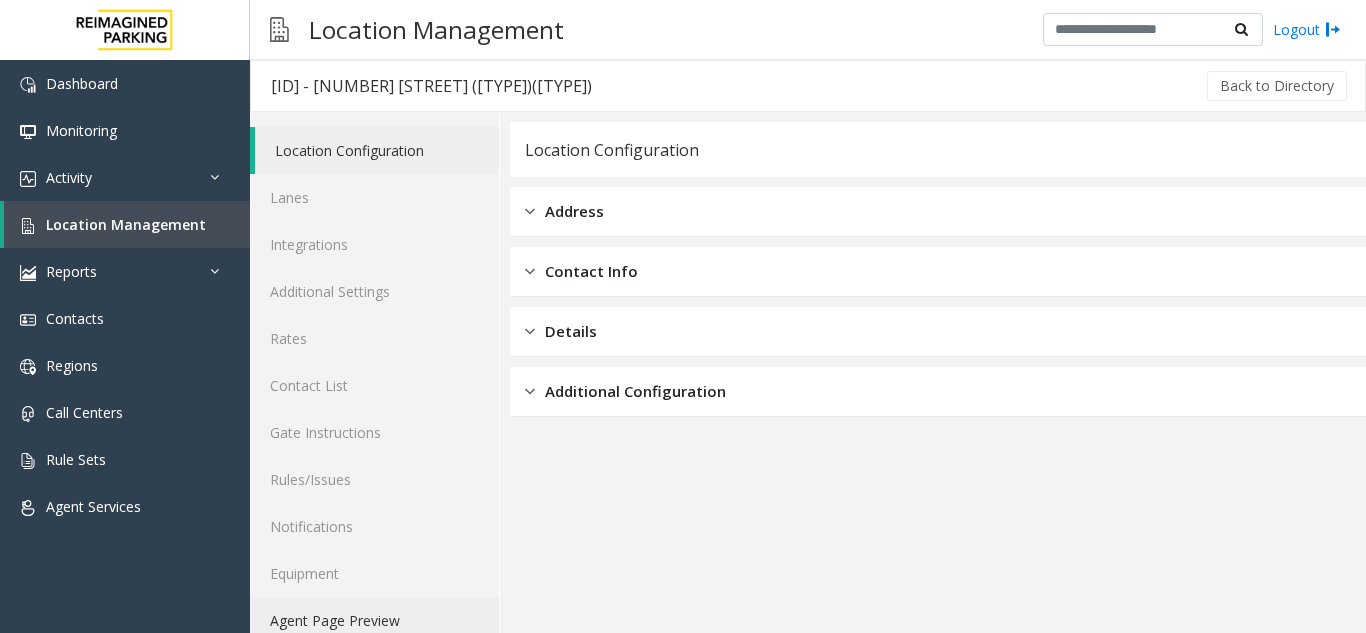 click on "Agent Page Preview" 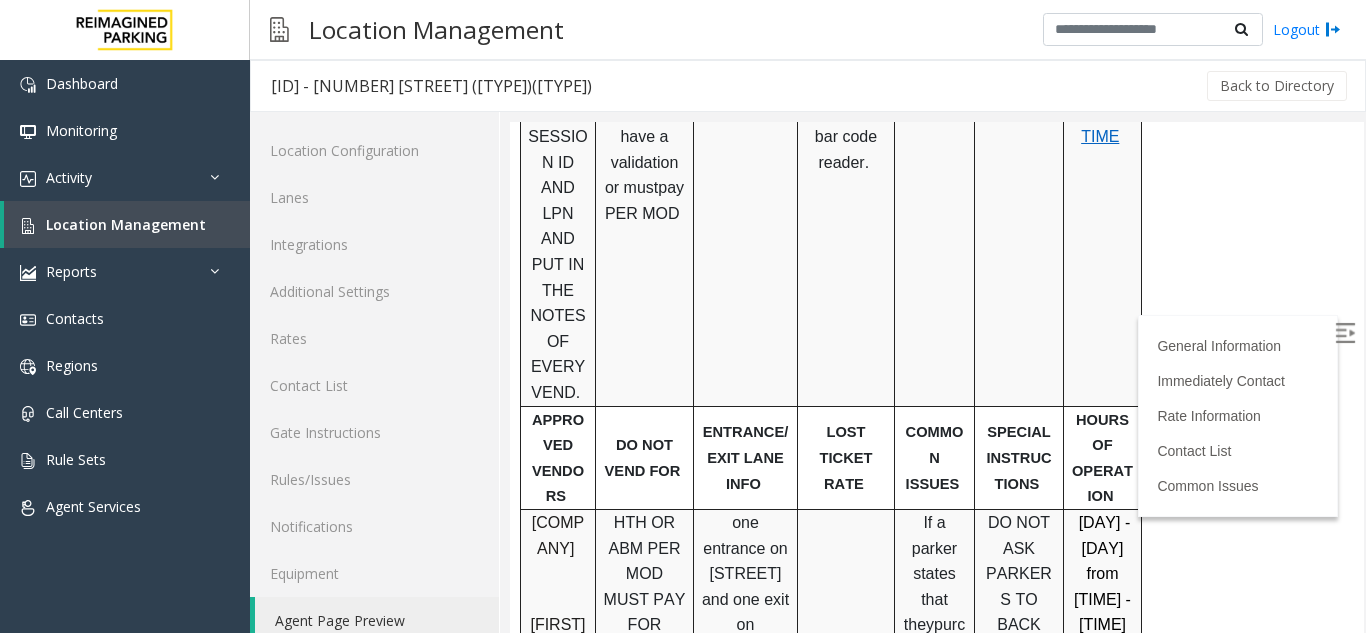 scroll, scrollTop: 1100, scrollLeft: 0, axis: vertical 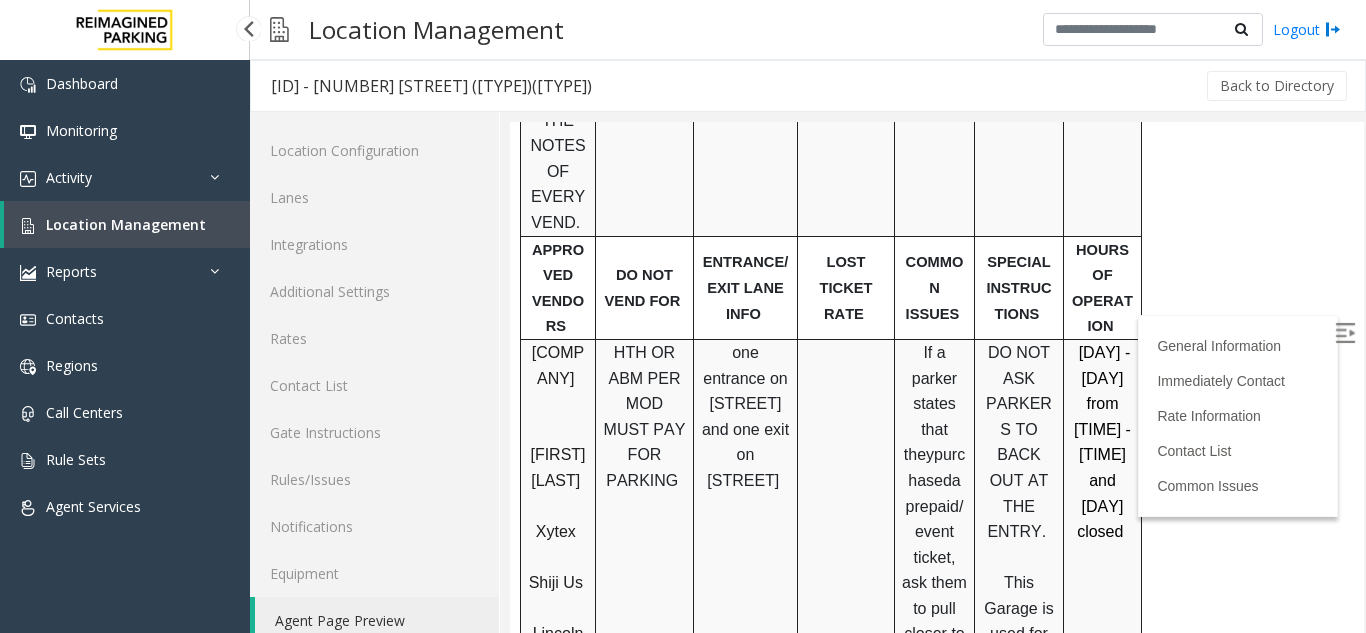 click on "Location Management" at bounding box center [127, 224] 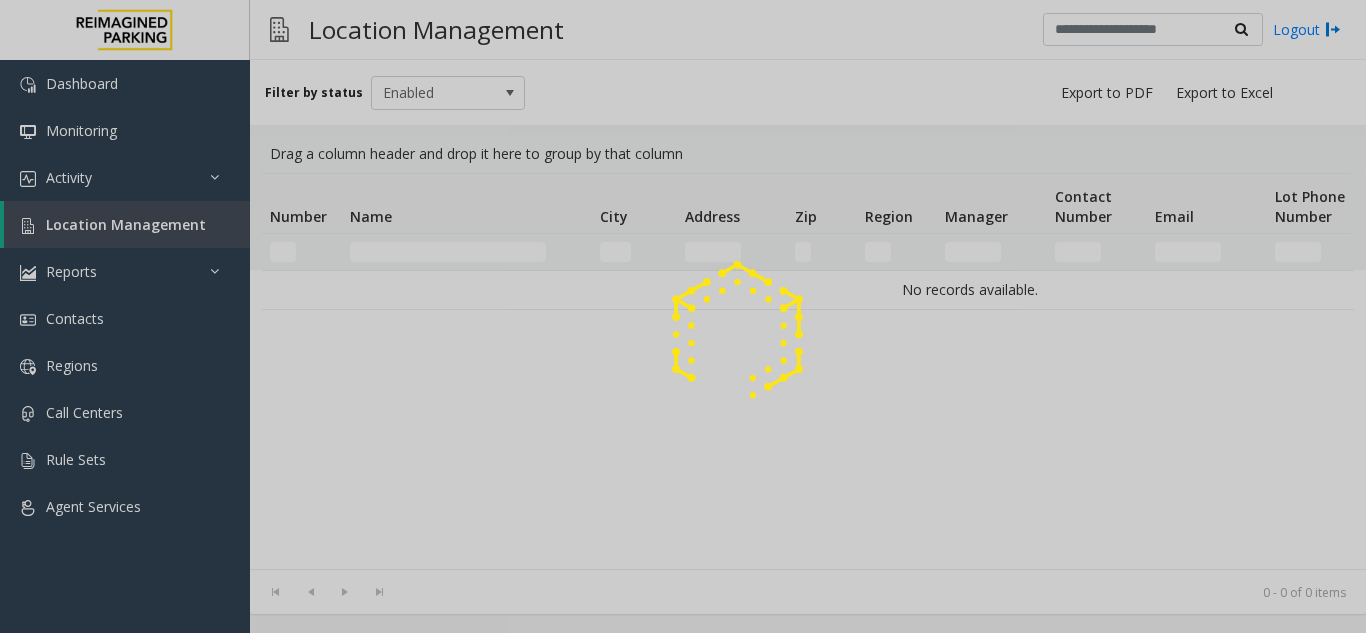 click 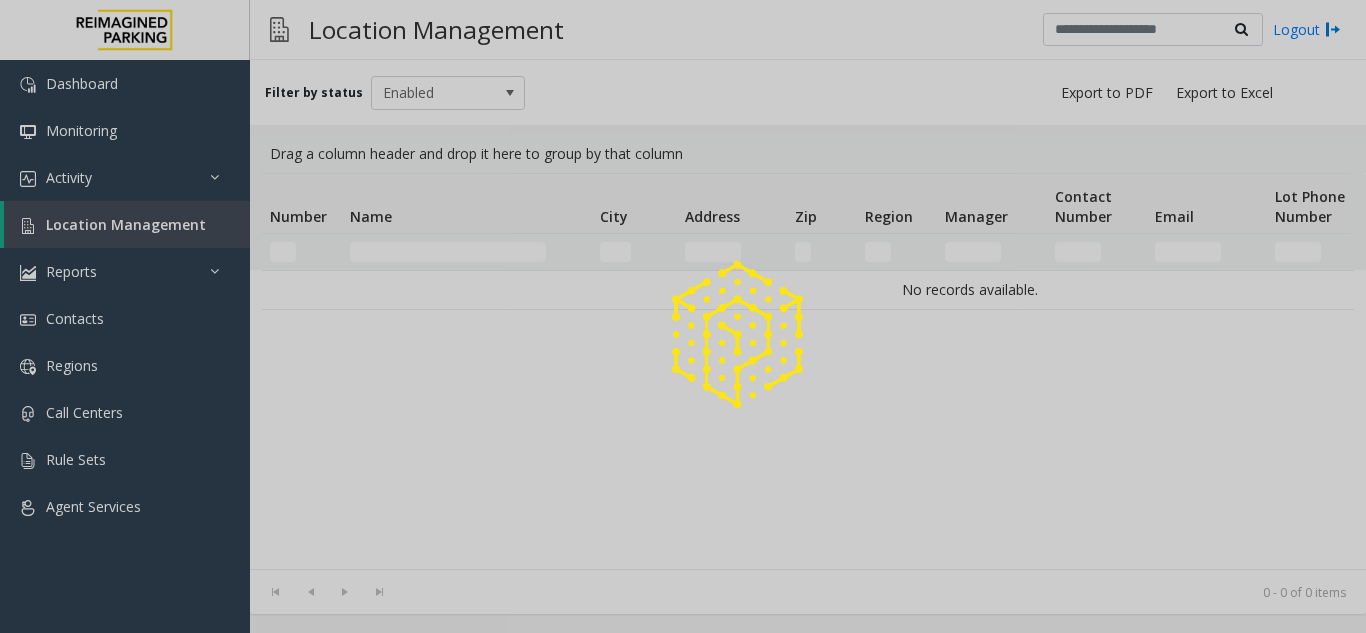 click 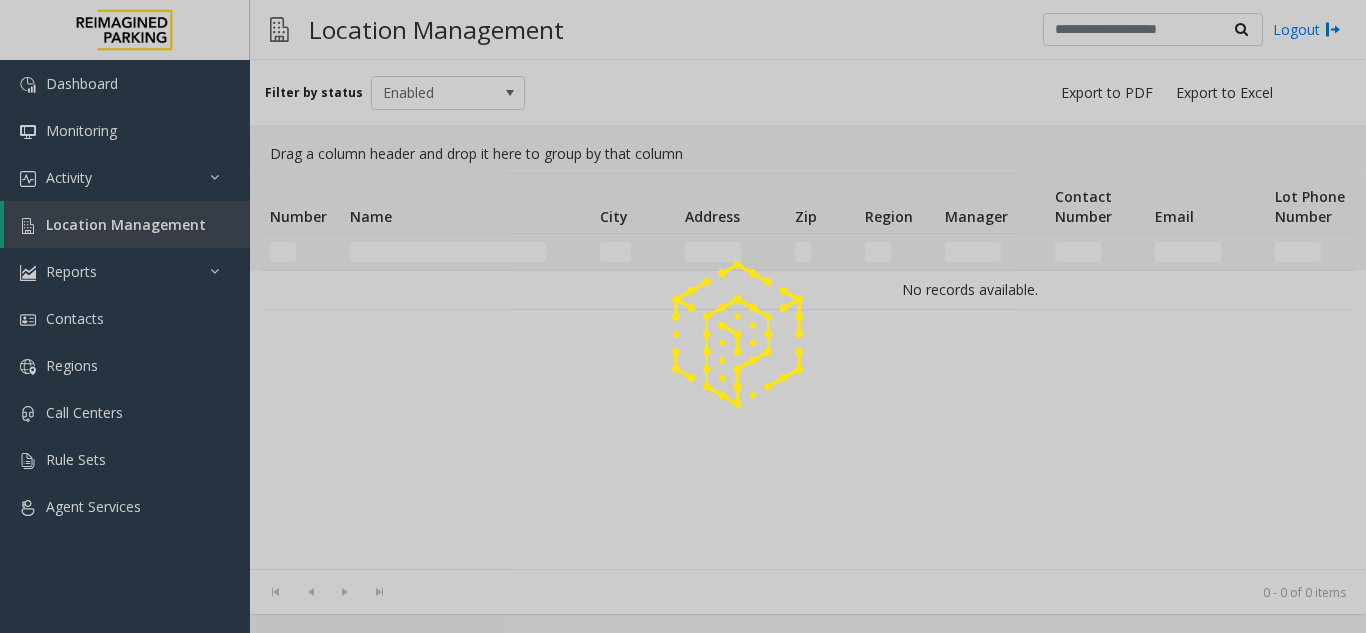 click 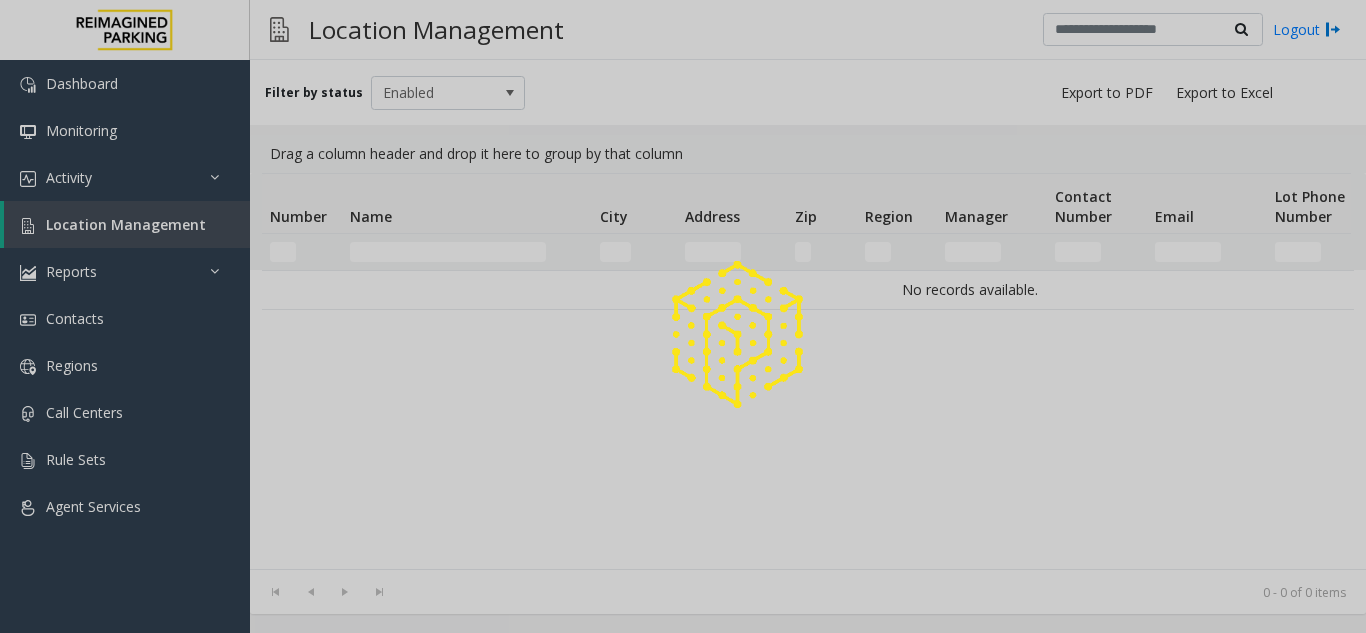 click 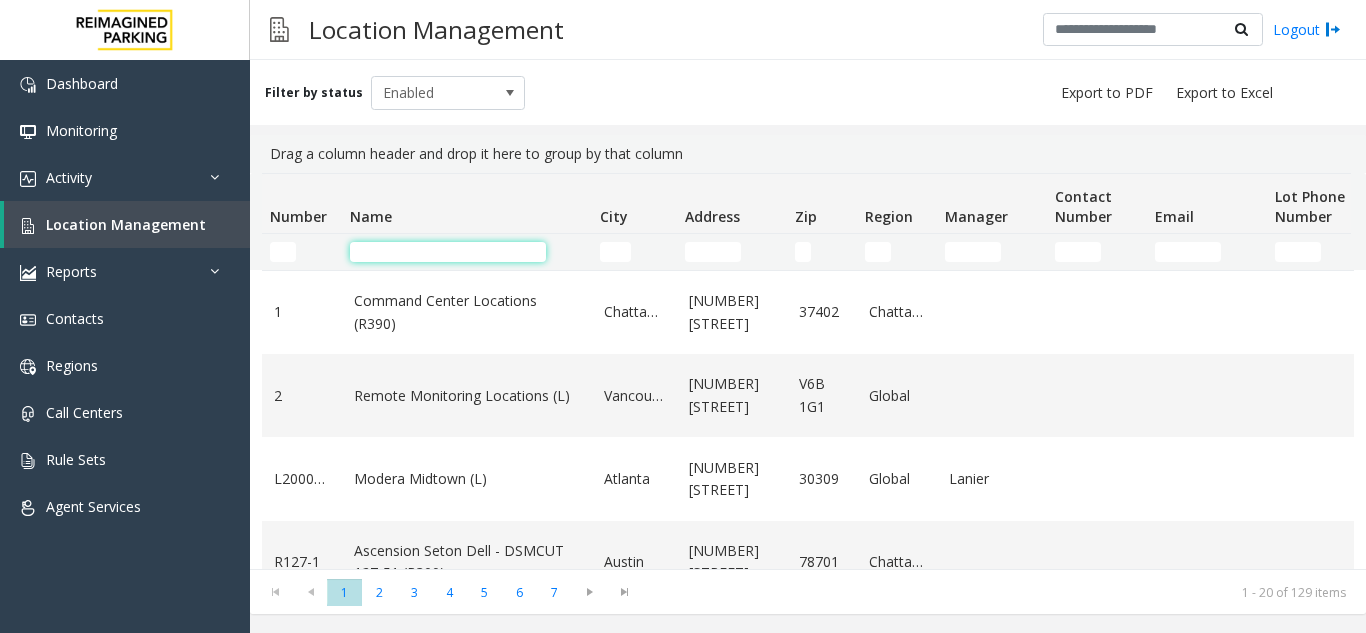 click 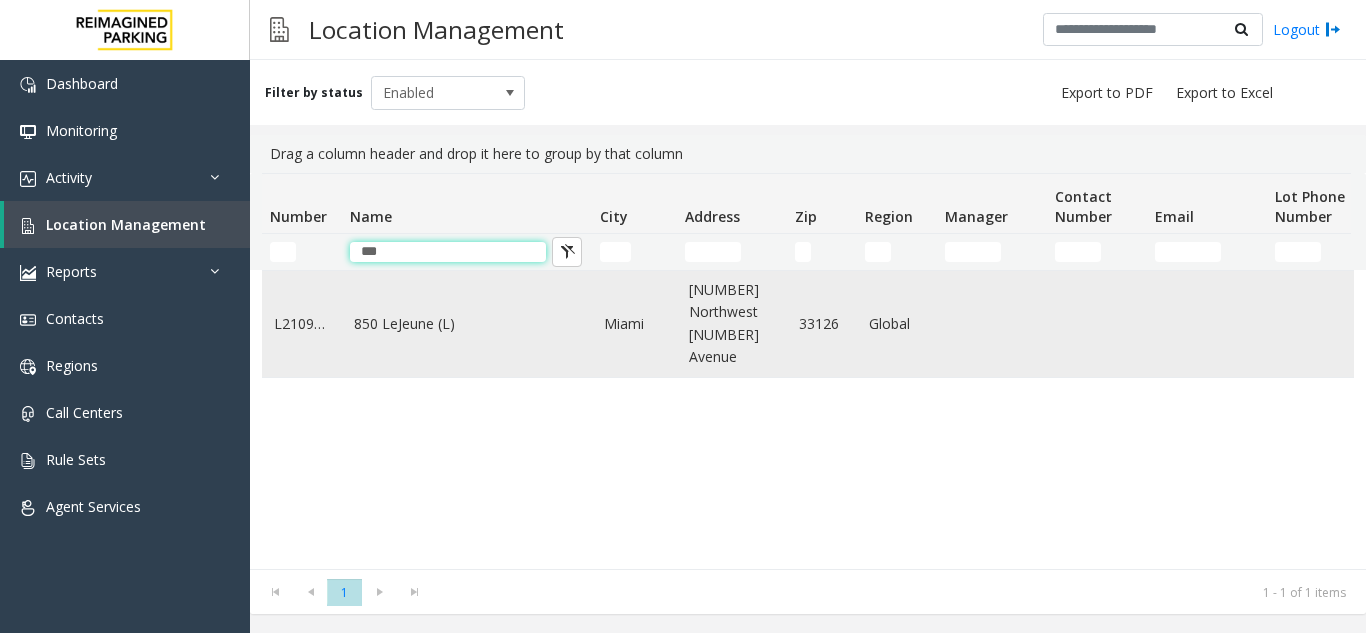 type on "***" 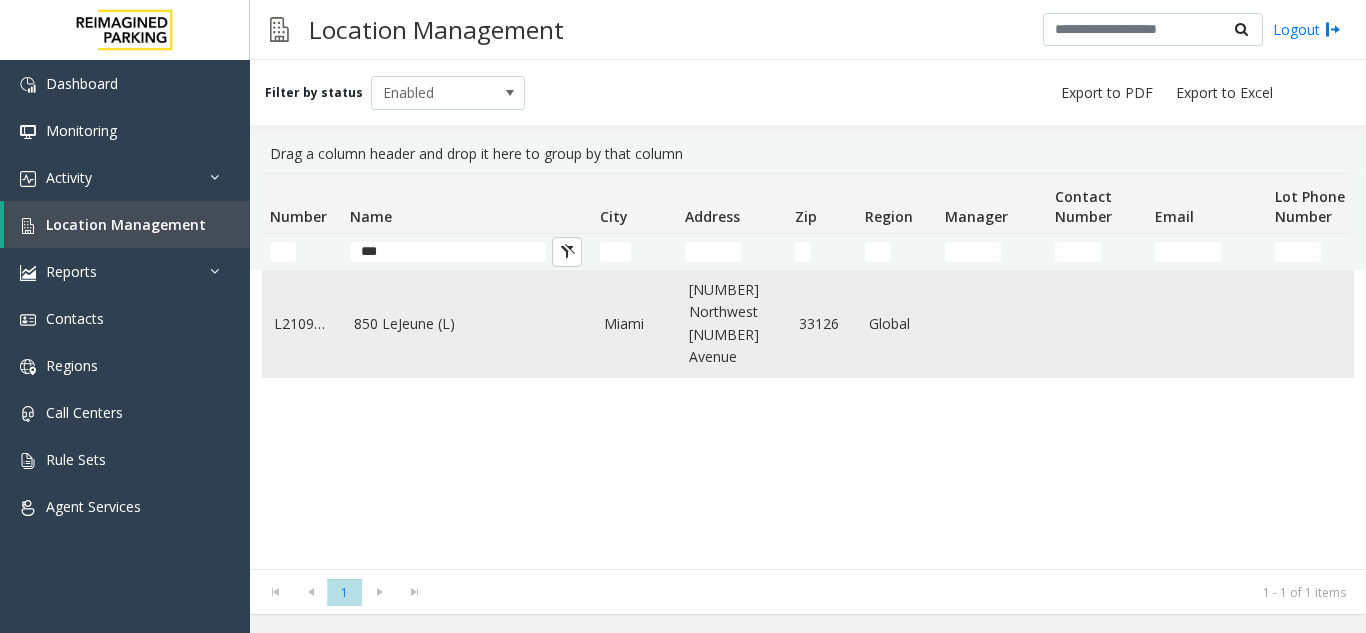 click on "850 LeJeune (L)" 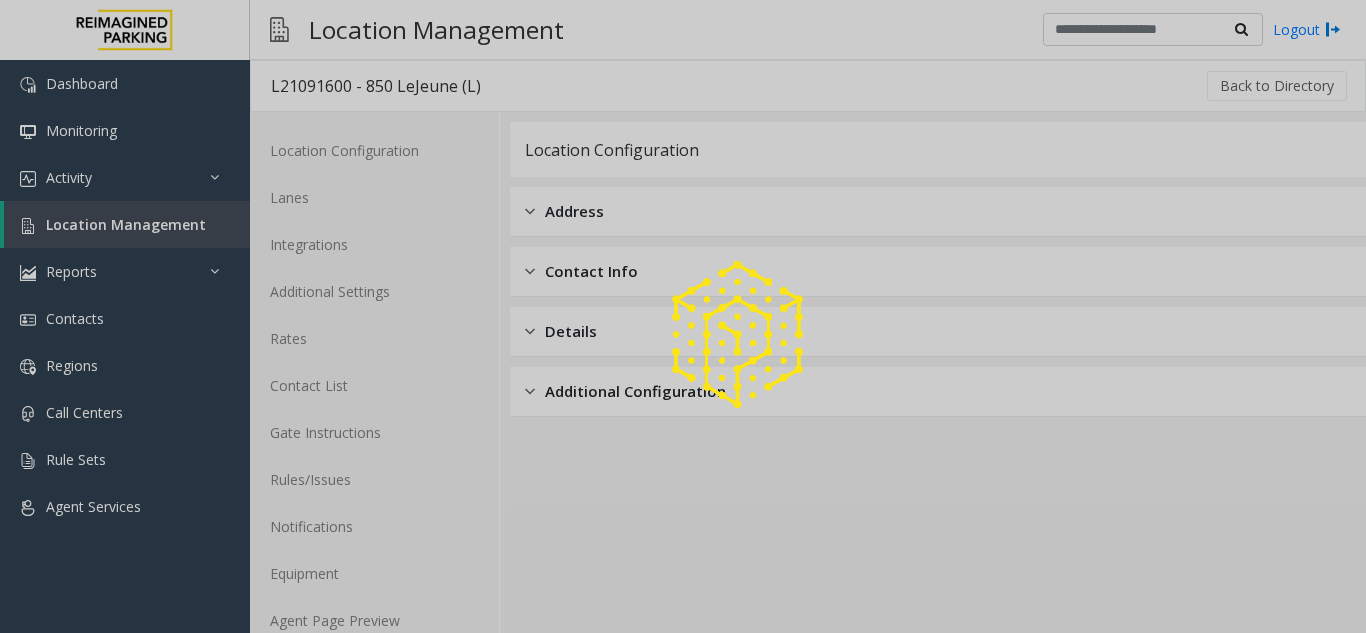click 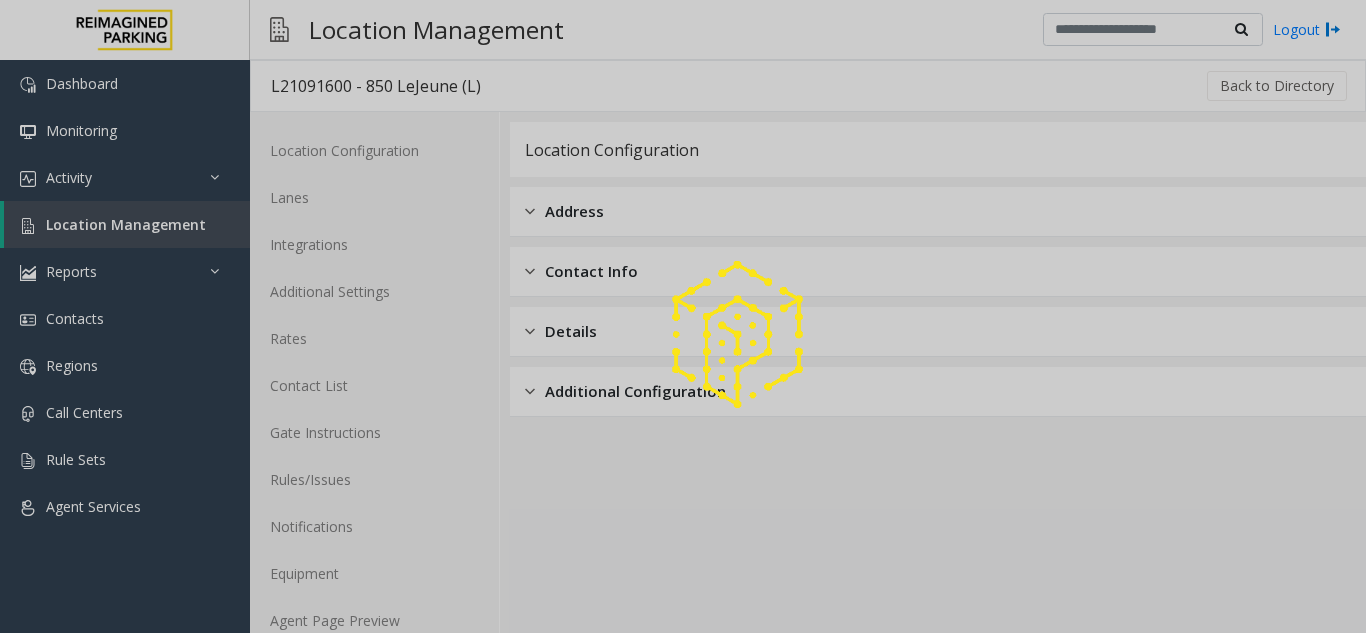click 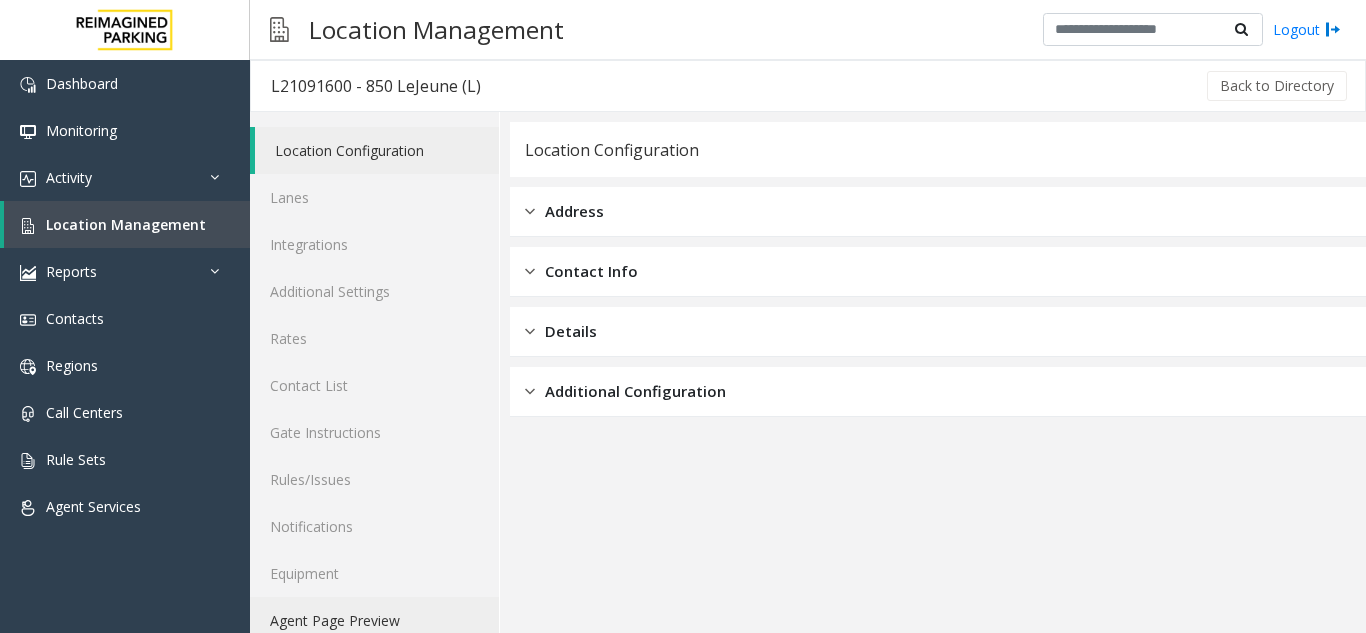 click on "Agent Page Preview" 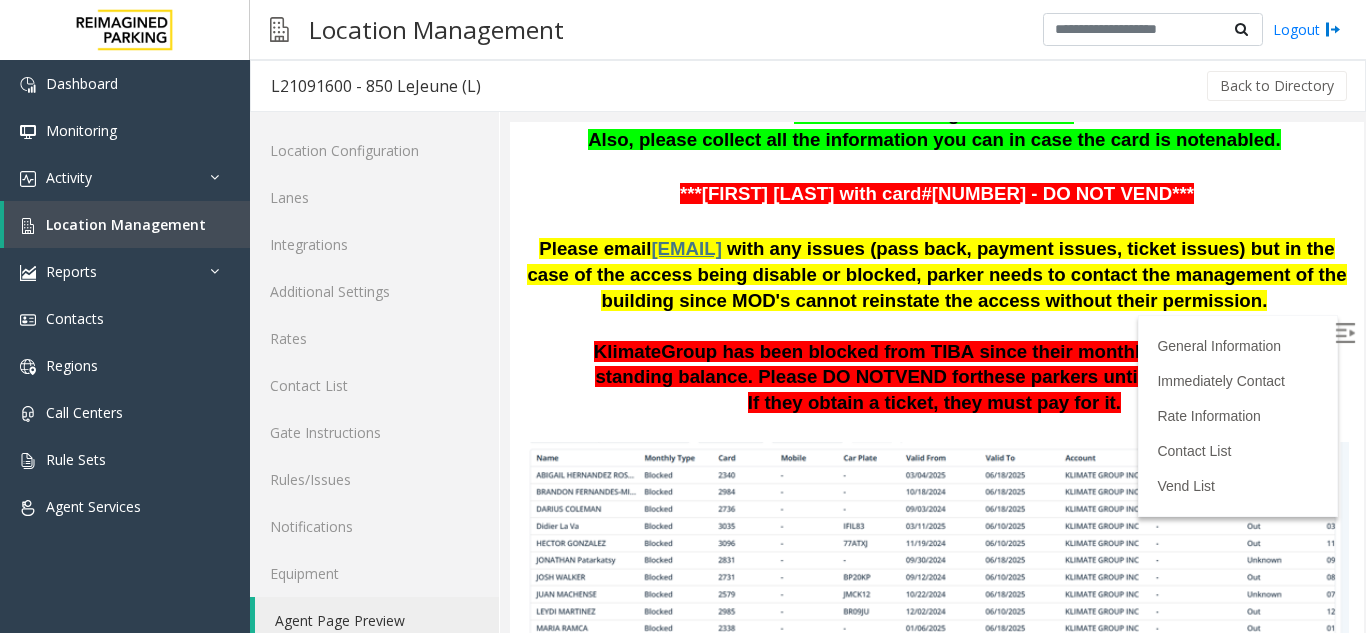 scroll, scrollTop: 900, scrollLeft: 0, axis: vertical 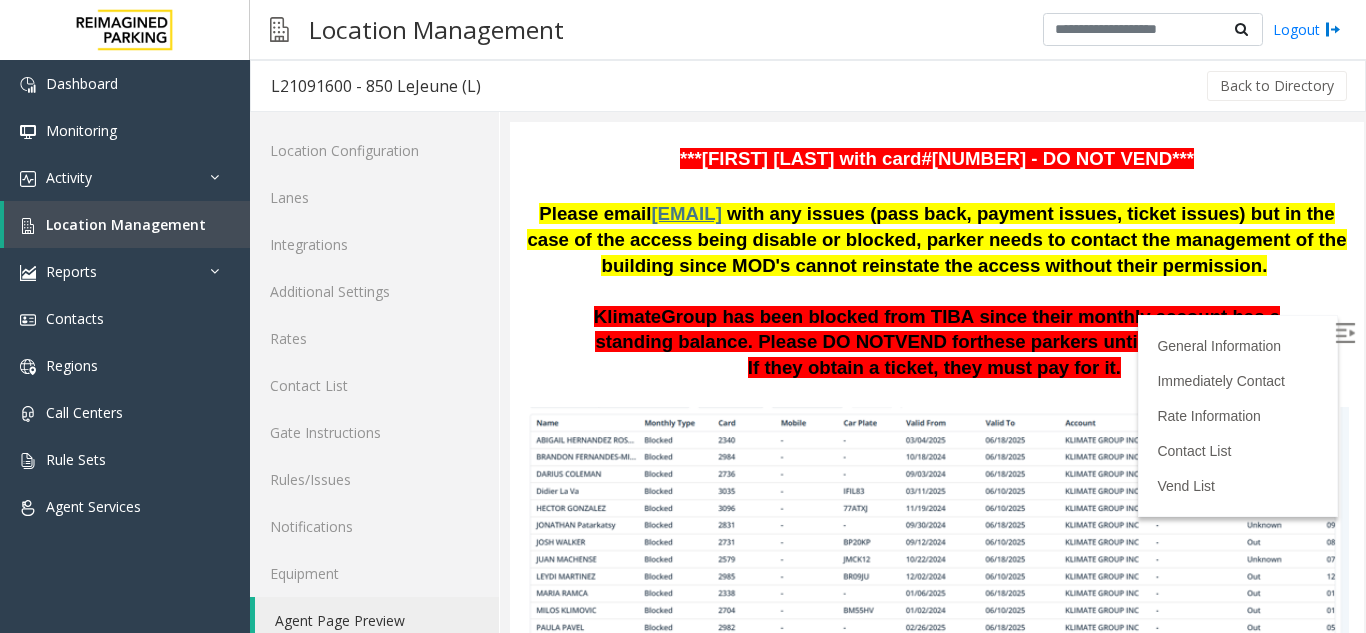 click at bounding box center (1345, 333) 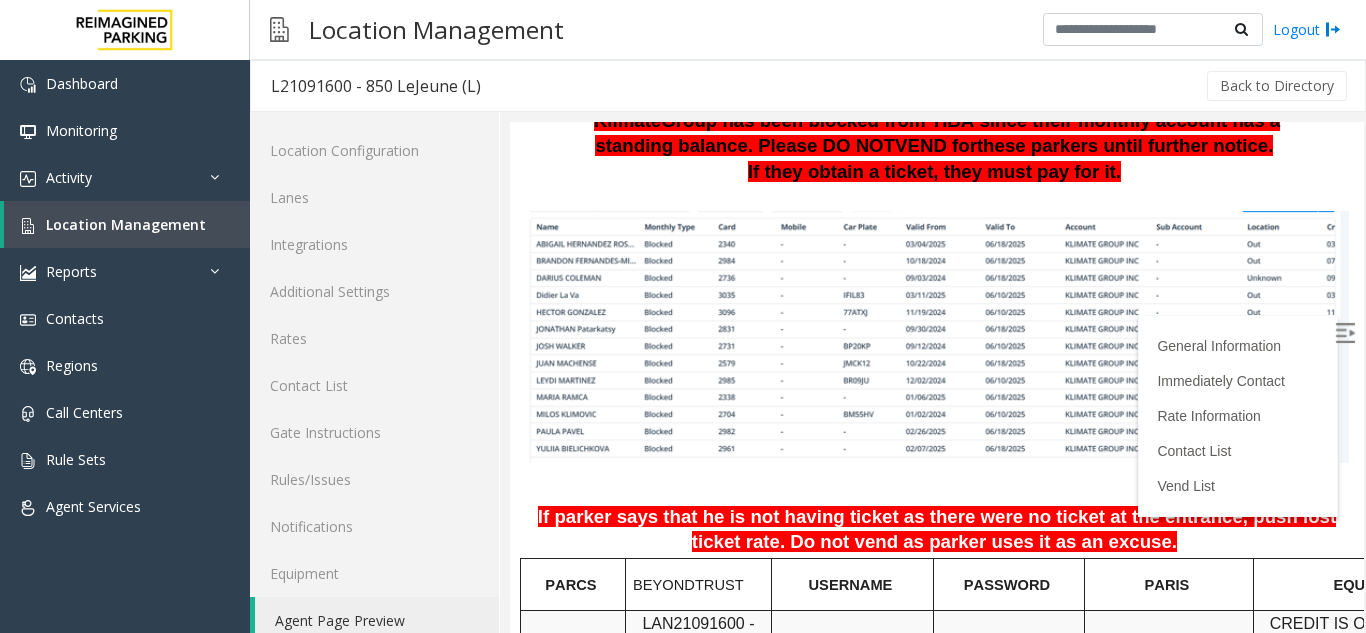 scroll, scrollTop: 1300, scrollLeft: 0, axis: vertical 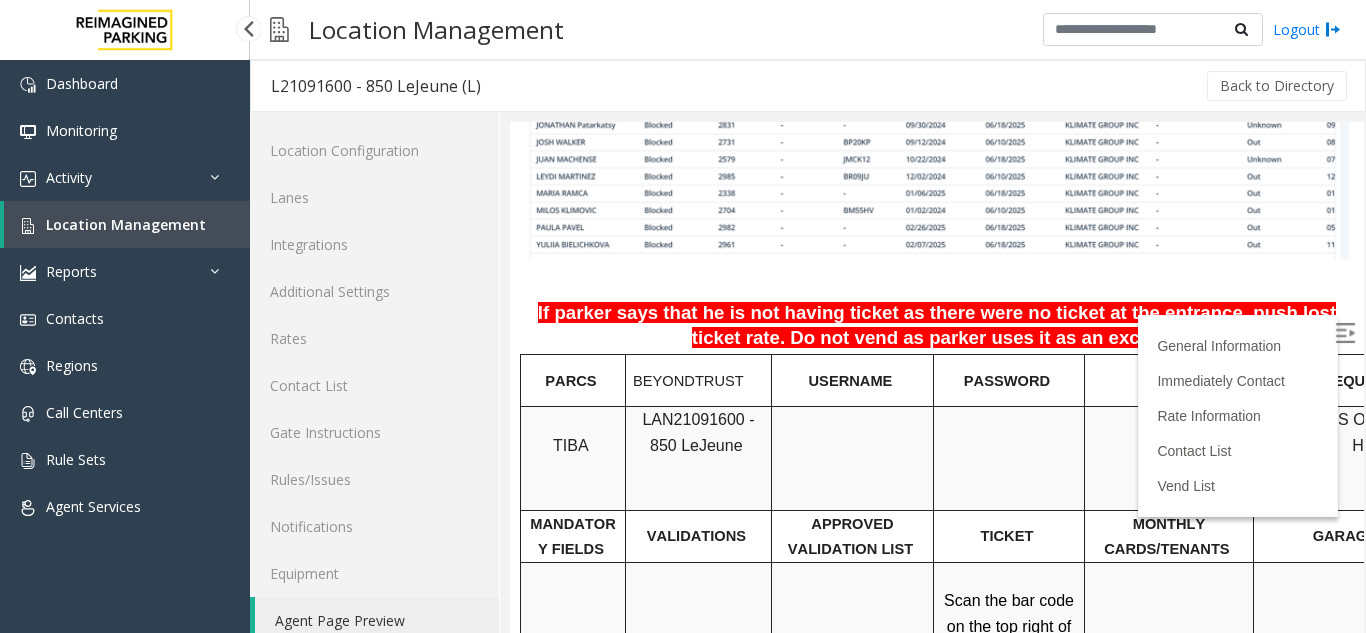 click on "Location Management" at bounding box center [126, 224] 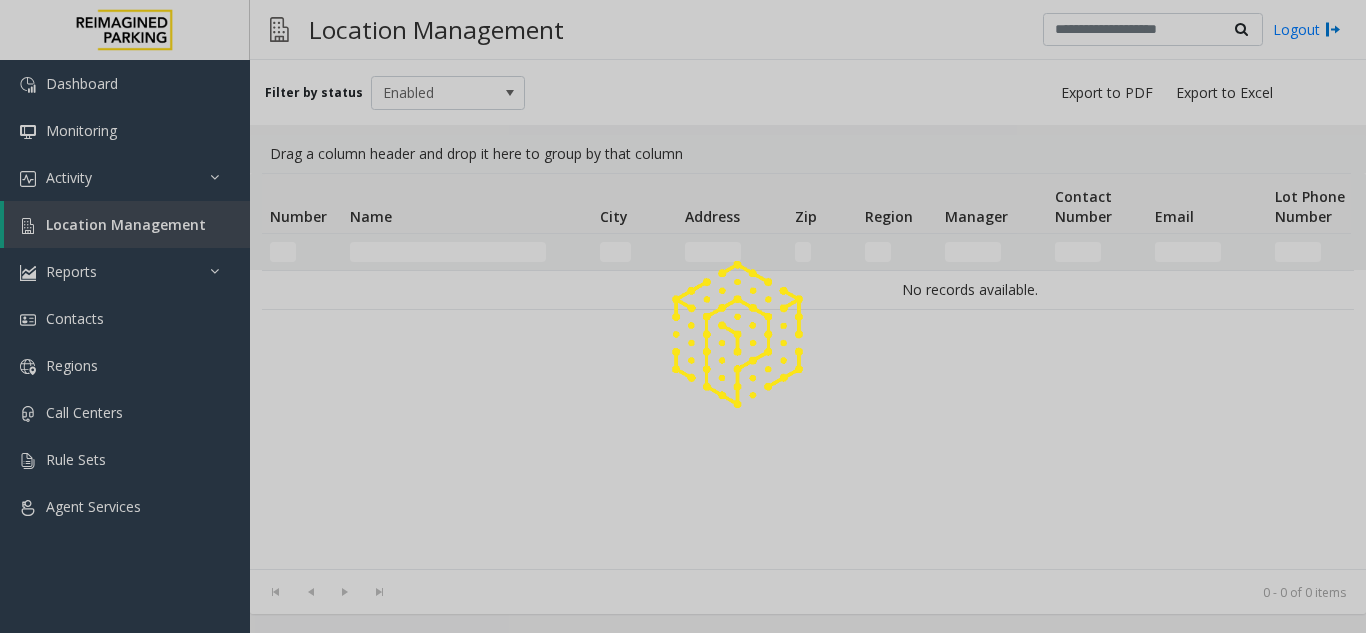 click 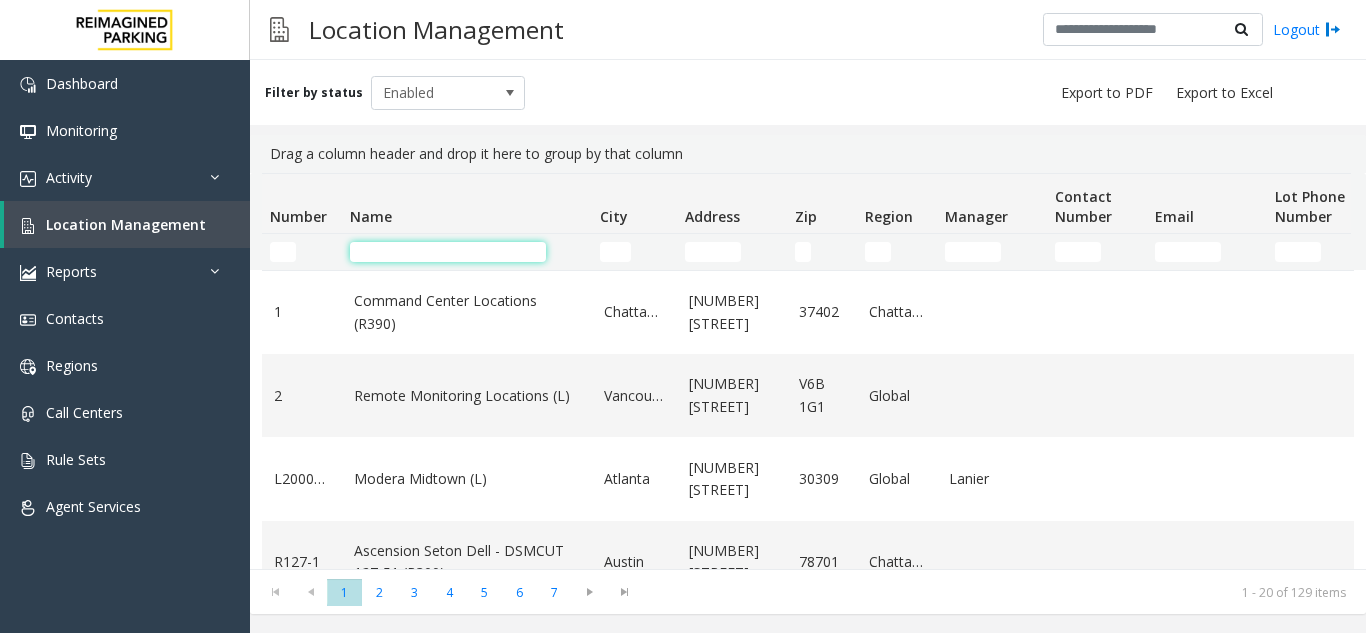 click 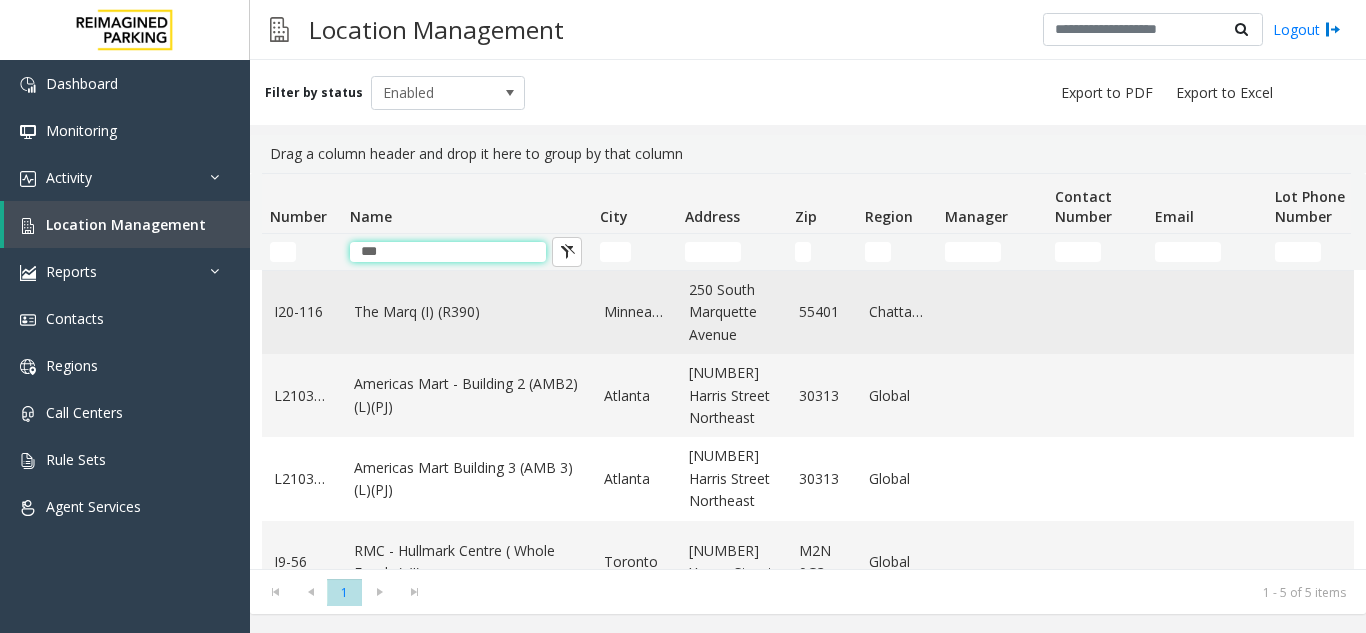 type on "***" 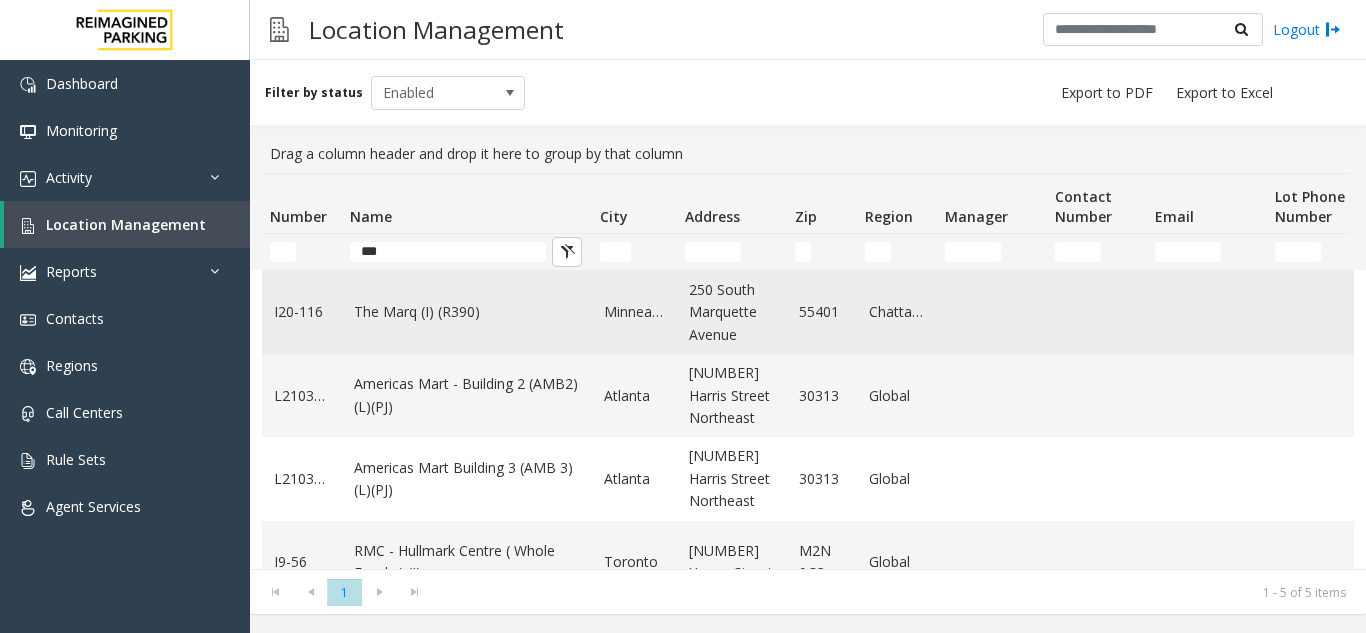 click on "The Marq (I) (R390)" 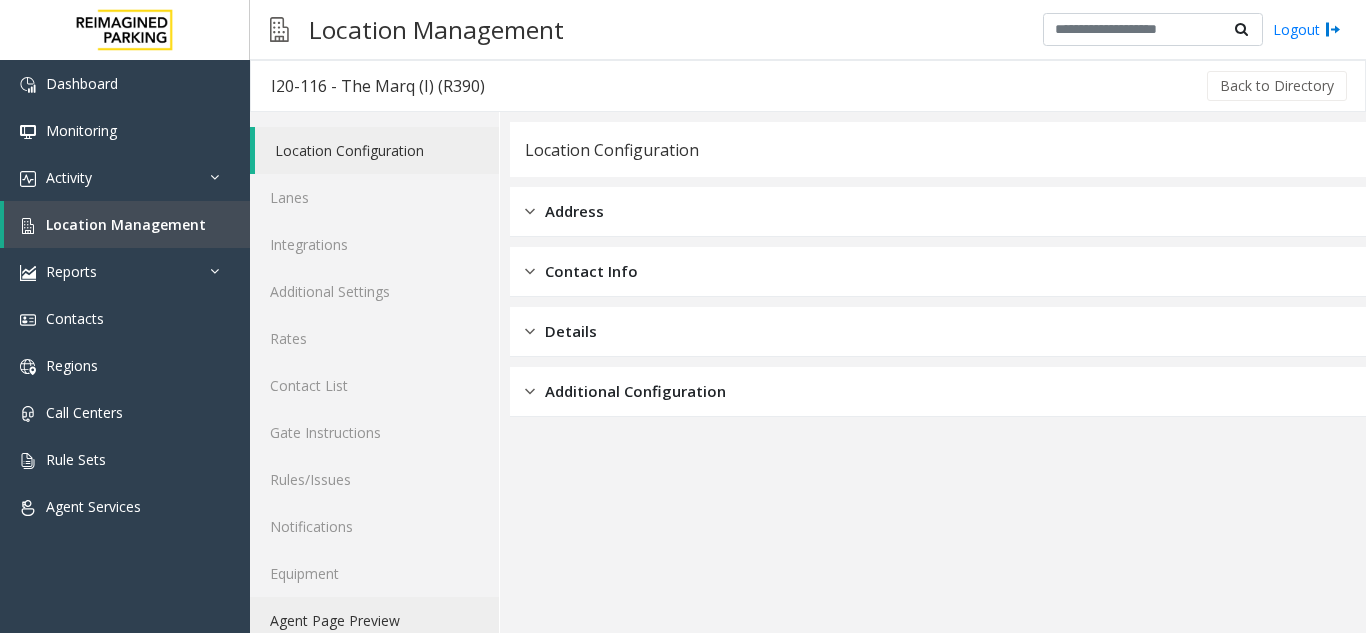 click on "Agent Page Preview" 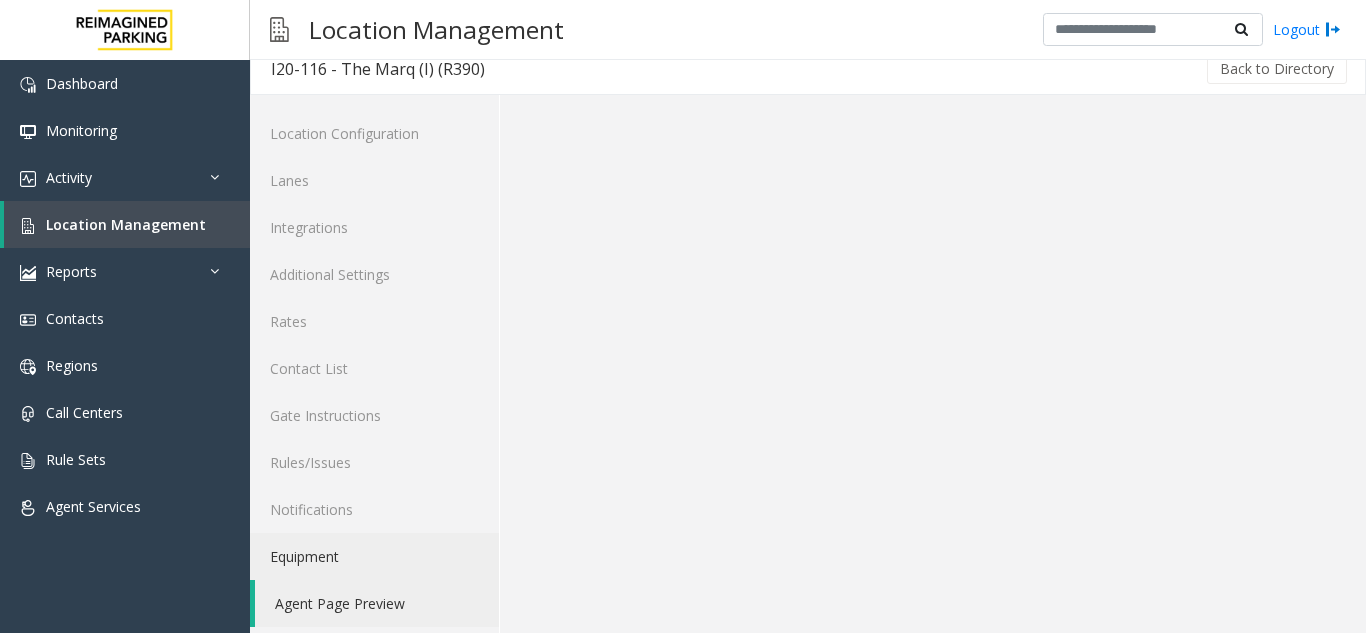 scroll, scrollTop: 26, scrollLeft: 0, axis: vertical 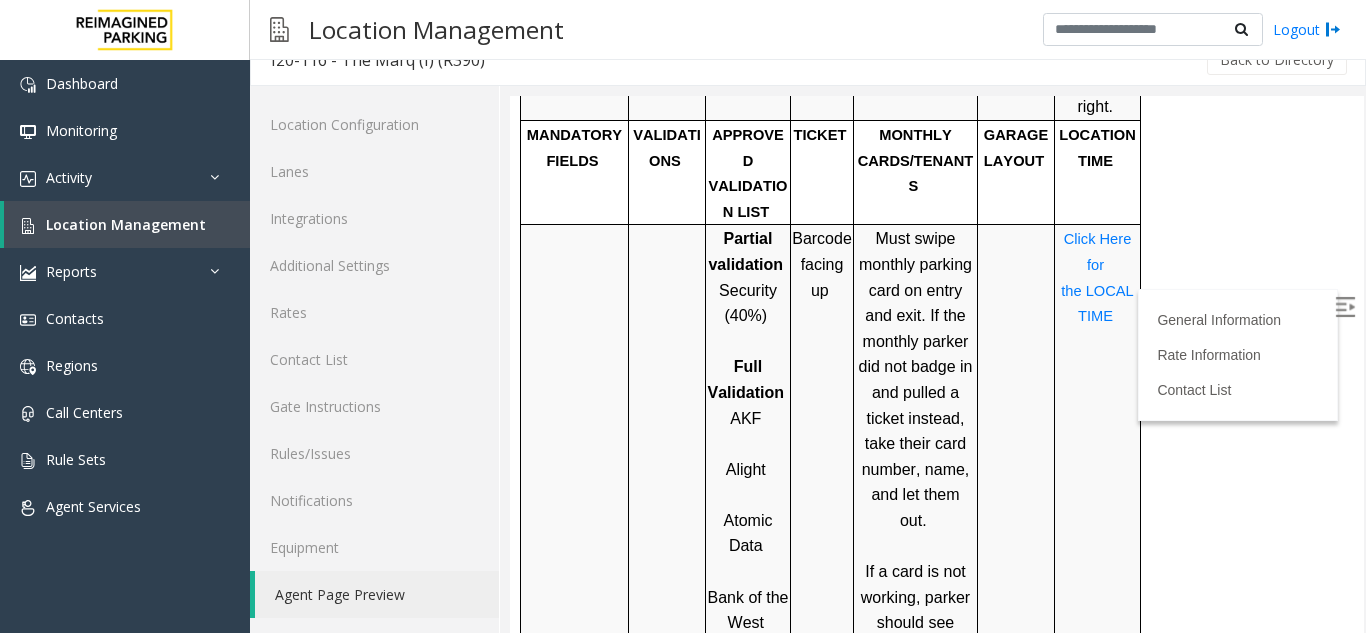 click at bounding box center (748, 444) 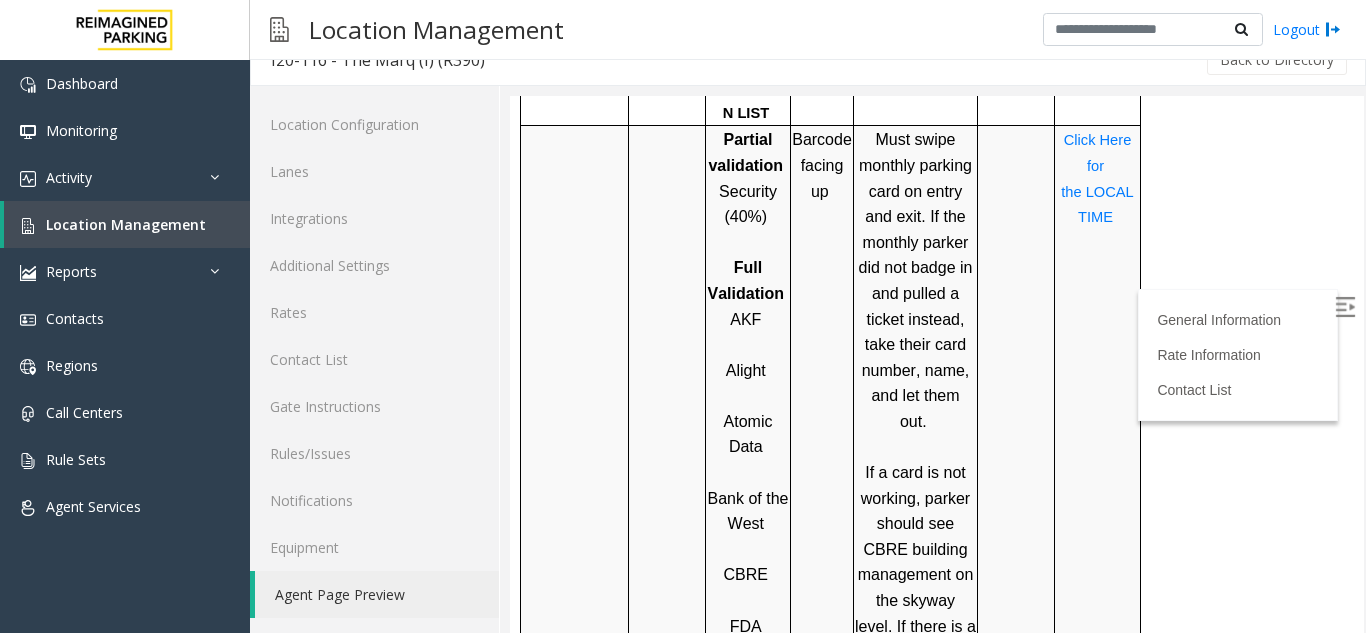scroll, scrollTop: 1700, scrollLeft: 0, axis: vertical 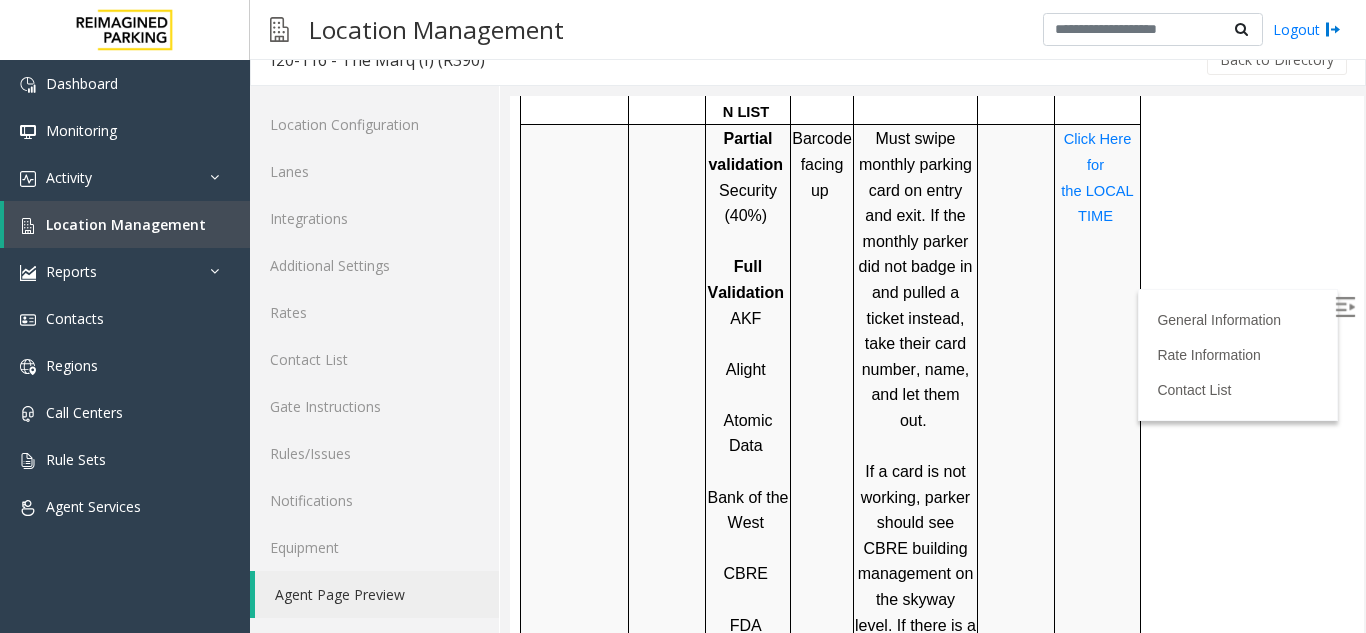 click at bounding box center [1345, 307] 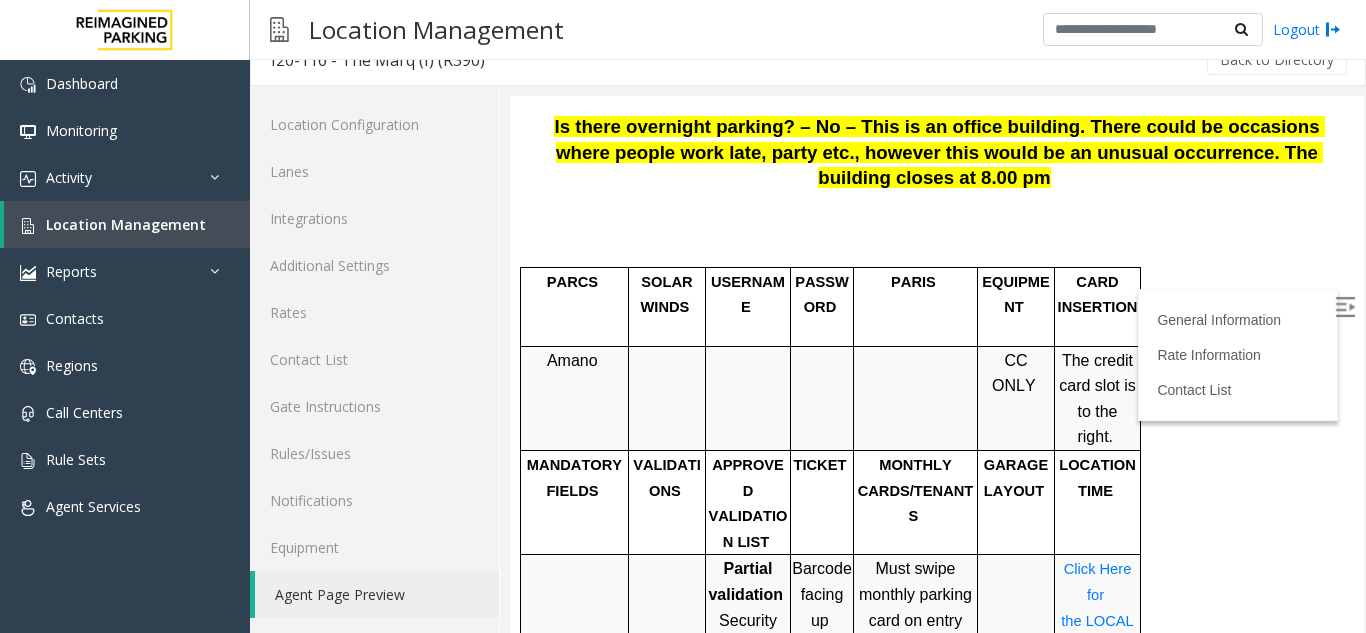 scroll, scrollTop: 1100, scrollLeft: 0, axis: vertical 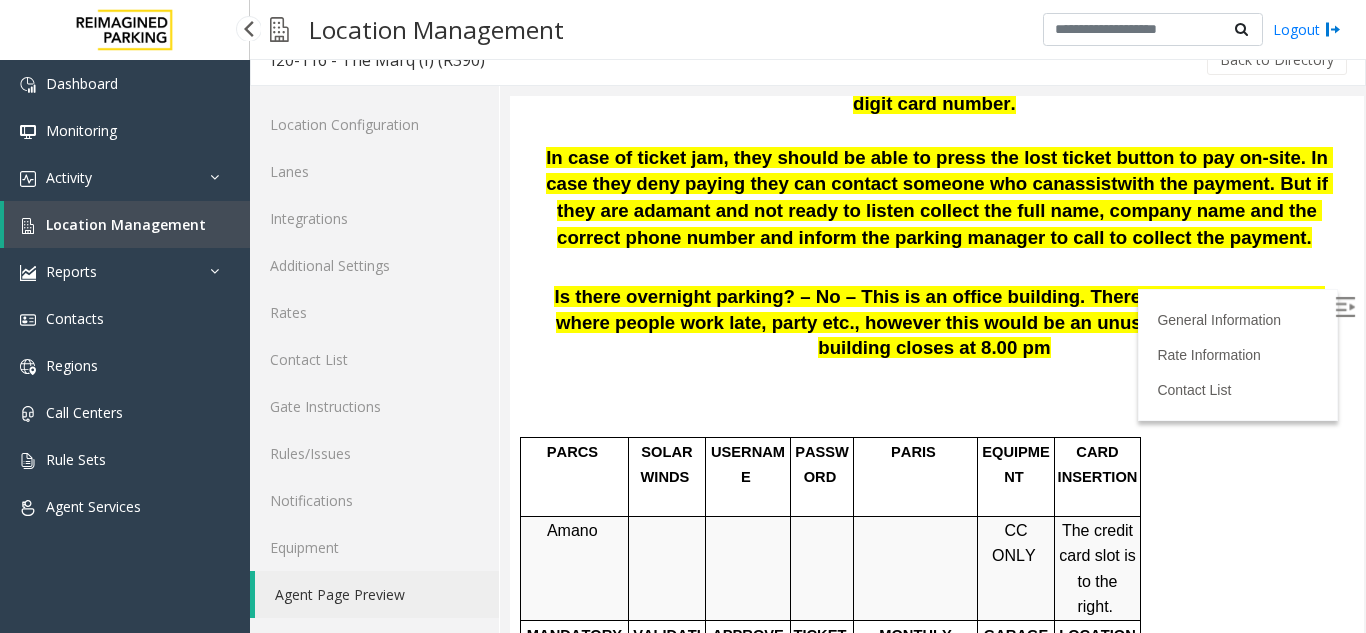 click on "Location Management" at bounding box center [127, 224] 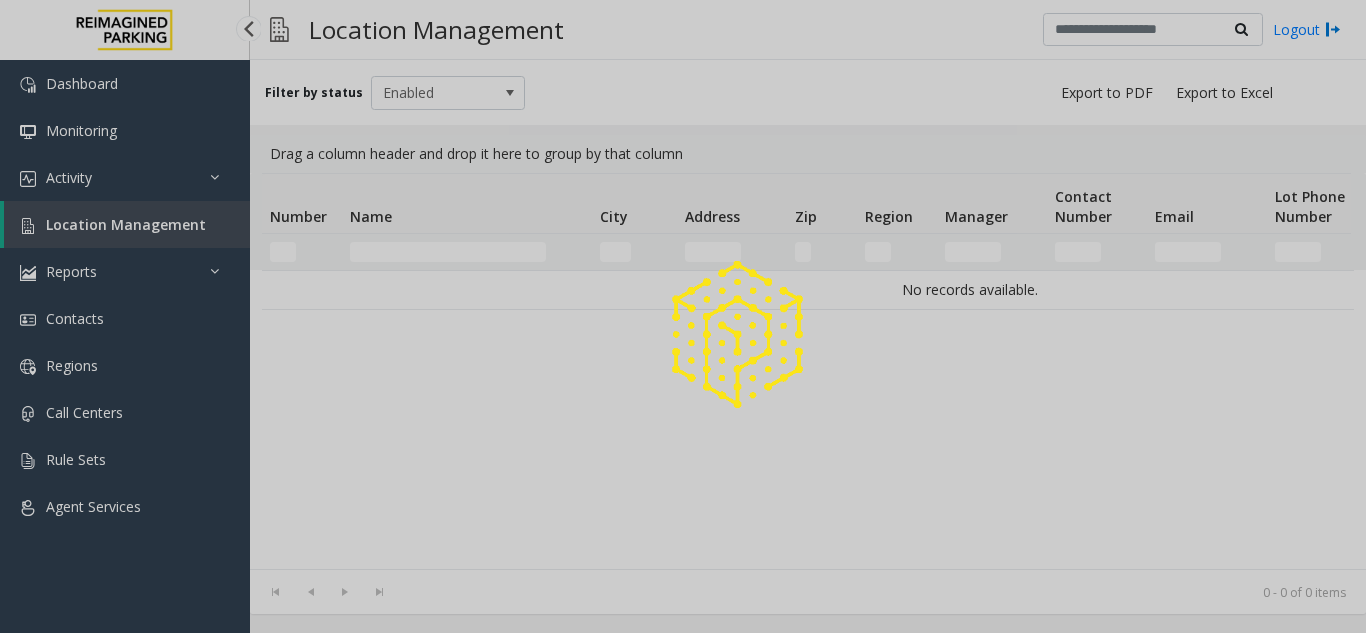 scroll, scrollTop: 0, scrollLeft: 0, axis: both 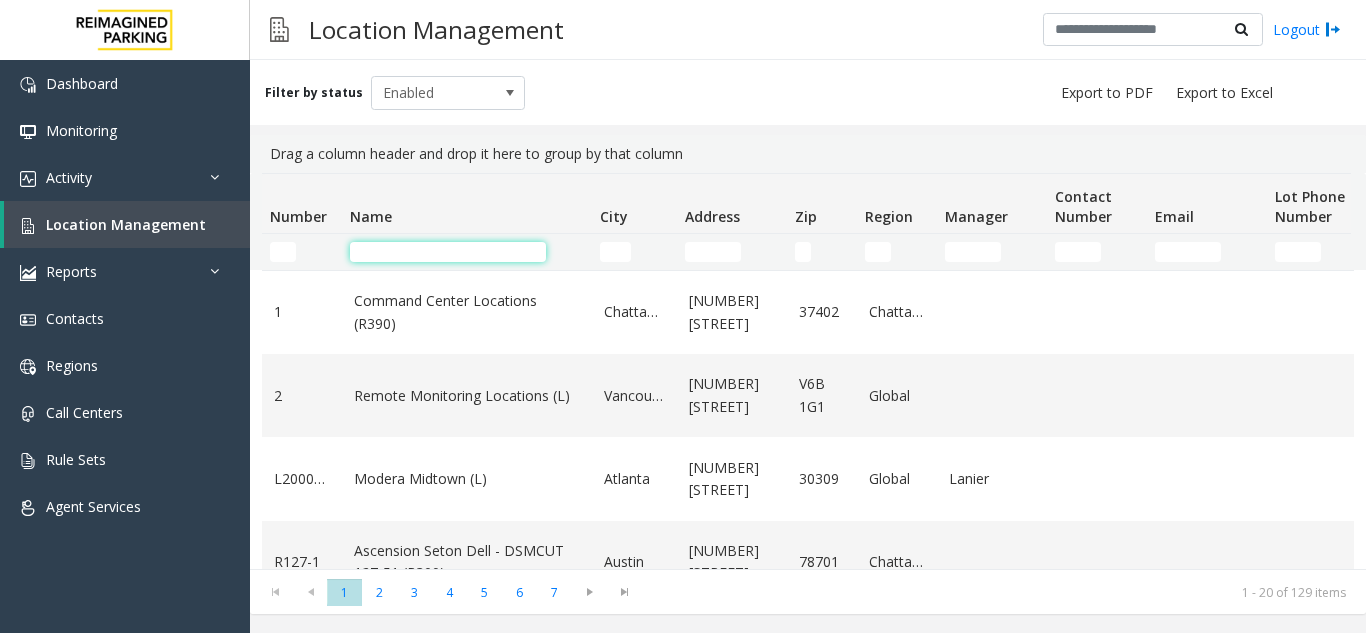 click 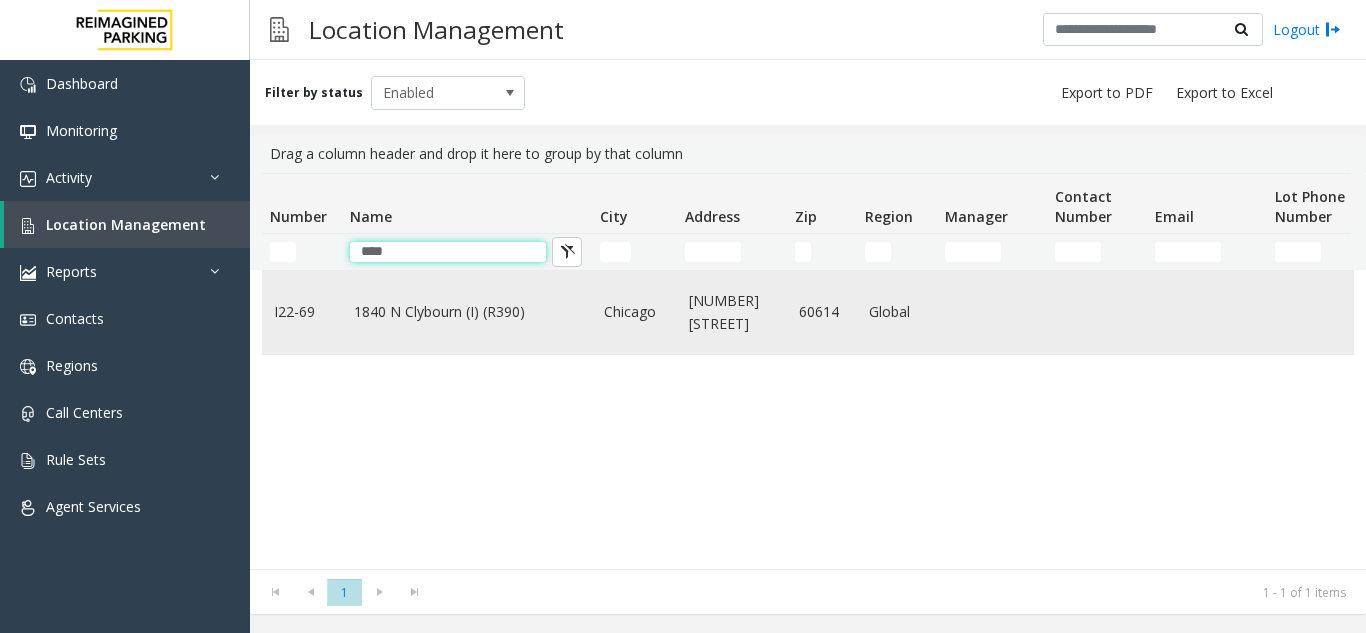 type on "****" 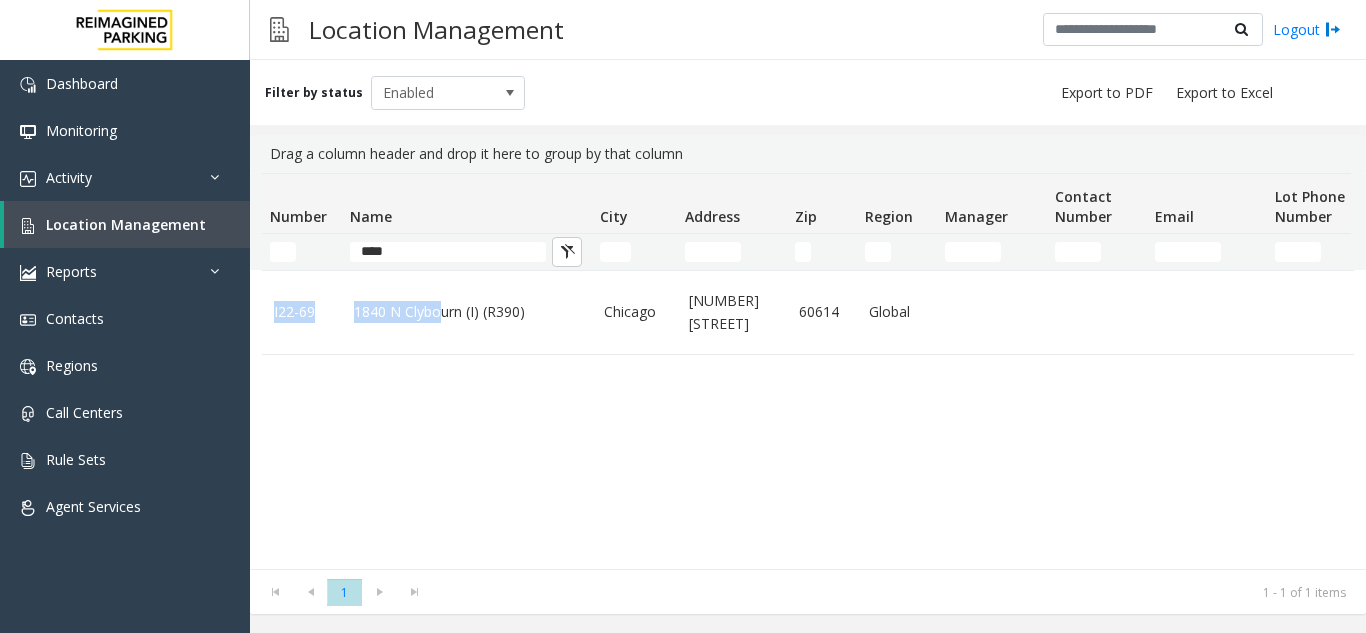 drag, startPoint x: 435, startPoint y: 337, endPoint x: 441, endPoint y: 478, distance: 141.12761 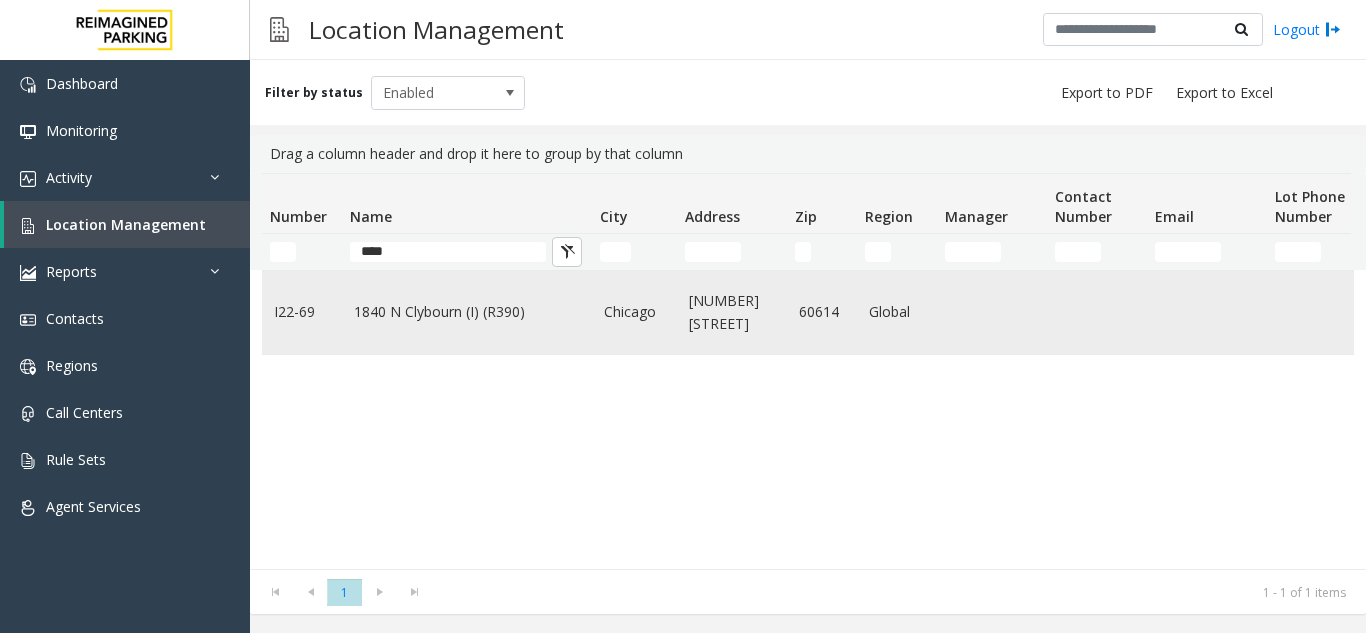 click on "1840 N Clybourn (I) (R390)" 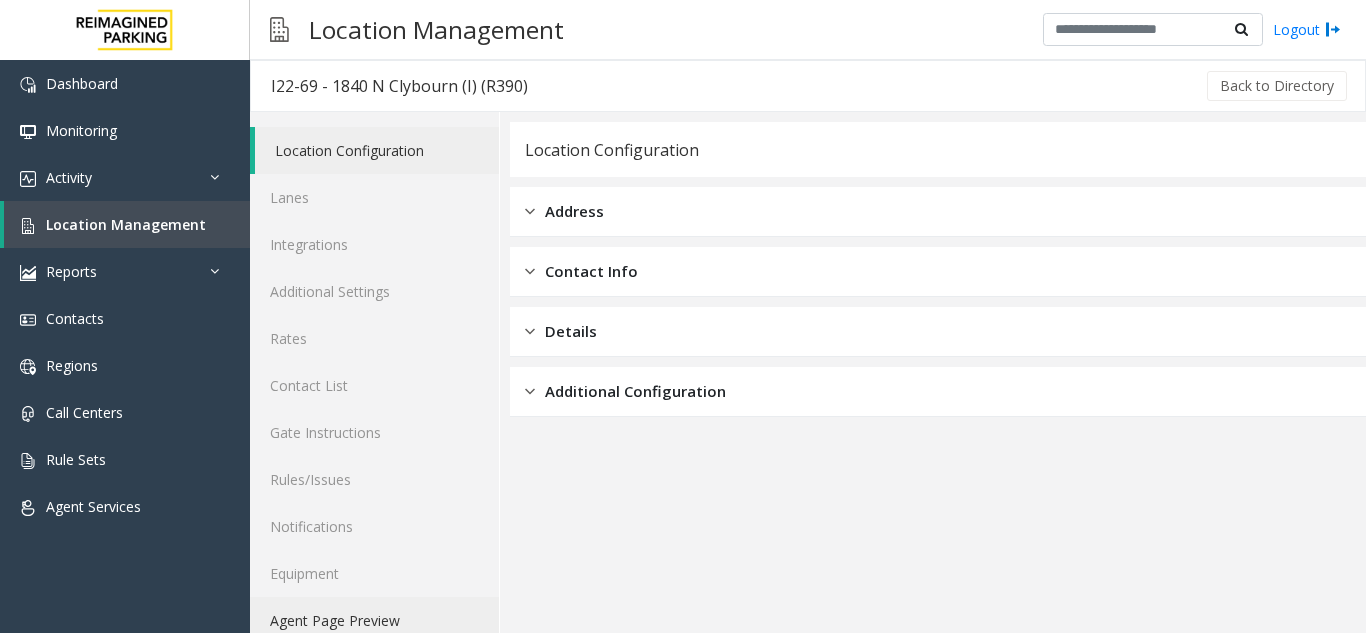 click on "Agent Page Preview" 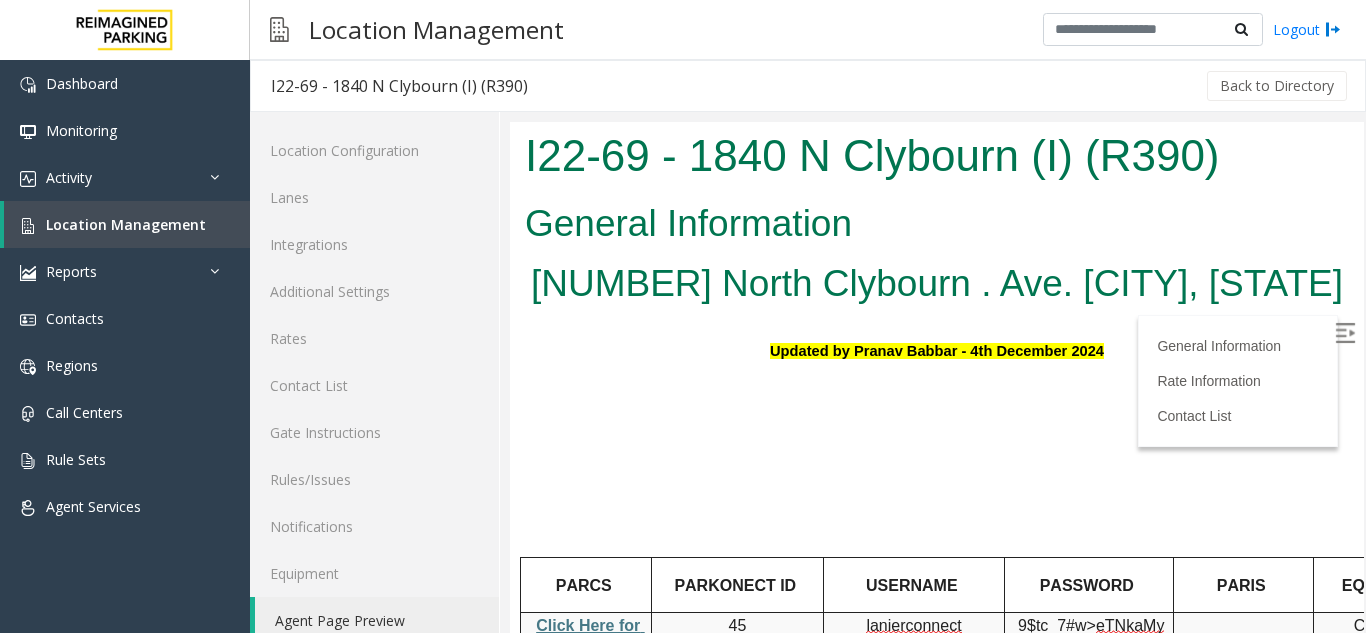 scroll, scrollTop: 300, scrollLeft: 0, axis: vertical 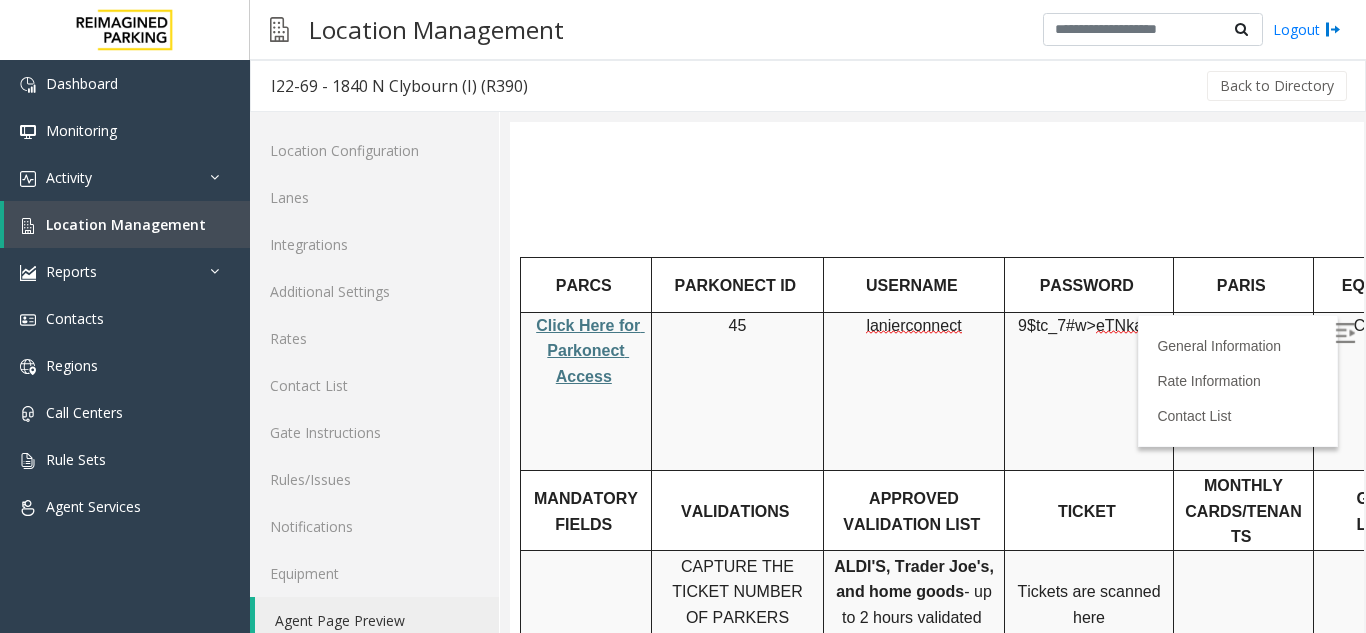 click at bounding box center (1345, 333) 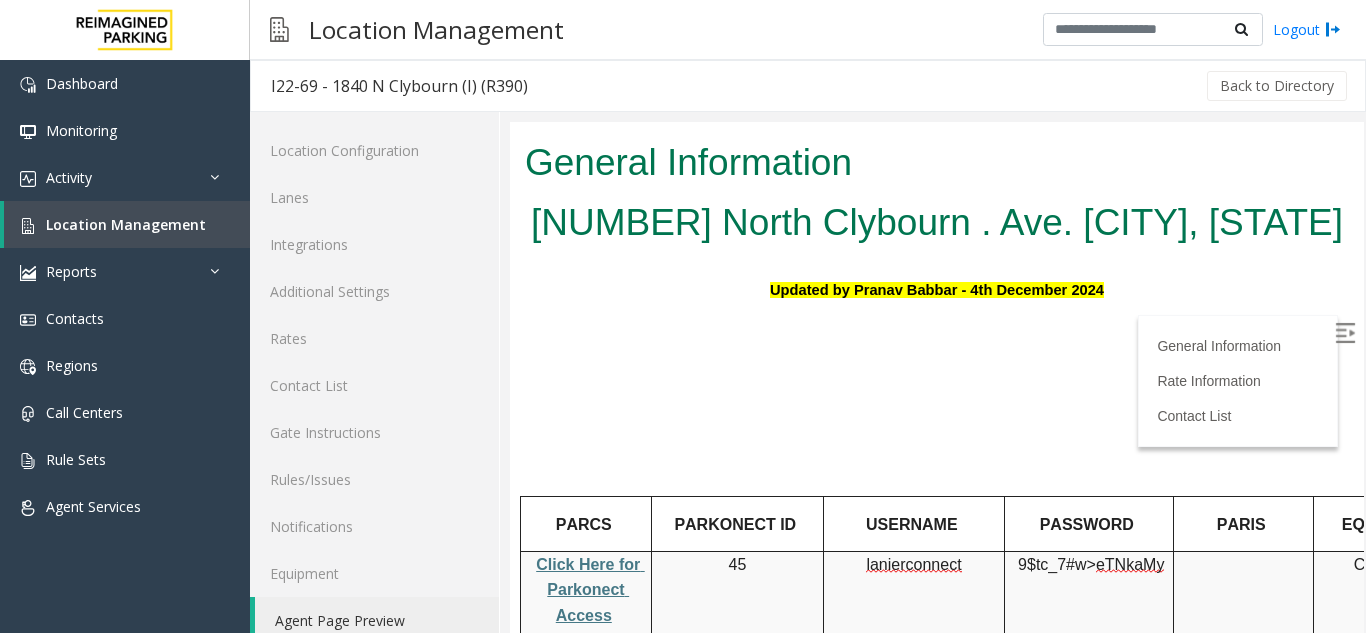 scroll, scrollTop: 461, scrollLeft: 0, axis: vertical 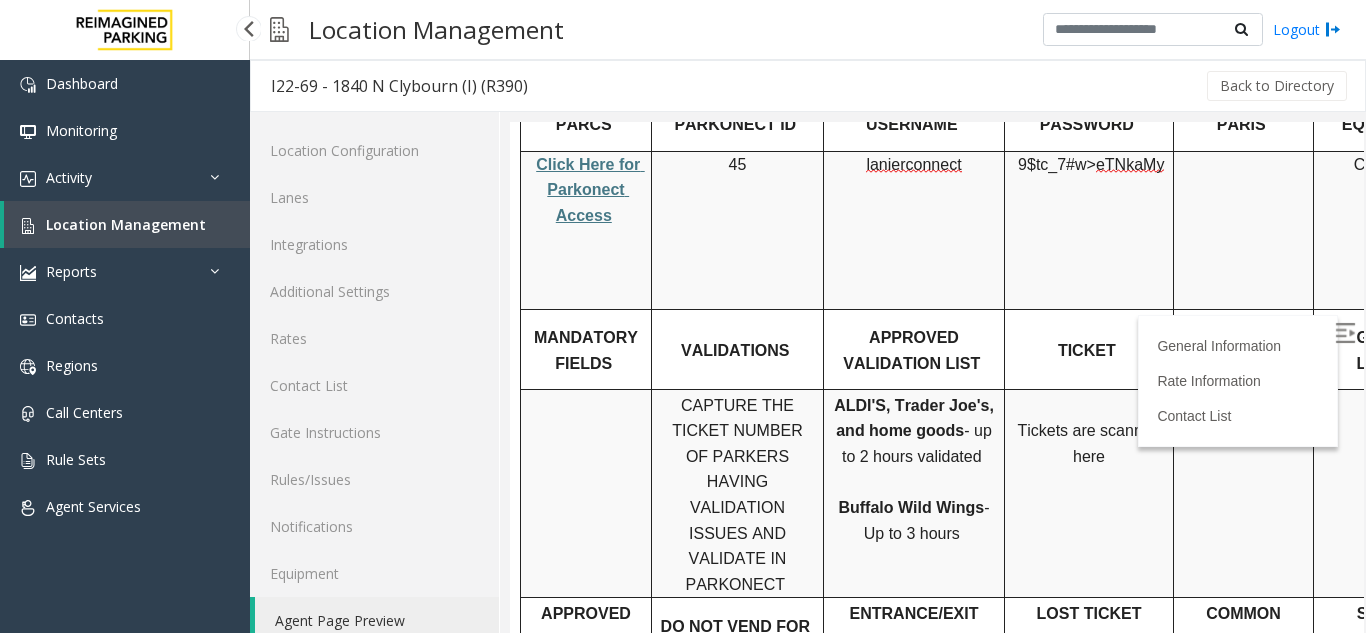 click on "Location Management" at bounding box center (127, 224) 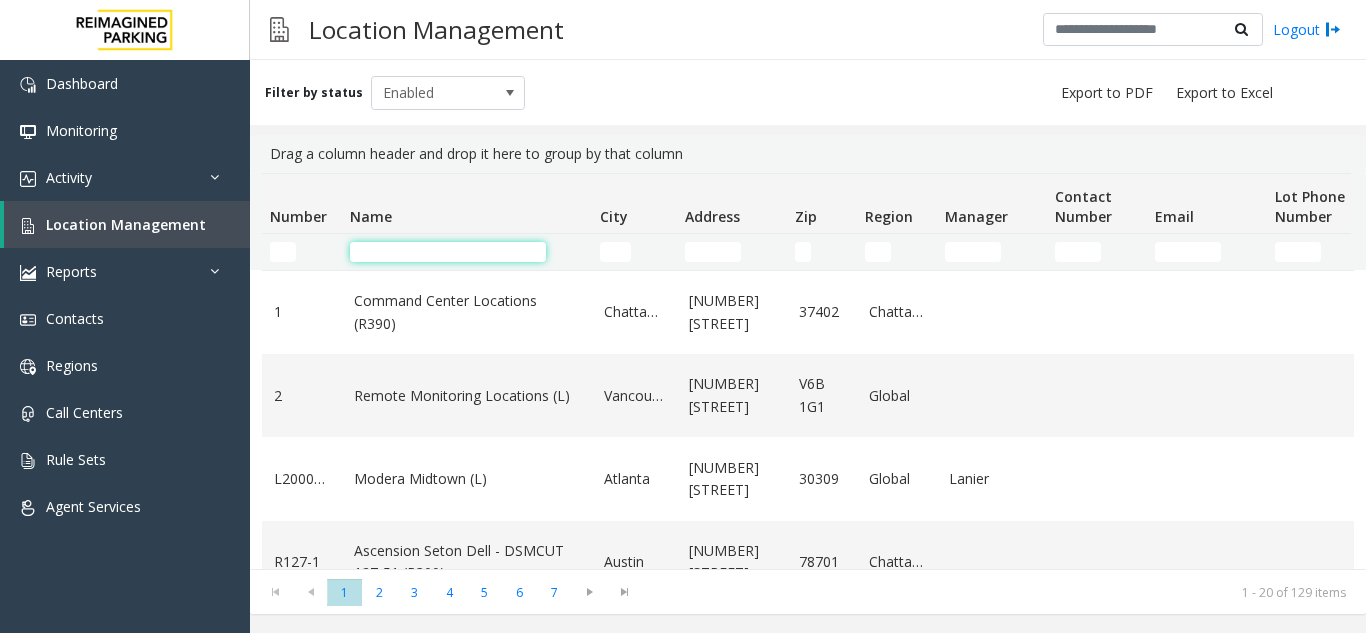 click 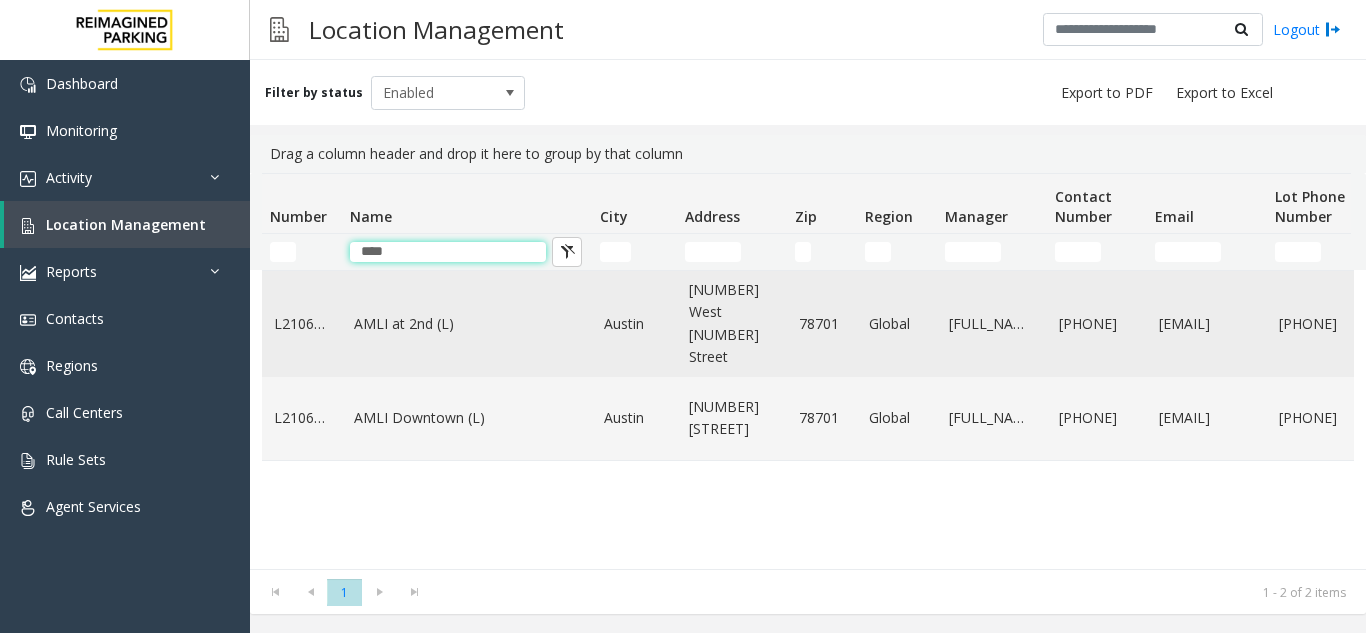type on "****" 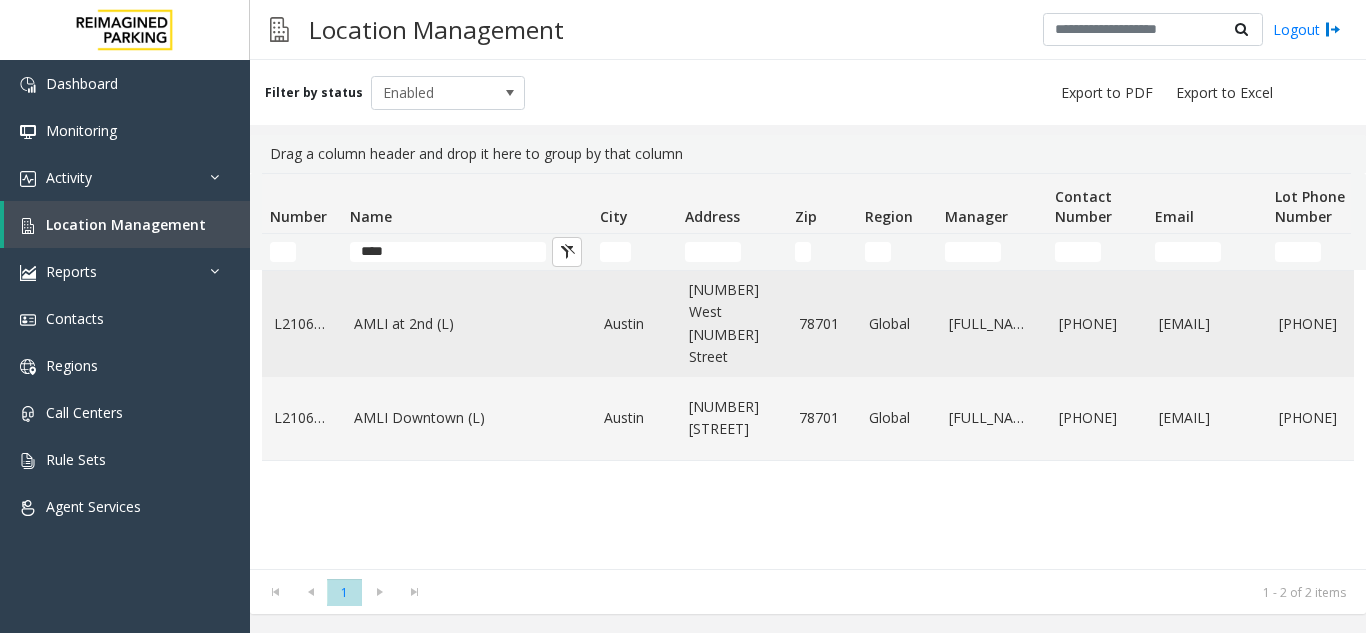 click on "AMLI at 2nd (L)" 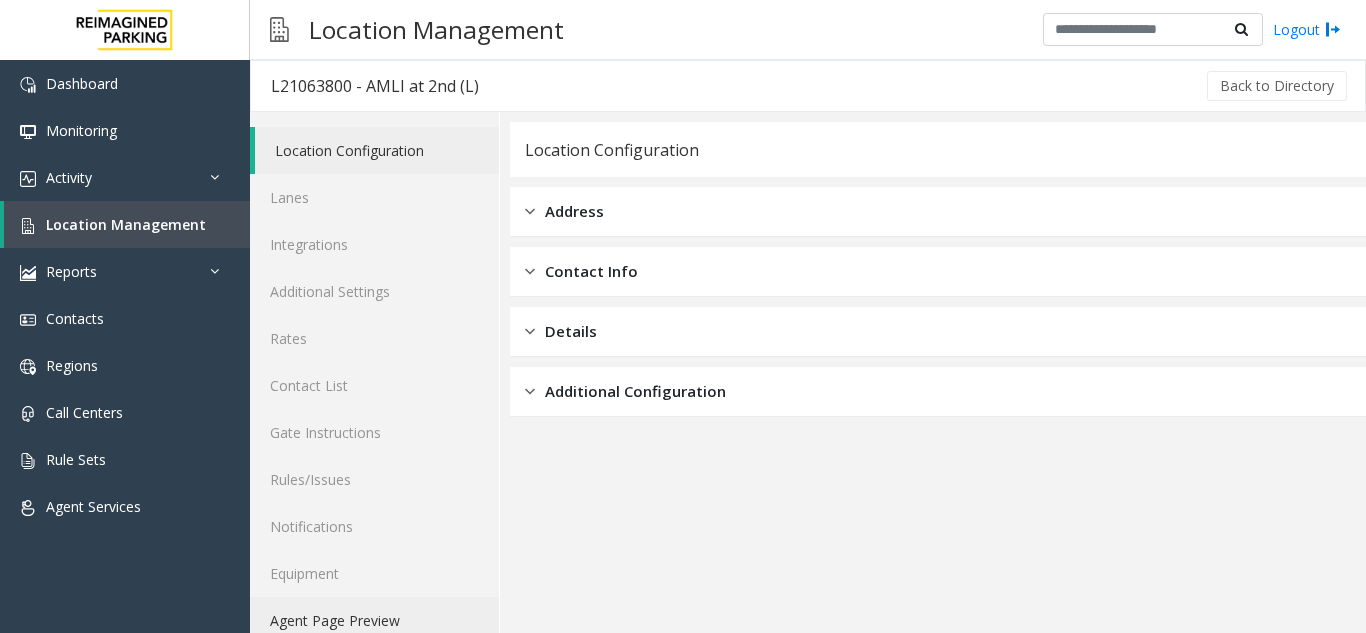 click on "Agent Page Preview" 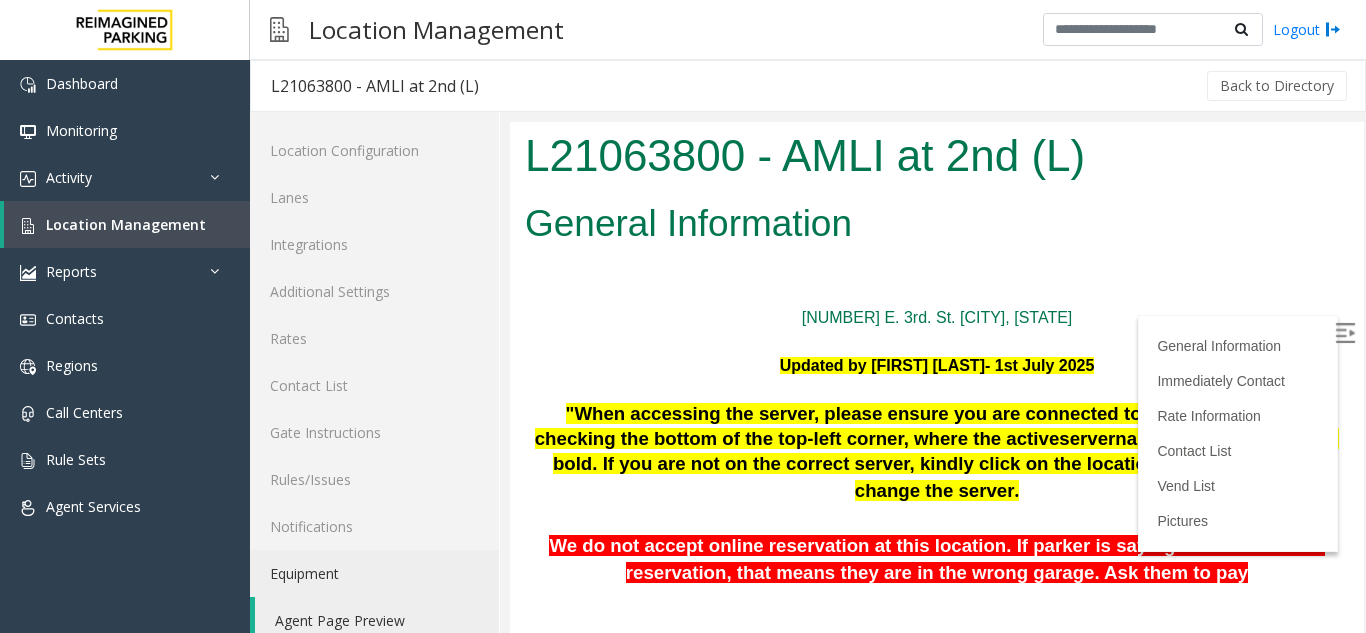 scroll, scrollTop: 0, scrollLeft: 0, axis: both 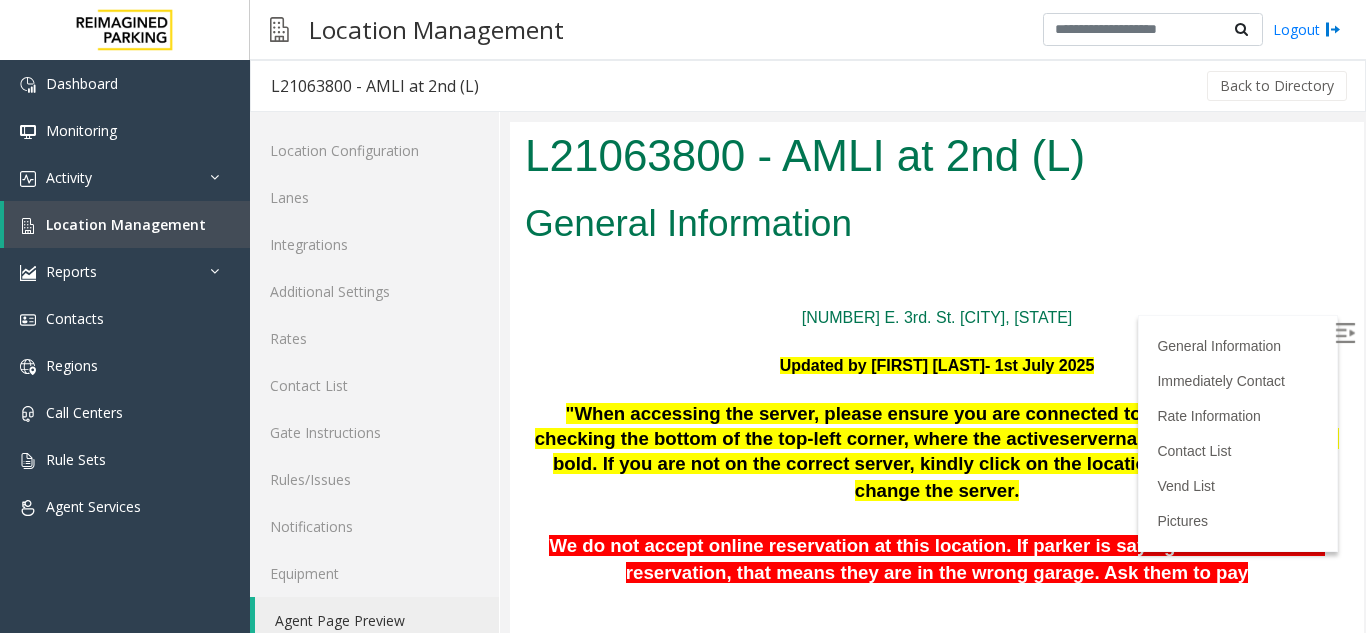 click at bounding box center [1345, 333] 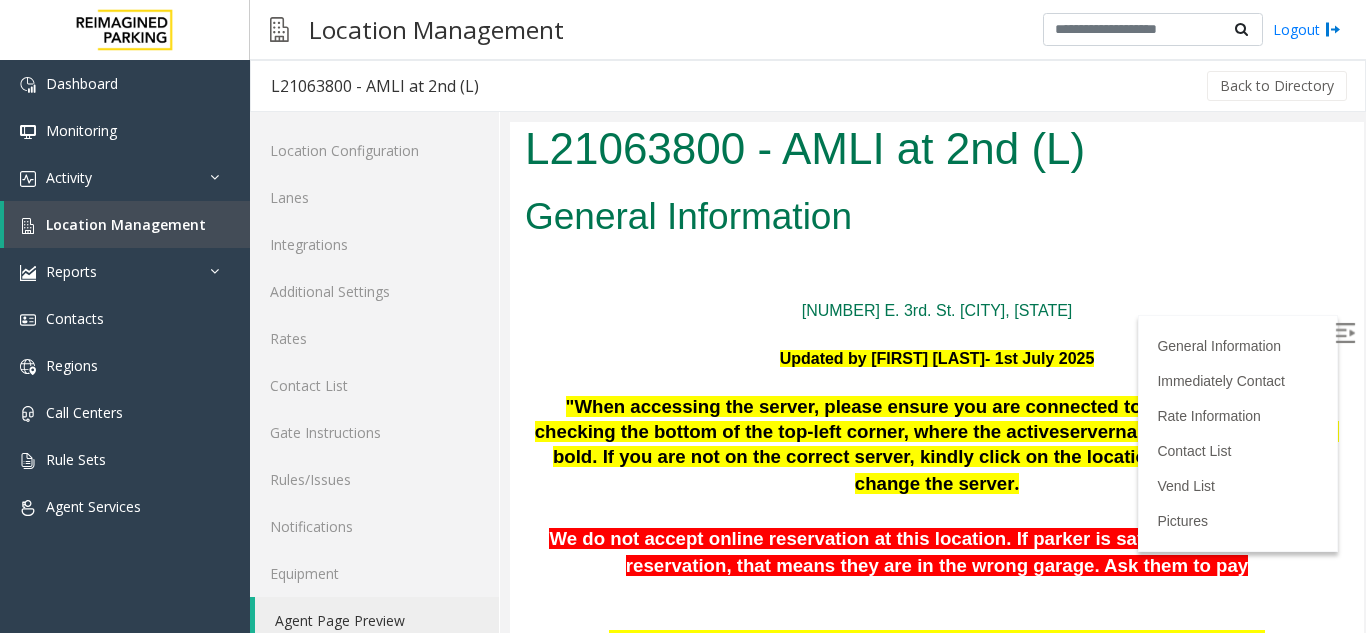 scroll, scrollTop: 0, scrollLeft: 0, axis: both 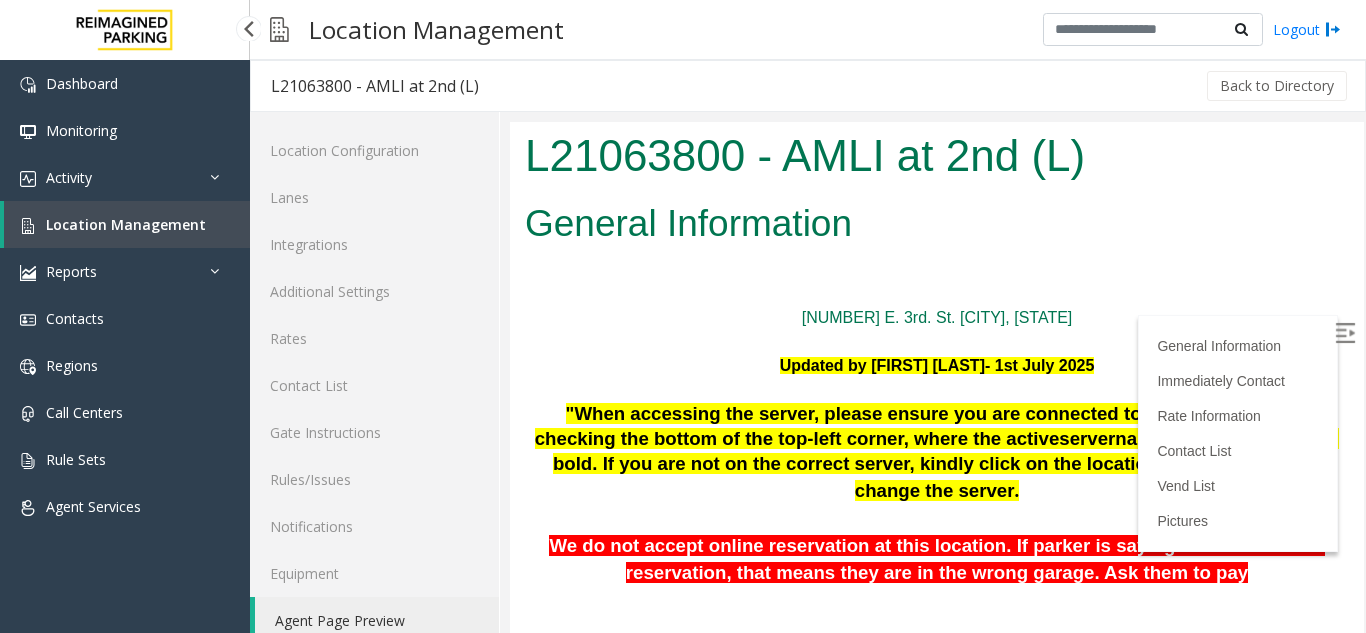 click on "Location Management" at bounding box center (127, 224) 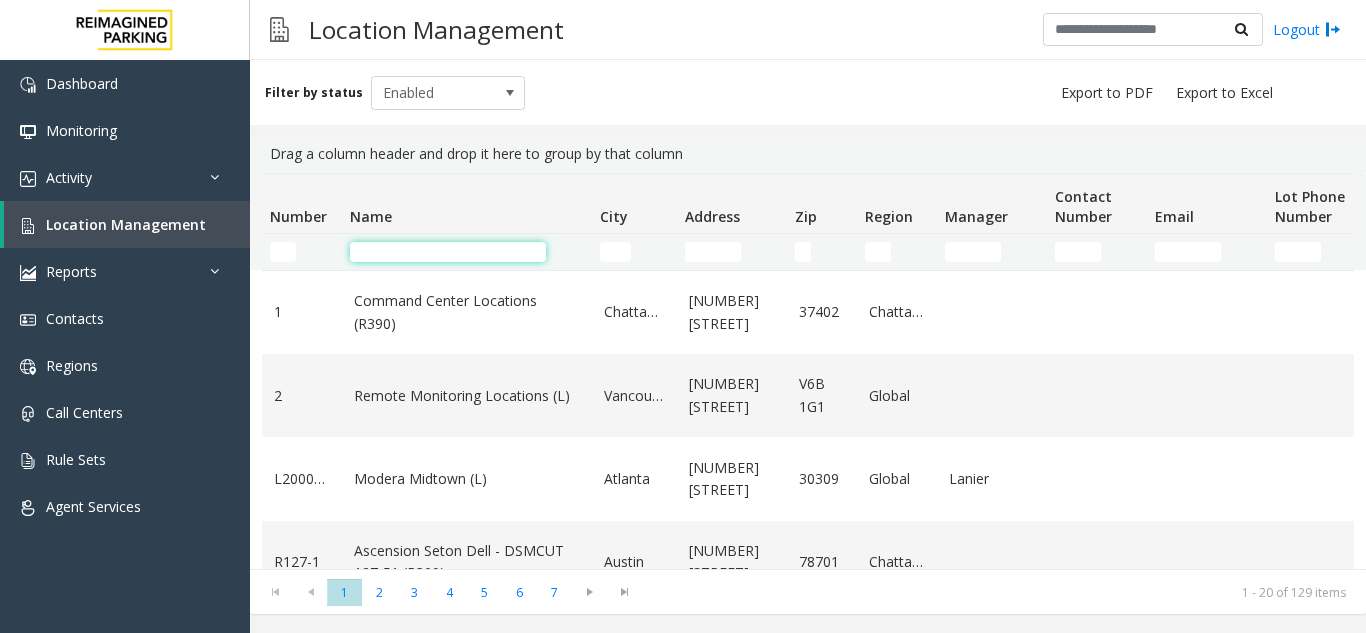 click 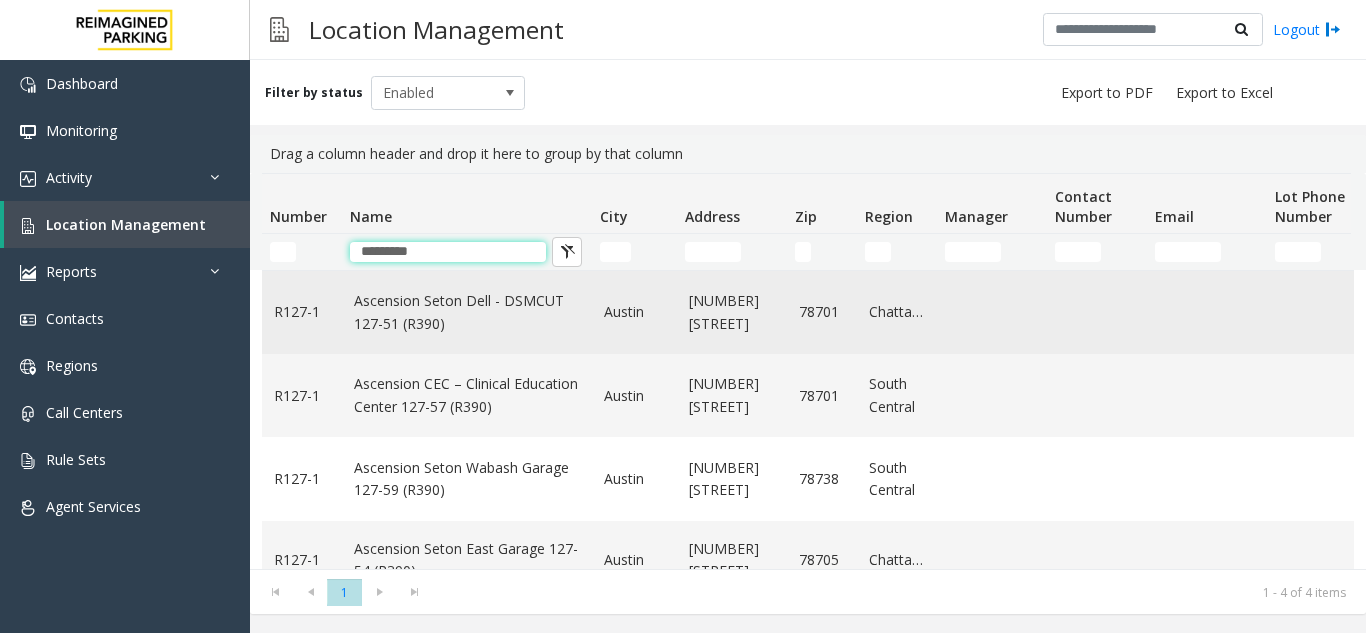 type on "*********" 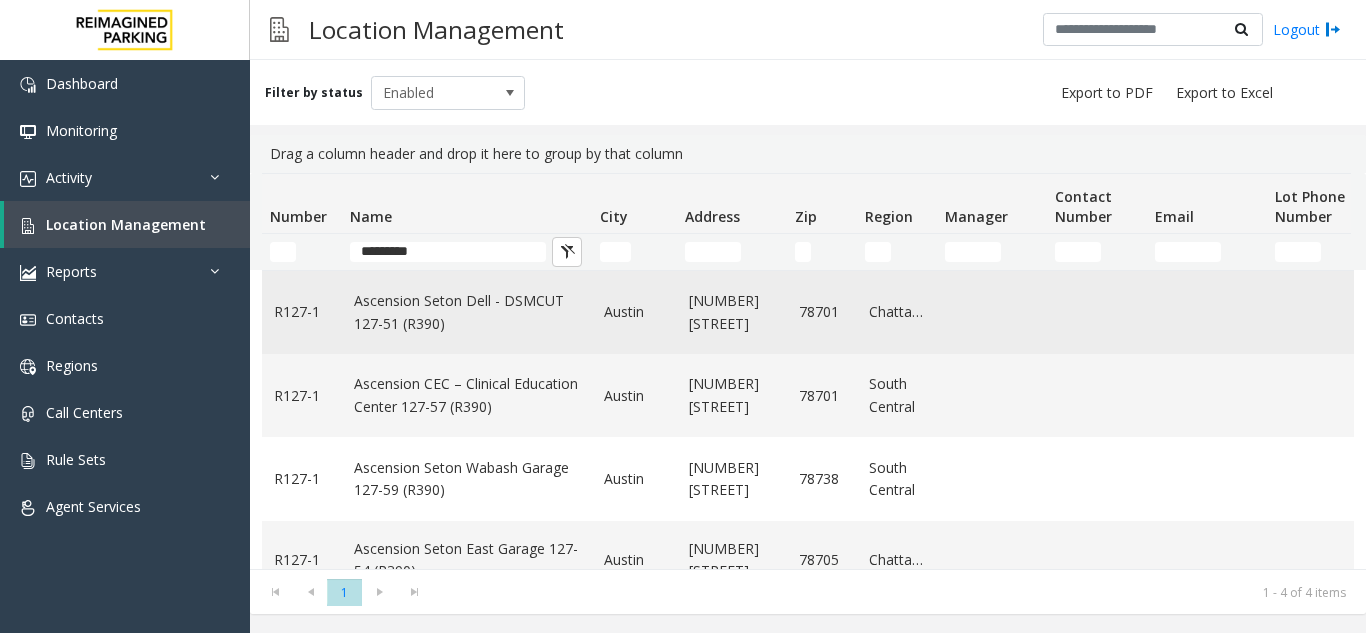 click on "Ascension Seton Dell - DSMCUT 127-51 (R390)" 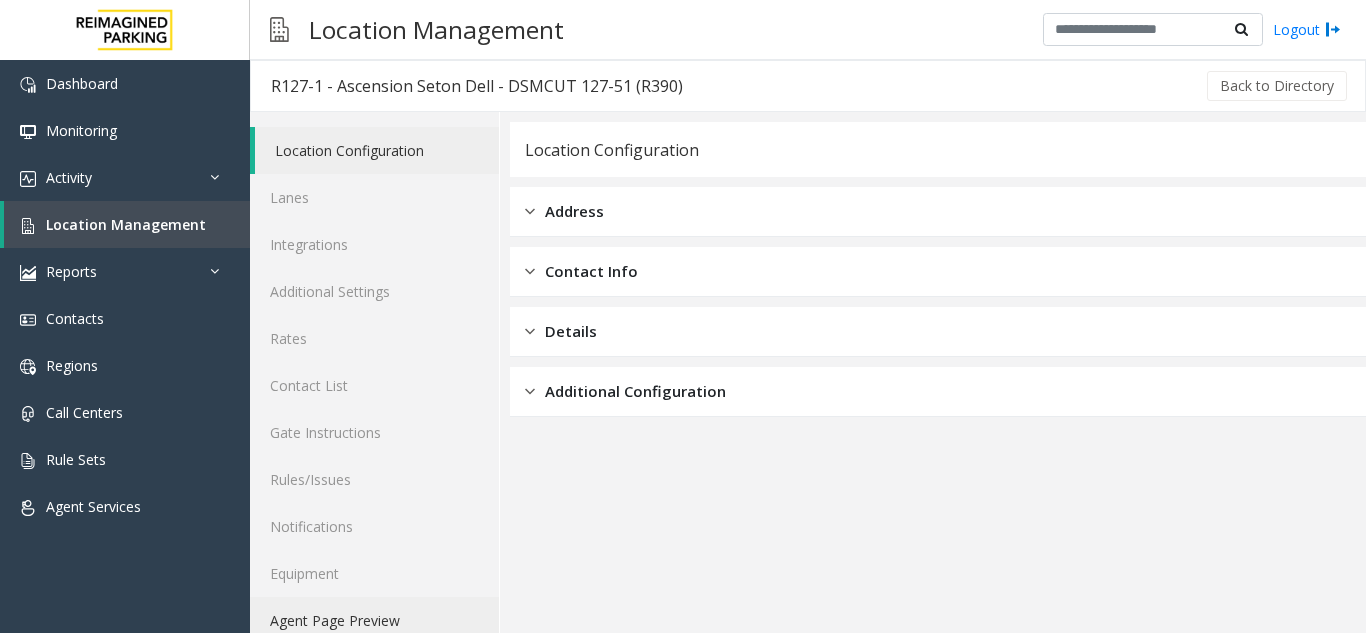 click on "Agent Page Preview" 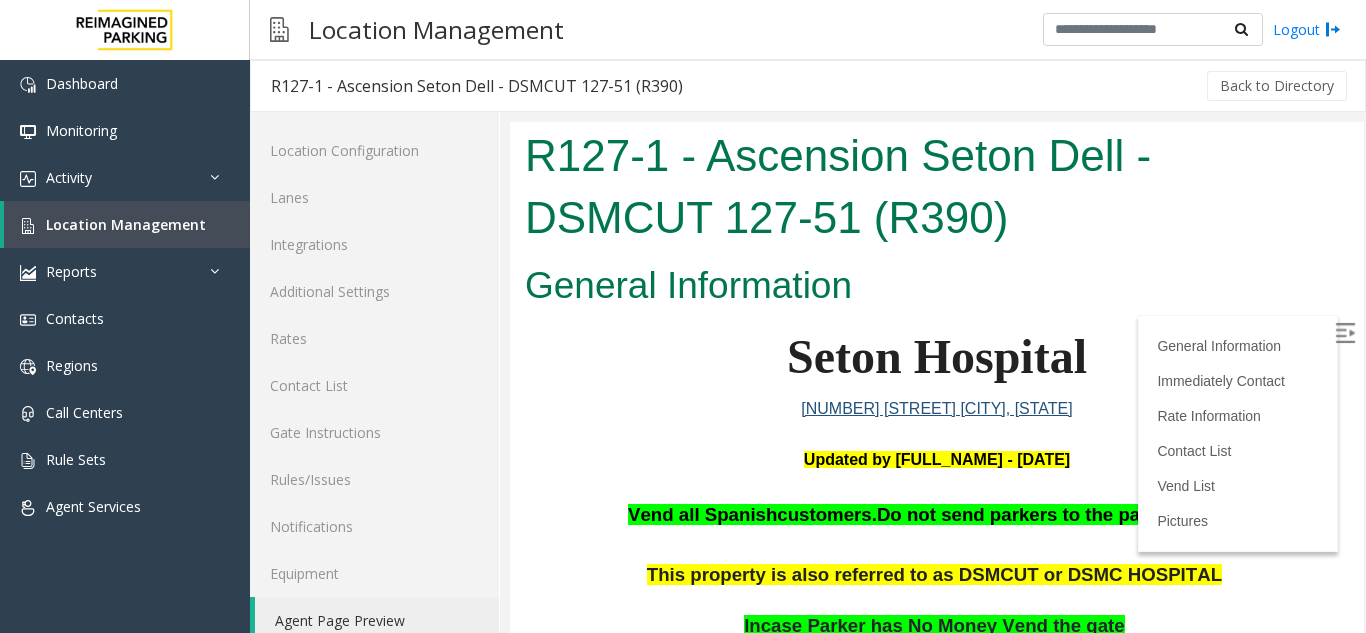 scroll, scrollTop: 200, scrollLeft: 0, axis: vertical 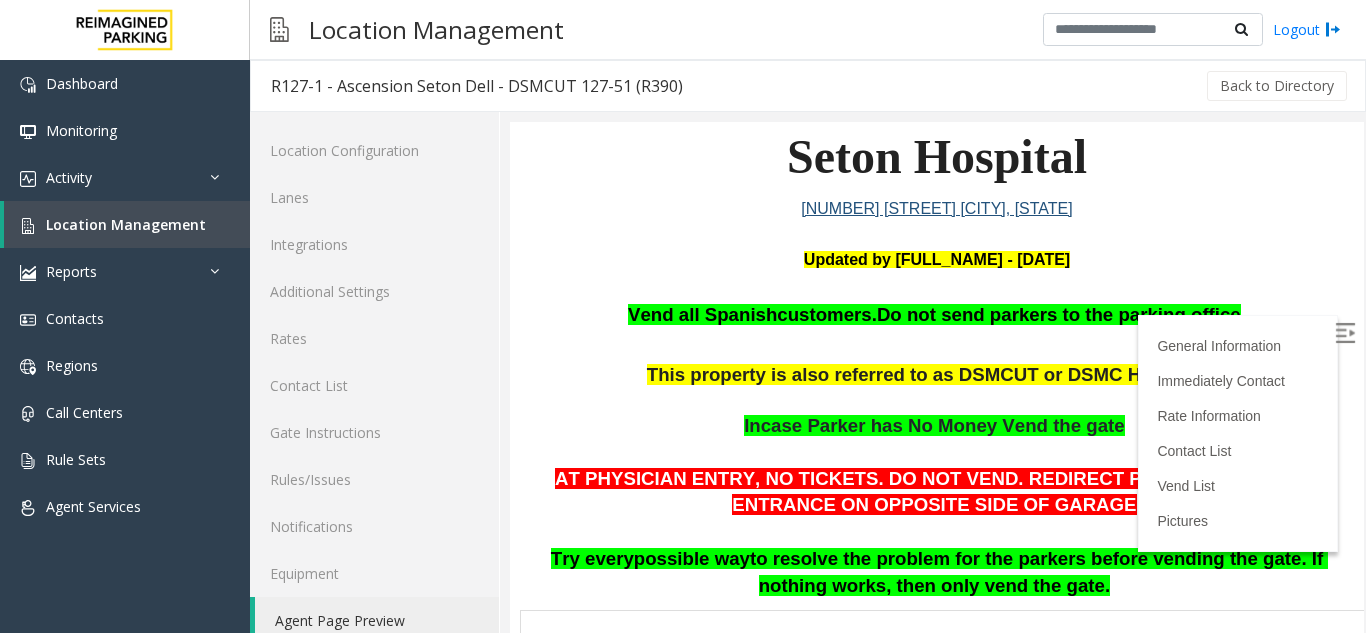 click at bounding box center [1347, 336] 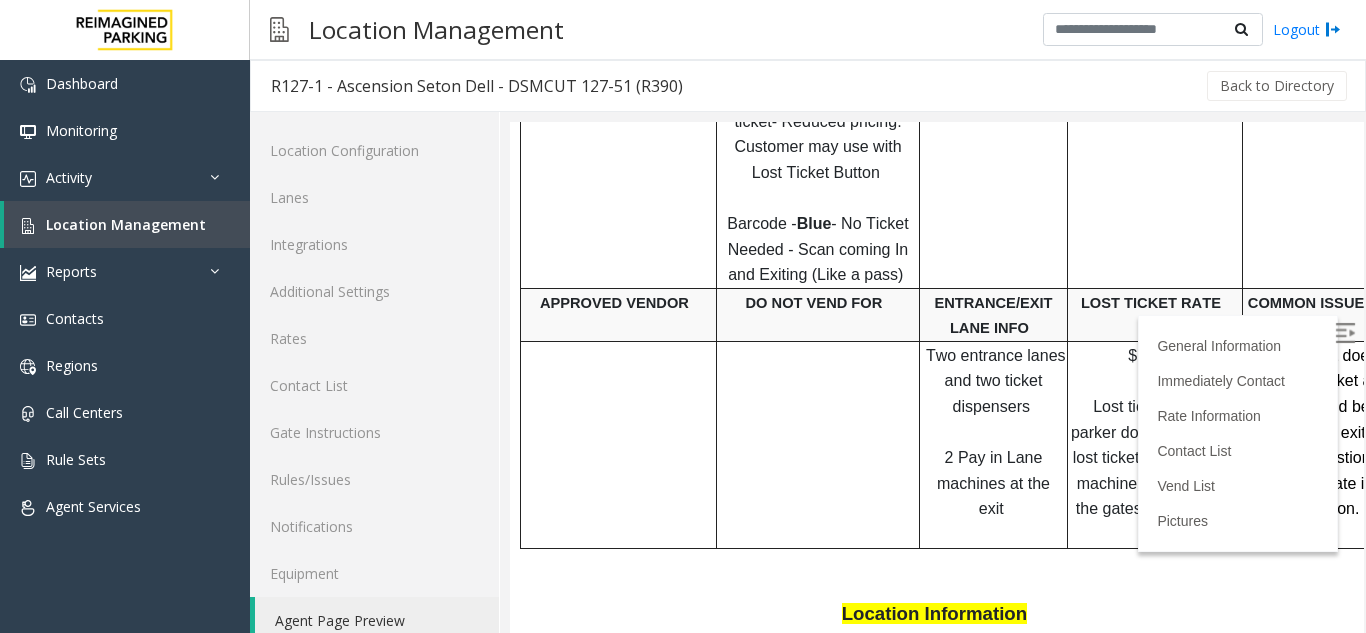 scroll, scrollTop: 1200, scrollLeft: 0, axis: vertical 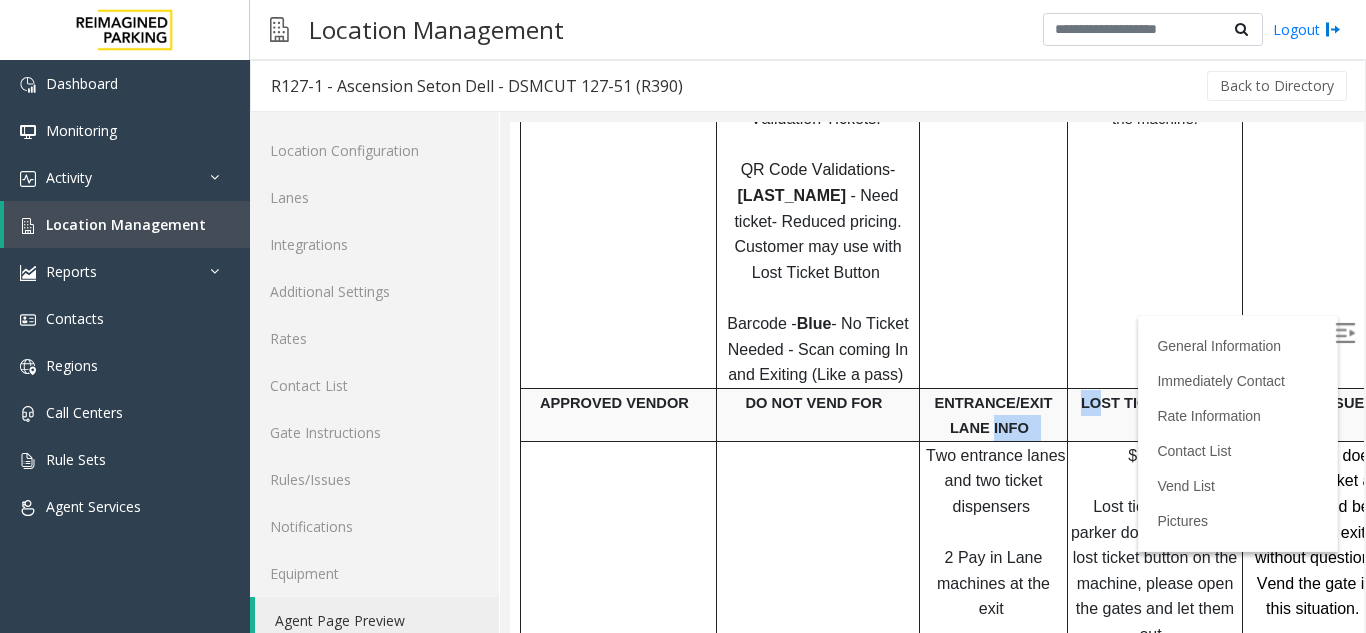 drag, startPoint x: 1116, startPoint y: 344, endPoint x: 925, endPoint y: 371, distance: 192.89894 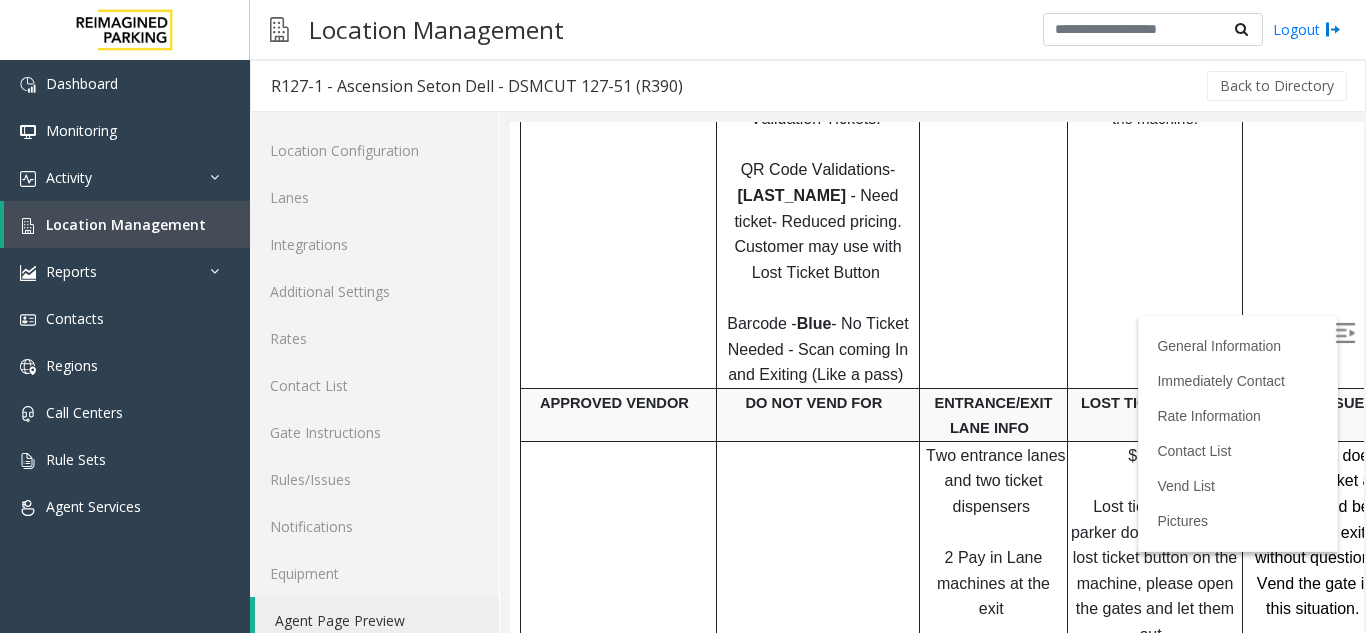click on "QR code face up with the arrow pointing into the machine." at bounding box center [1155, 220] 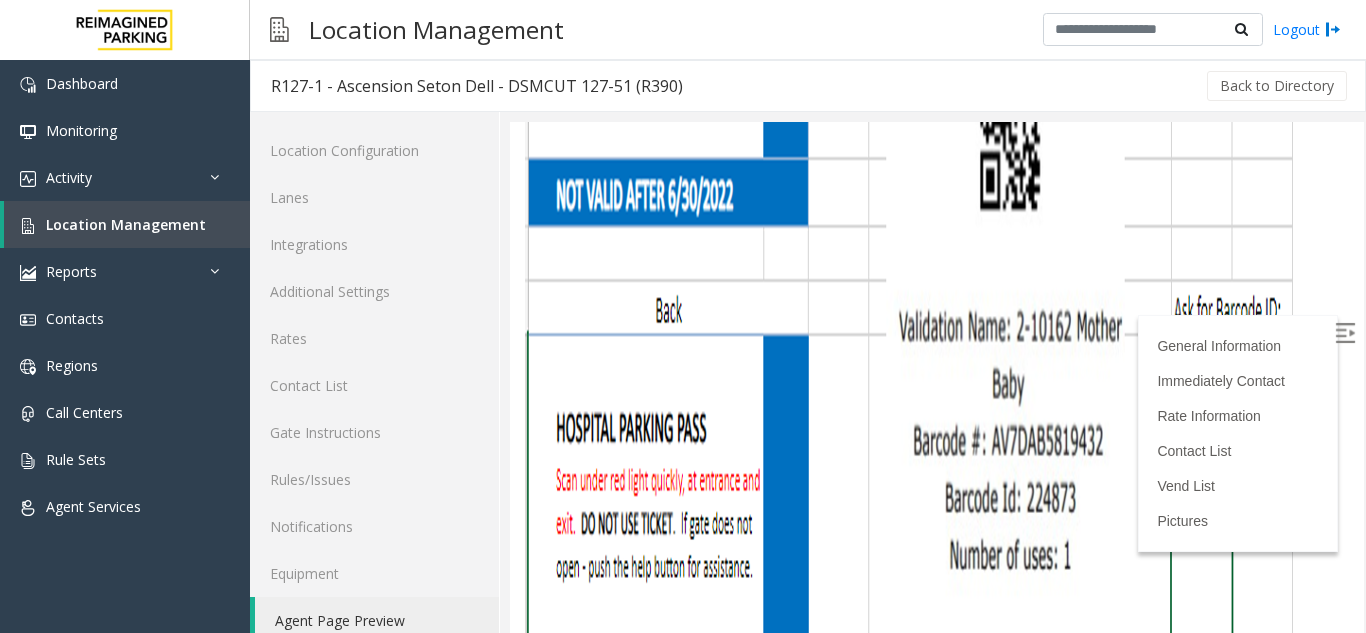 scroll, scrollTop: 4436, scrollLeft: 0, axis: vertical 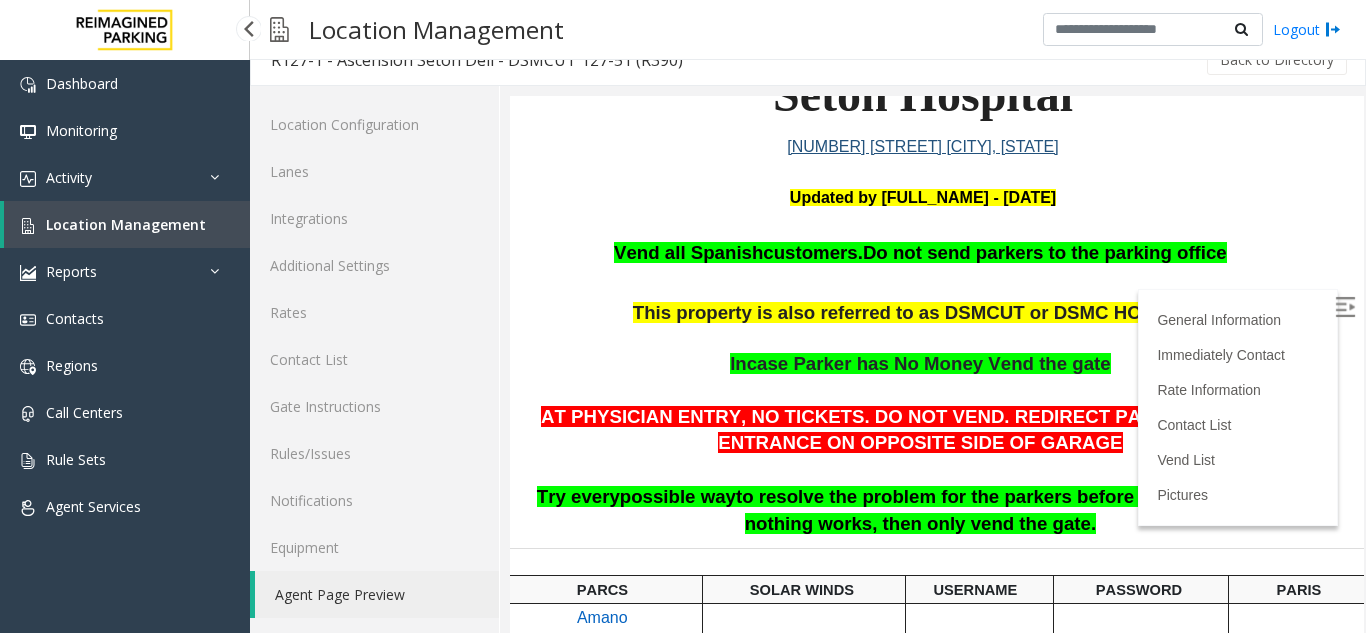 click on "Location Management" at bounding box center (126, 224) 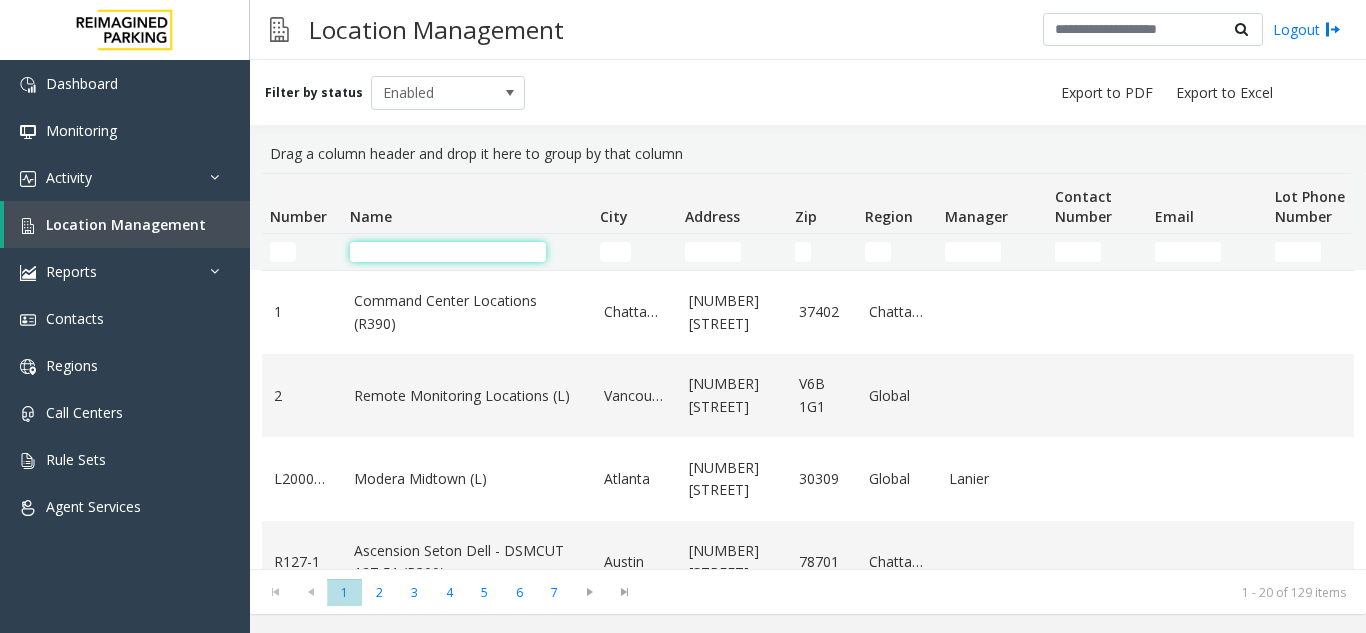 click 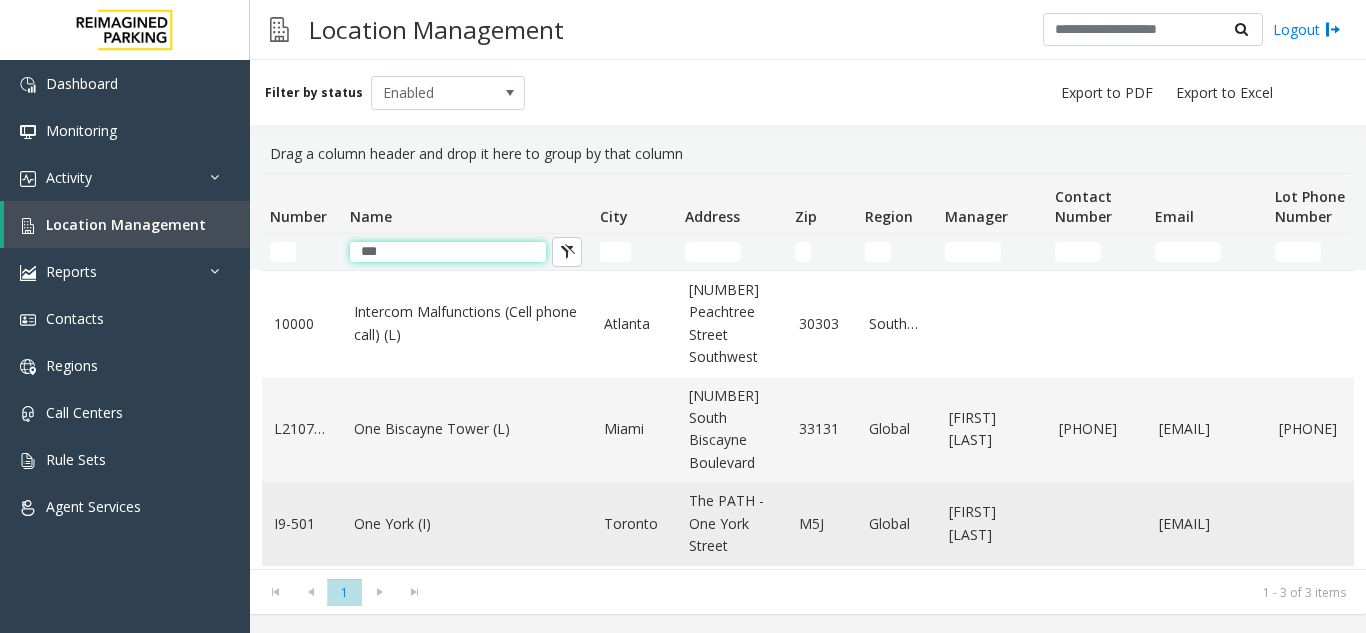 type on "***" 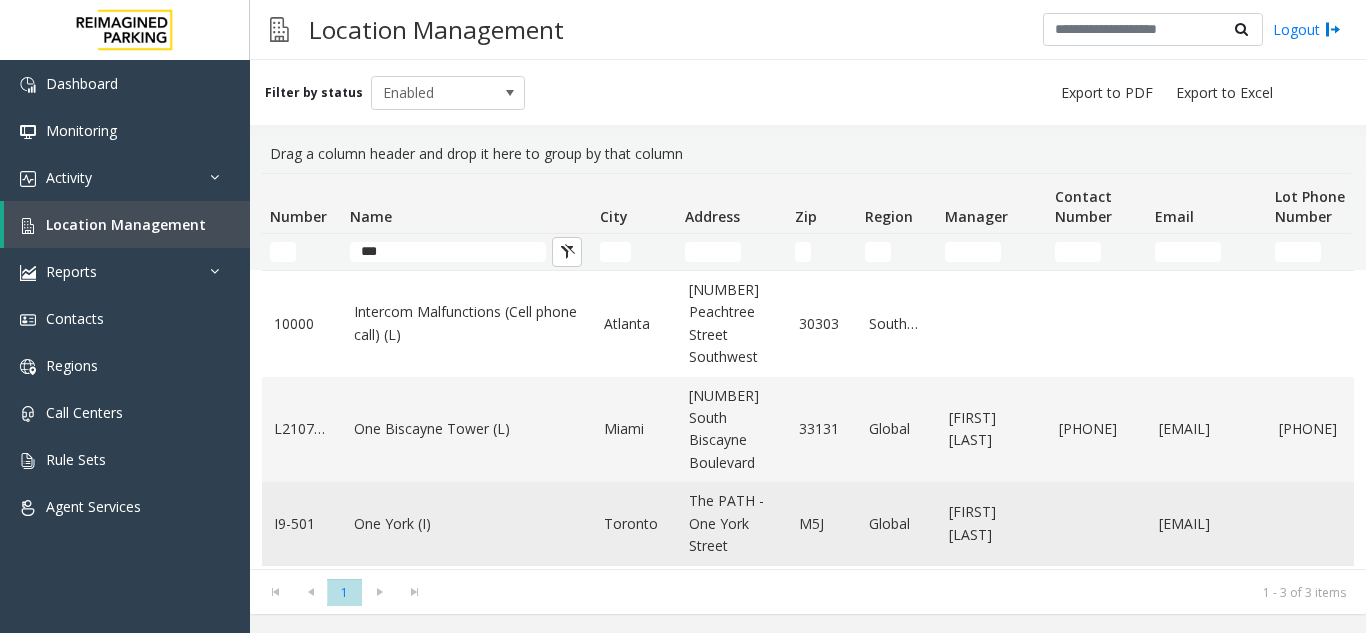 click on "One York (I)" 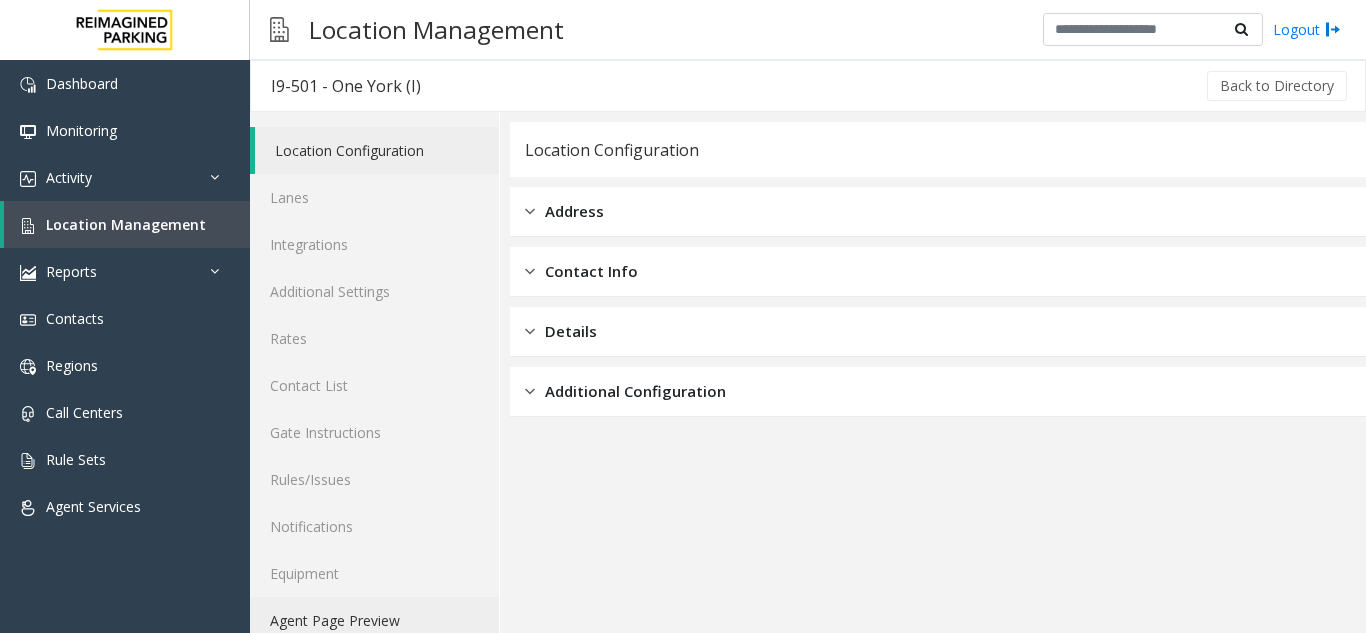 click on "Agent Page Preview" 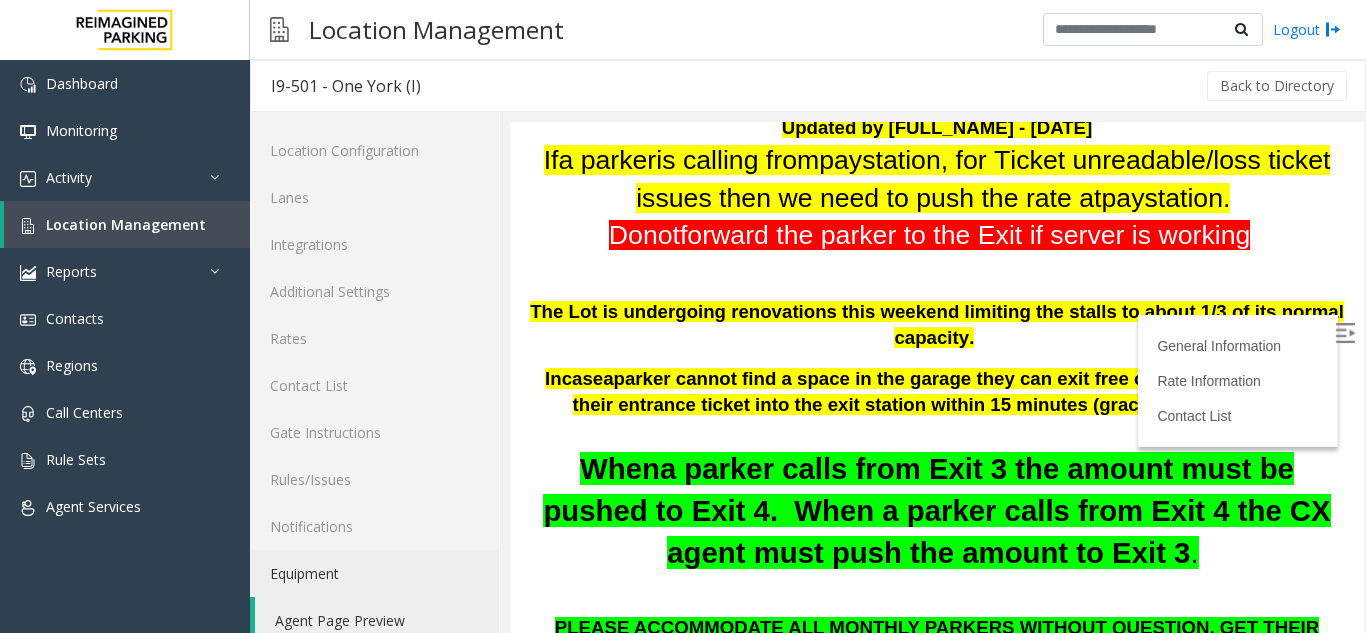 scroll, scrollTop: 200, scrollLeft: 0, axis: vertical 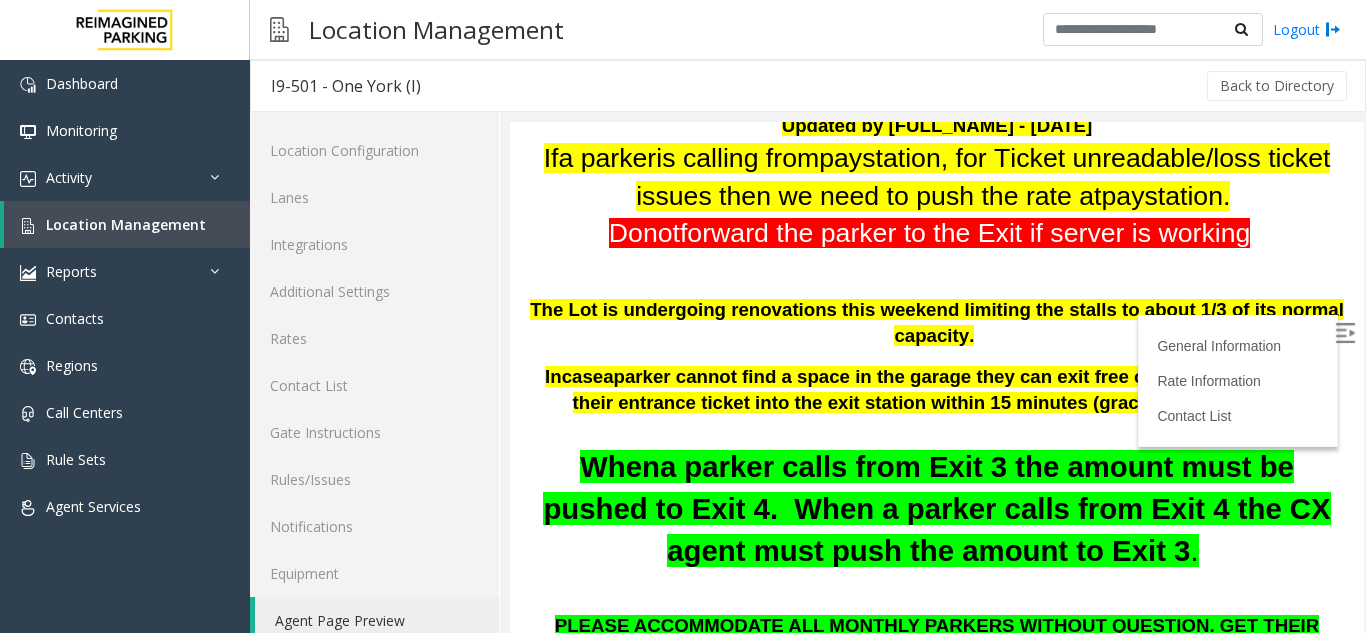 click at bounding box center [1345, 333] 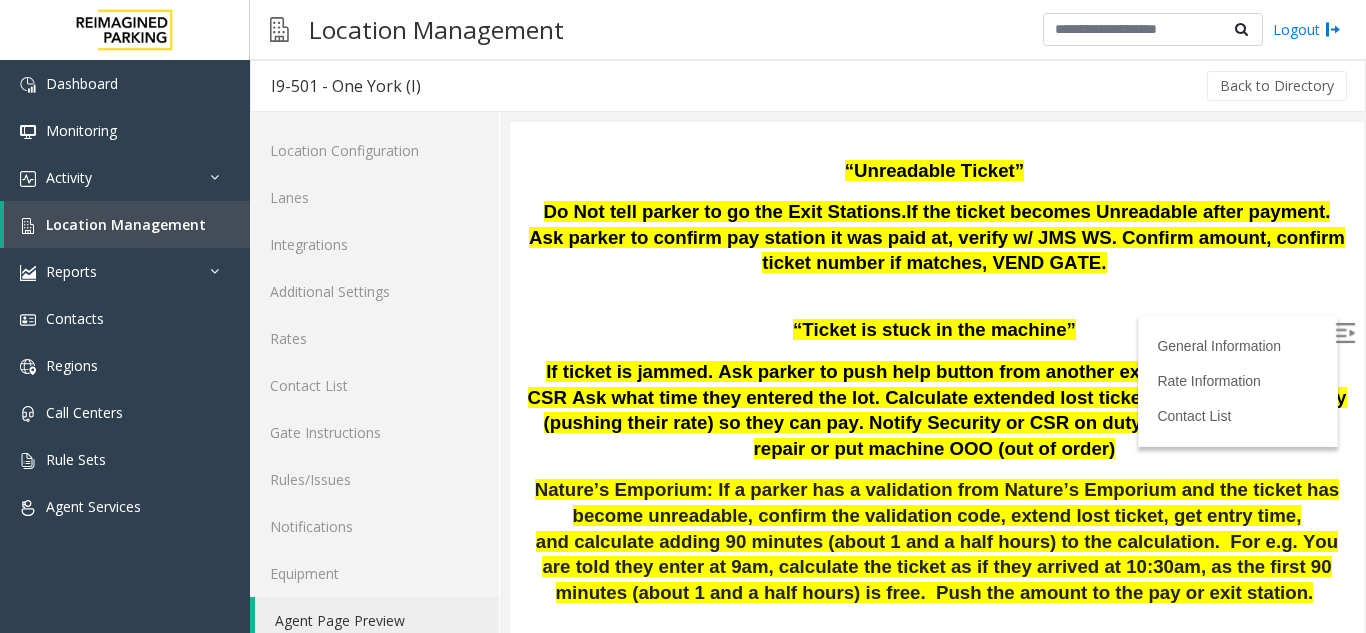 scroll, scrollTop: 700, scrollLeft: 0, axis: vertical 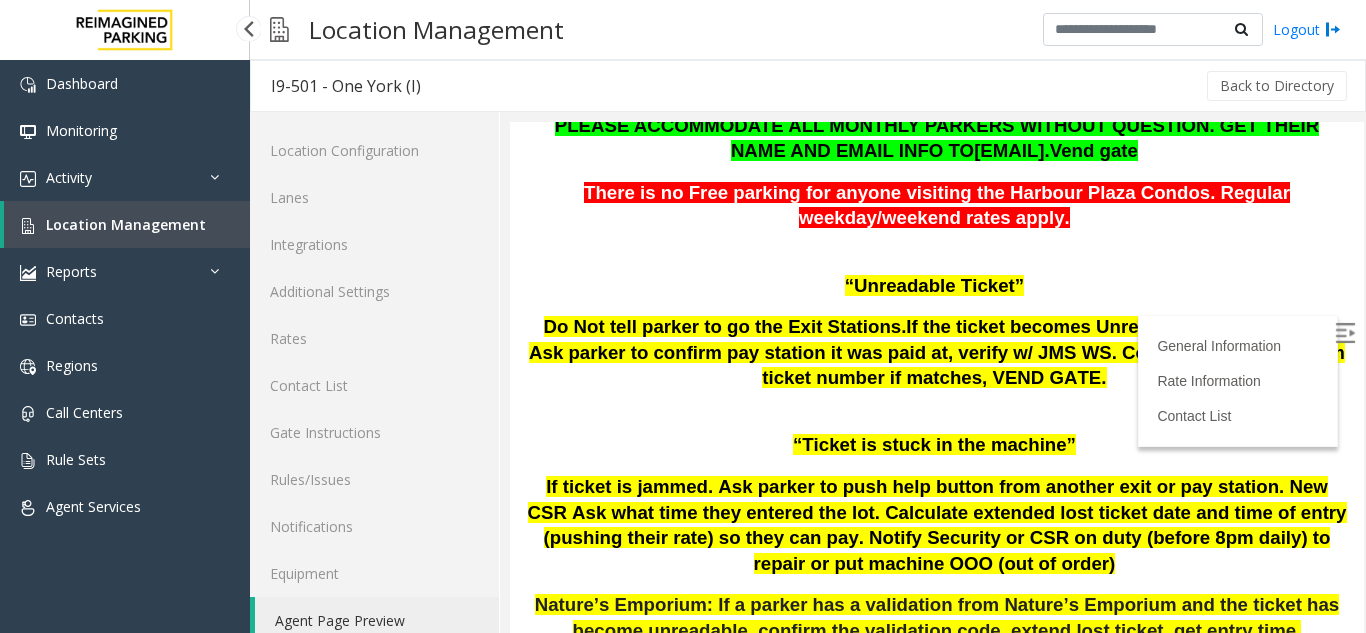 click on "Location Management" at bounding box center (127, 224) 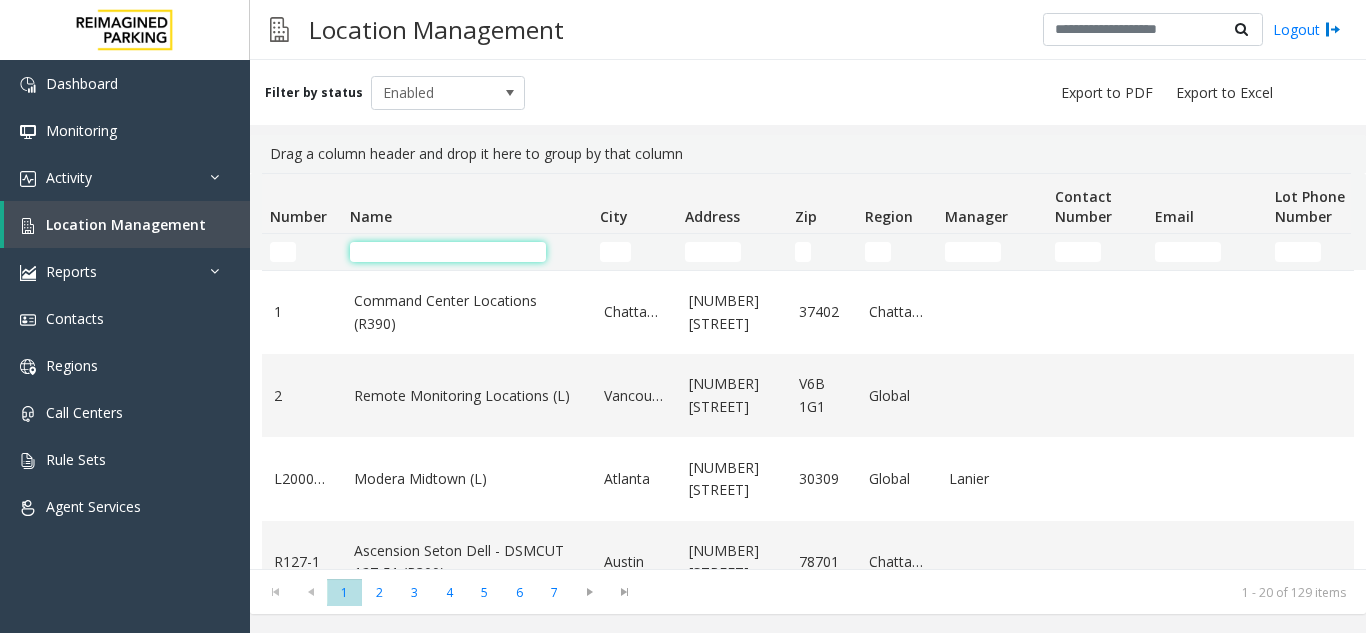 click 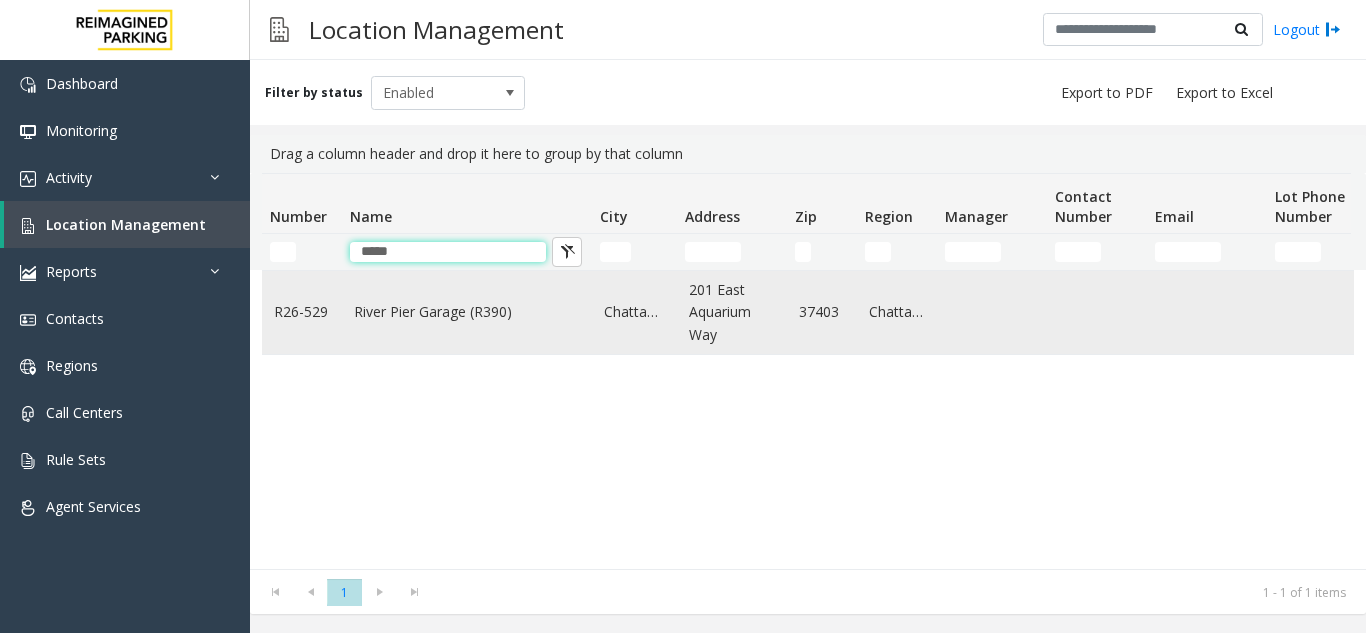 type on "*****" 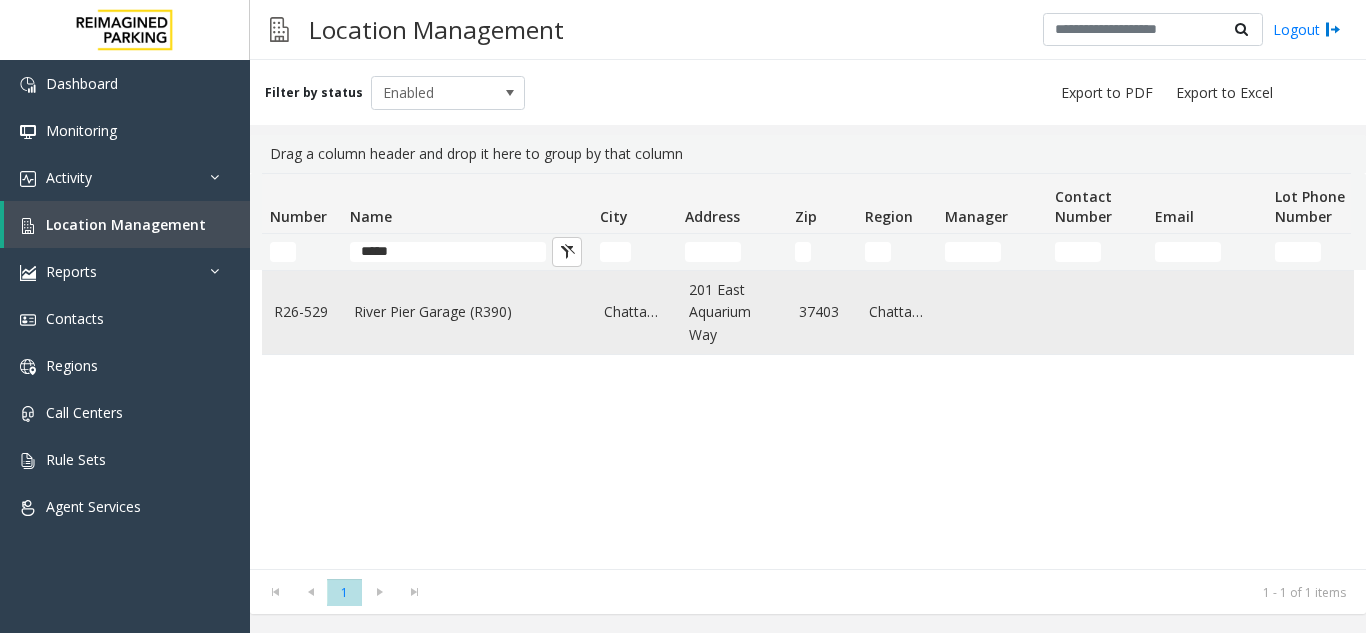 click on "River Pier Garage (R390)" 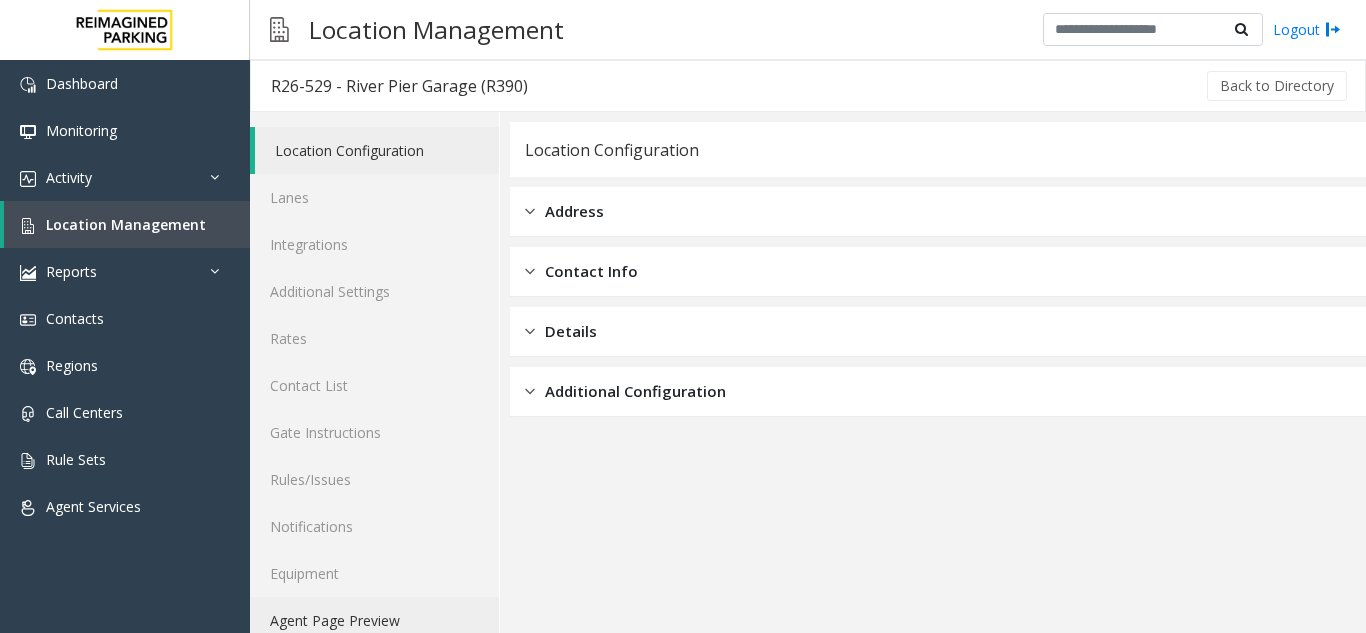 click on "Agent Page Preview" 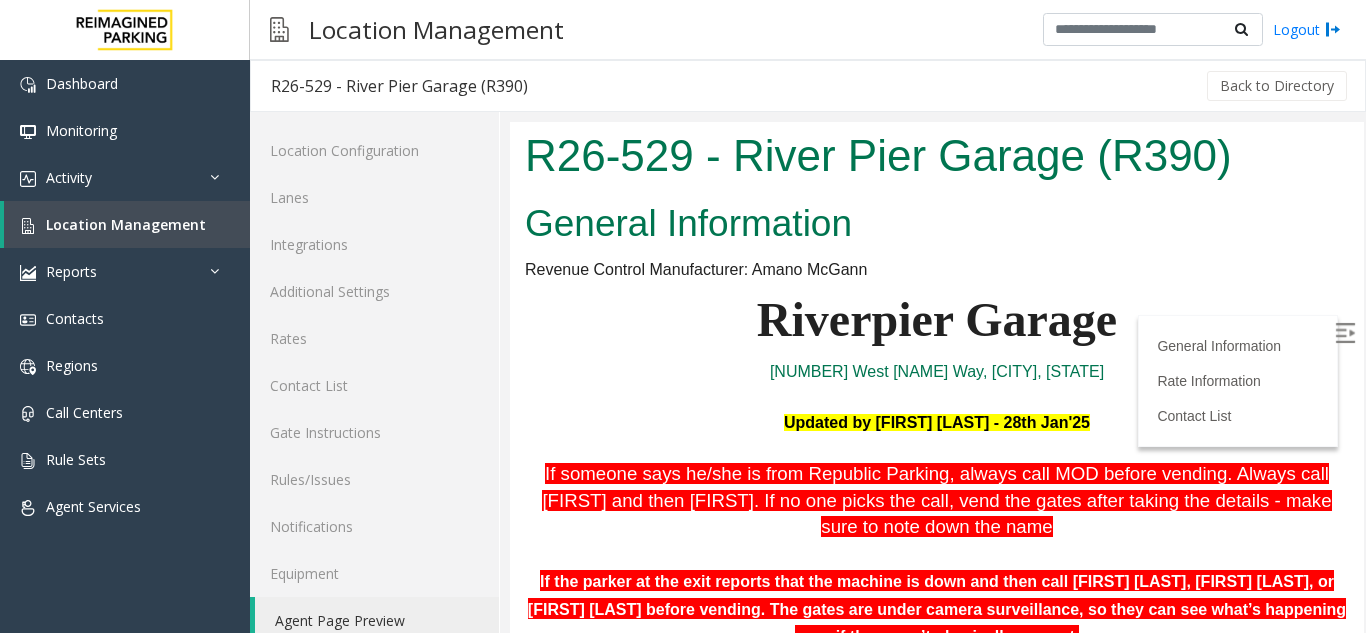 scroll, scrollTop: 0, scrollLeft: 0, axis: both 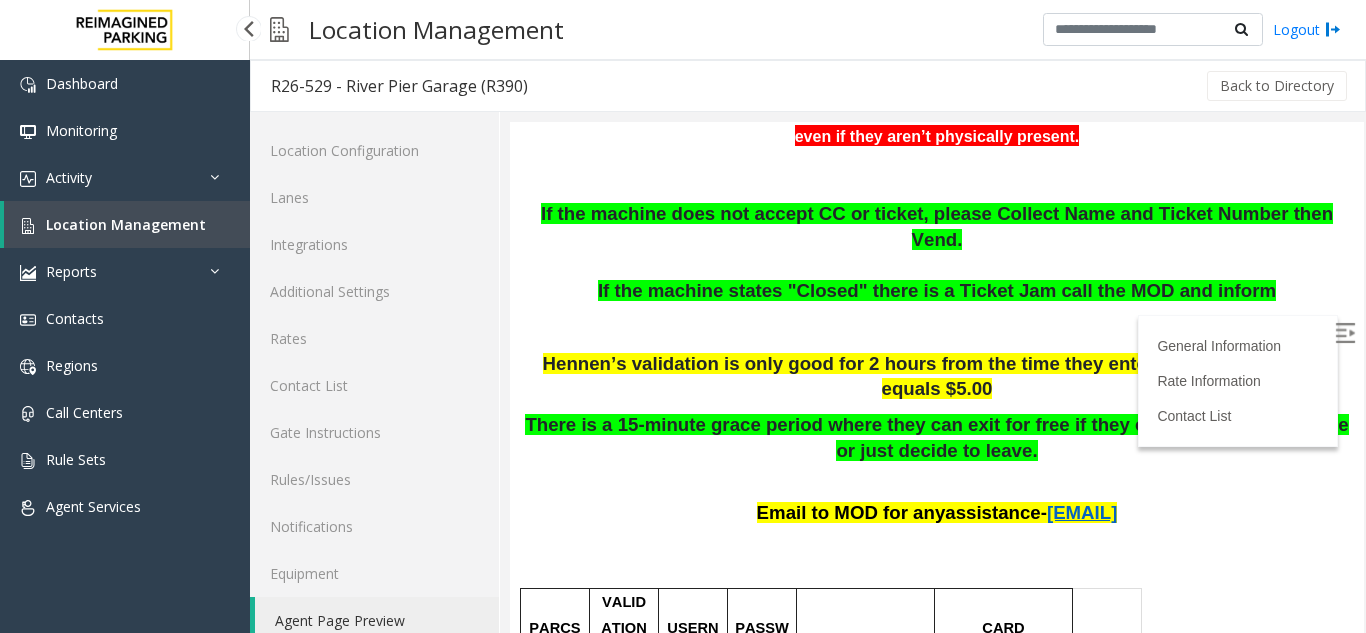 click on "Location Management" at bounding box center (126, 224) 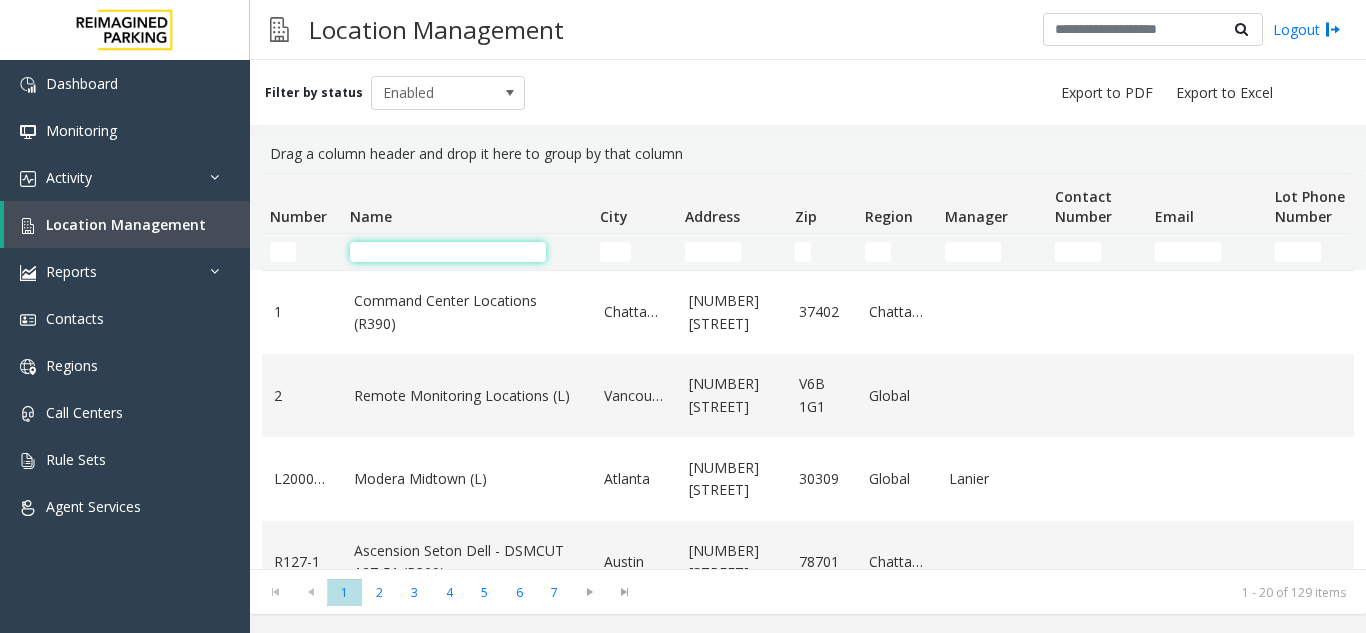 click 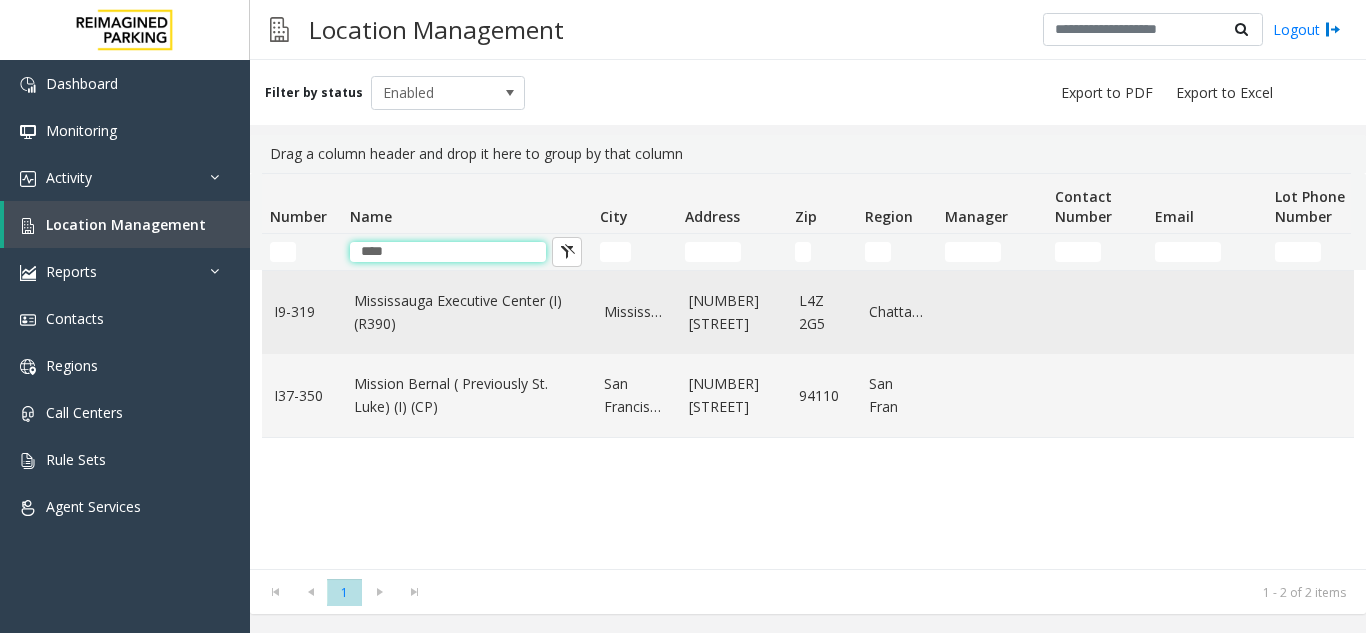 type on "****" 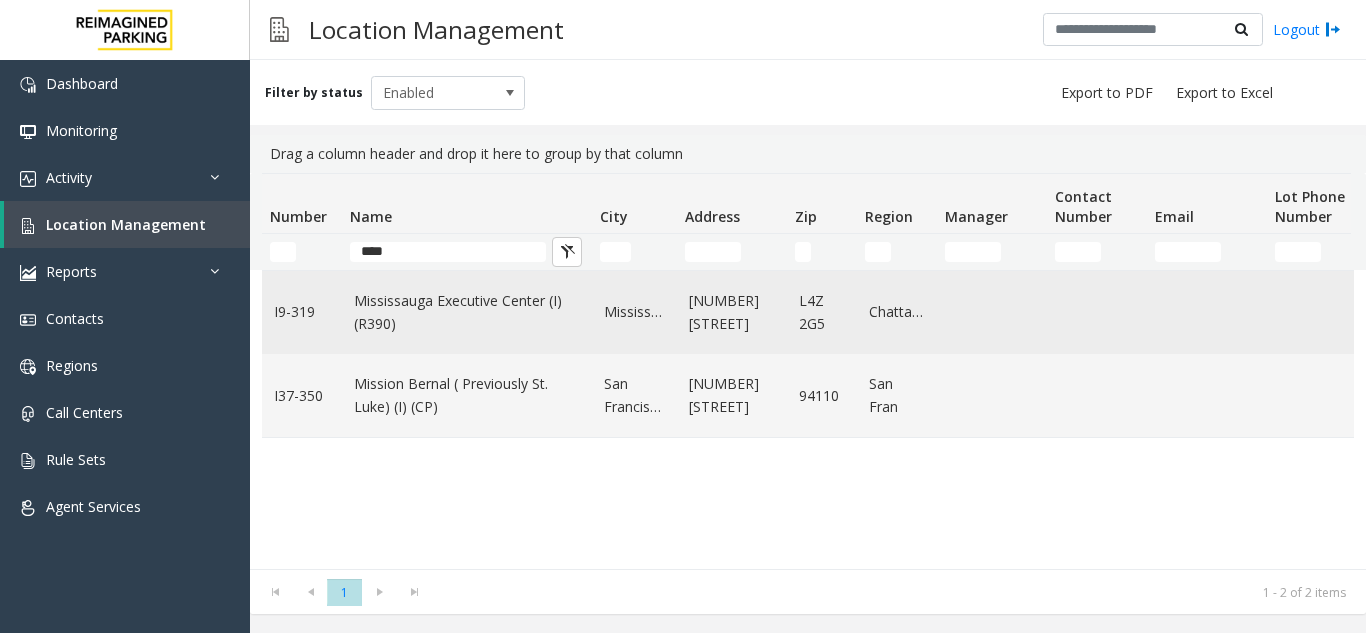 click on "Mississauga Executive Center (I) (R390)" 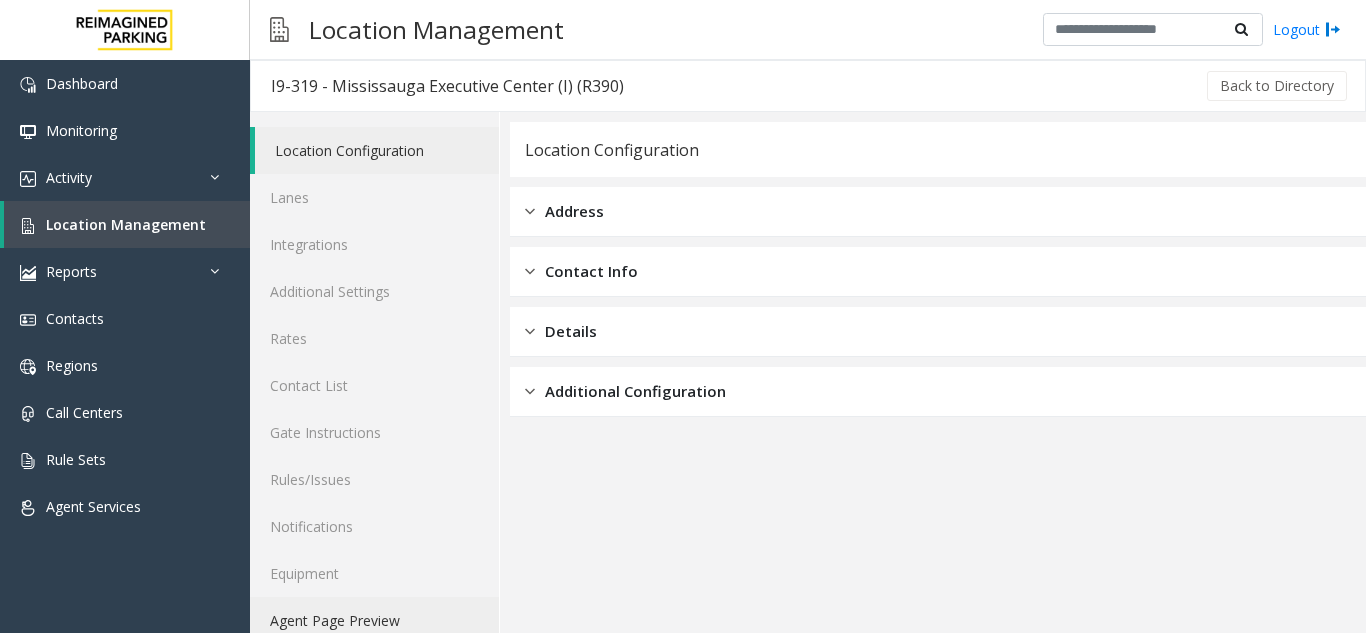click on "Agent Page Preview" 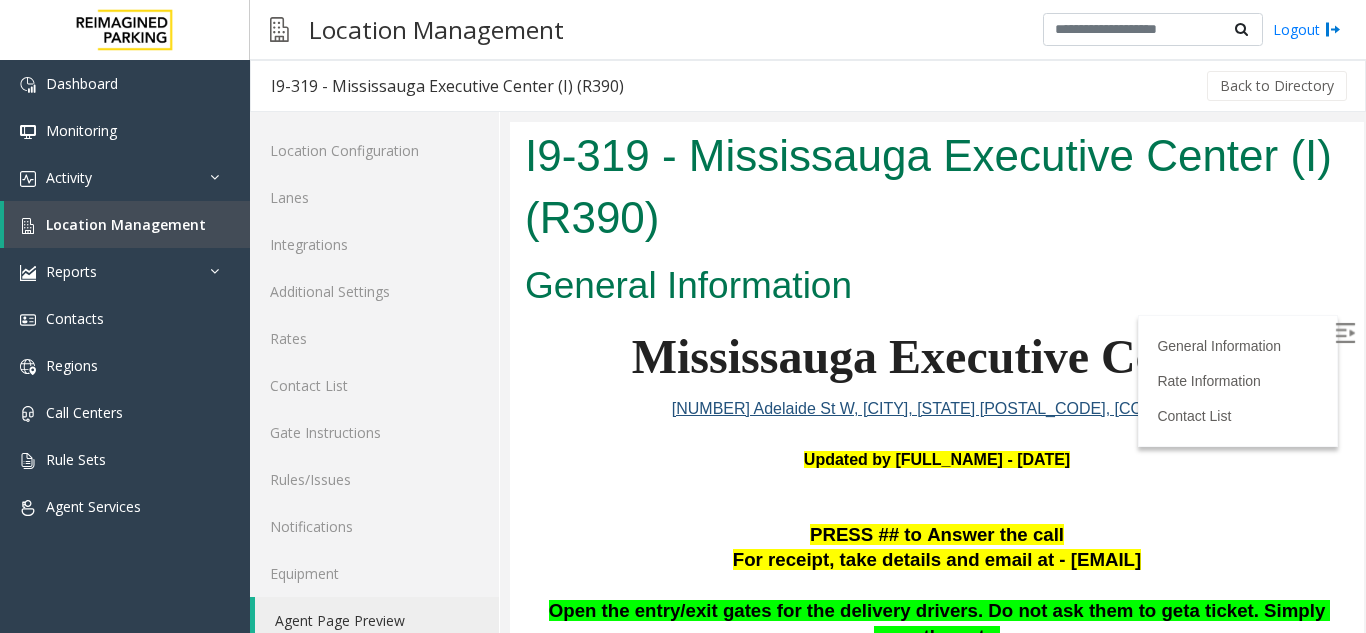 scroll, scrollTop: 300, scrollLeft: 0, axis: vertical 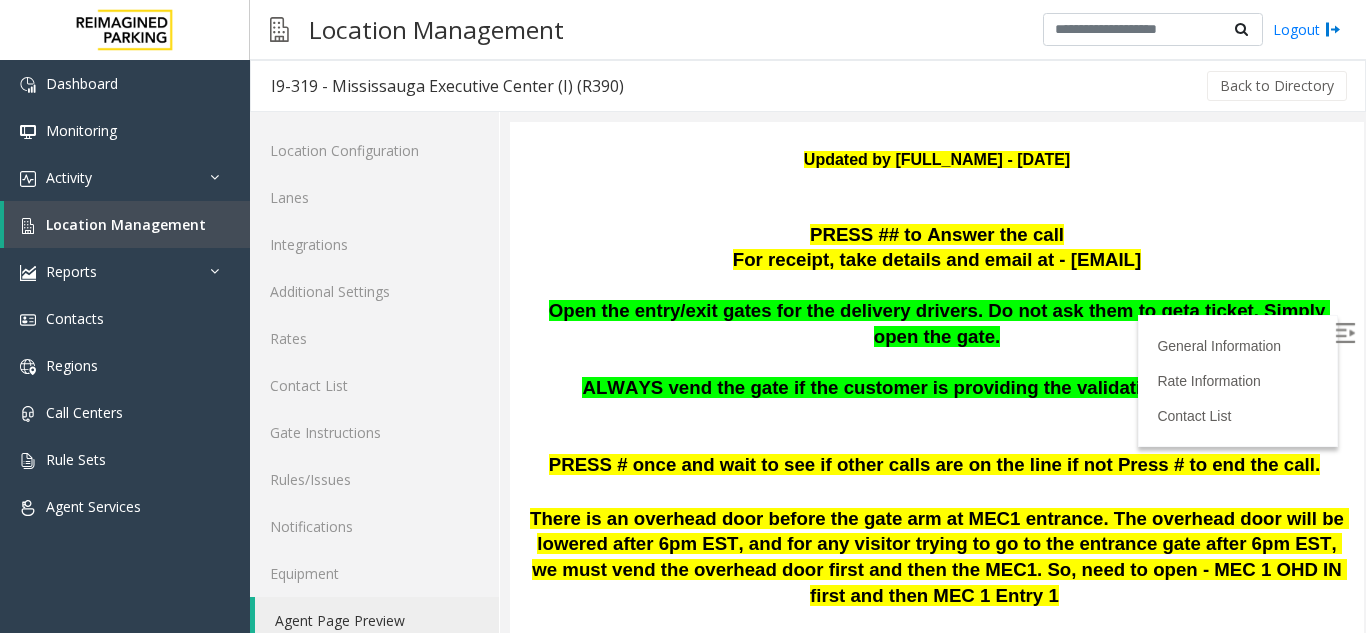 click at bounding box center (1345, 333) 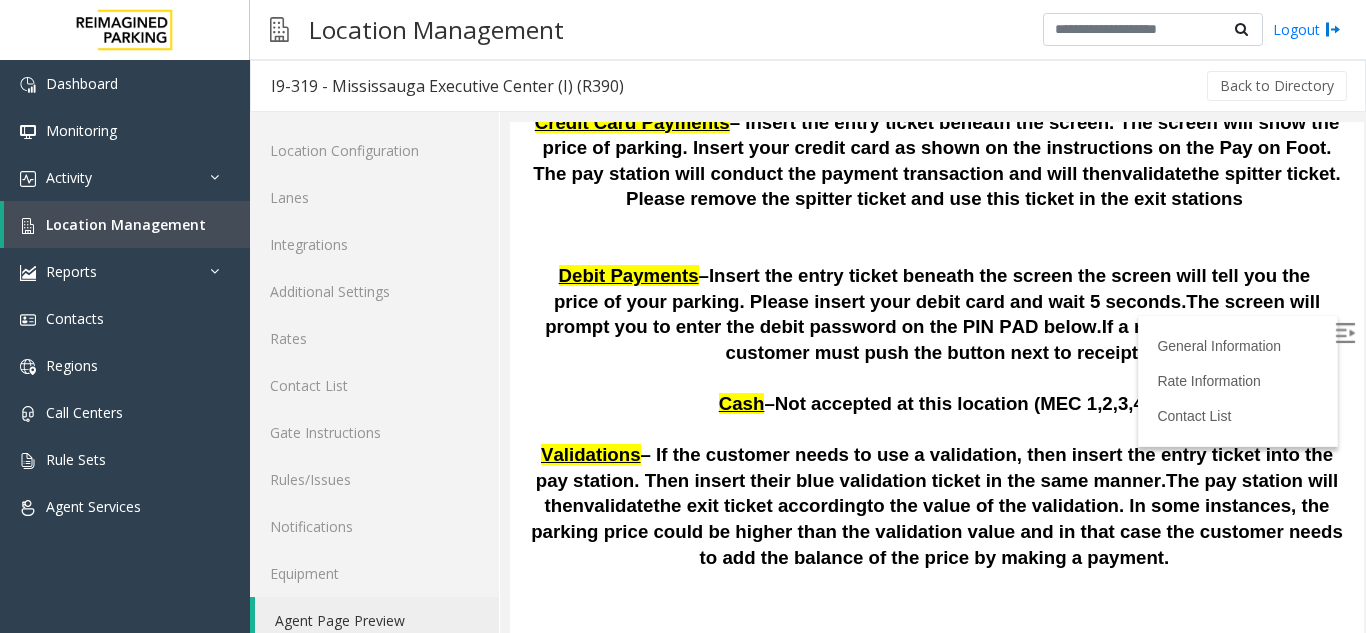 scroll, scrollTop: 5300, scrollLeft: 0, axis: vertical 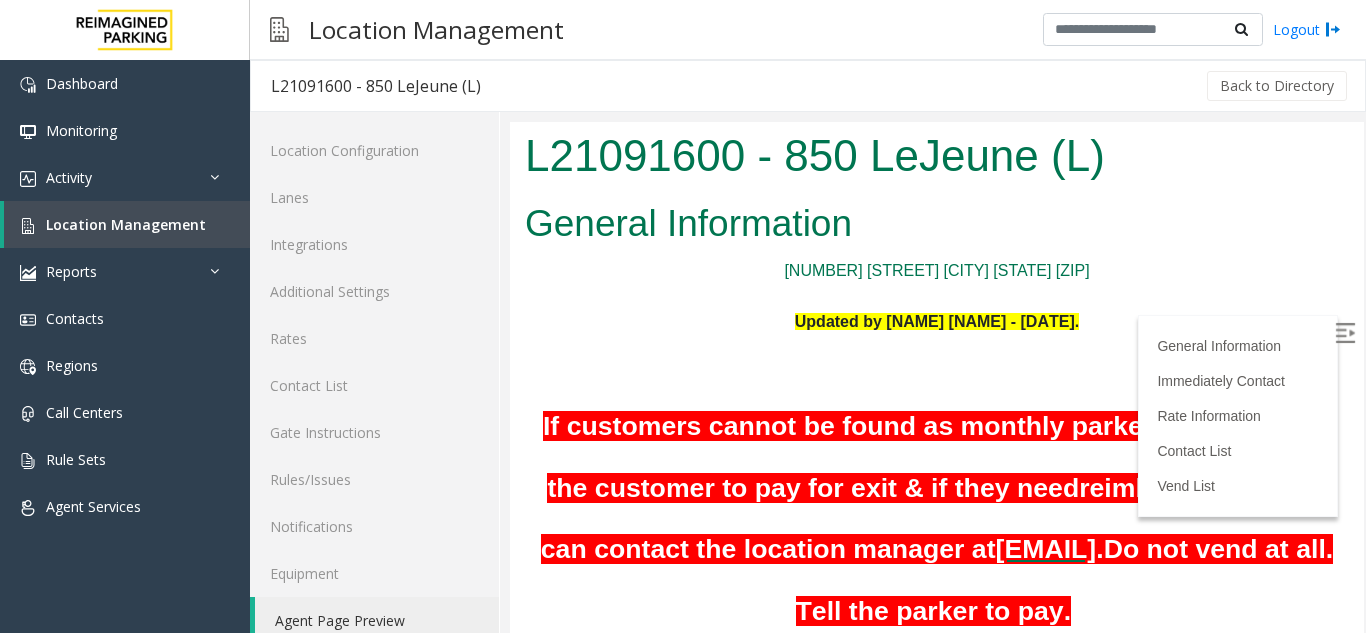 click at bounding box center (1345, 333) 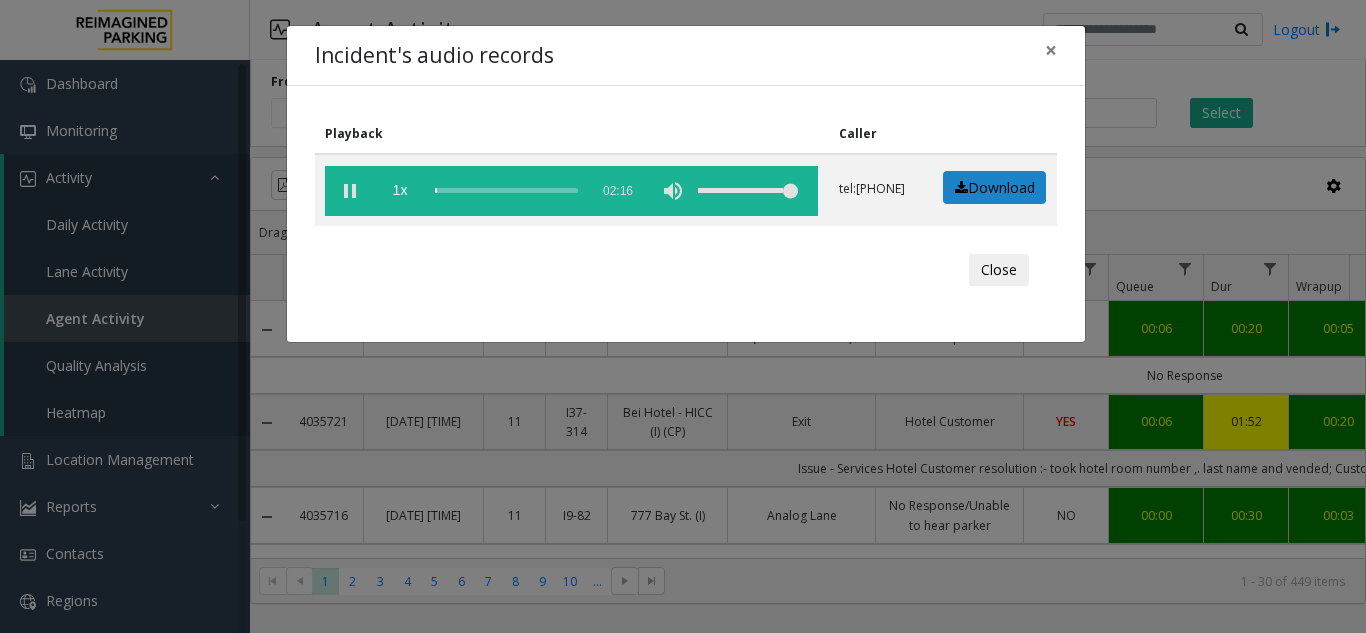scroll, scrollTop: 0, scrollLeft: 0, axis: both 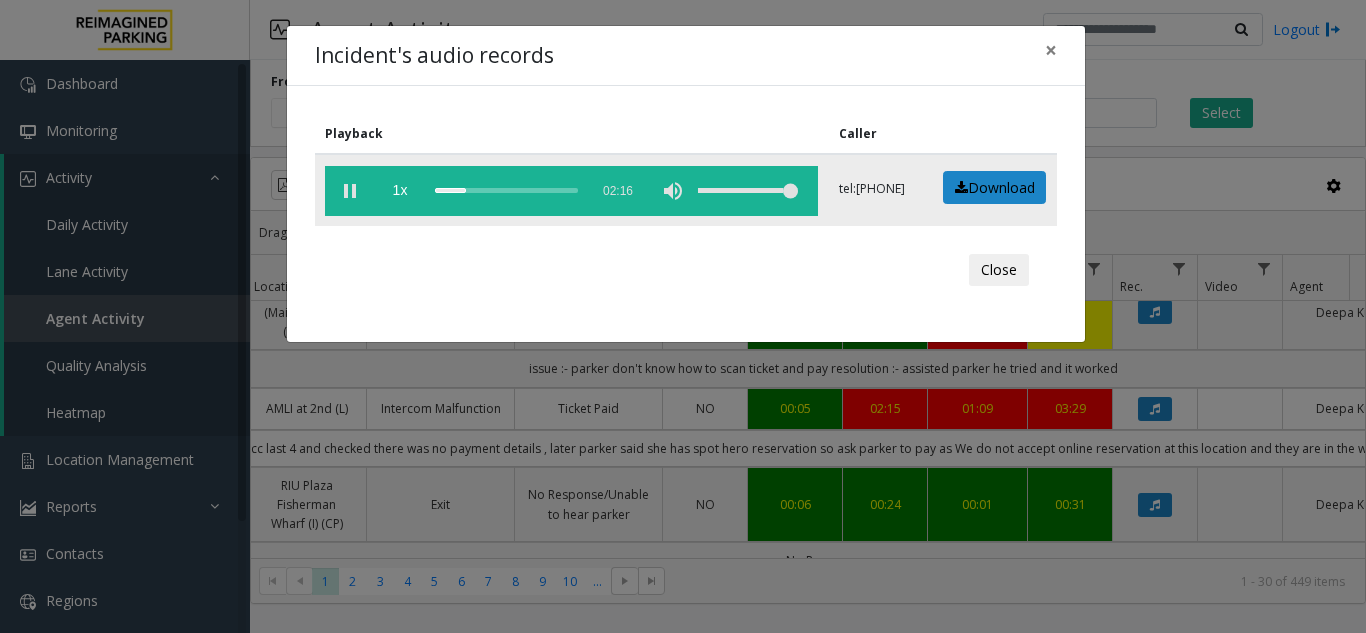 click 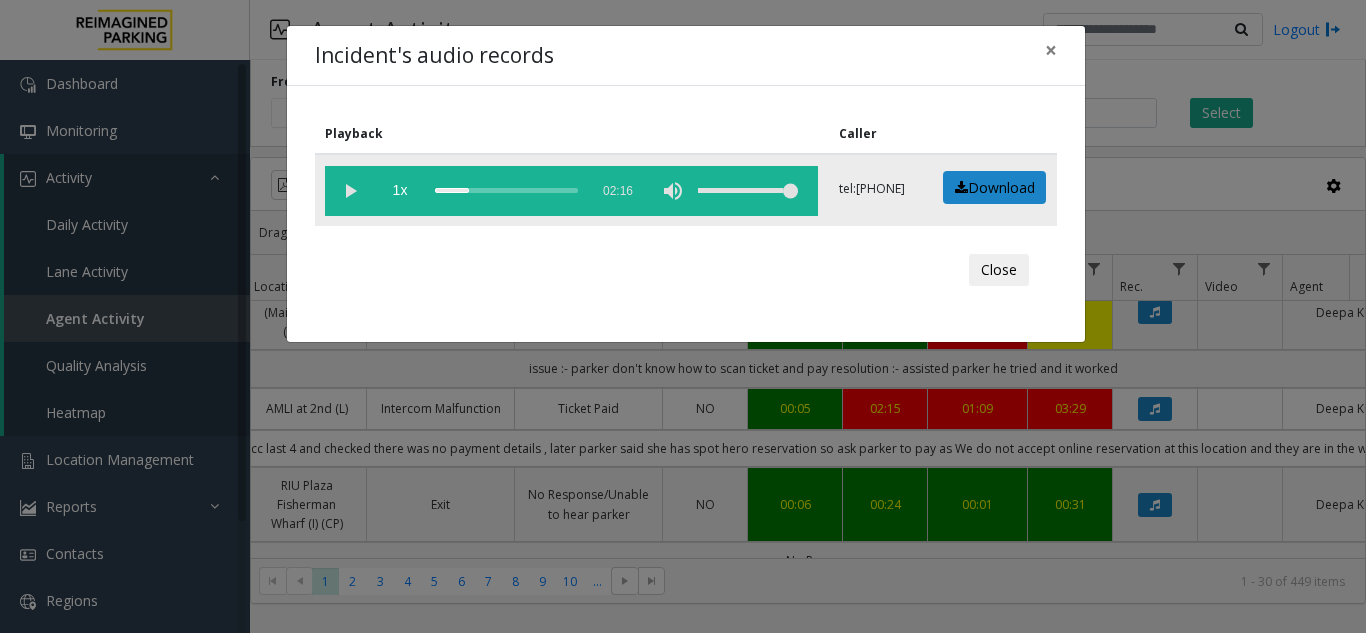 click 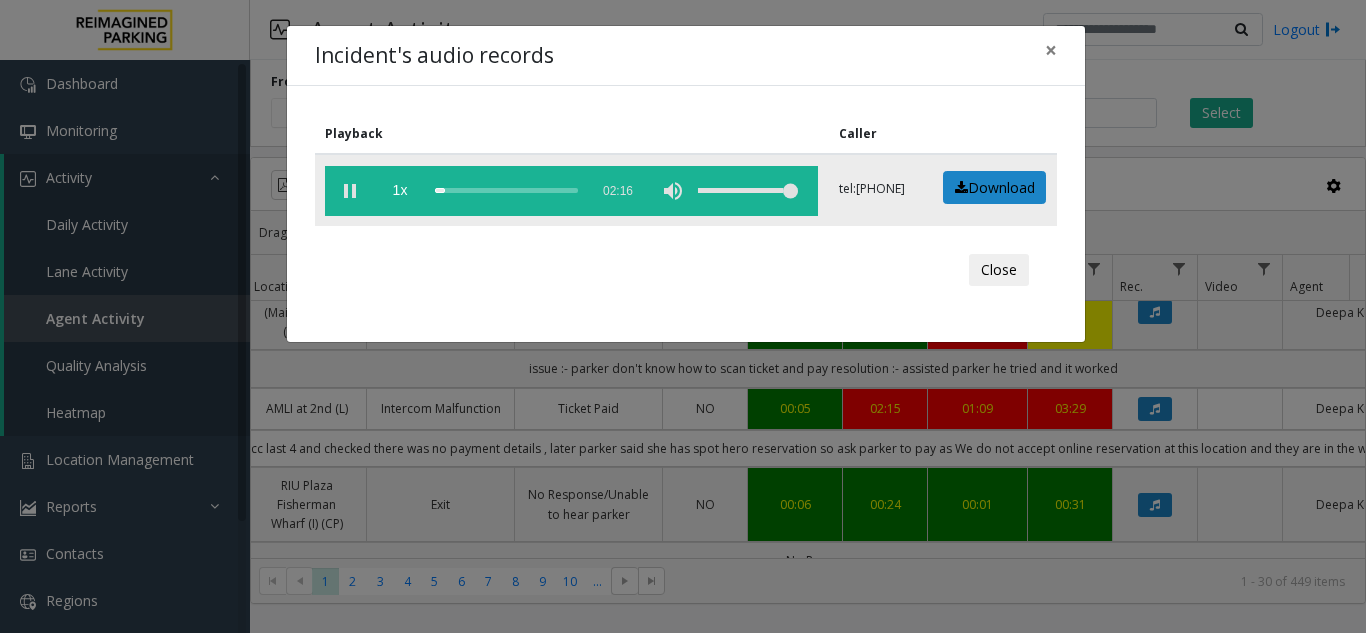 click 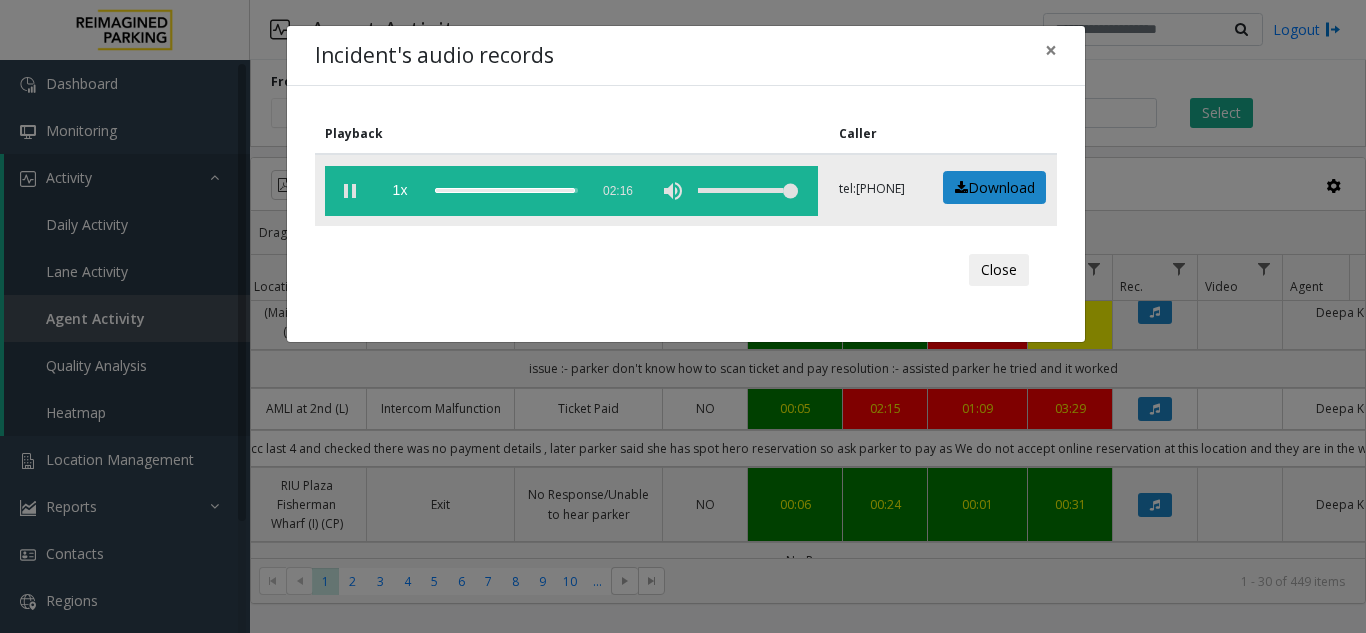 click 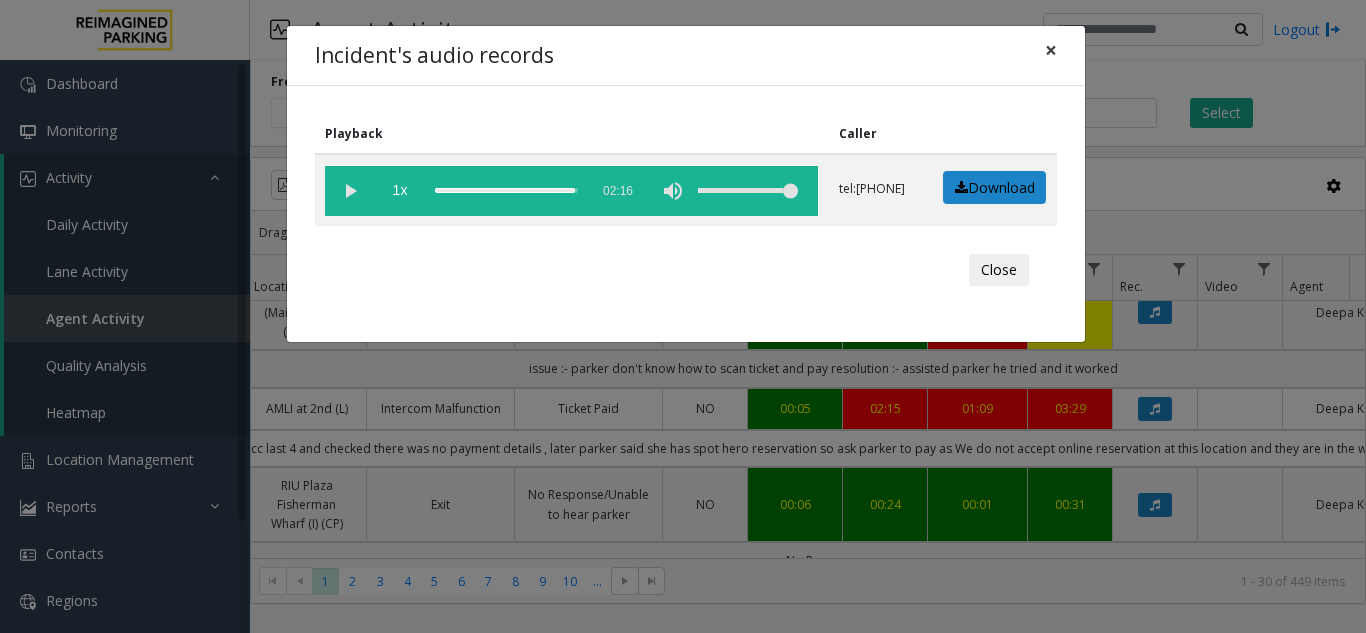 click on "×" 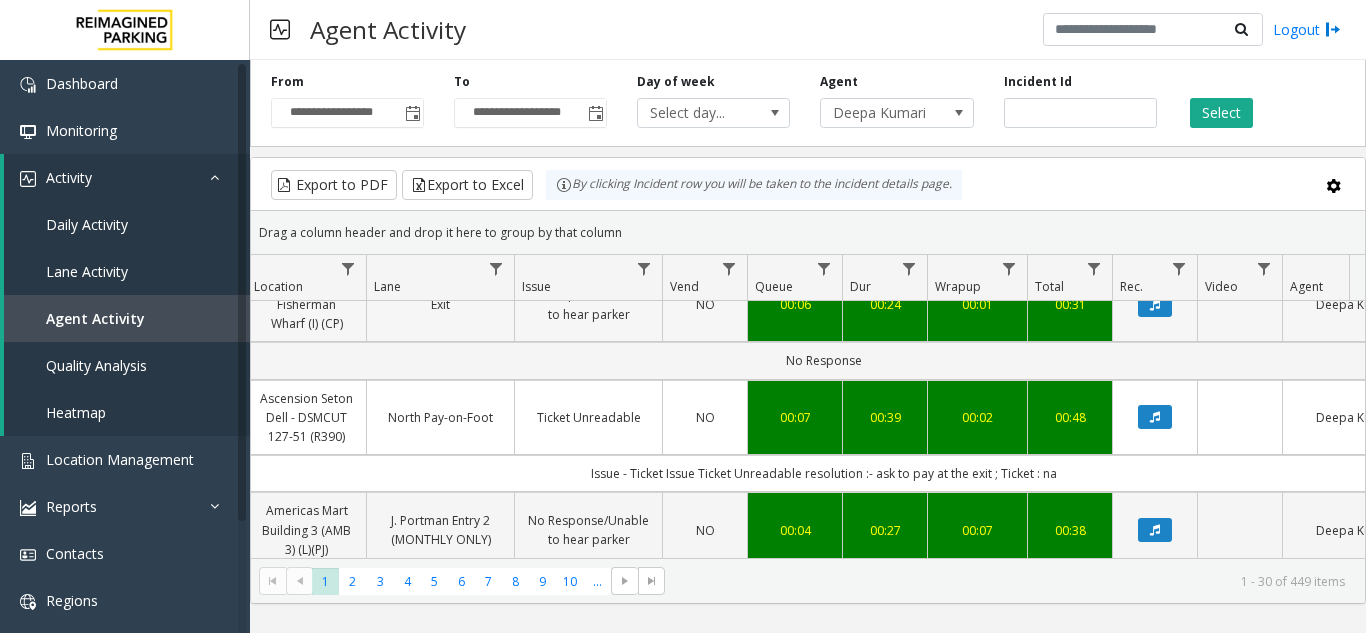 scroll, scrollTop: 1000, scrollLeft: 361, axis: both 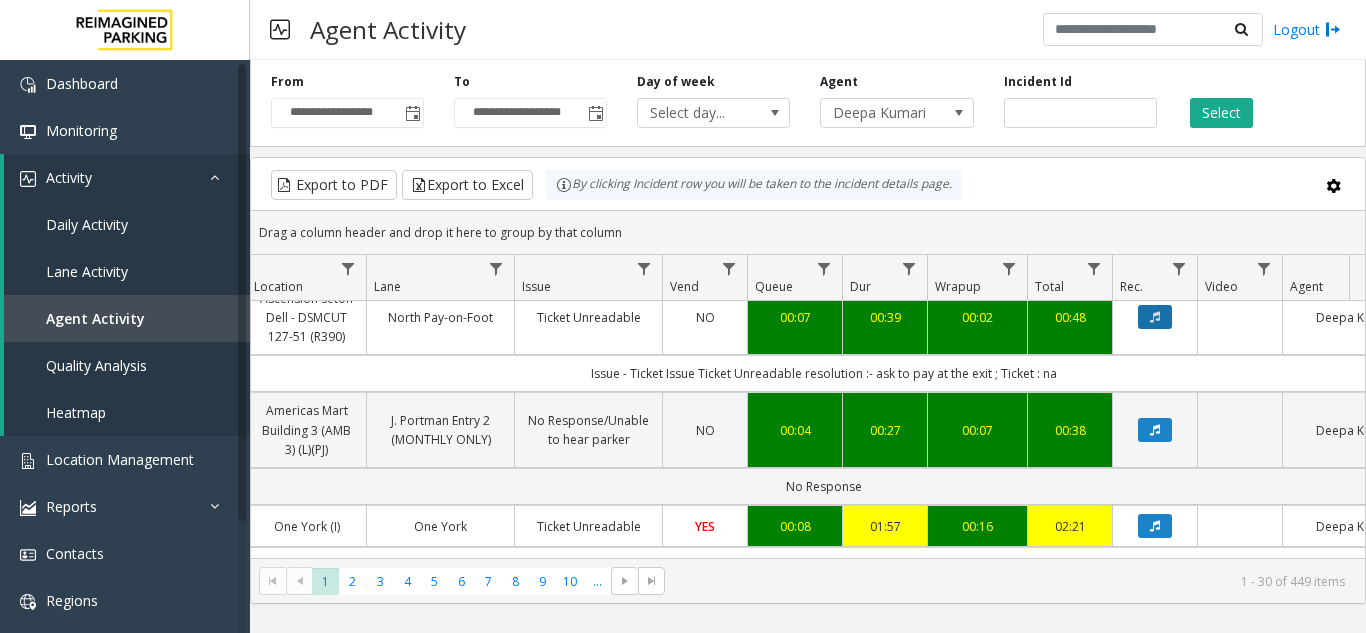 click 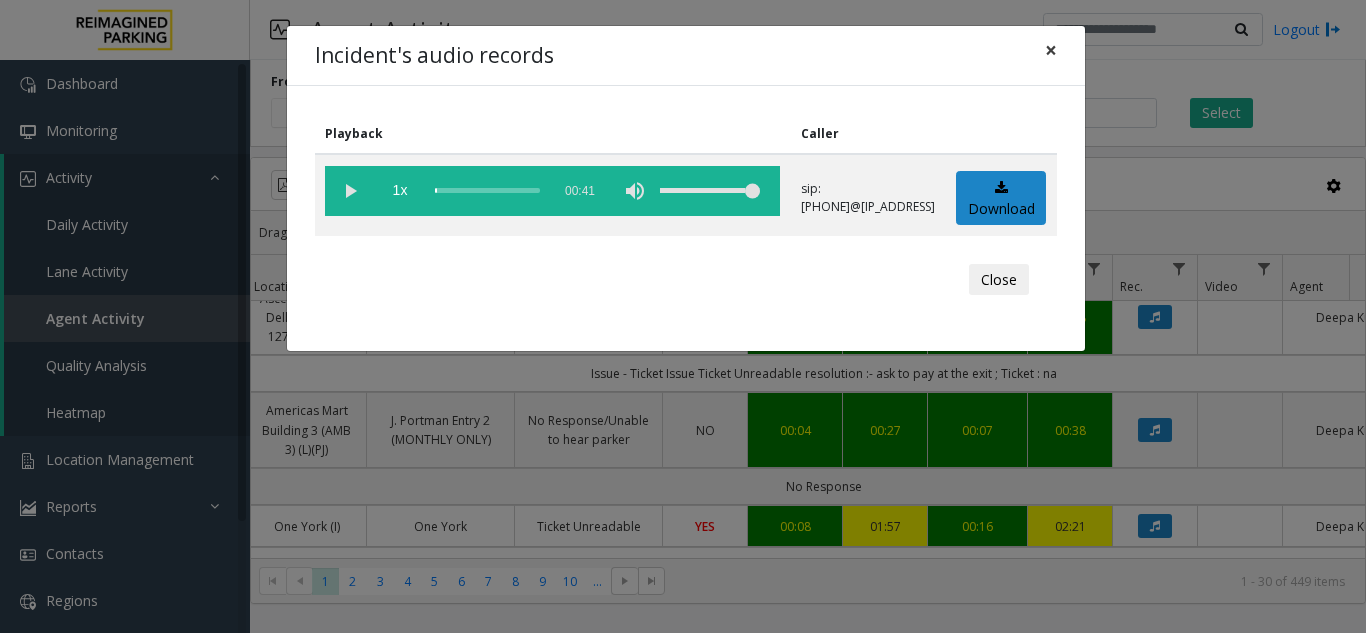 click on "×" 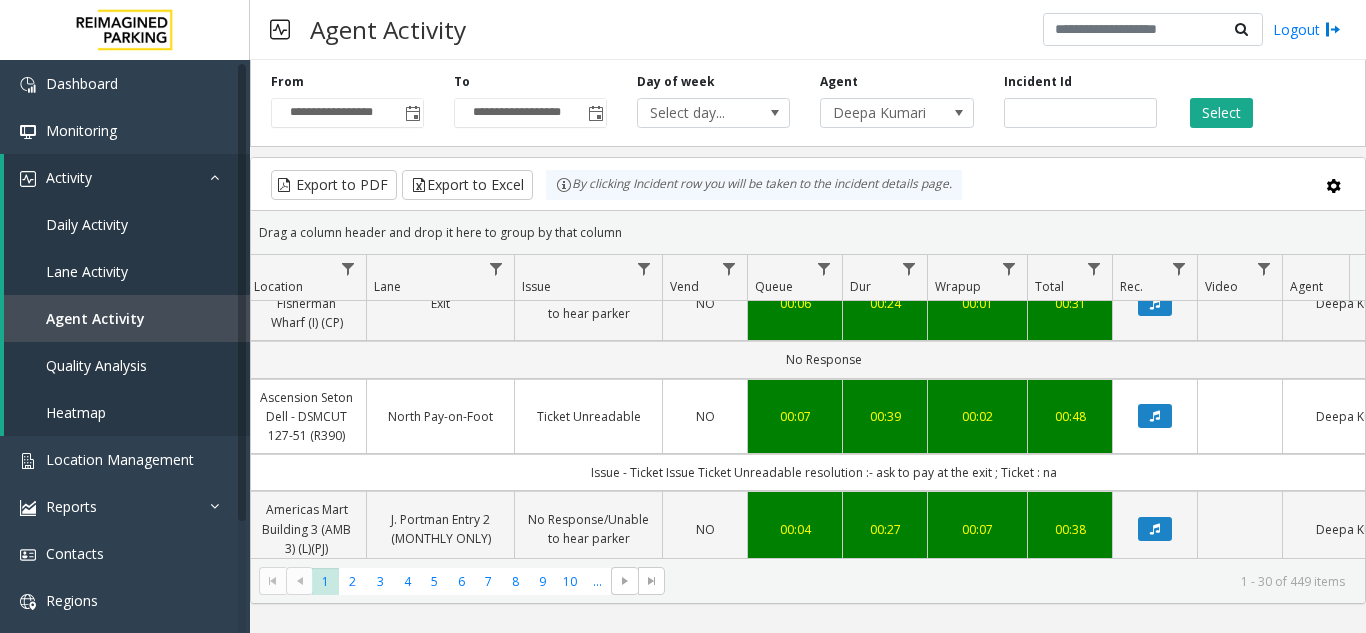 scroll, scrollTop: 900, scrollLeft: 361, axis: both 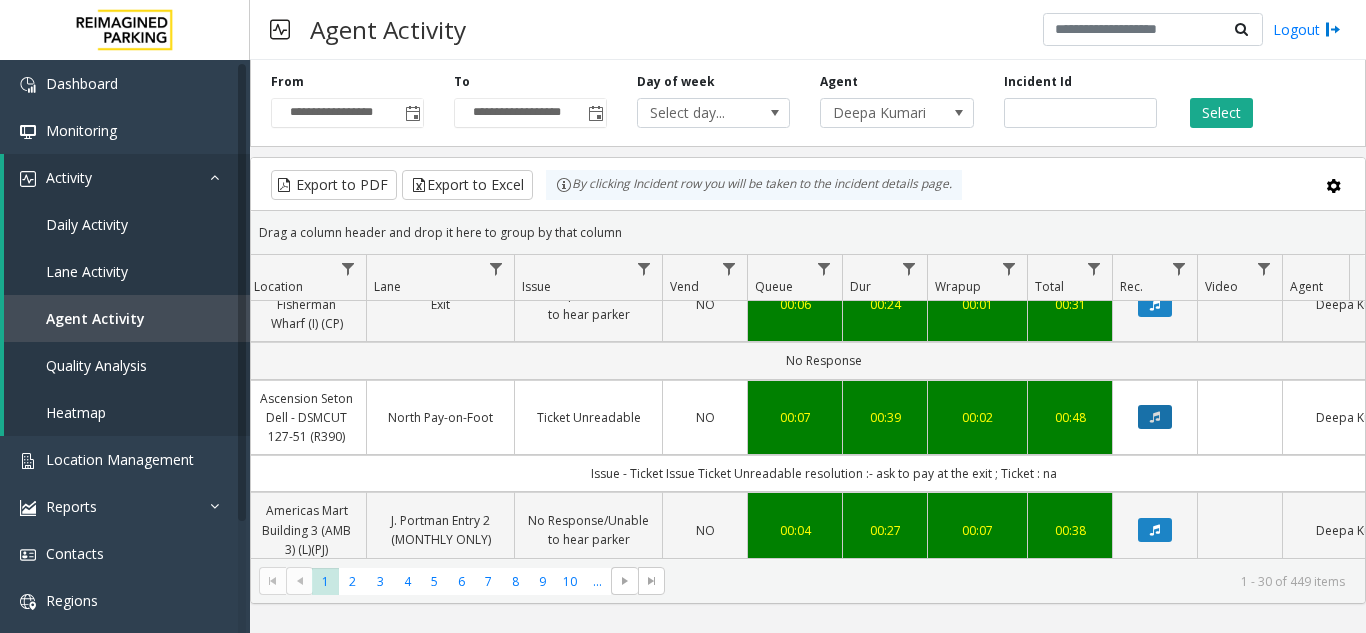 click 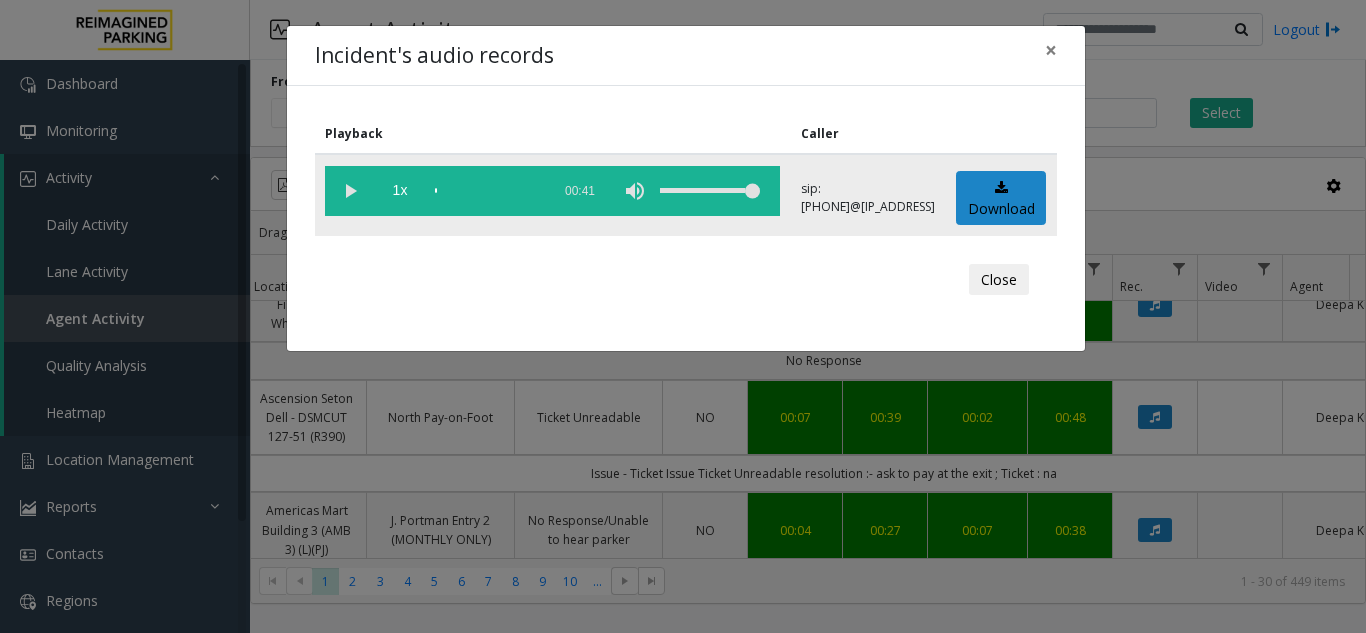 click 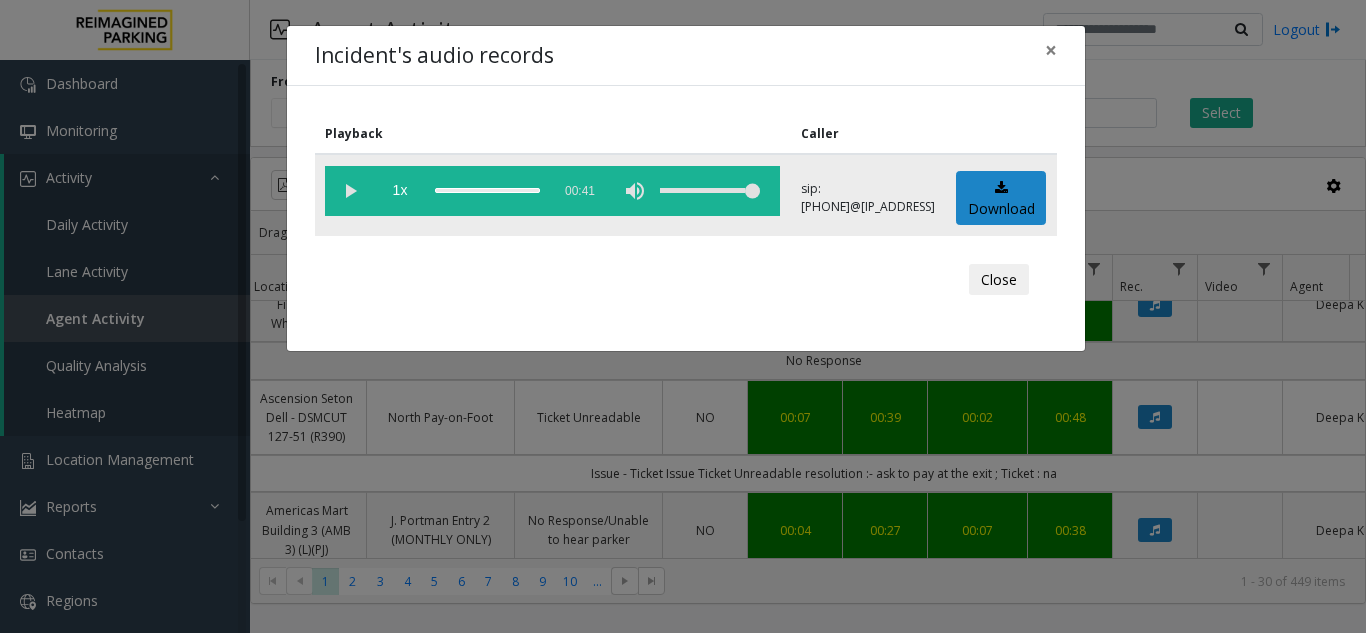 click 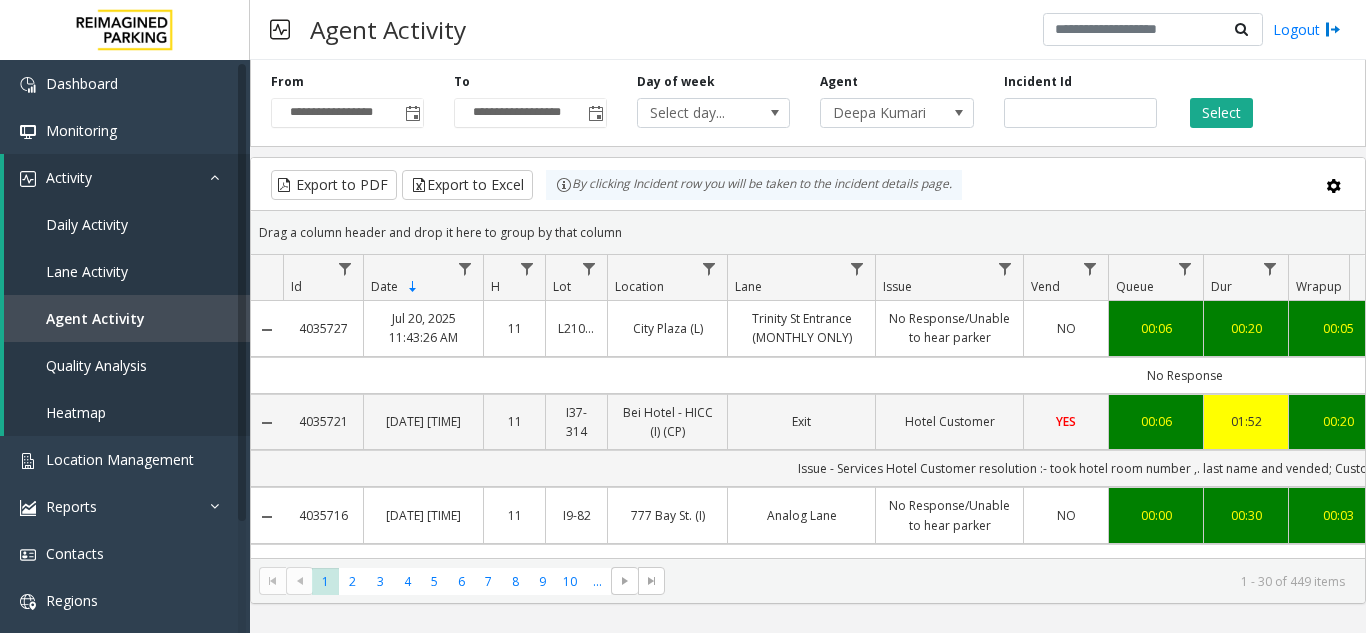 scroll, scrollTop: 0, scrollLeft: 0, axis: both 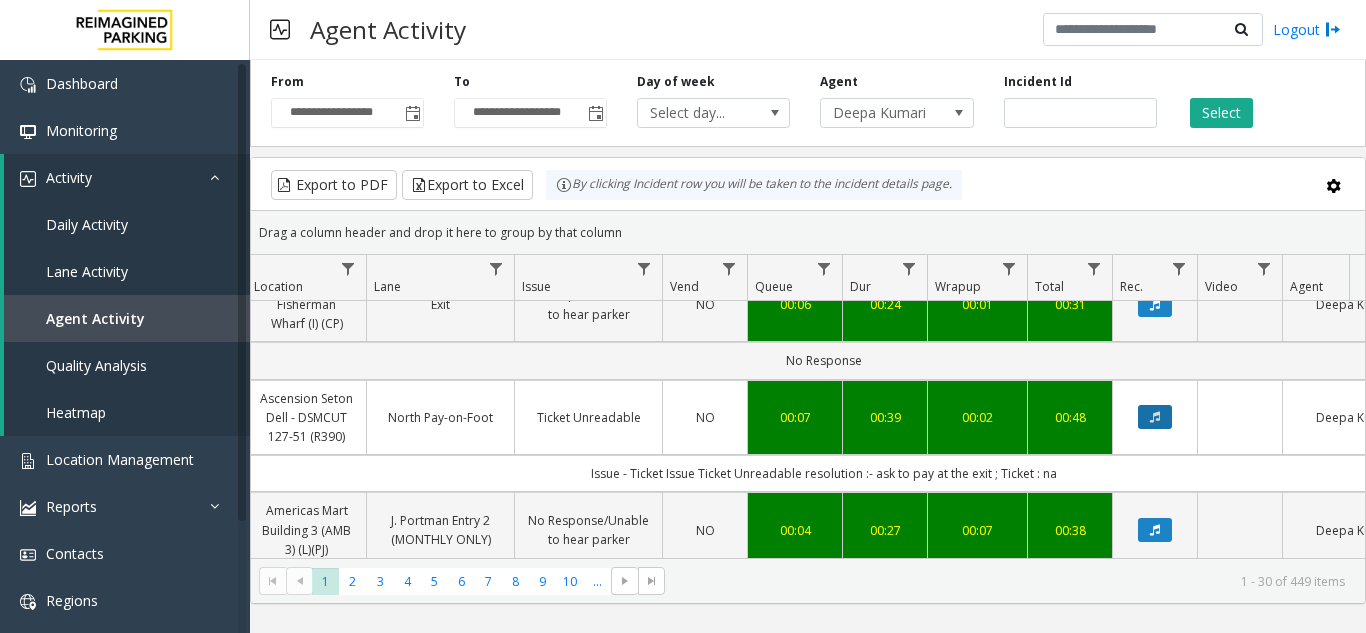 click 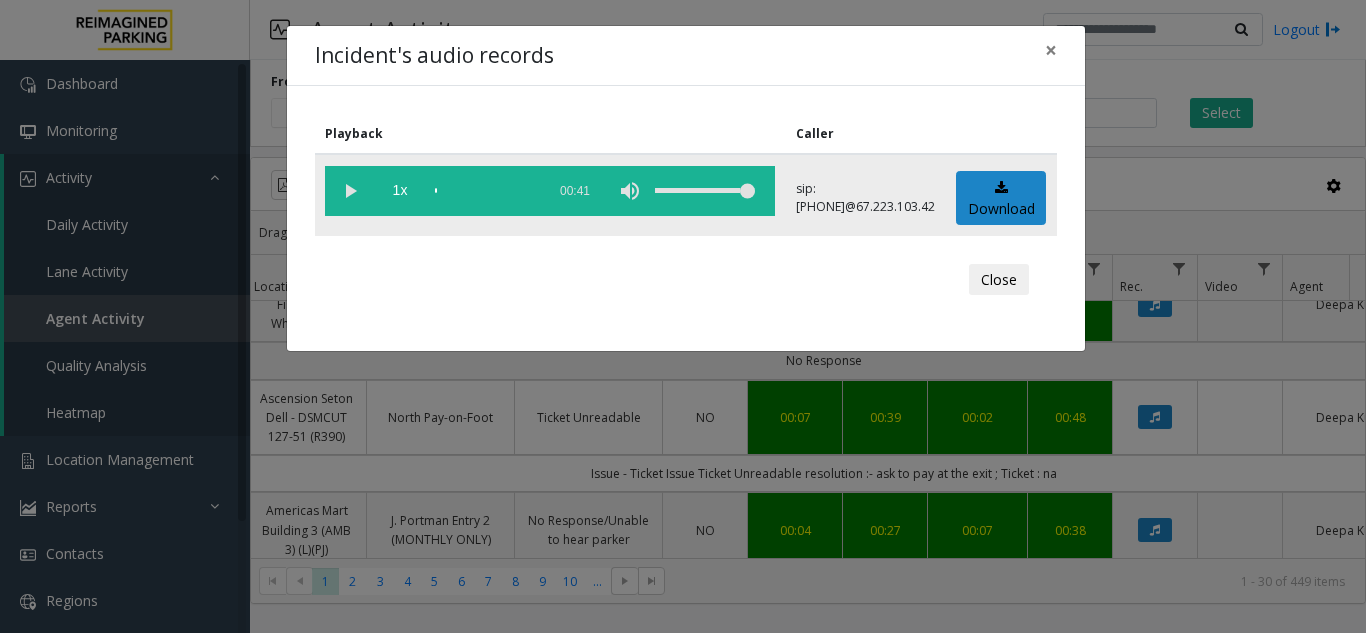 click 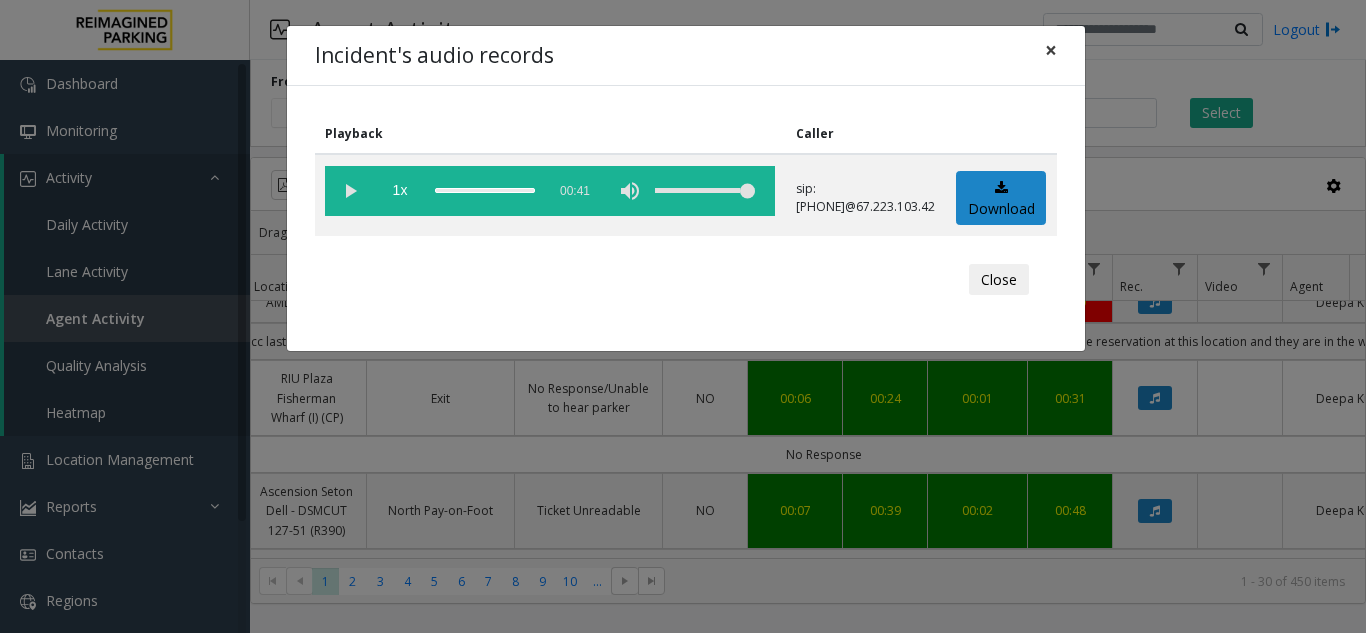 click on "×" 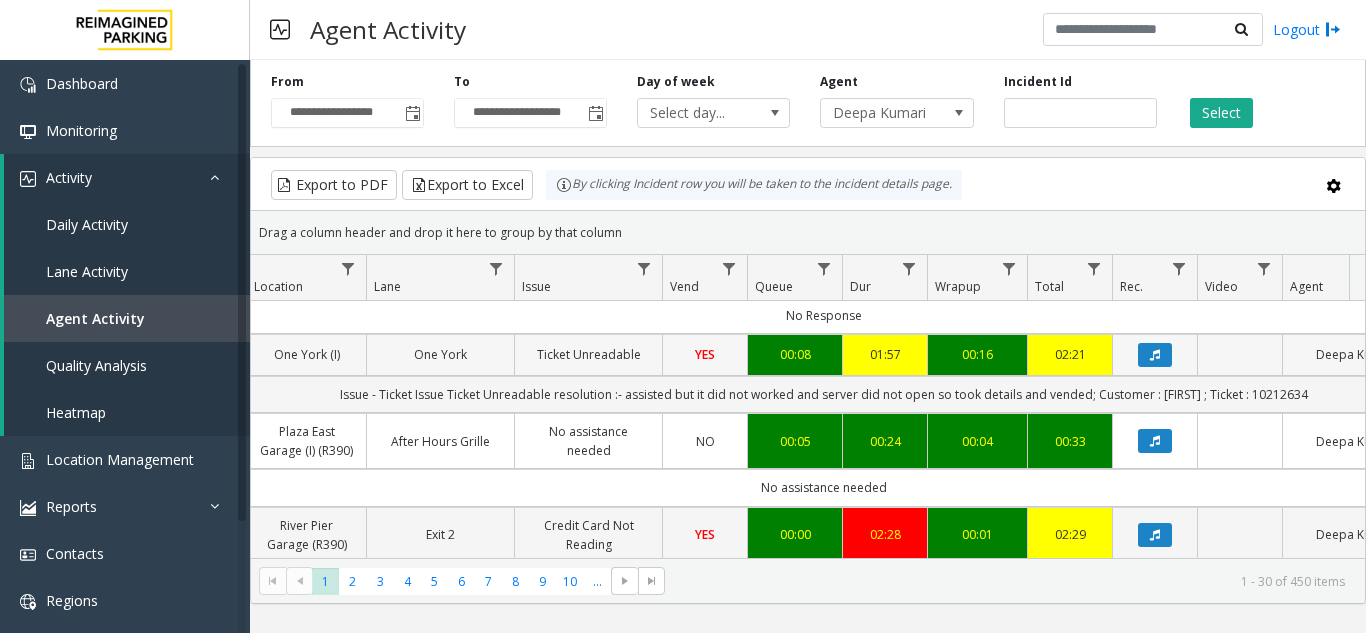 scroll, scrollTop: 1300, scrollLeft: 361, axis: both 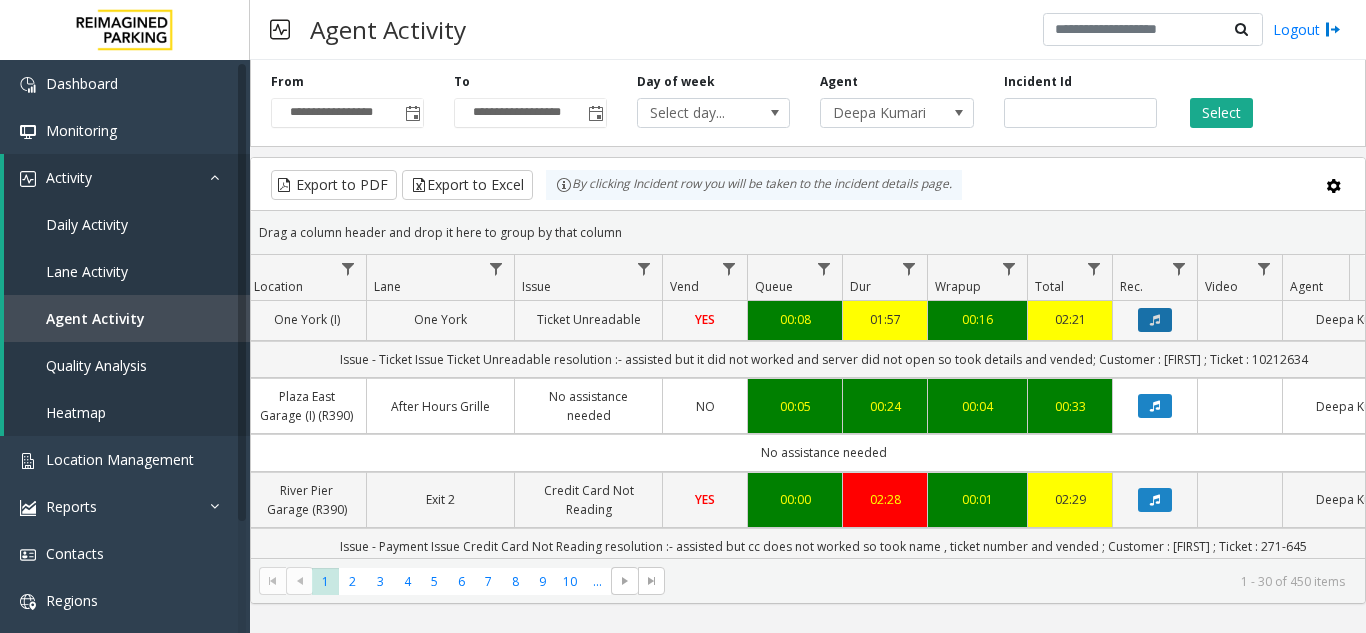 click 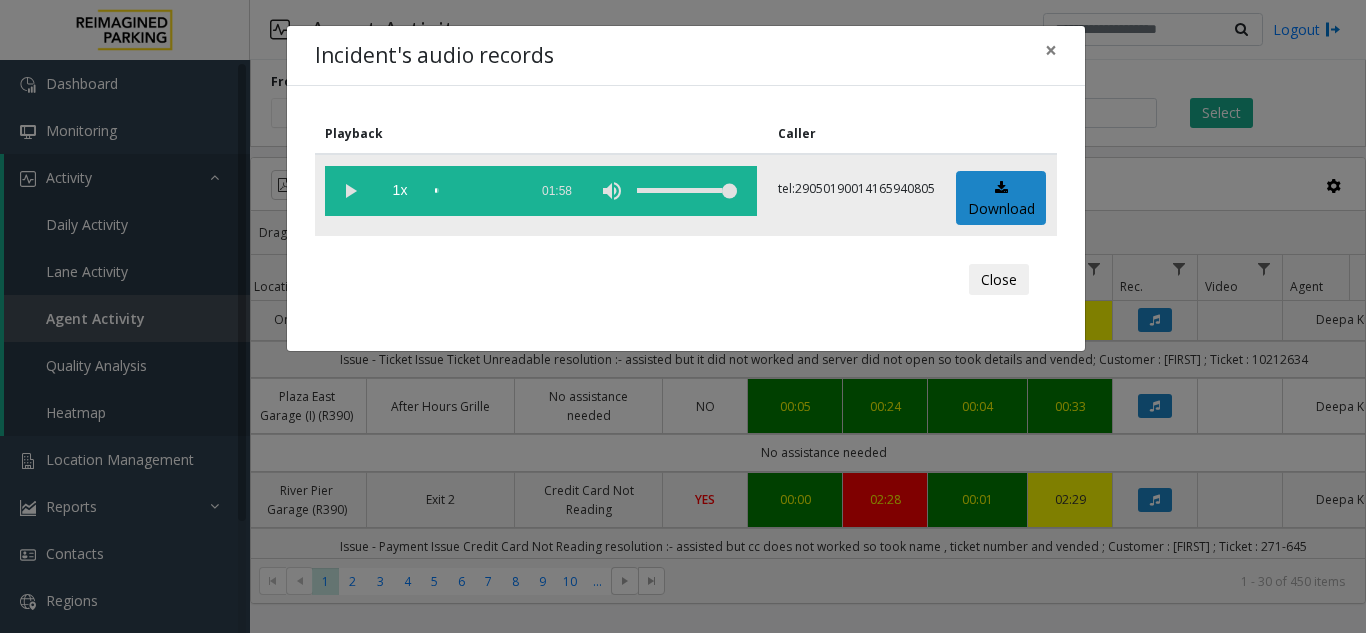 click 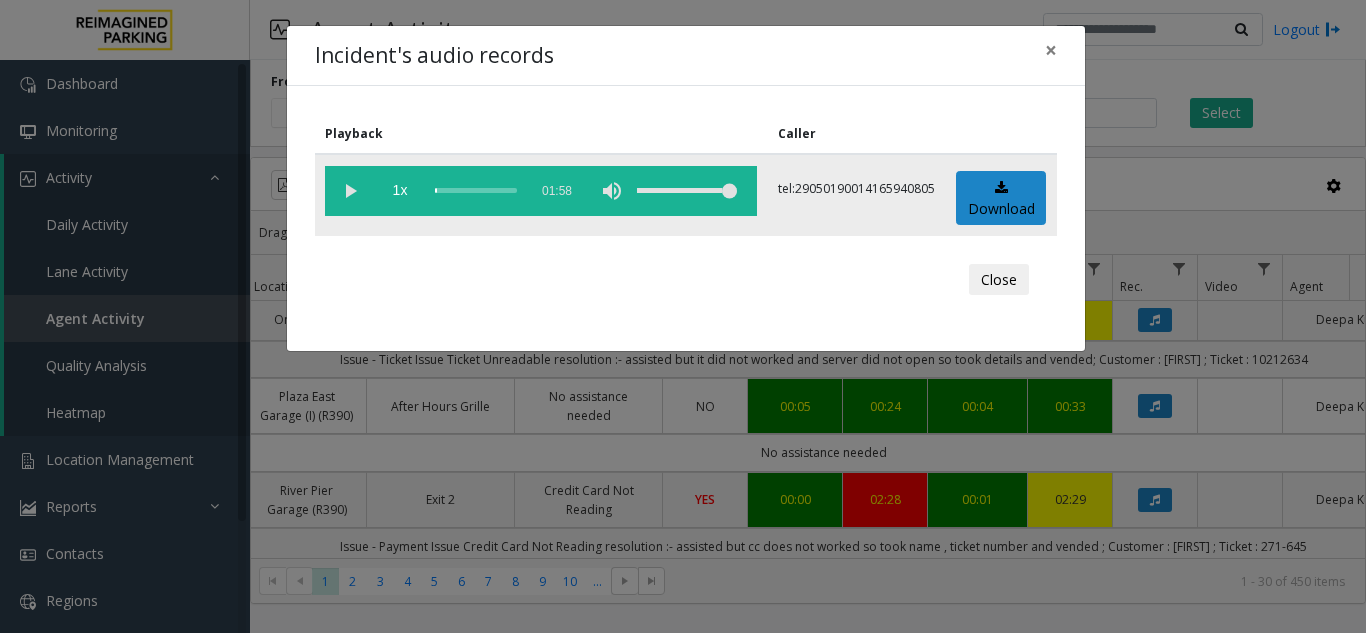 click 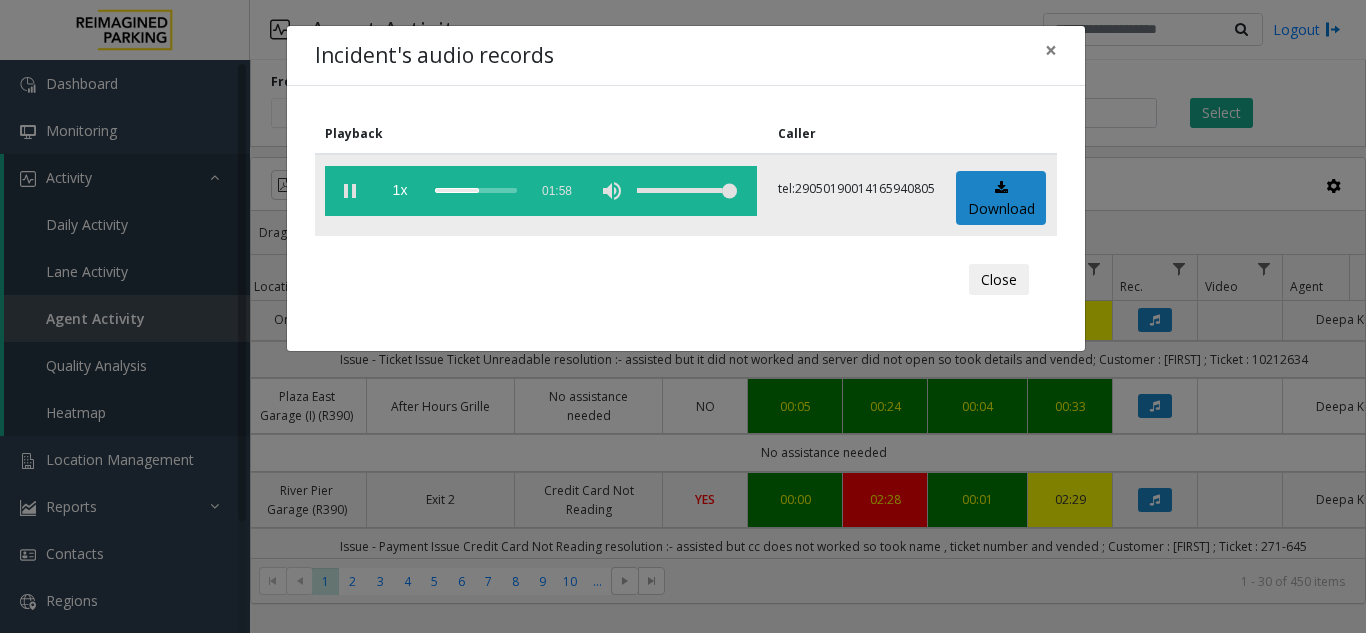 click 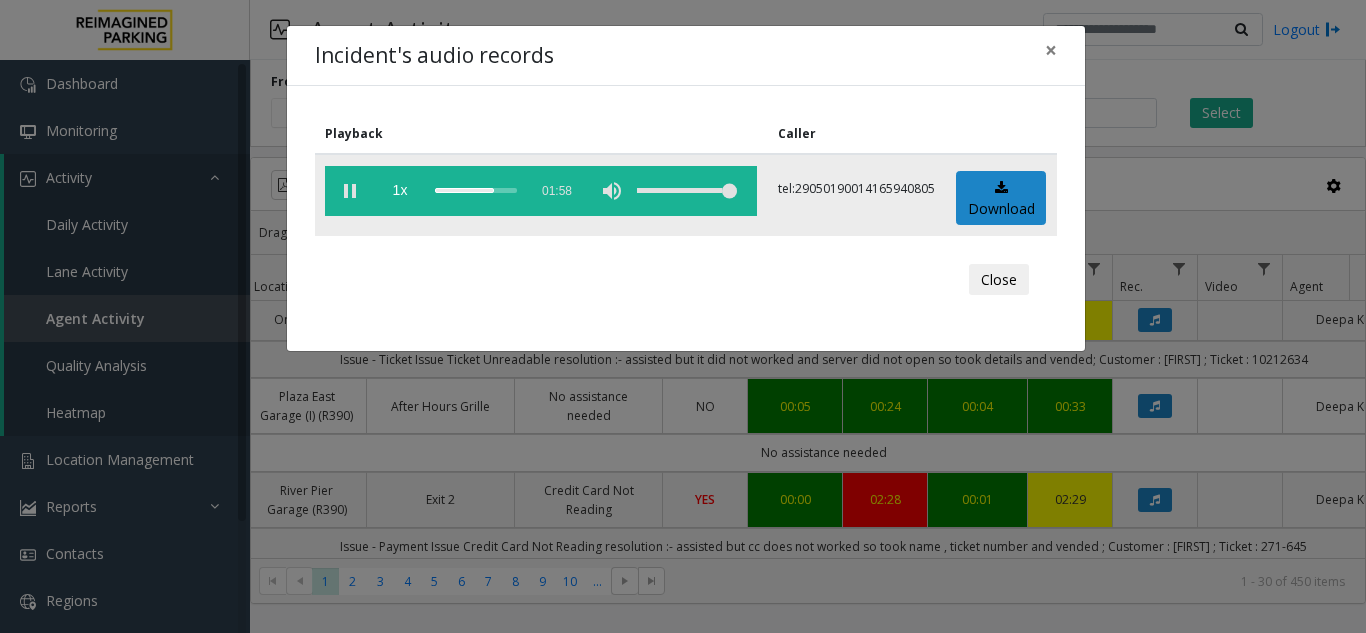 click 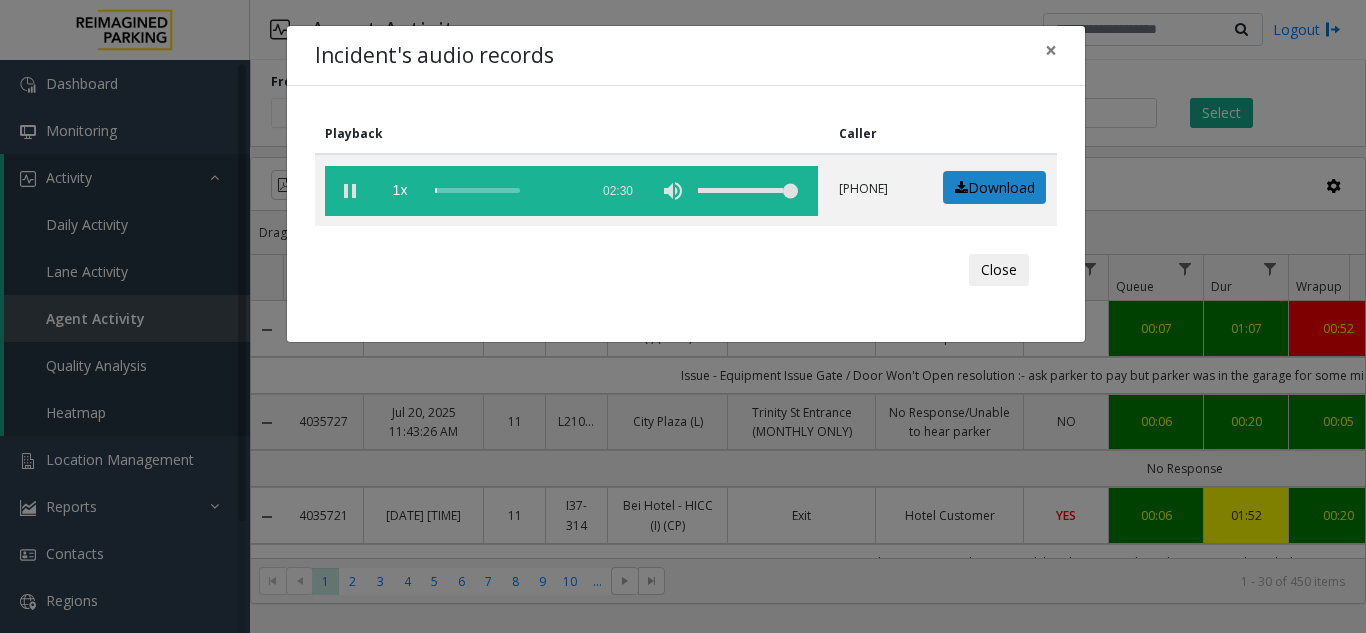 scroll, scrollTop: 0, scrollLeft: 0, axis: both 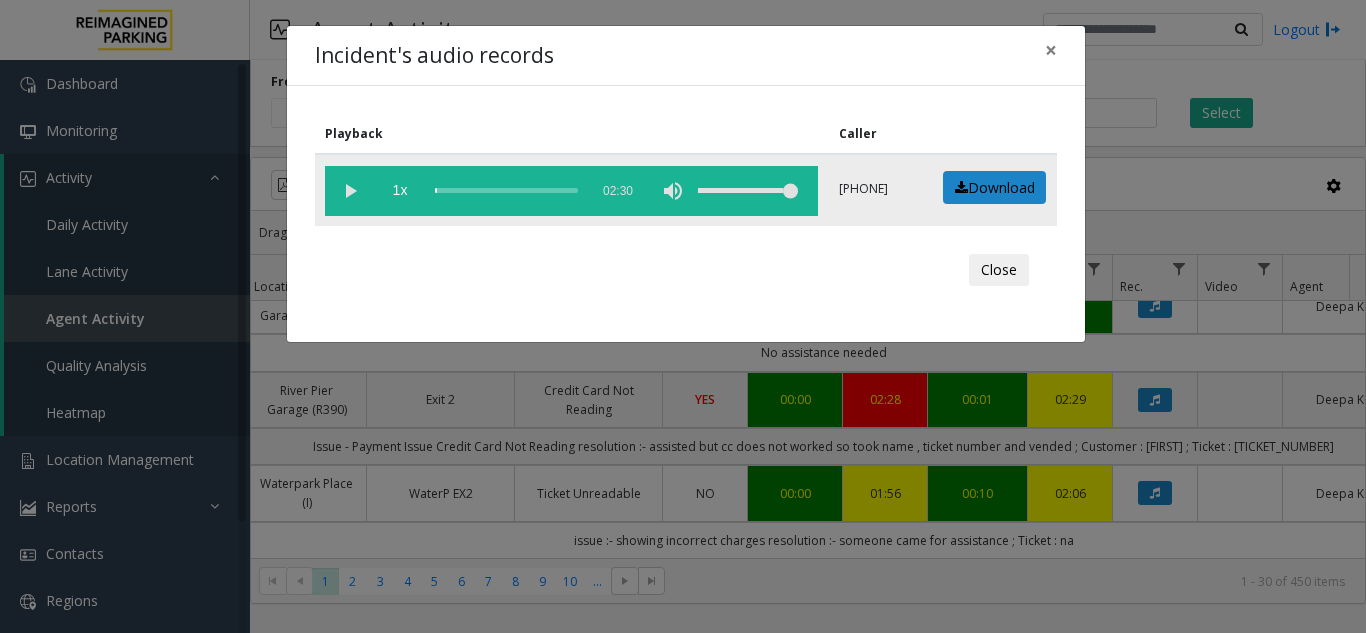click 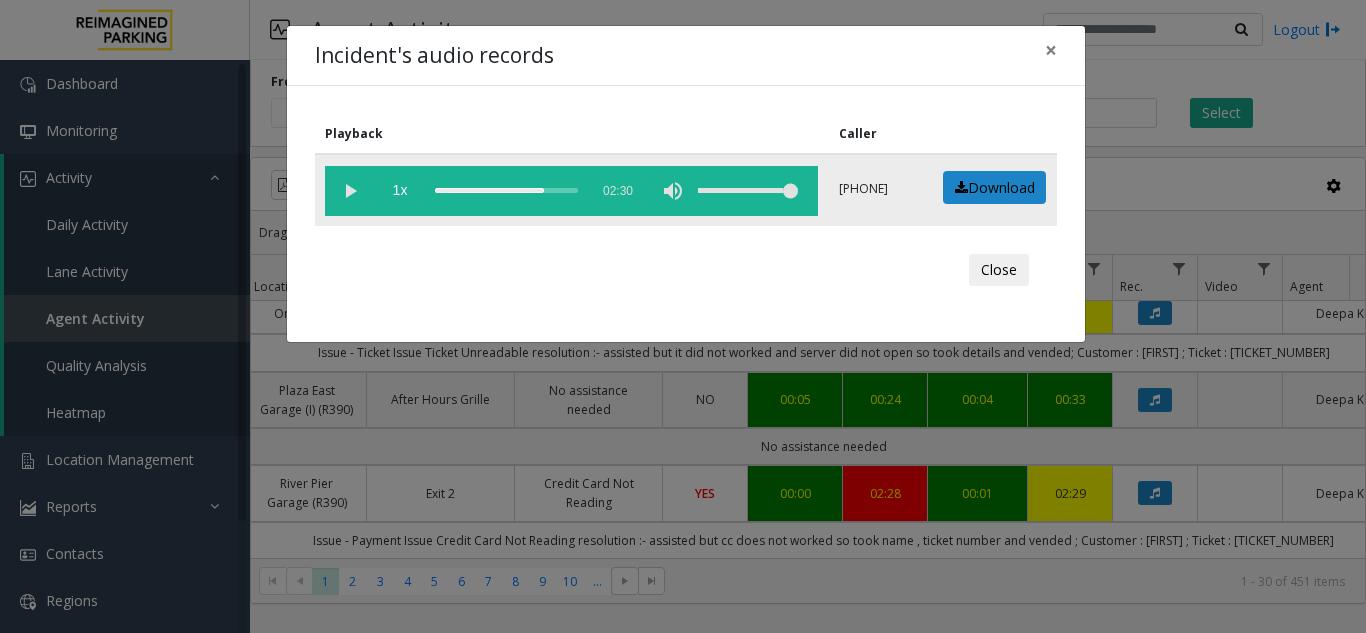 click 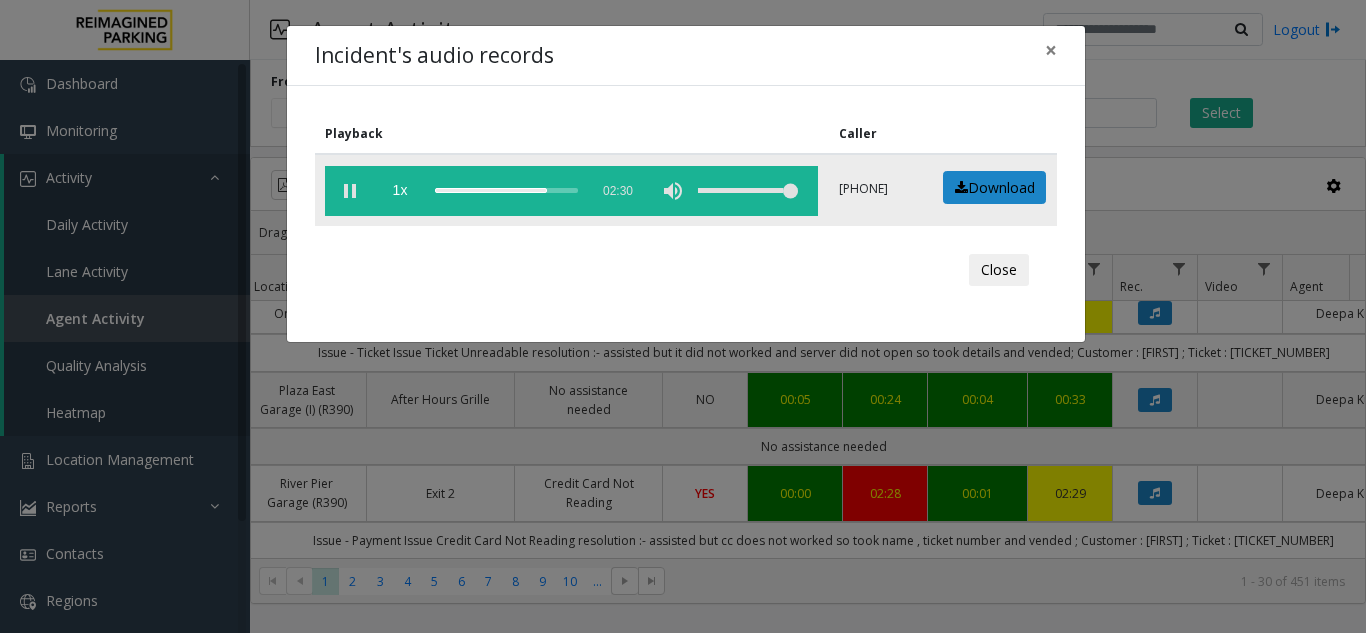 click 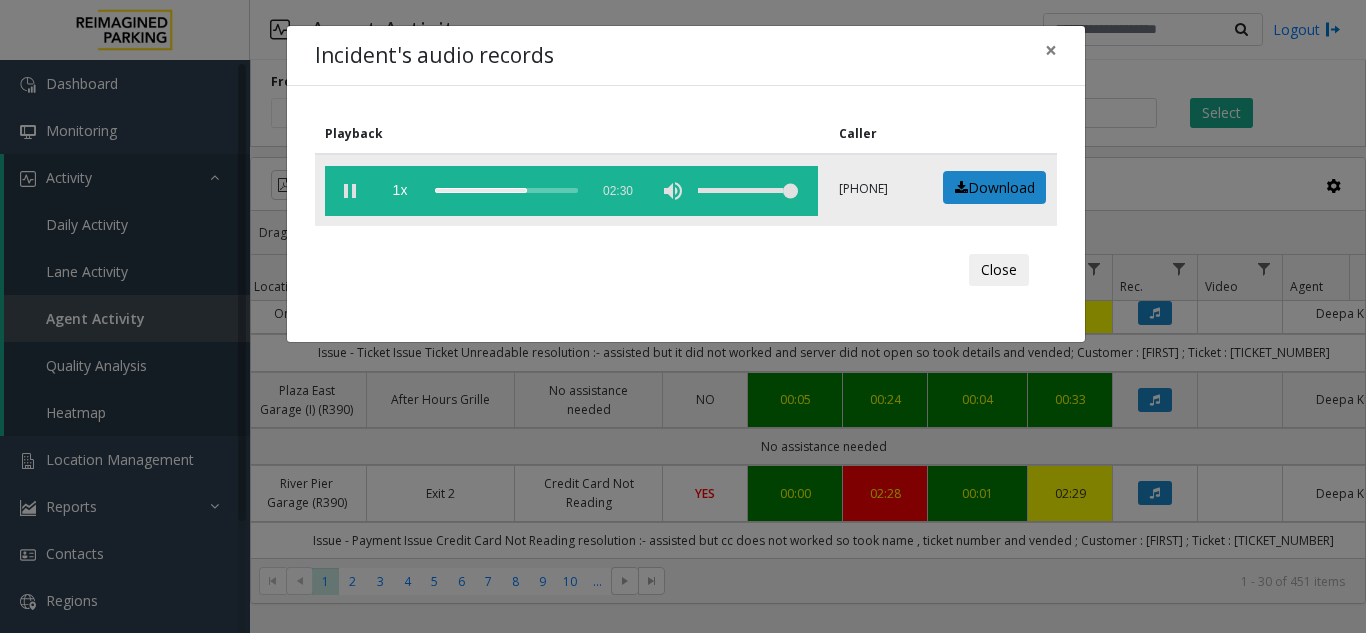 click 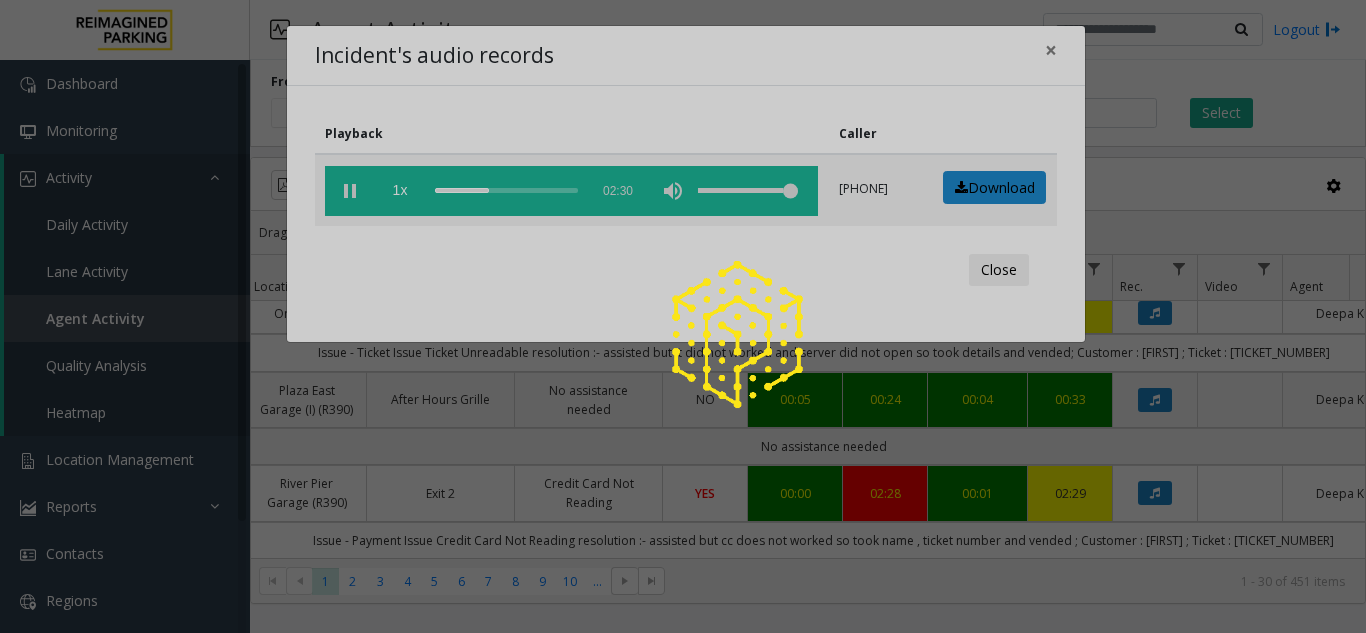 click 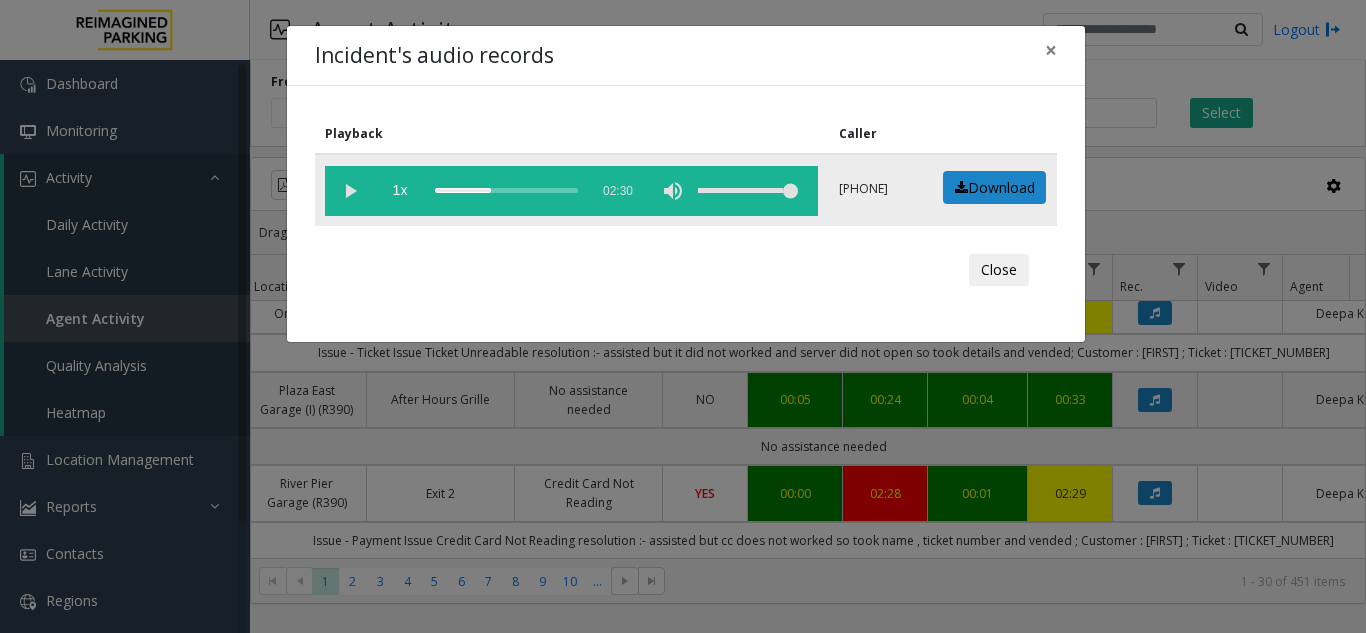 click 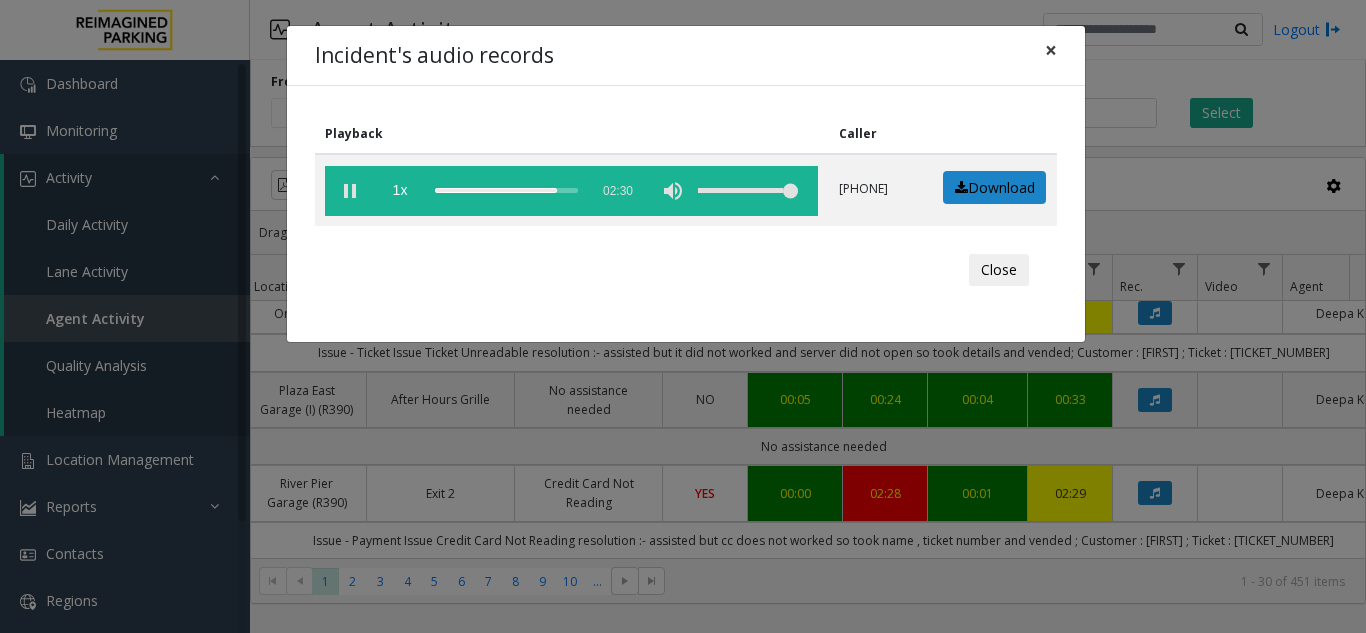 click on "×" 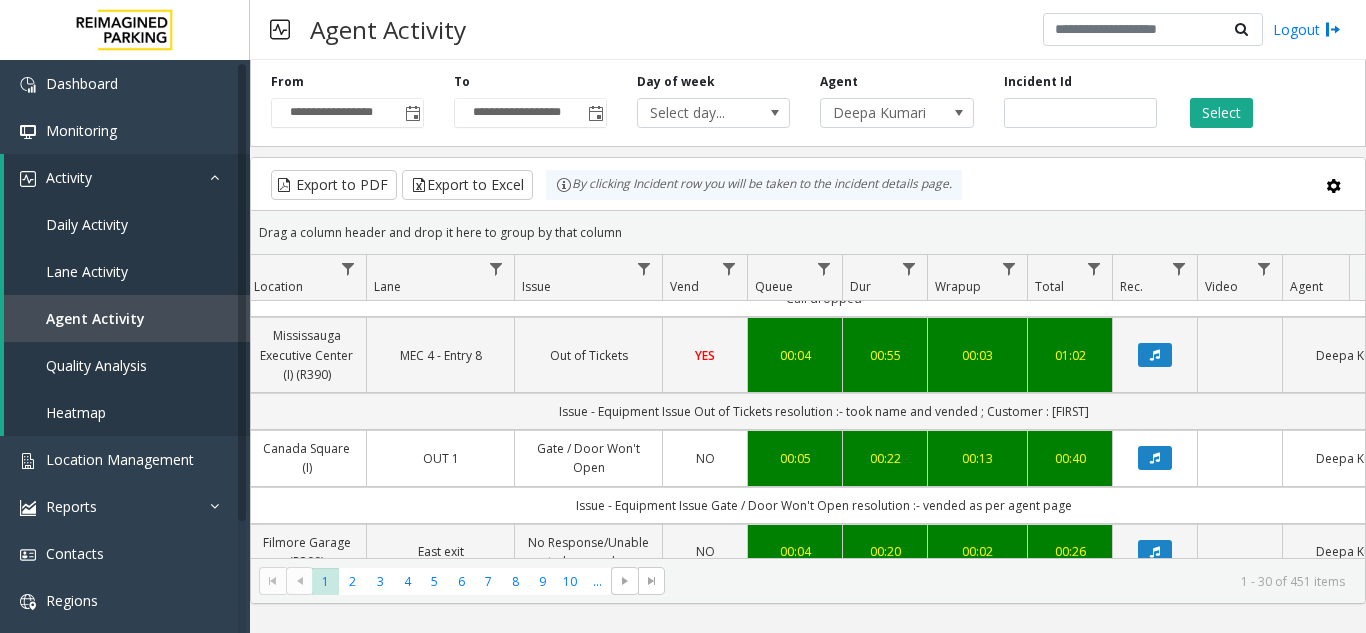 scroll, scrollTop: 2000, scrollLeft: 361, axis: both 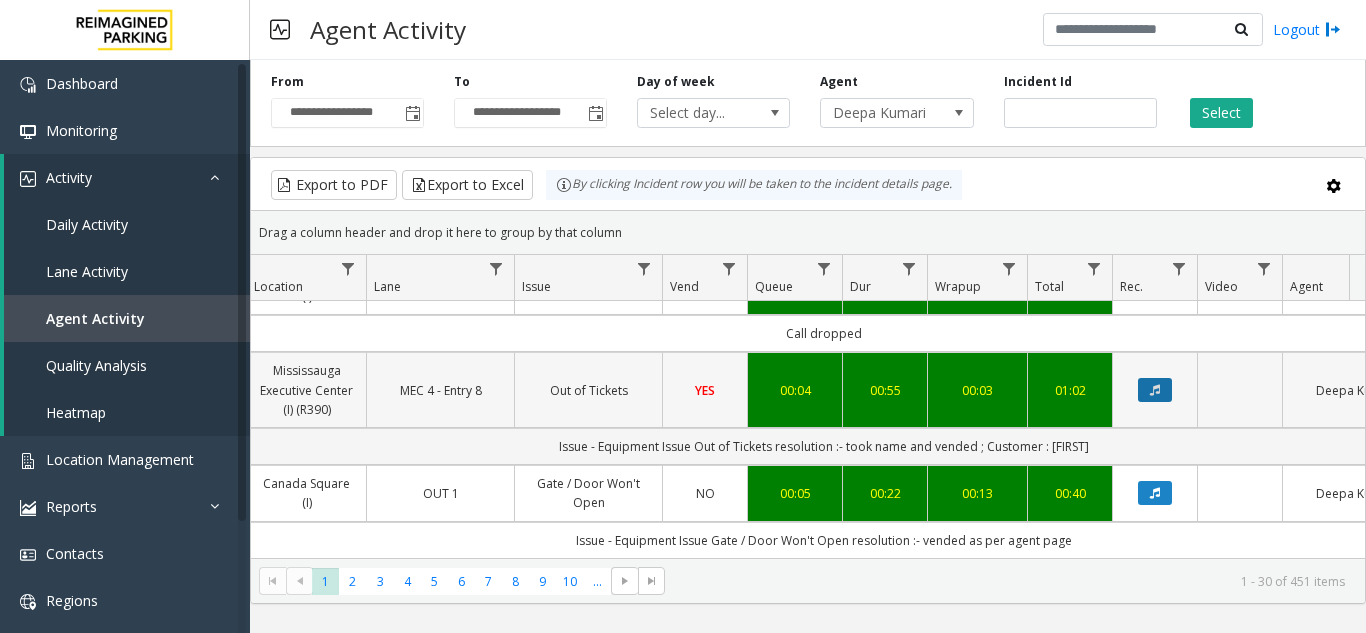 click 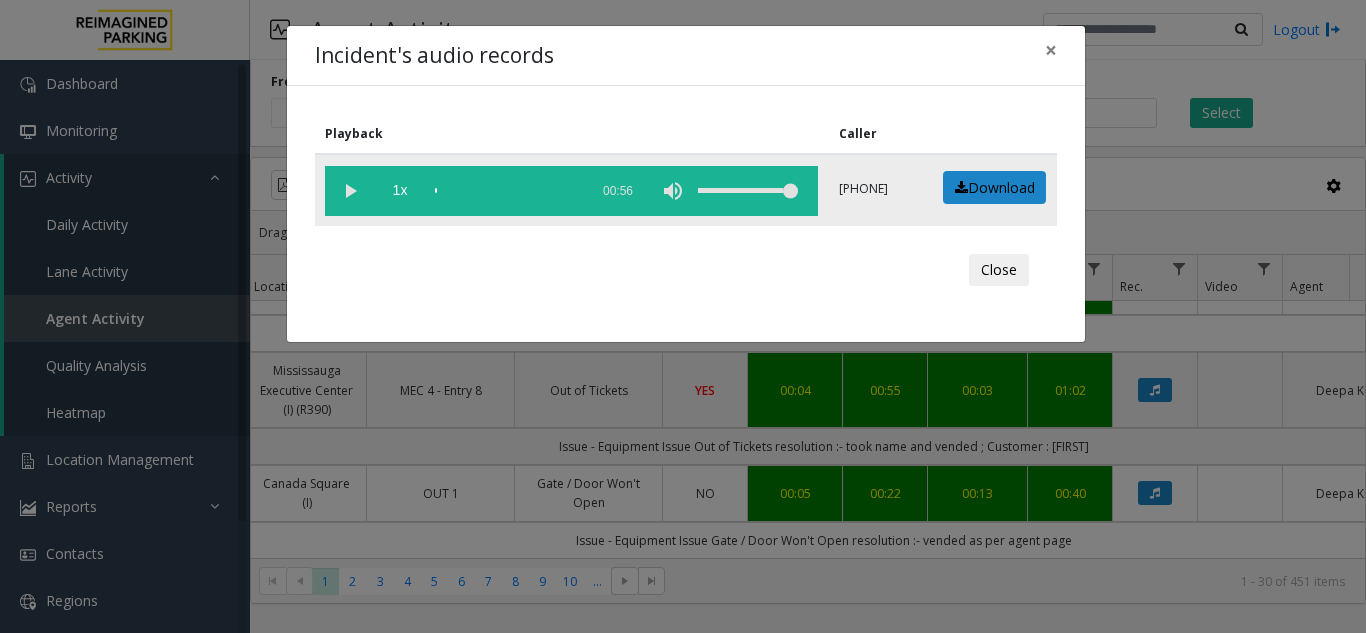 click 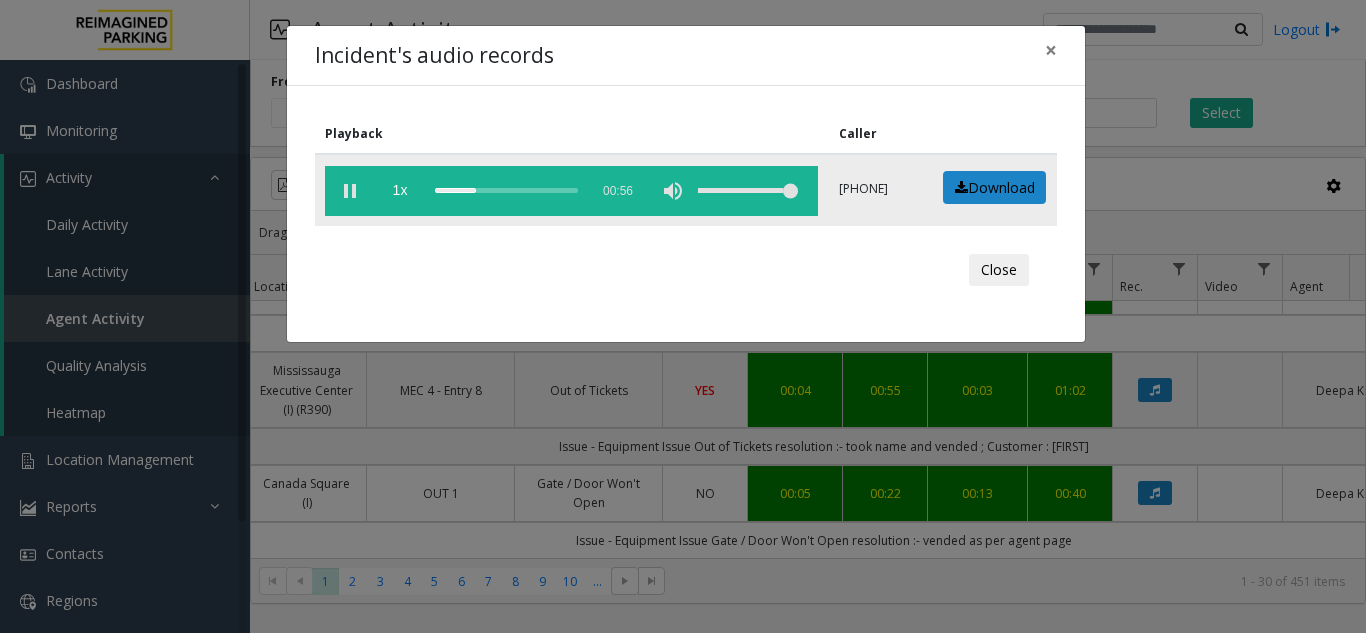 click 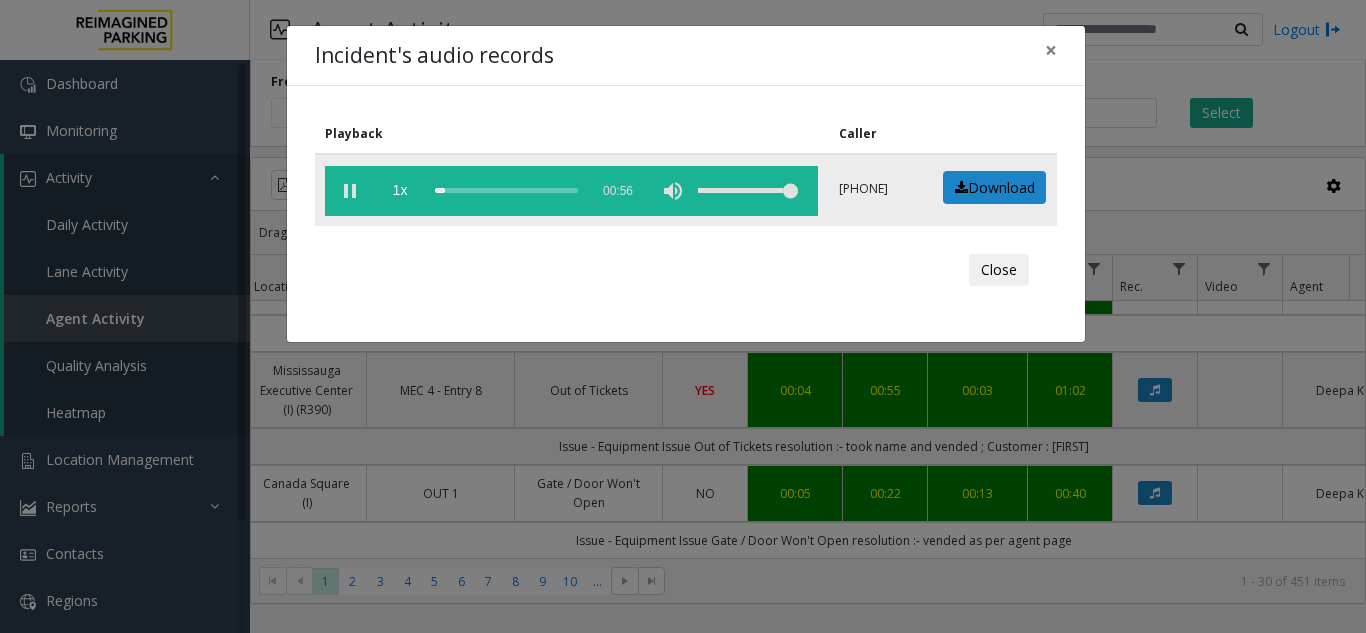 click 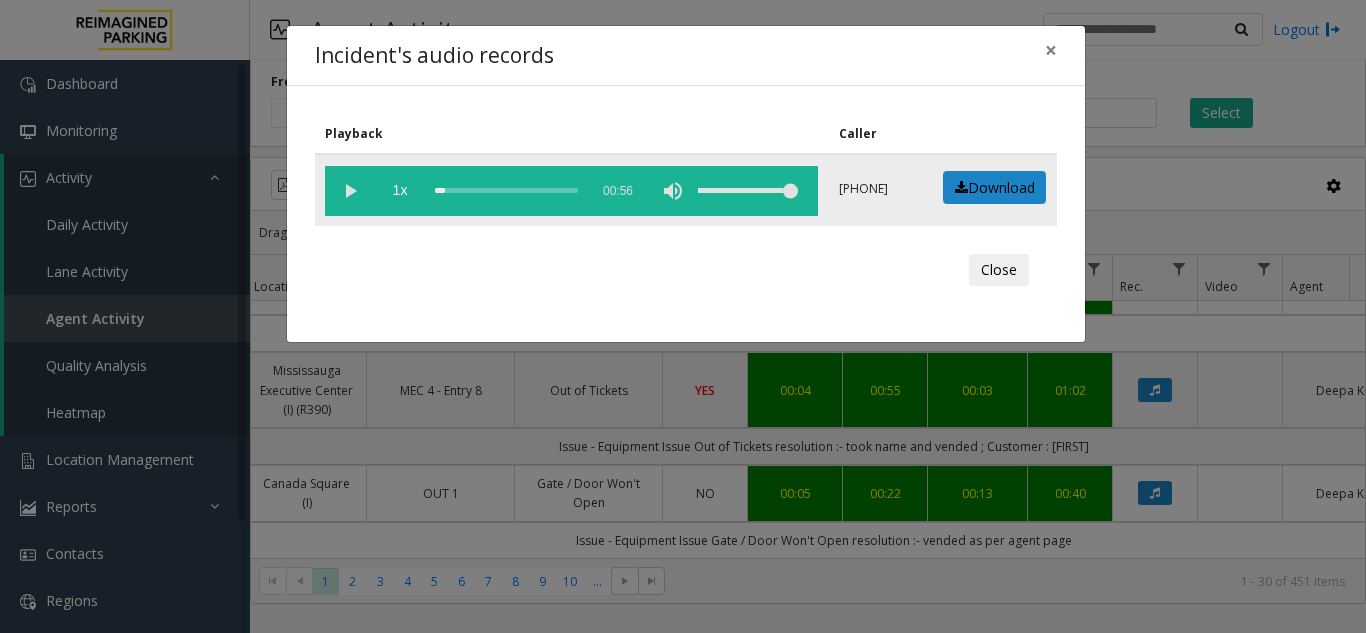 click 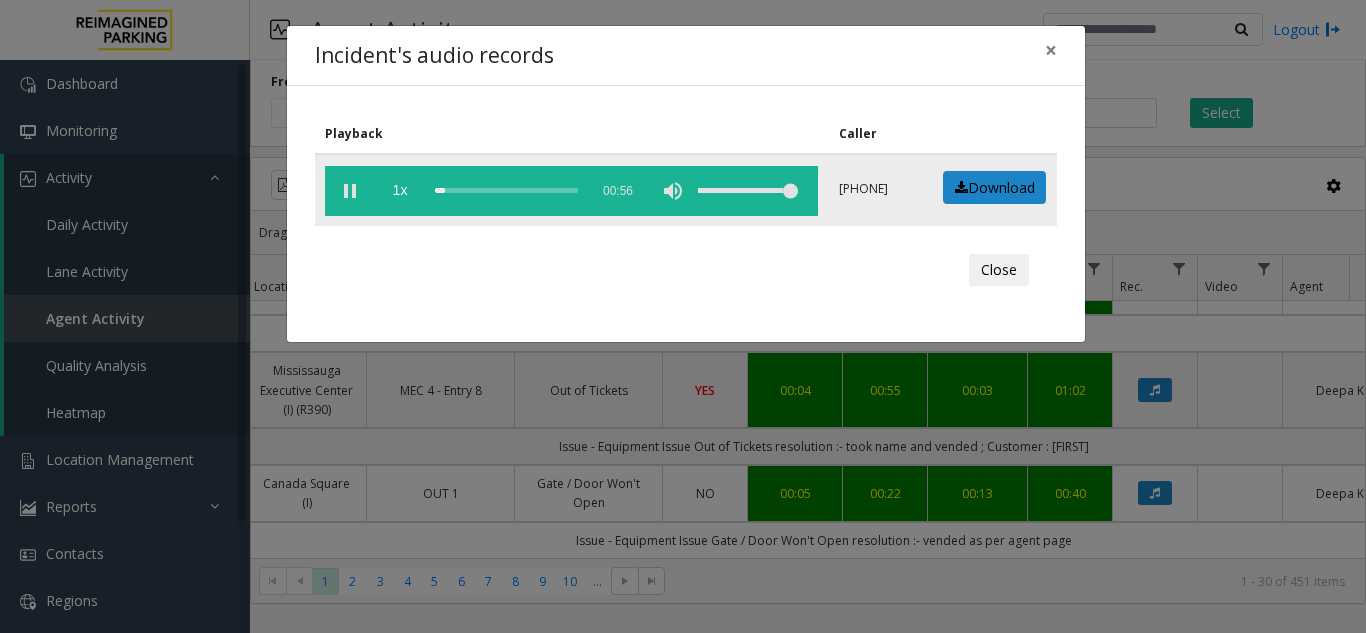 click on "1x  00:56" 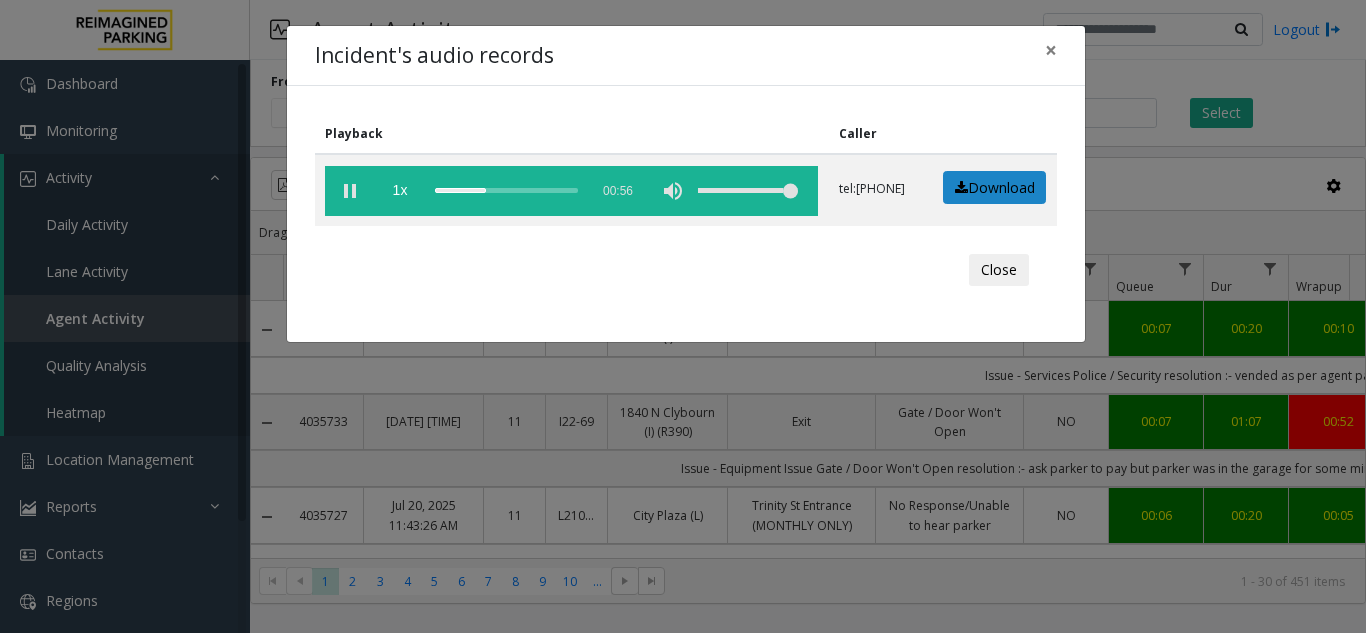 scroll, scrollTop: 0, scrollLeft: 0, axis: both 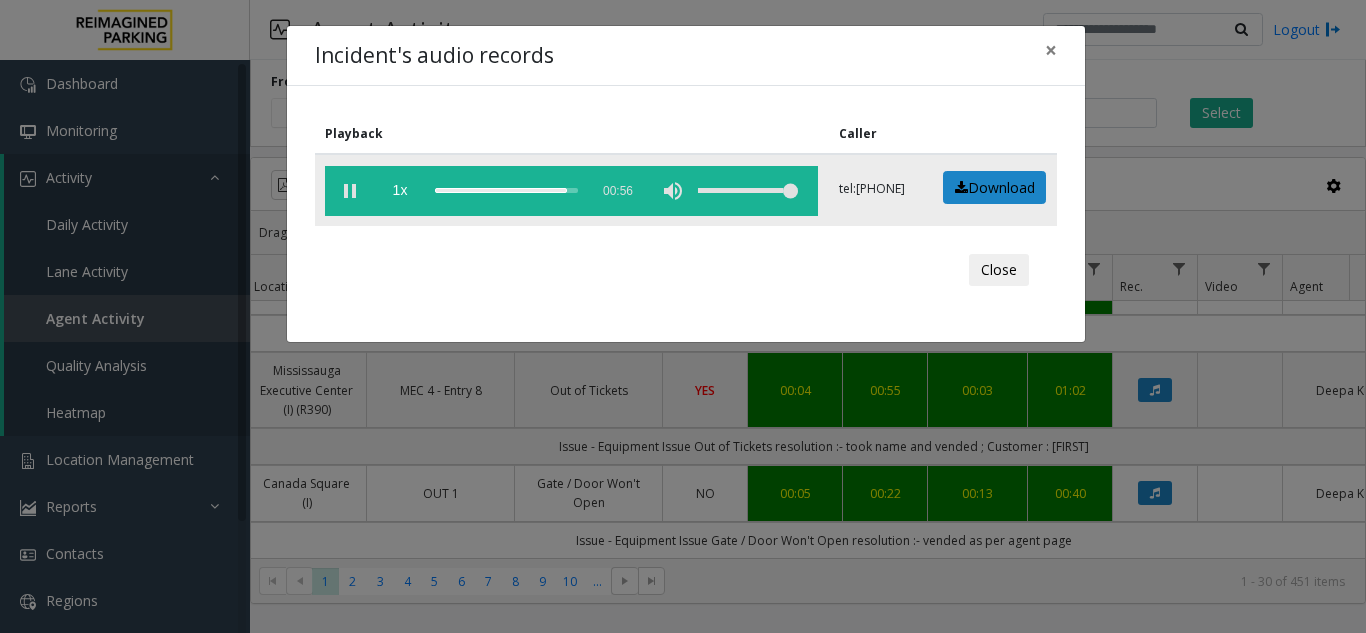 click 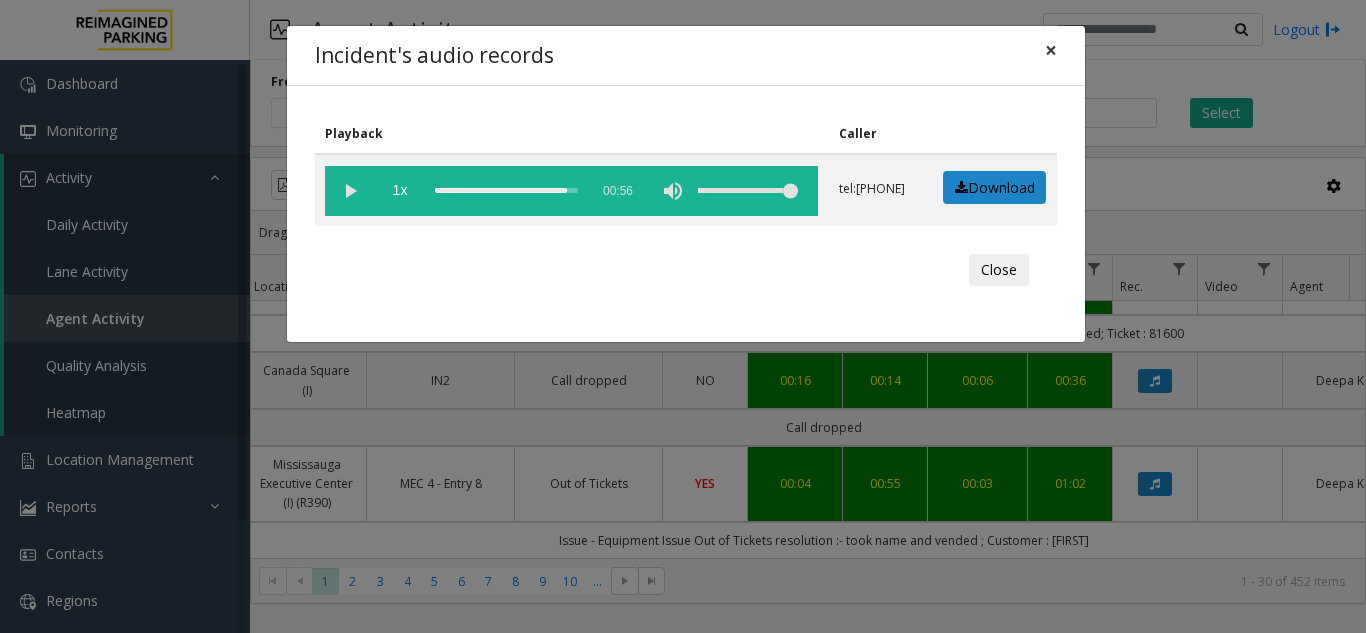 click on "×" 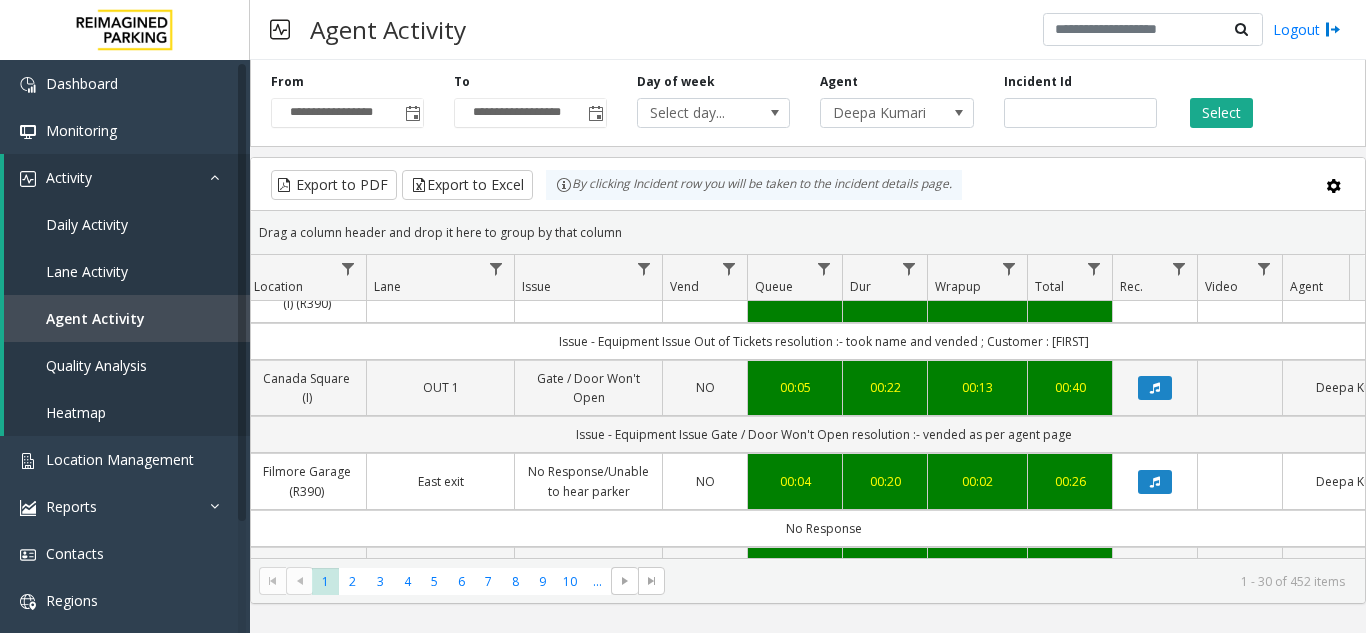 scroll, scrollTop: 2200, scrollLeft: 361, axis: both 